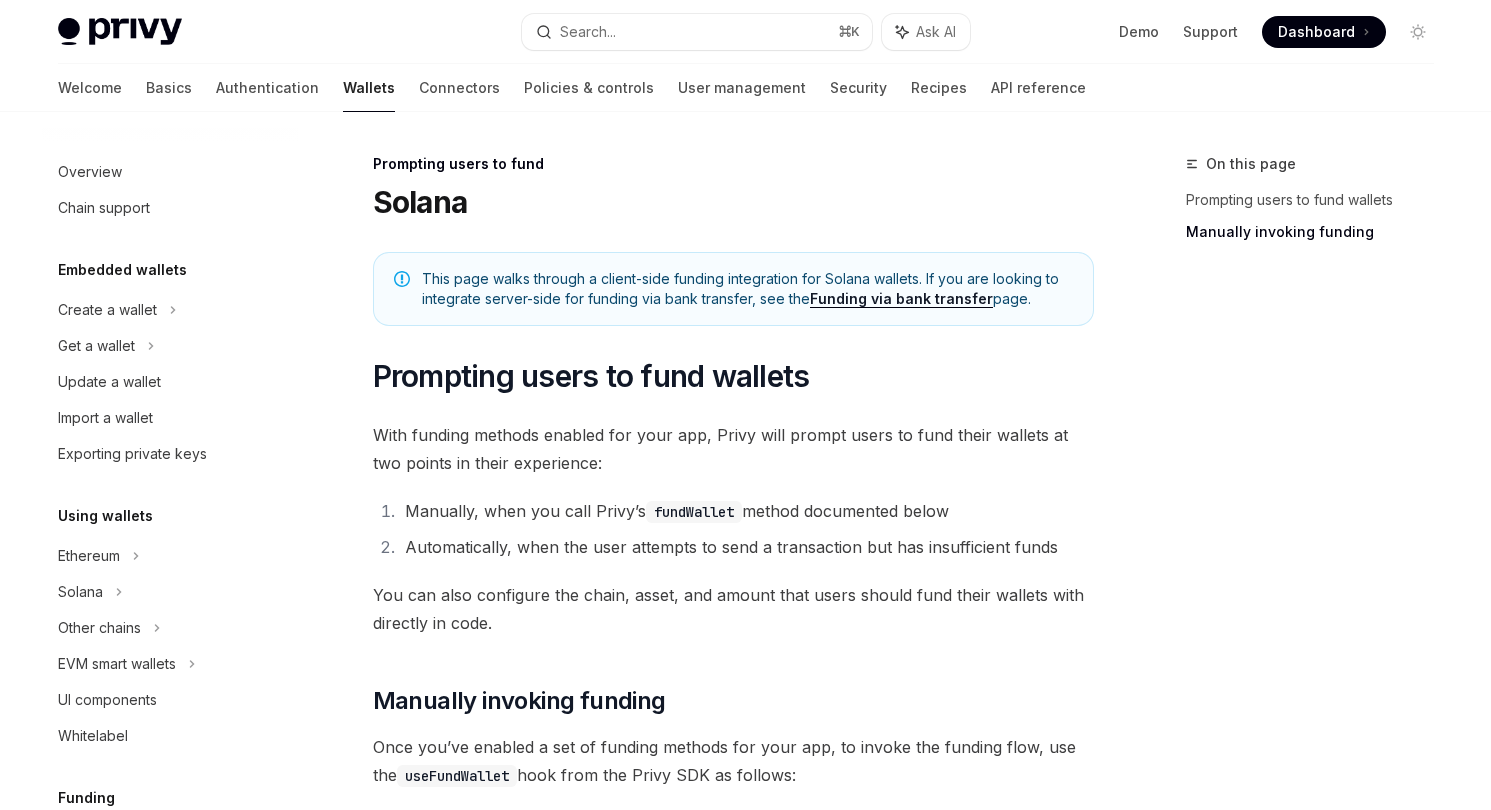 scroll, scrollTop: 3337, scrollLeft: 0, axis: vertical 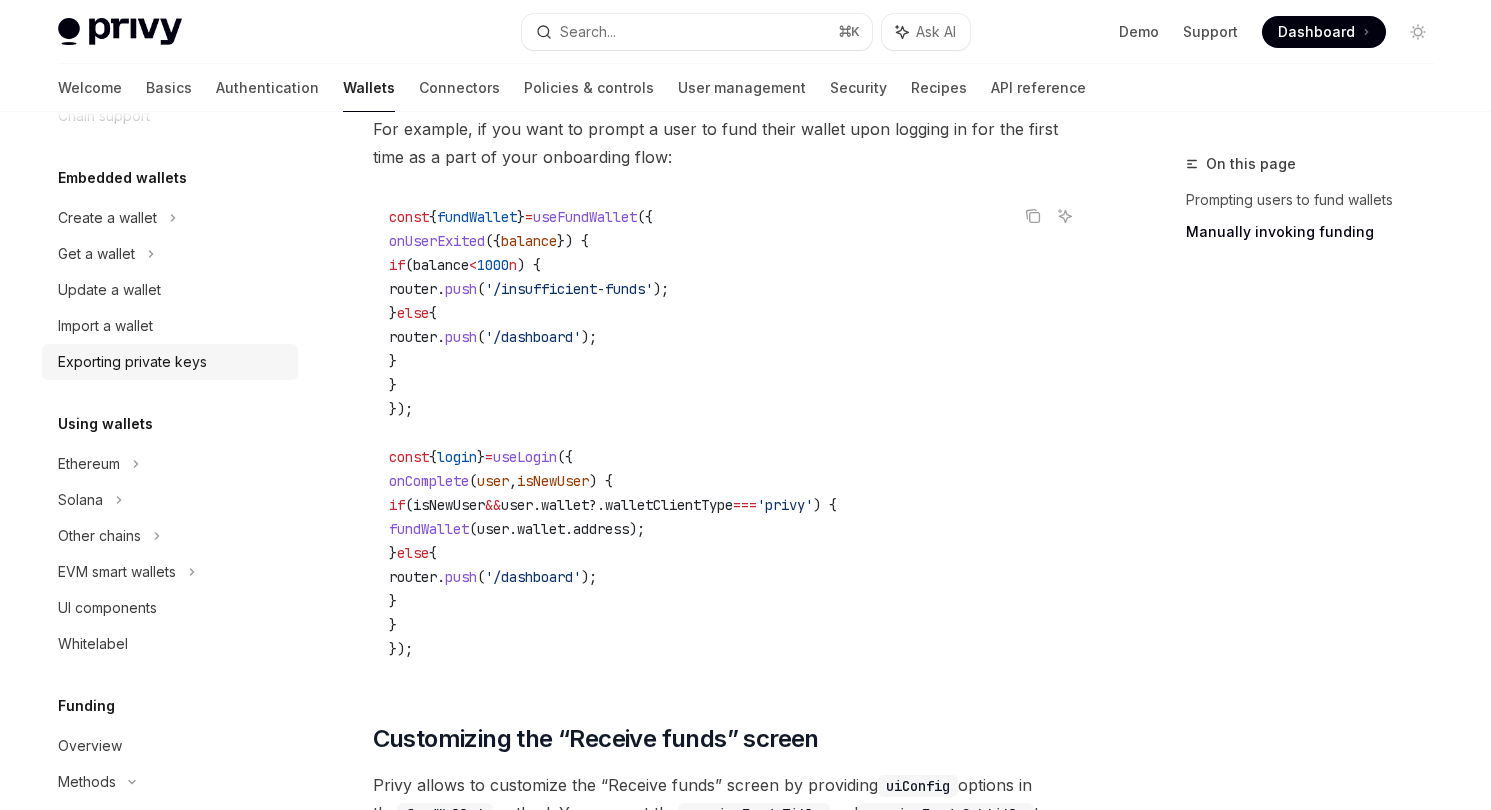 click on "Exporting private keys" at bounding box center [170, 362] 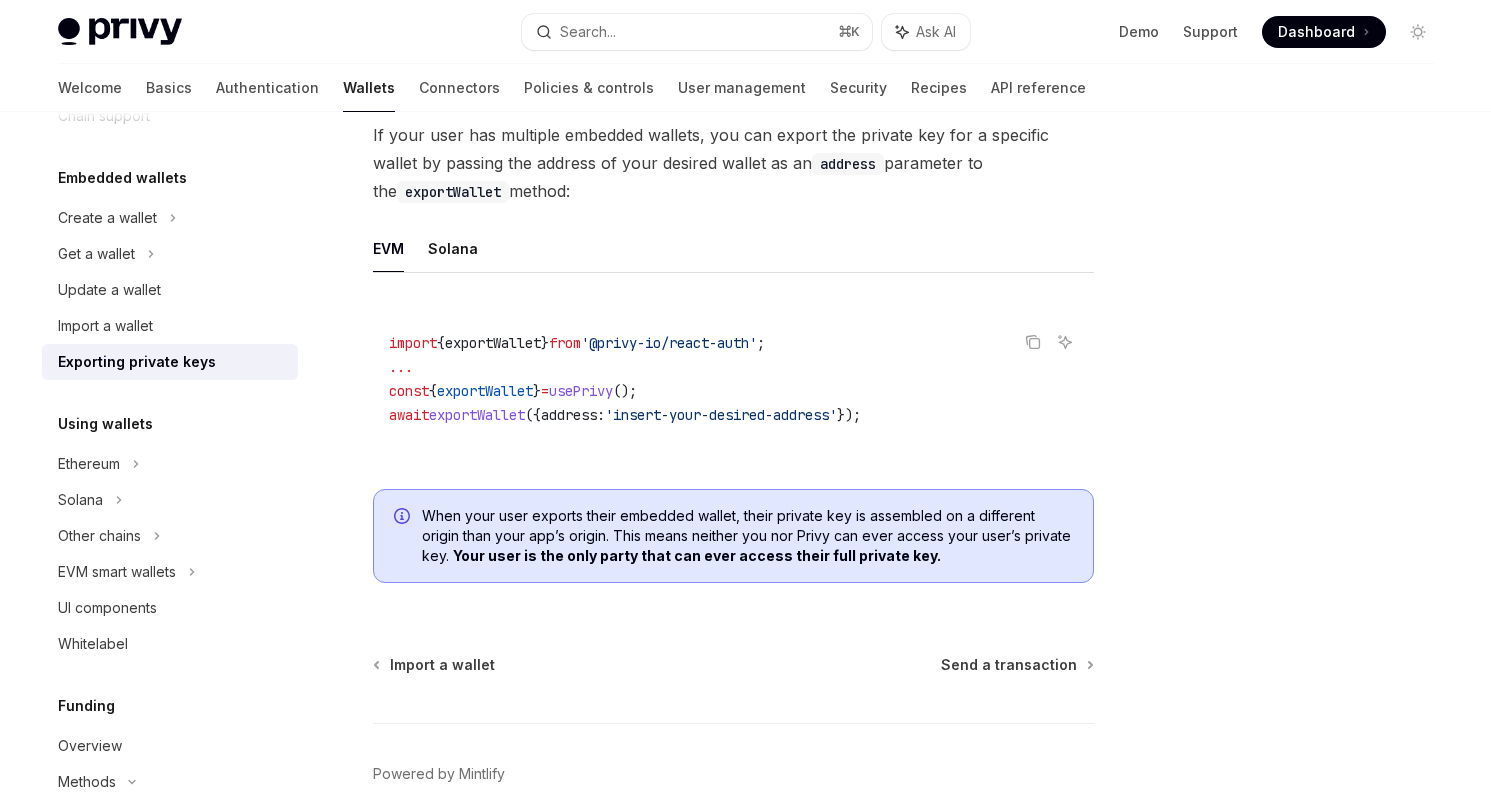 scroll, scrollTop: 1901, scrollLeft: 0, axis: vertical 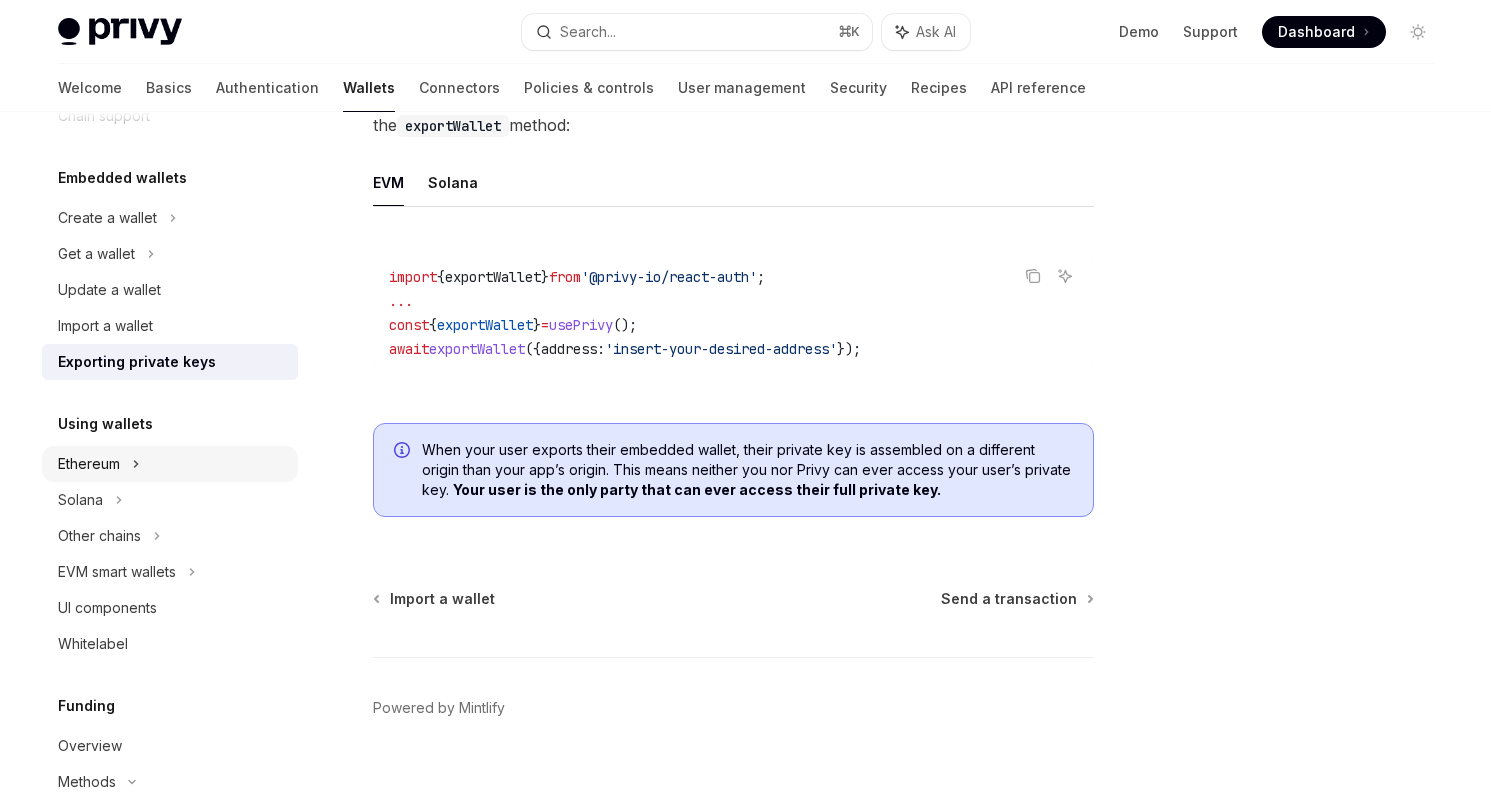 click on "Ethereum" at bounding box center (170, 218) 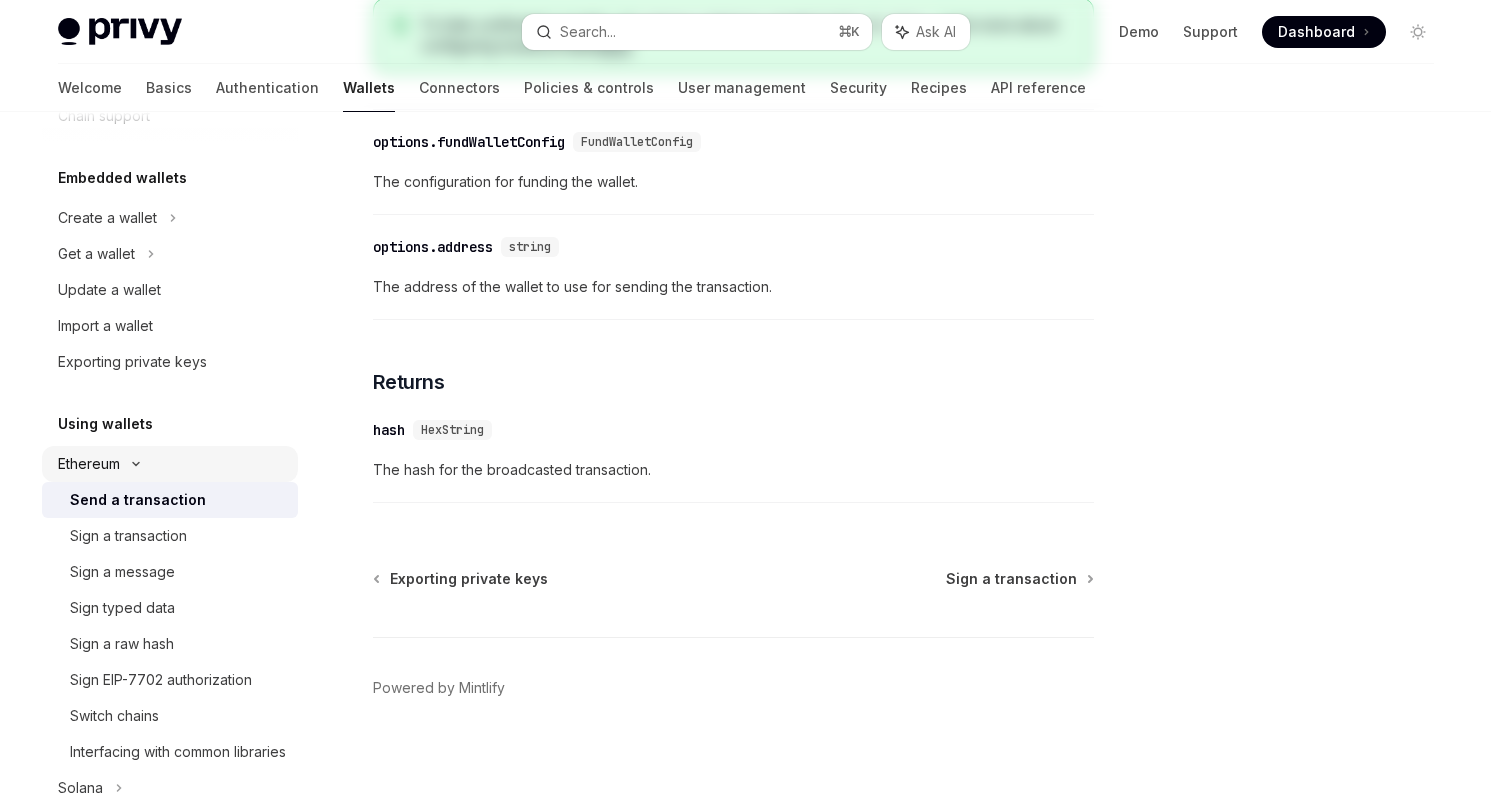 scroll, scrollTop: 0, scrollLeft: 0, axis: both 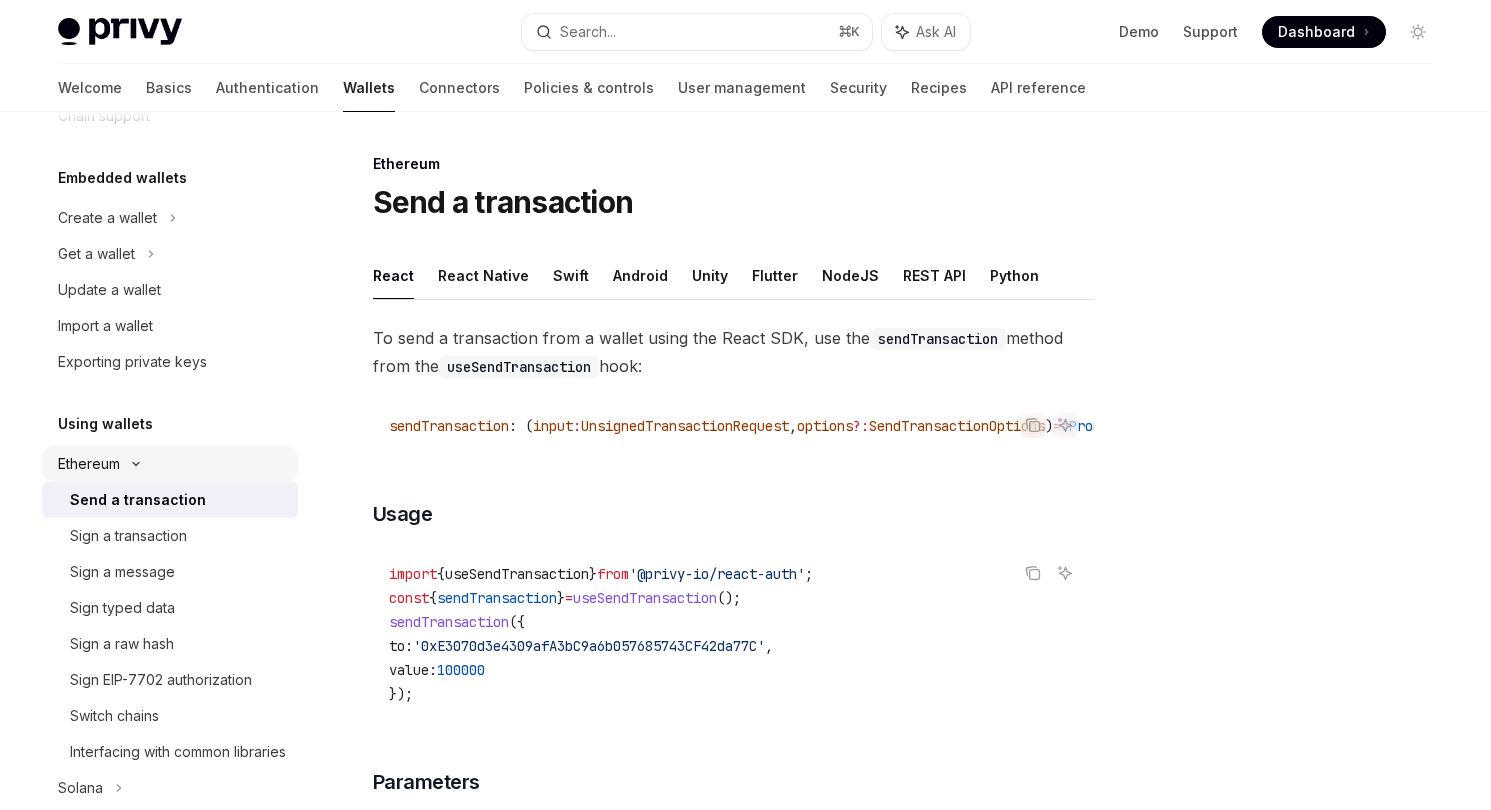 click 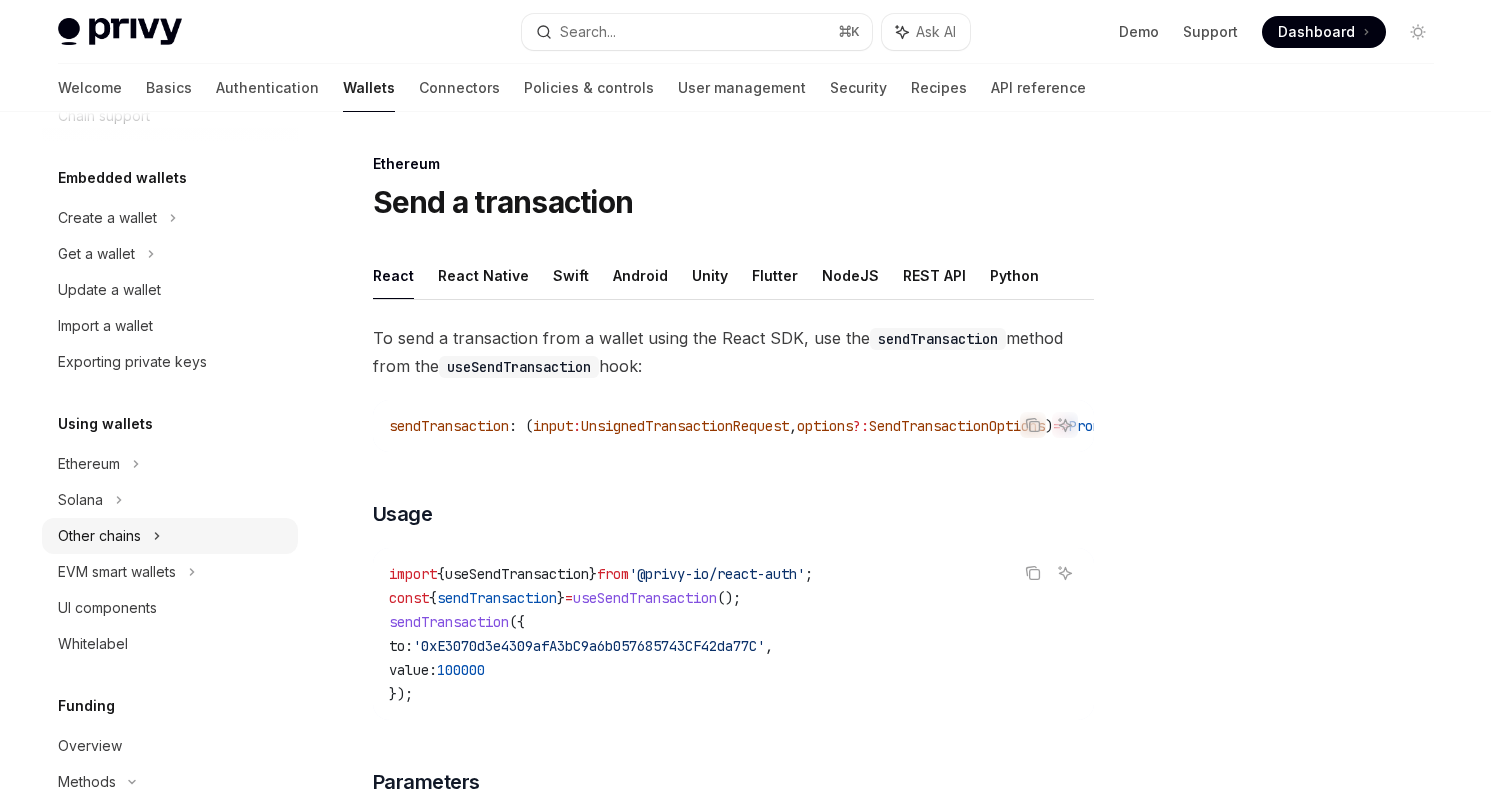 click on "Other chains" at bounding box center [99, 536] 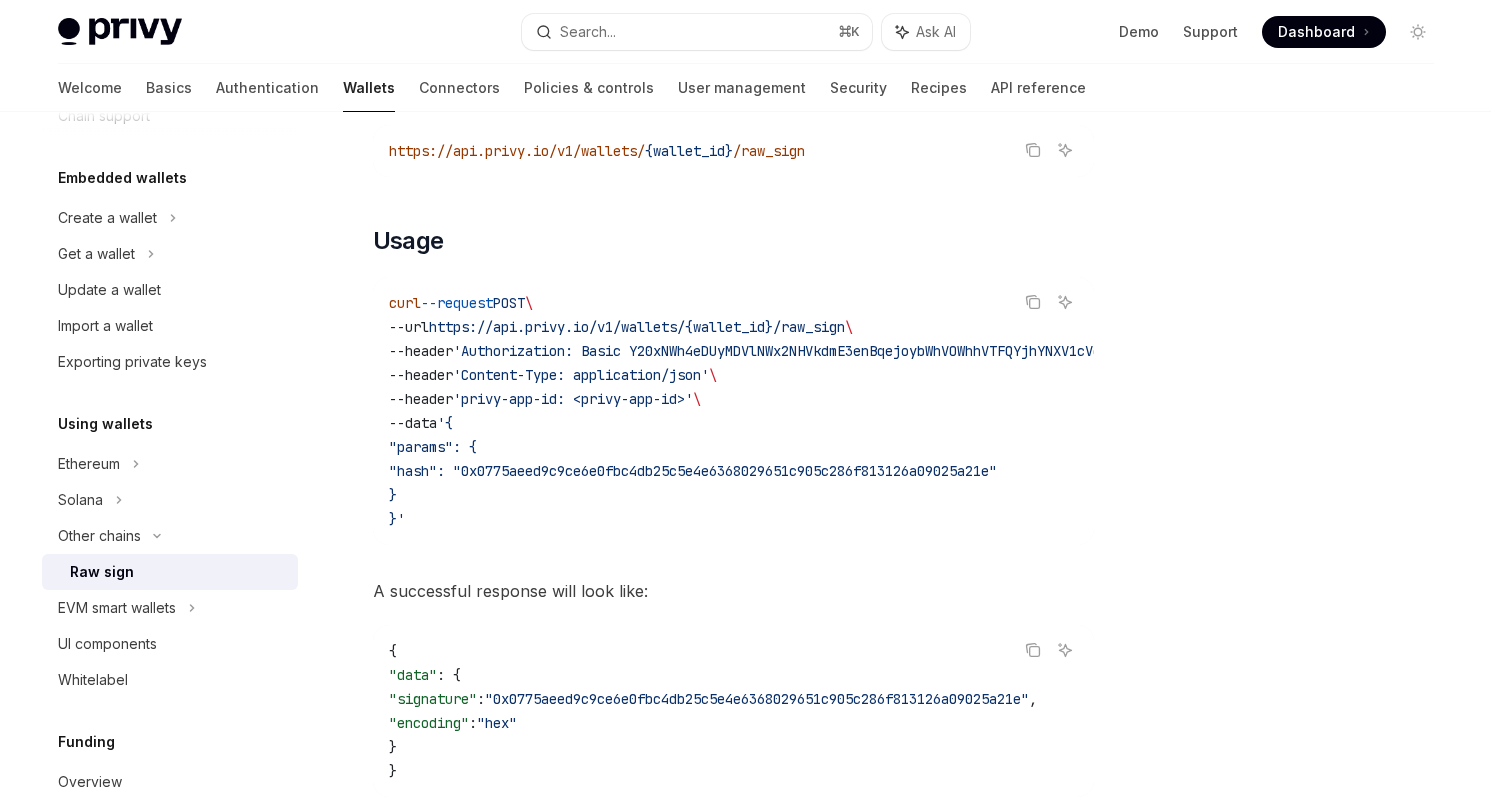 scroll, scrollTop: 716, scrollLeft: 0, axis: vertical 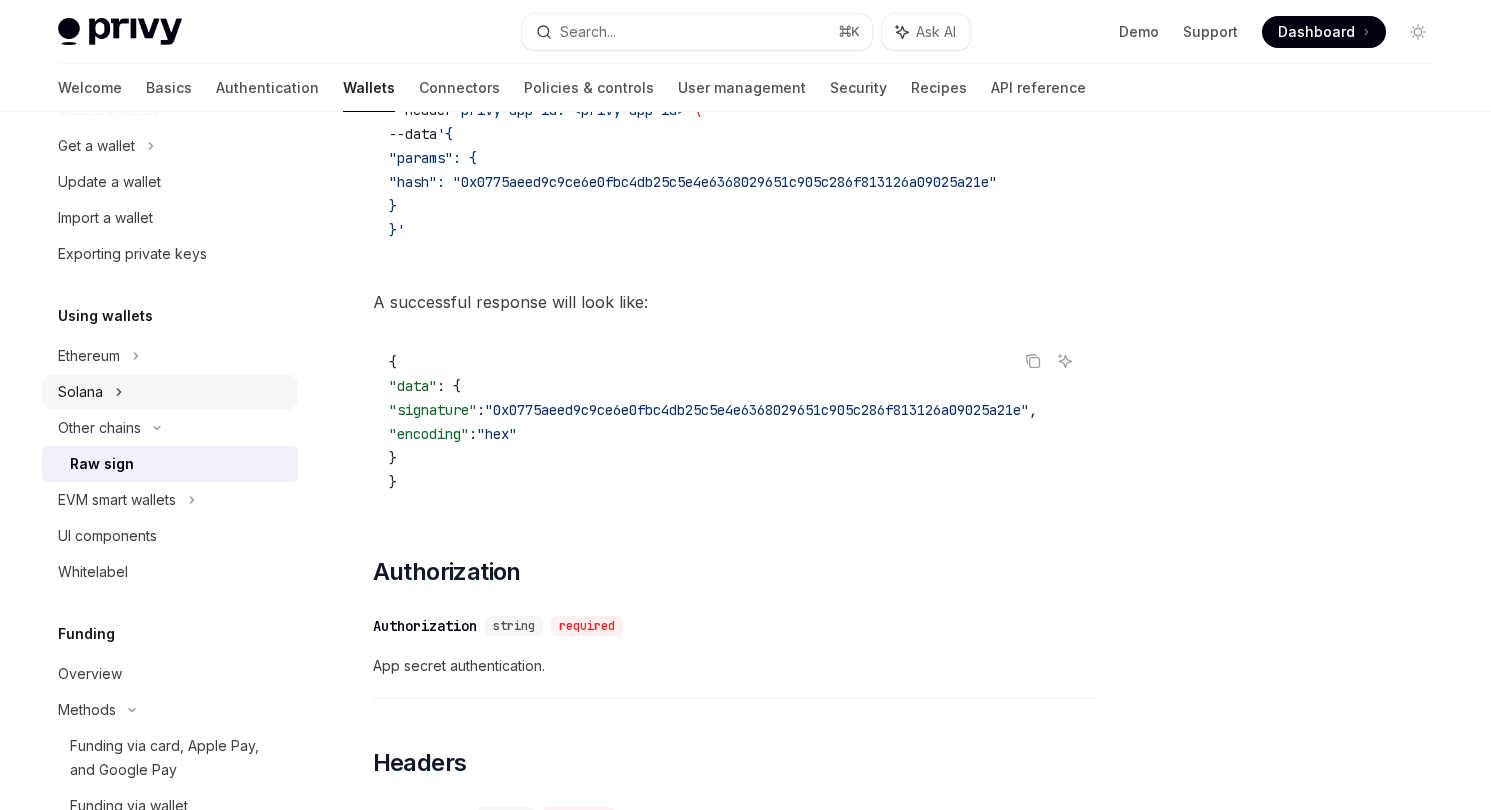 click on "Solana" at bounding box center [170, 146] 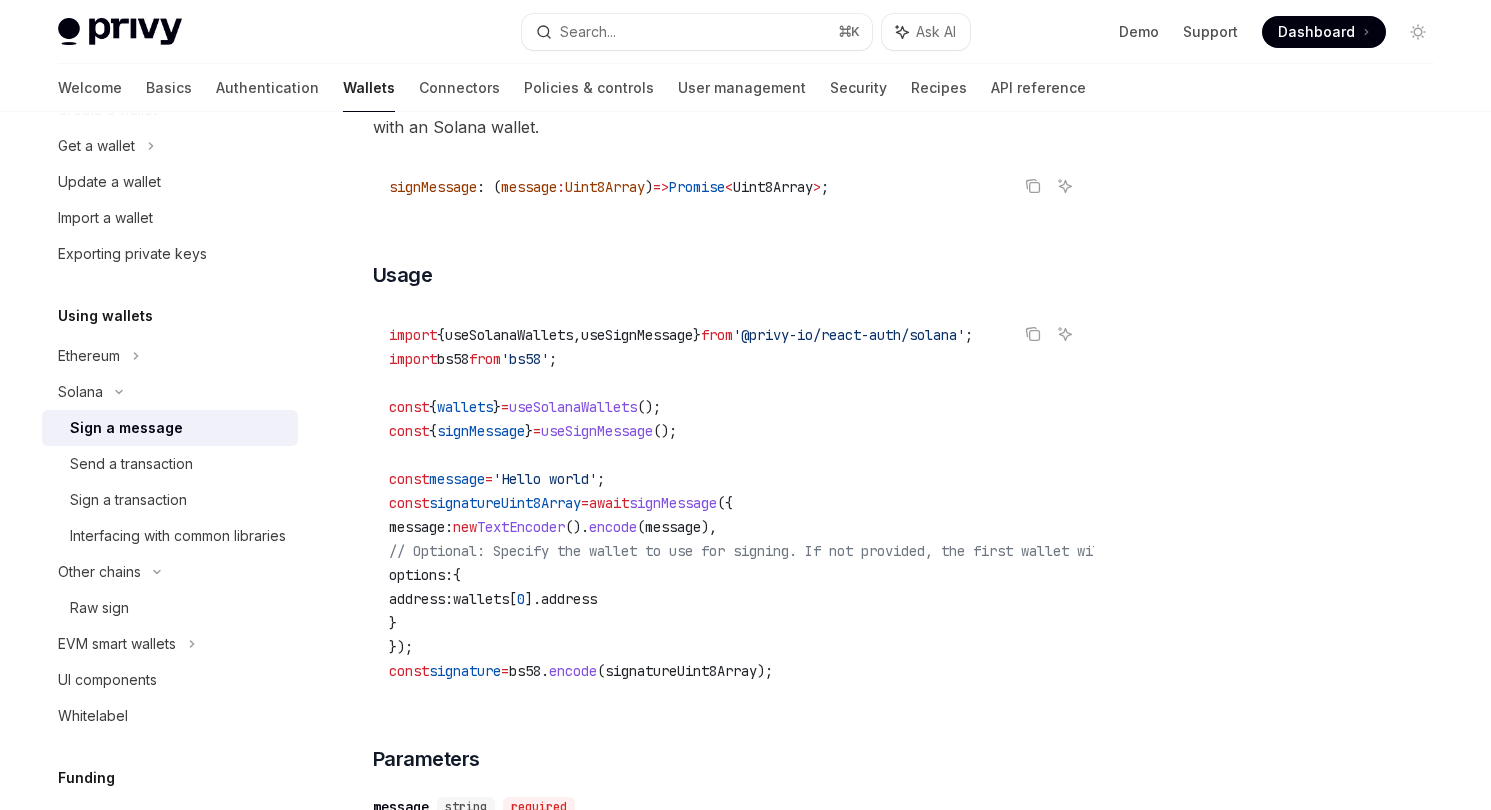 scroll, scrollTop: 286, scrollLeft: 0, axis: vertical 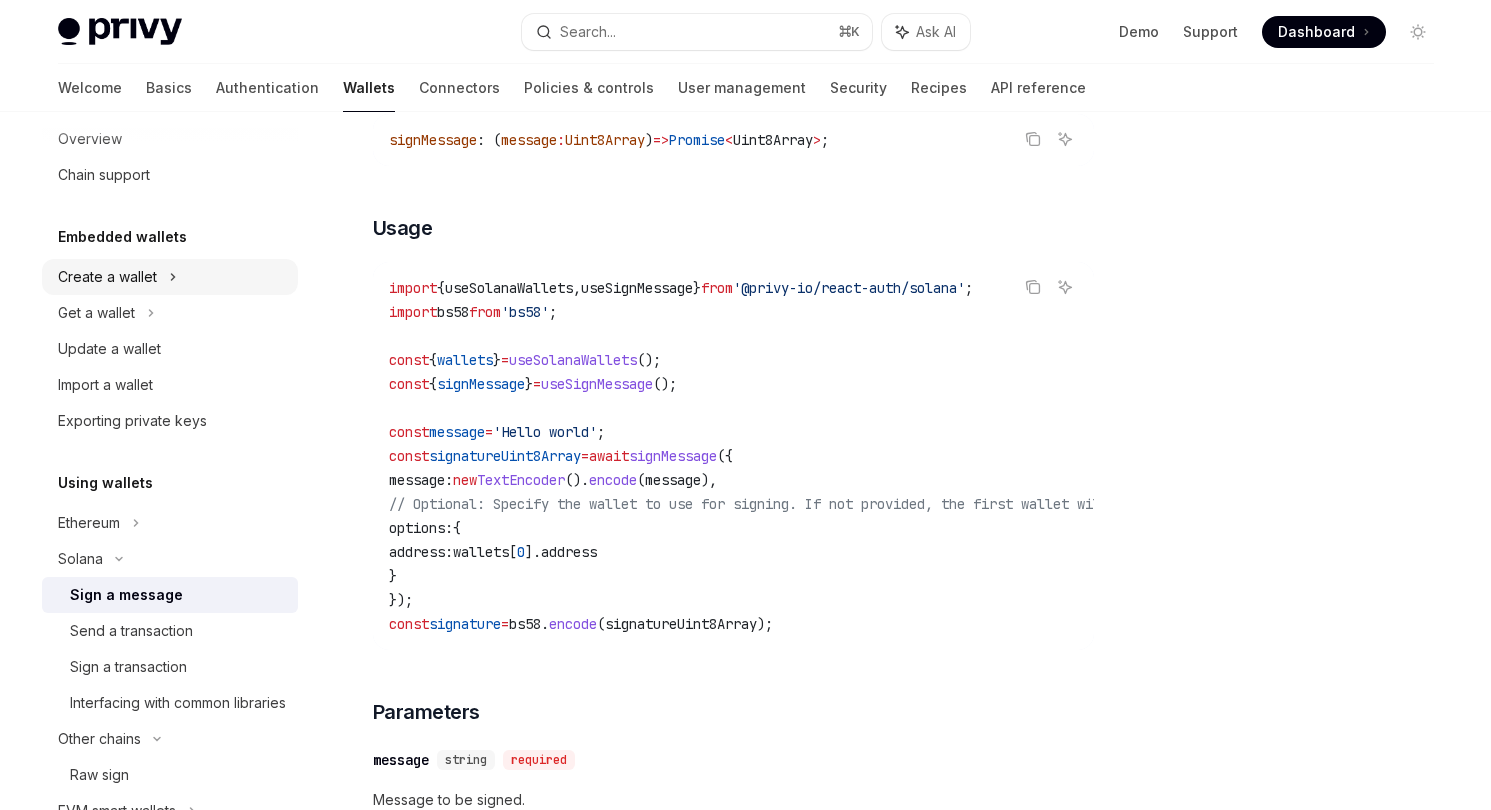 click on "Create a wallet" at bounding box center [170, 277] 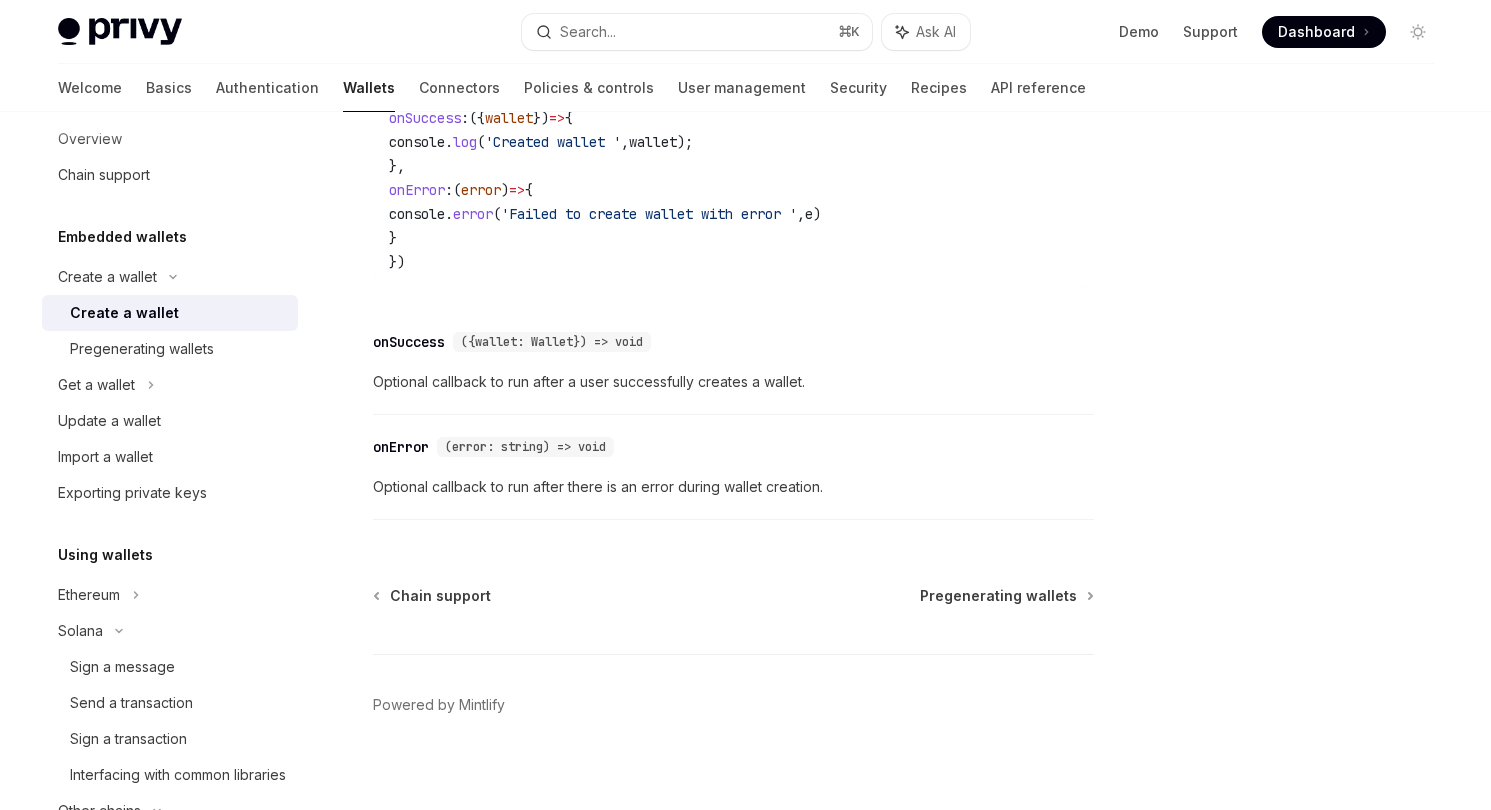 scroll, scrollTop: 1577, scrollLeft: 0, axis: vertical 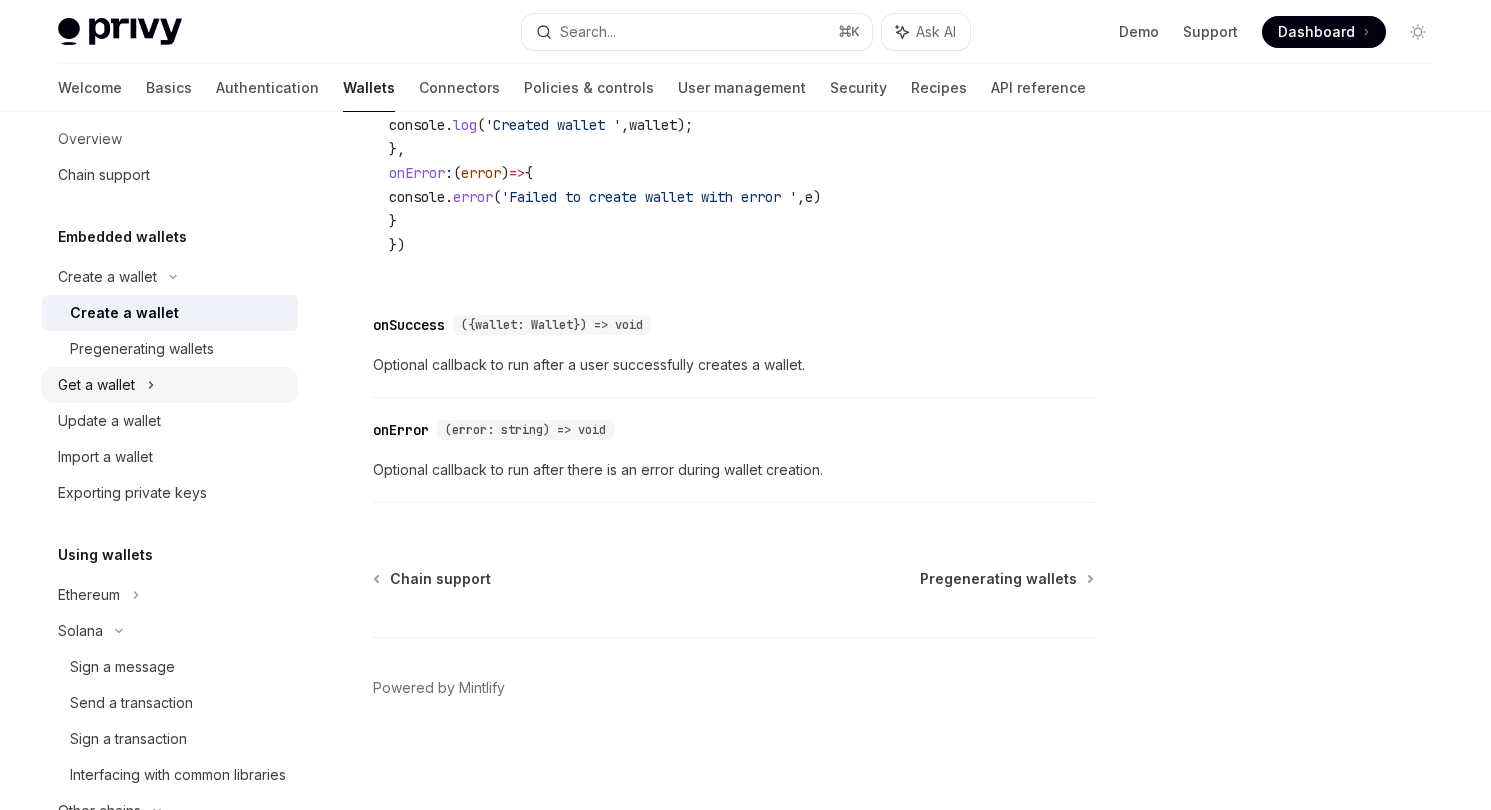 click on "Get a wallet" at bounding box center (170, 385) 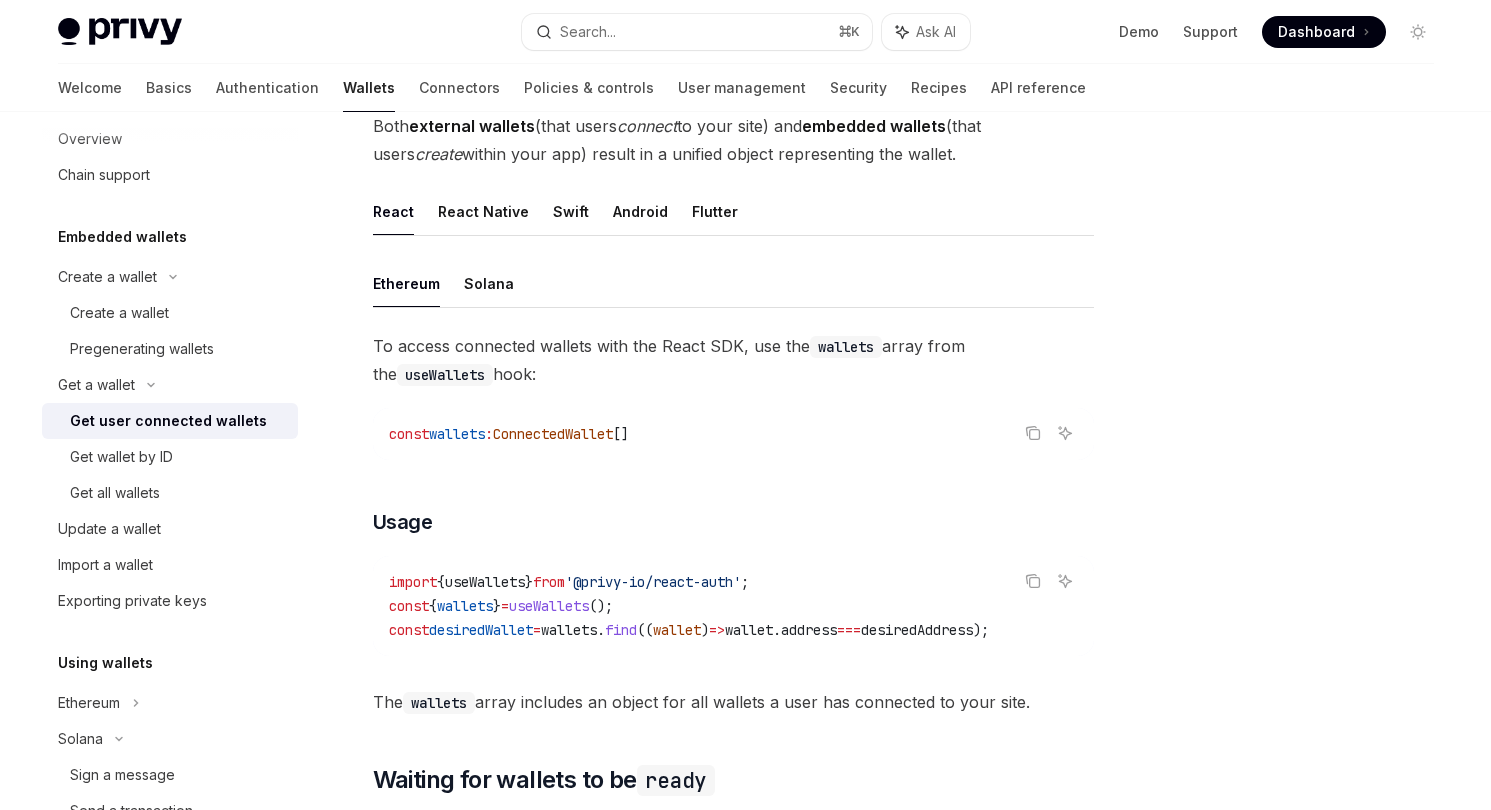 scroll, scrollTop: 701, scrollLeft: 0, axis: vertical 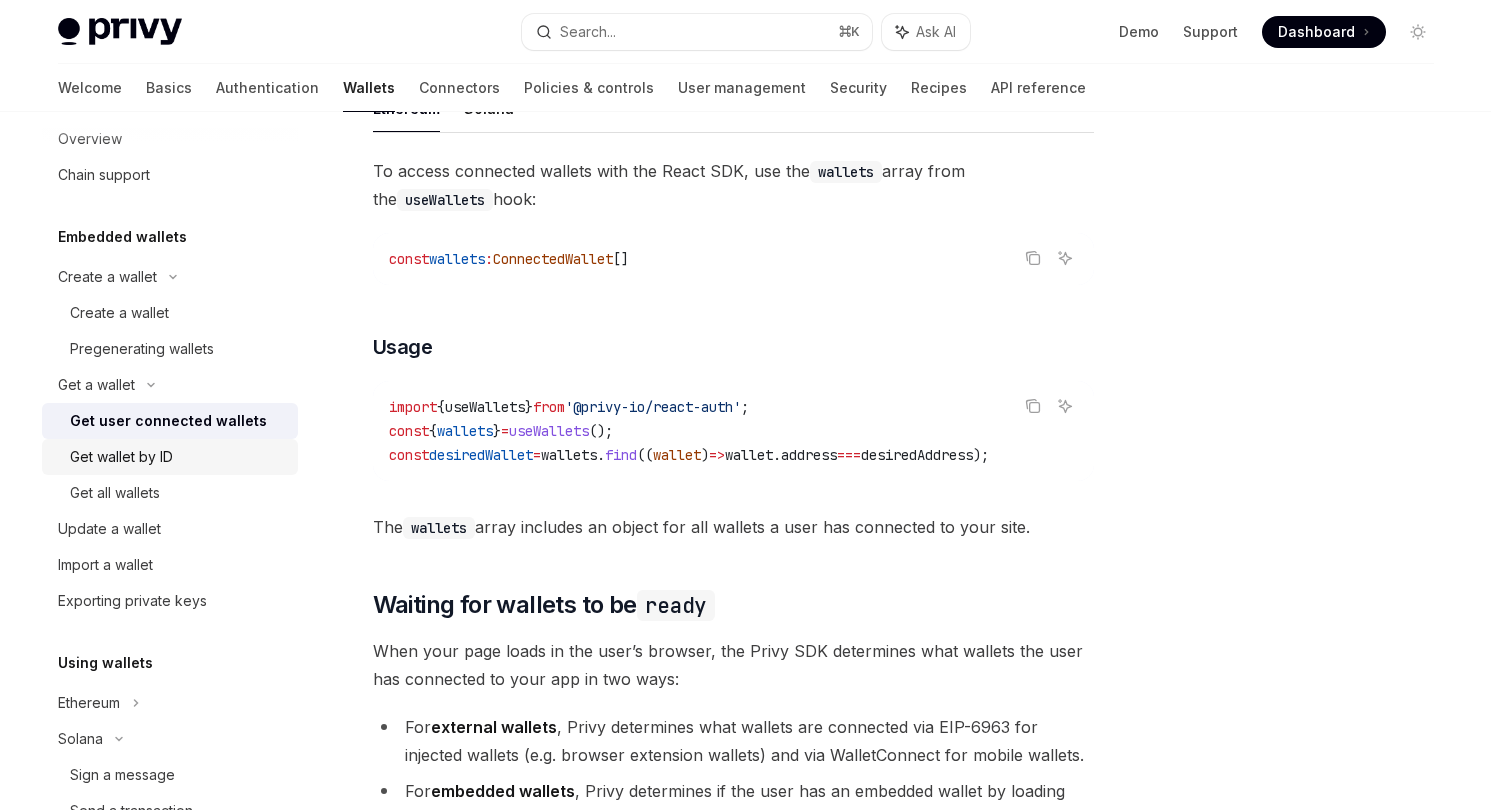 click on "Get wallet by ID" at bounding box center [170, 457] 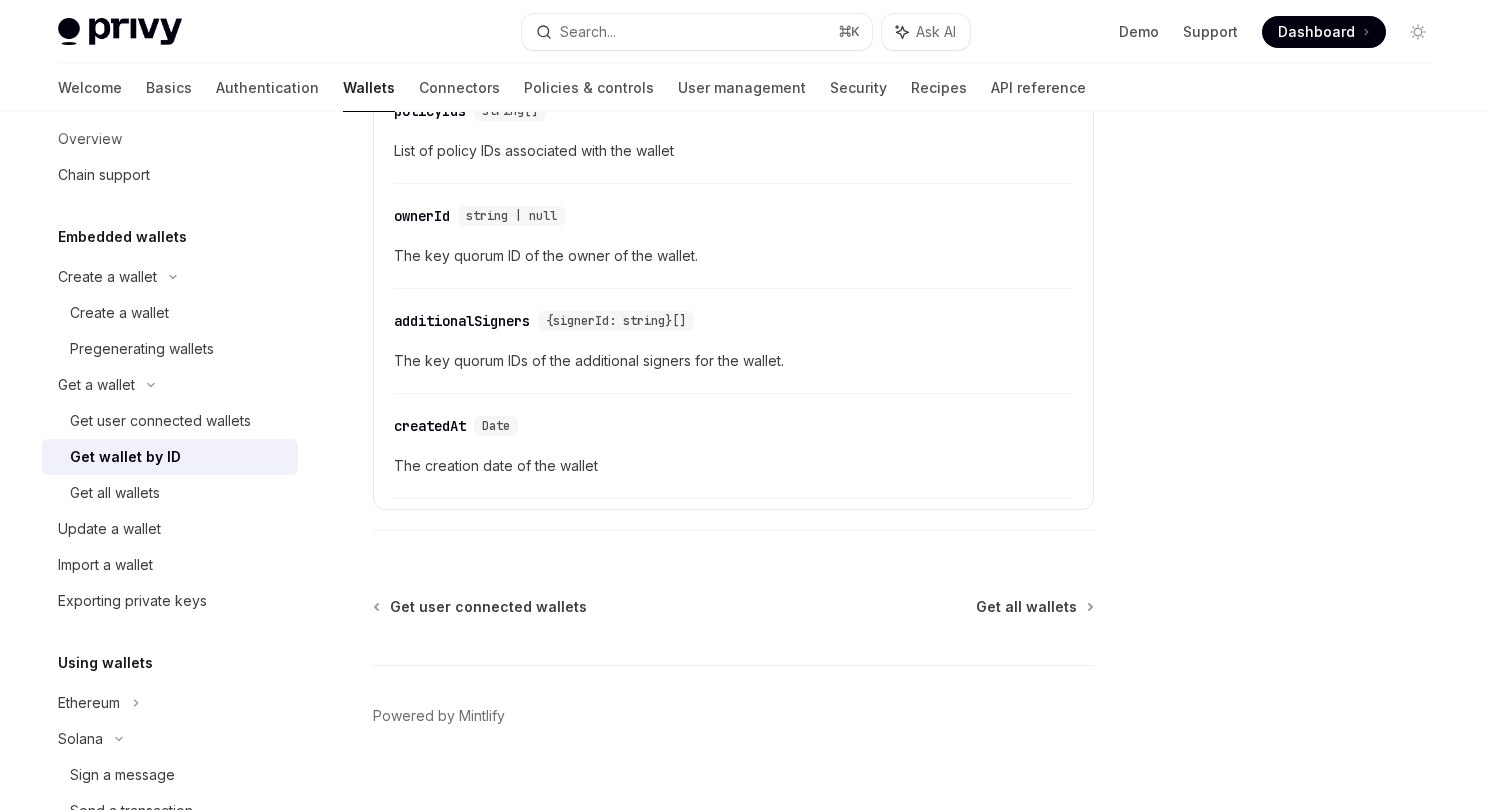 scroll, scrollTop: 1324, scrollLeft: 0, axis: vertical 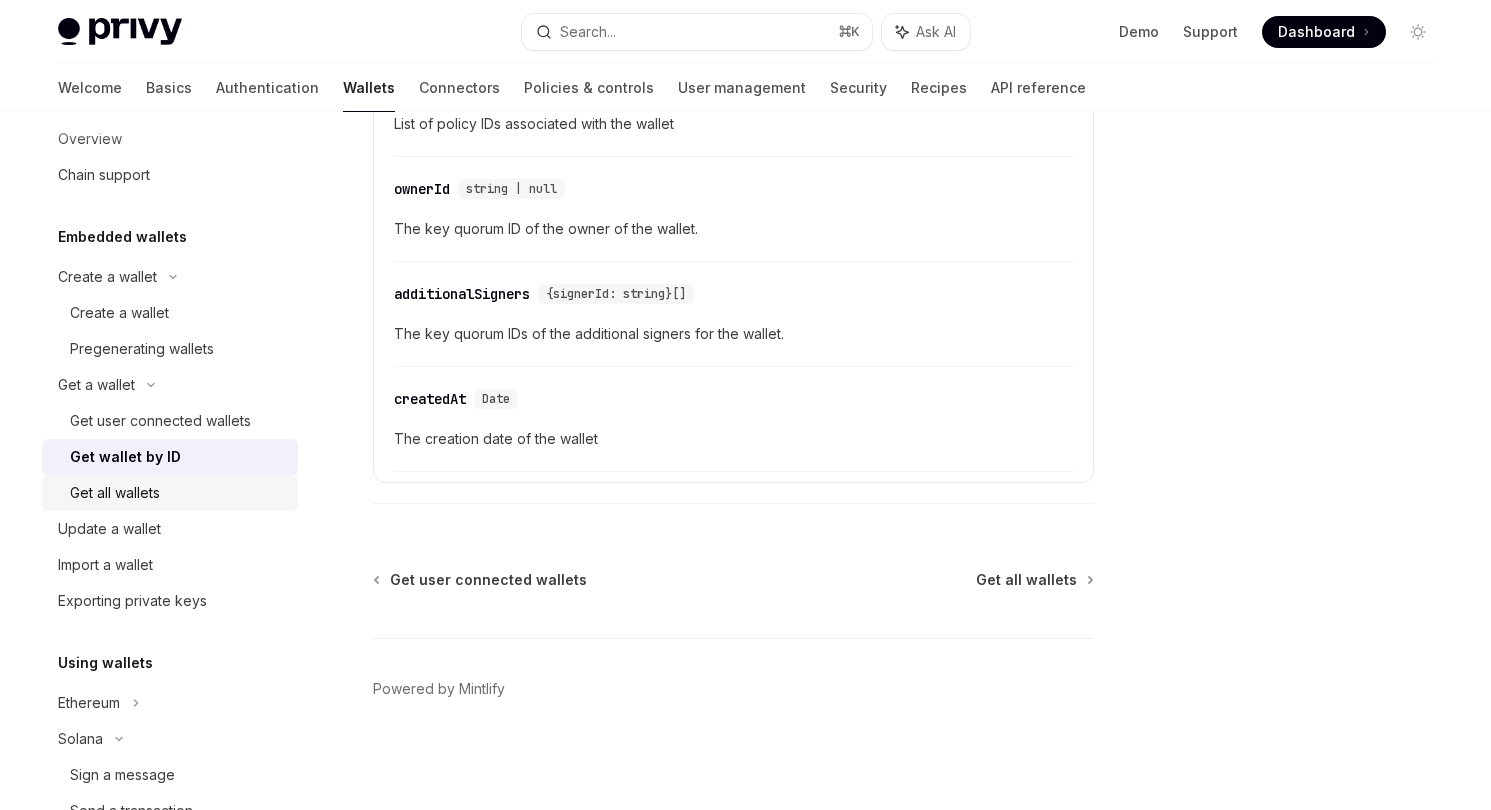 click on "Get all wallets" at bounding box center [178, 493] 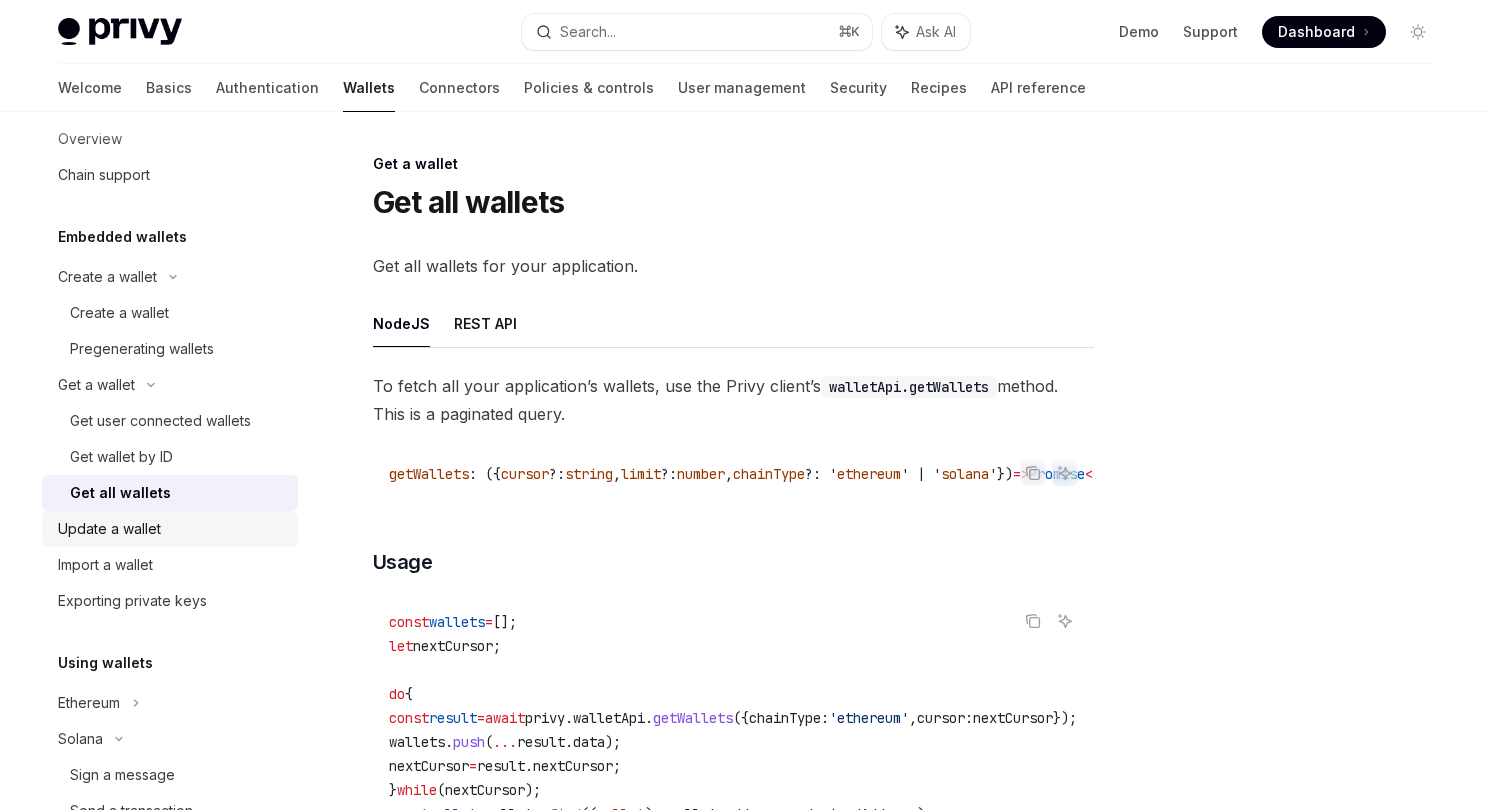 click on "Update a wallet" at bounding box center (172, 529) 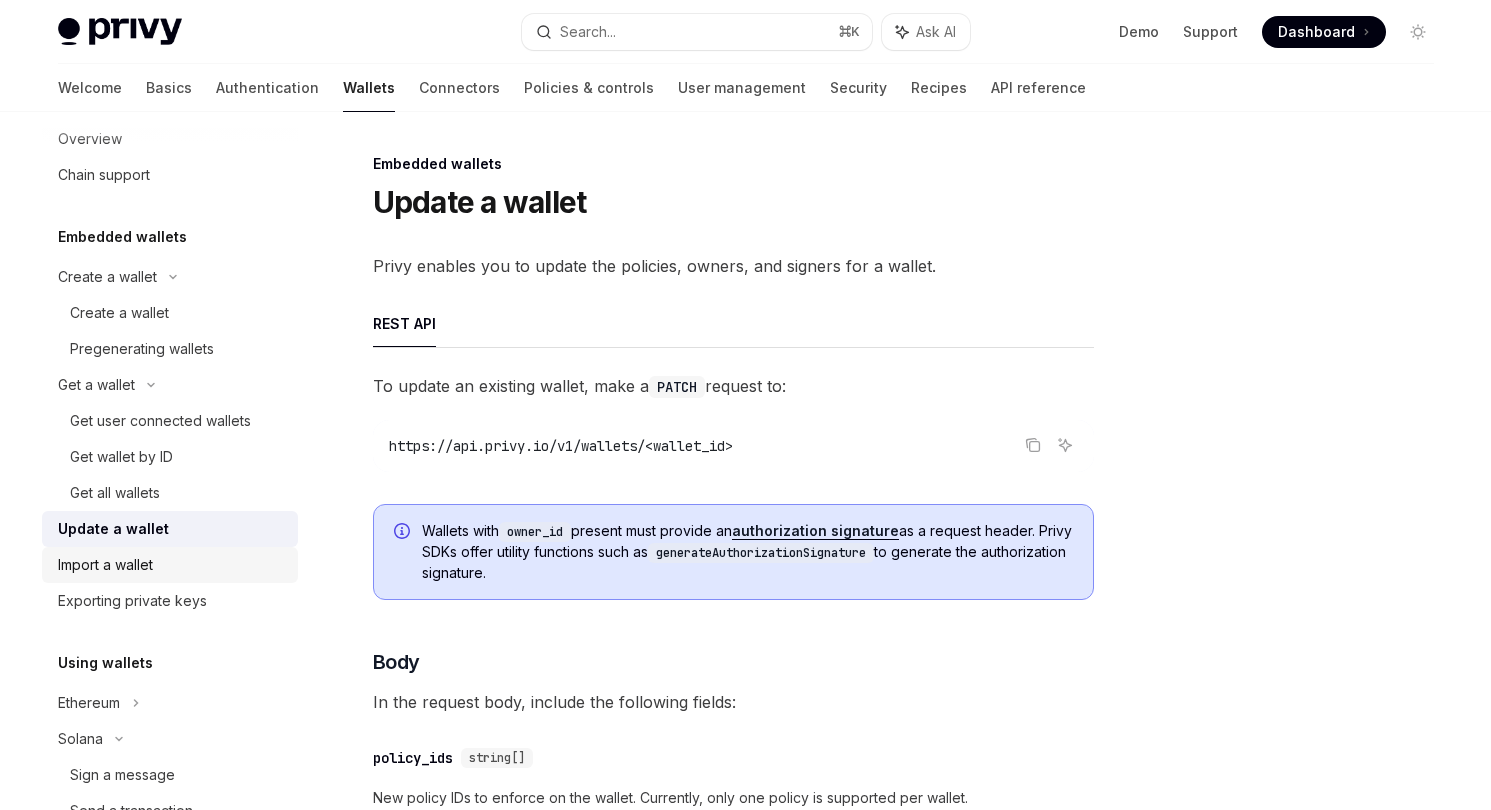 click on "Import a wallet" at bounding box center [172, 565] 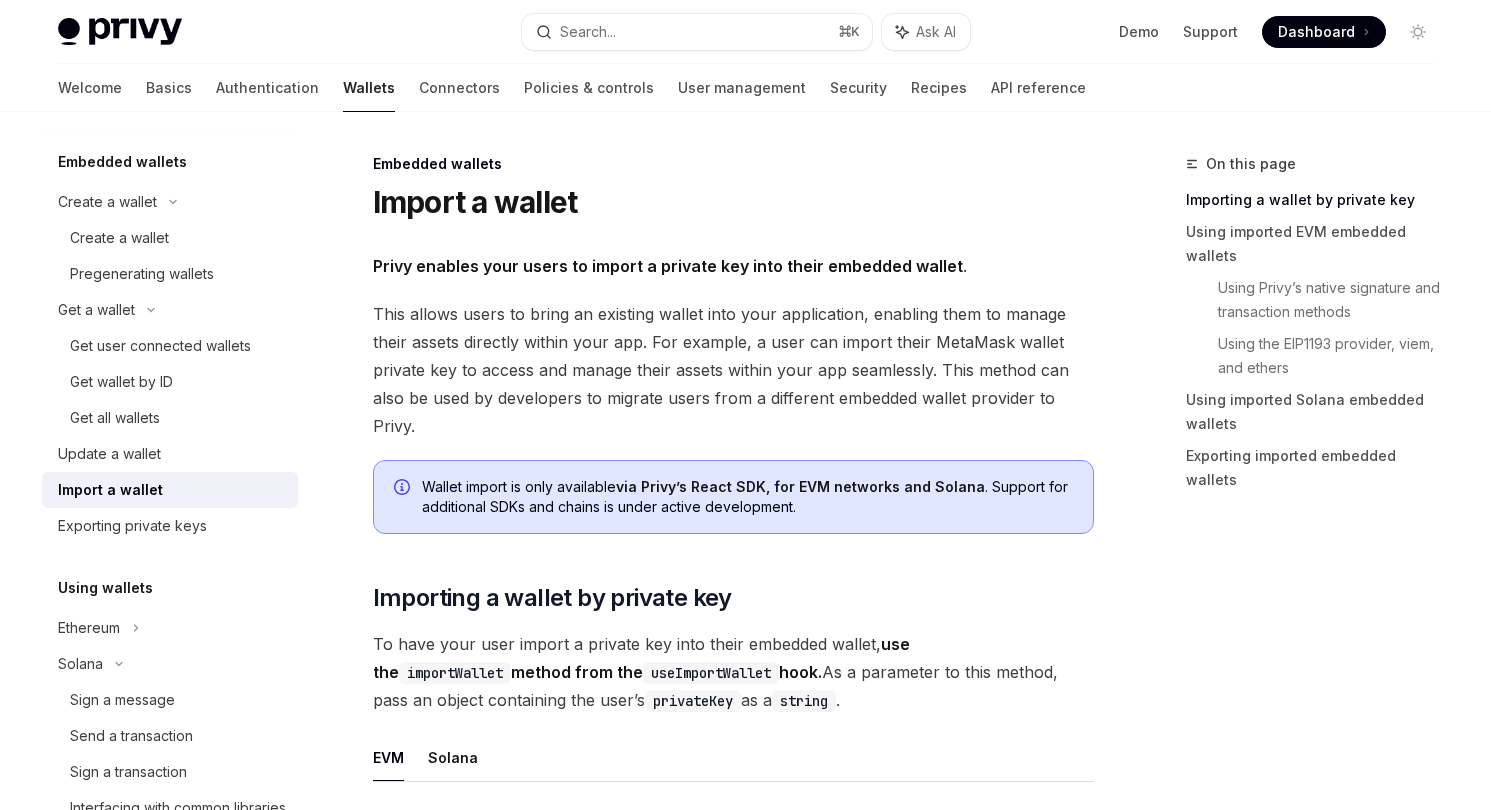 scroll, scrollTop: 171, scrollLeft: 0, axis: vertical 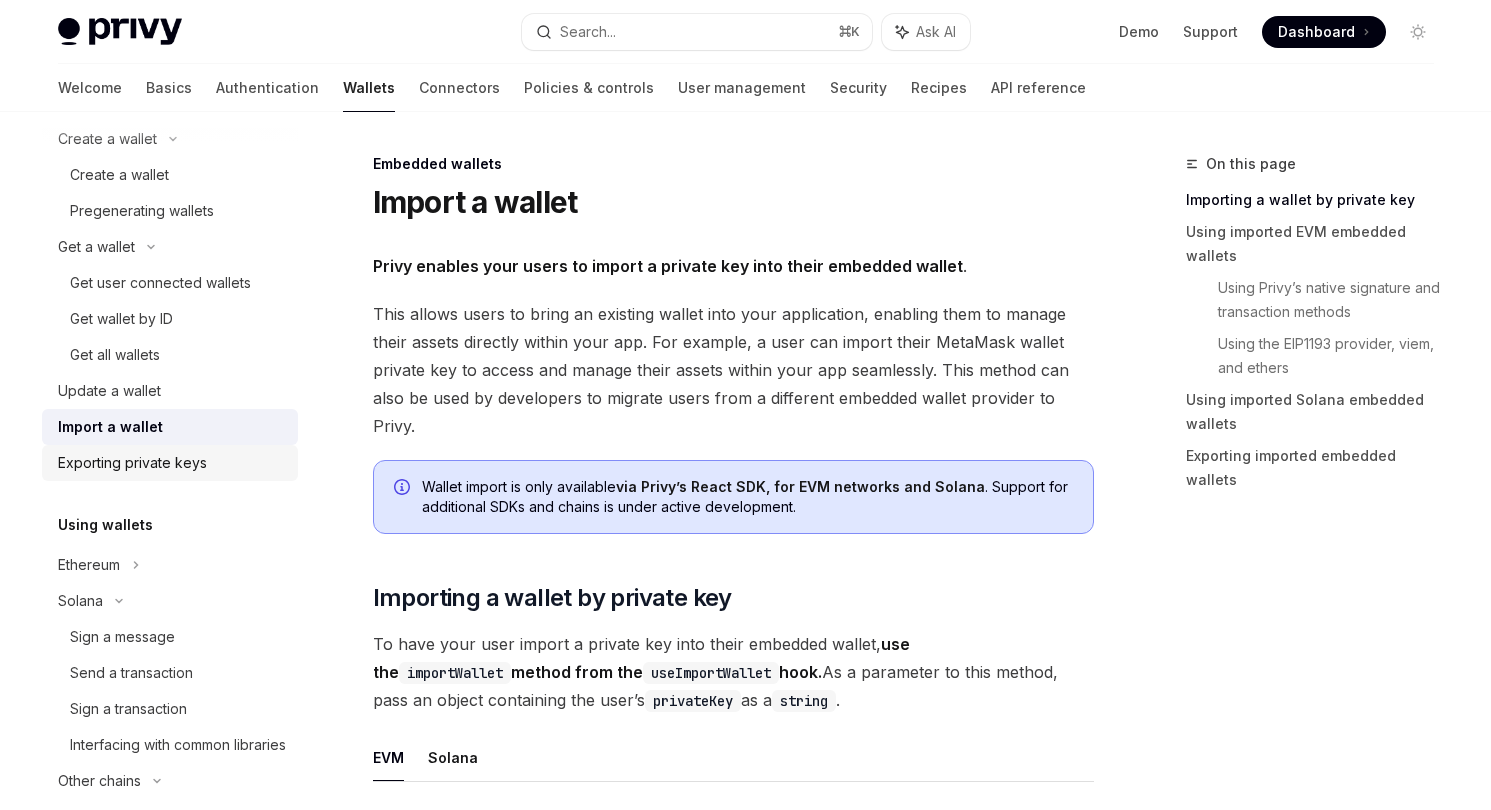 click on "Exporting private keys" at bounding box center (132, 463) 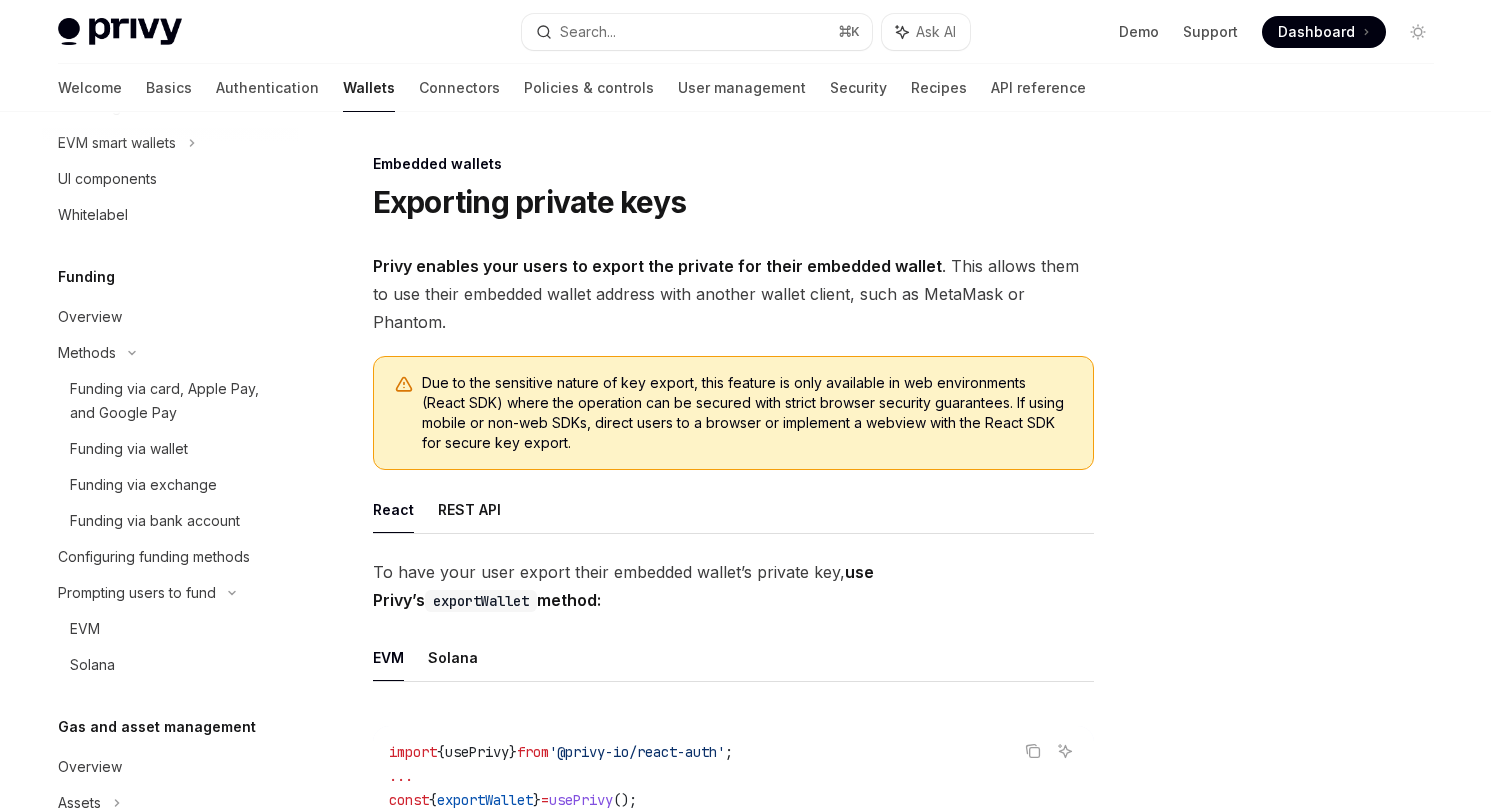 scroll, scrollTop: 0, scrollLeft: 0, axis: both 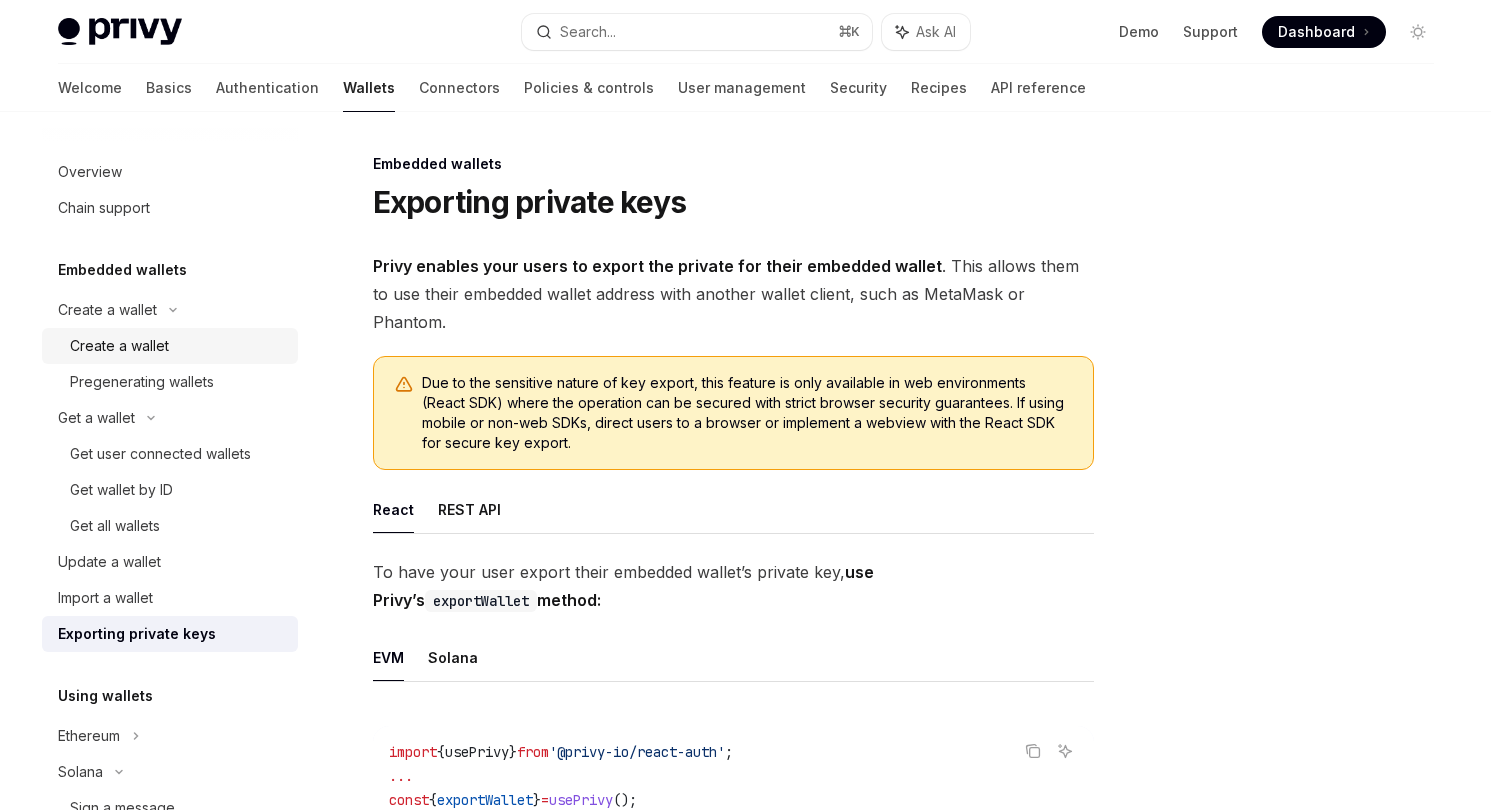 click on "Create a wallet" at bounding box center (119, 346) 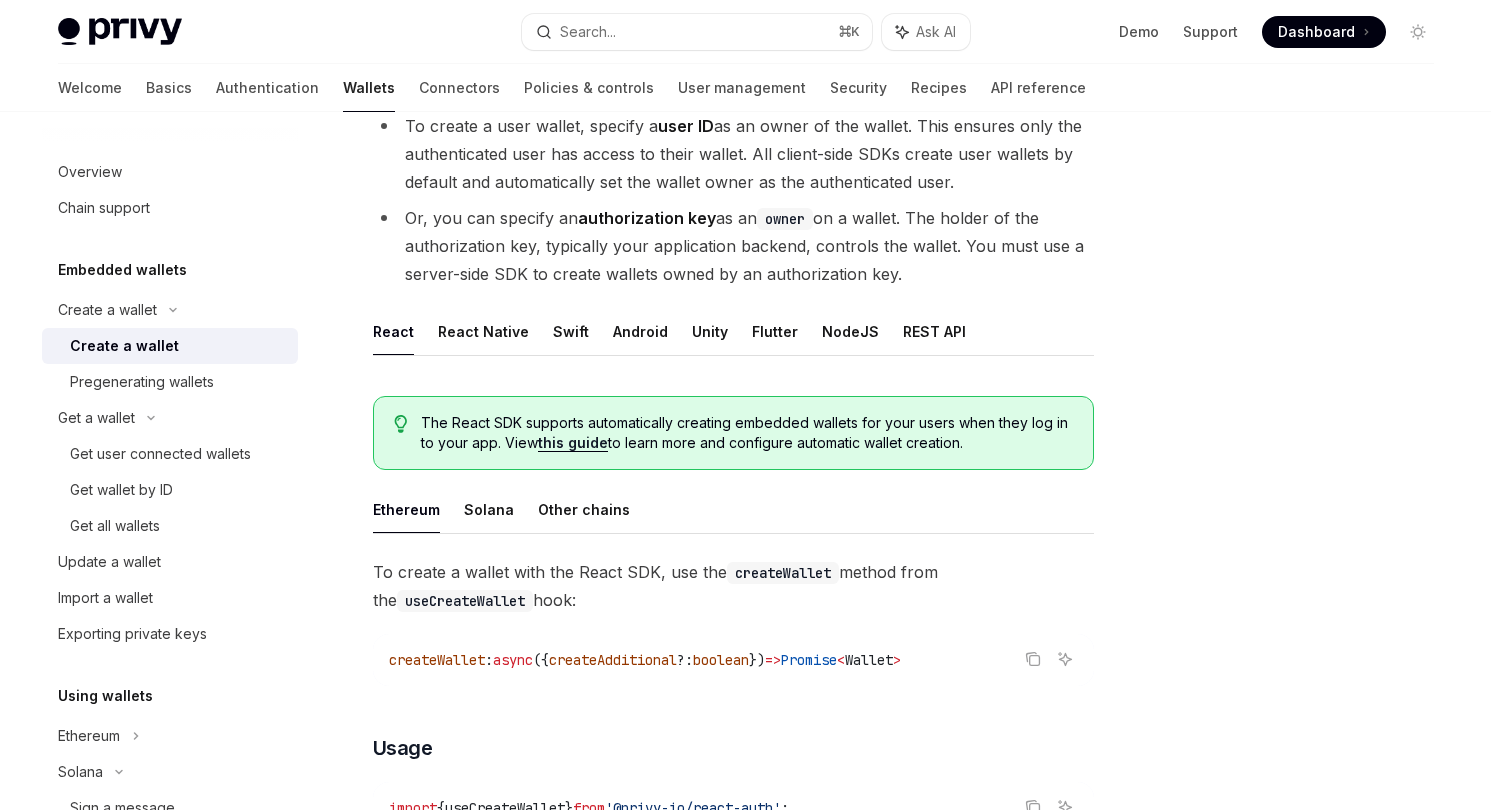 scroll, scrollTop: 245, scrollLeft: 0, axis: vertical 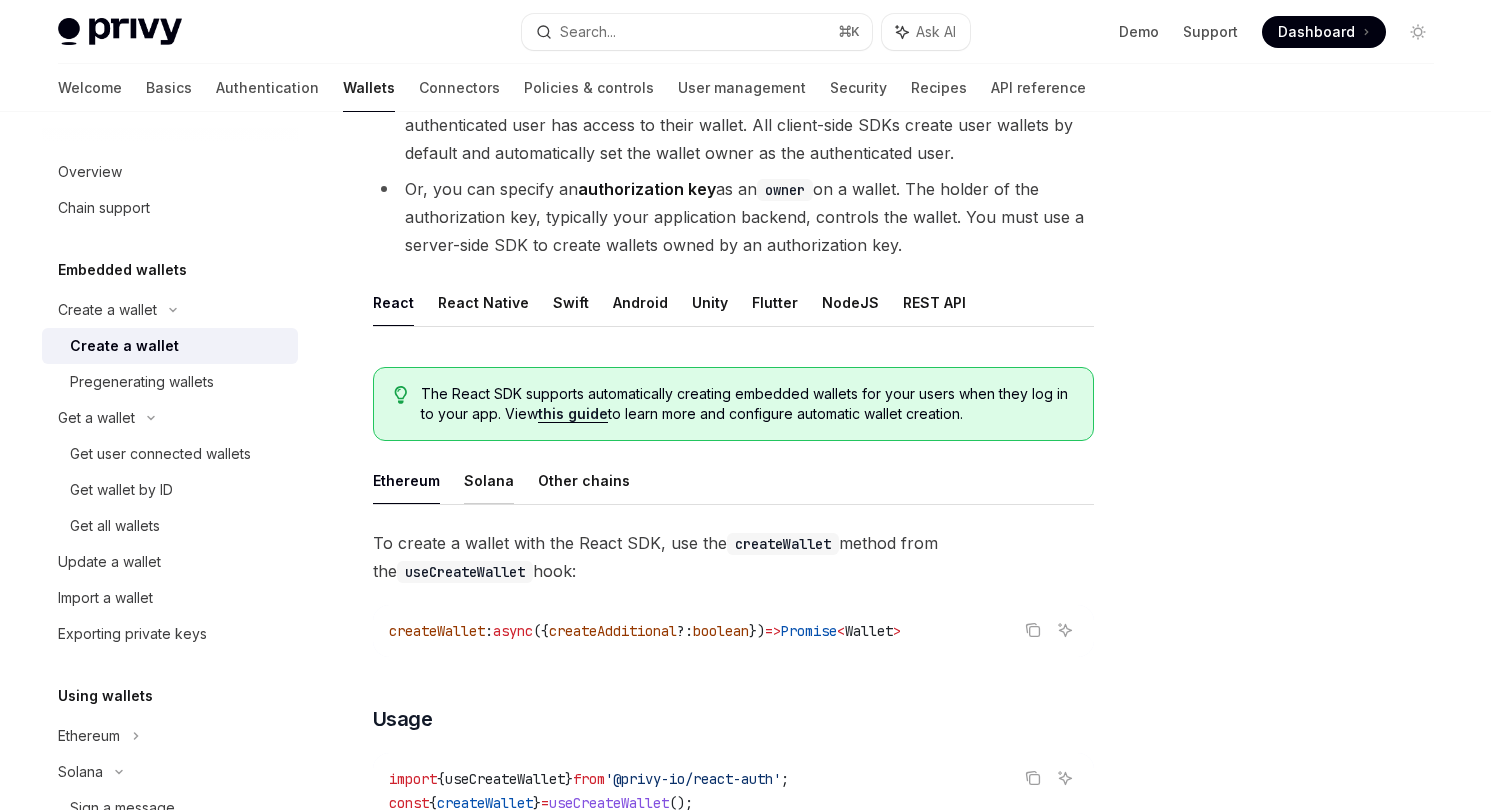 click on "Solana" at bounding box center (489, 480) 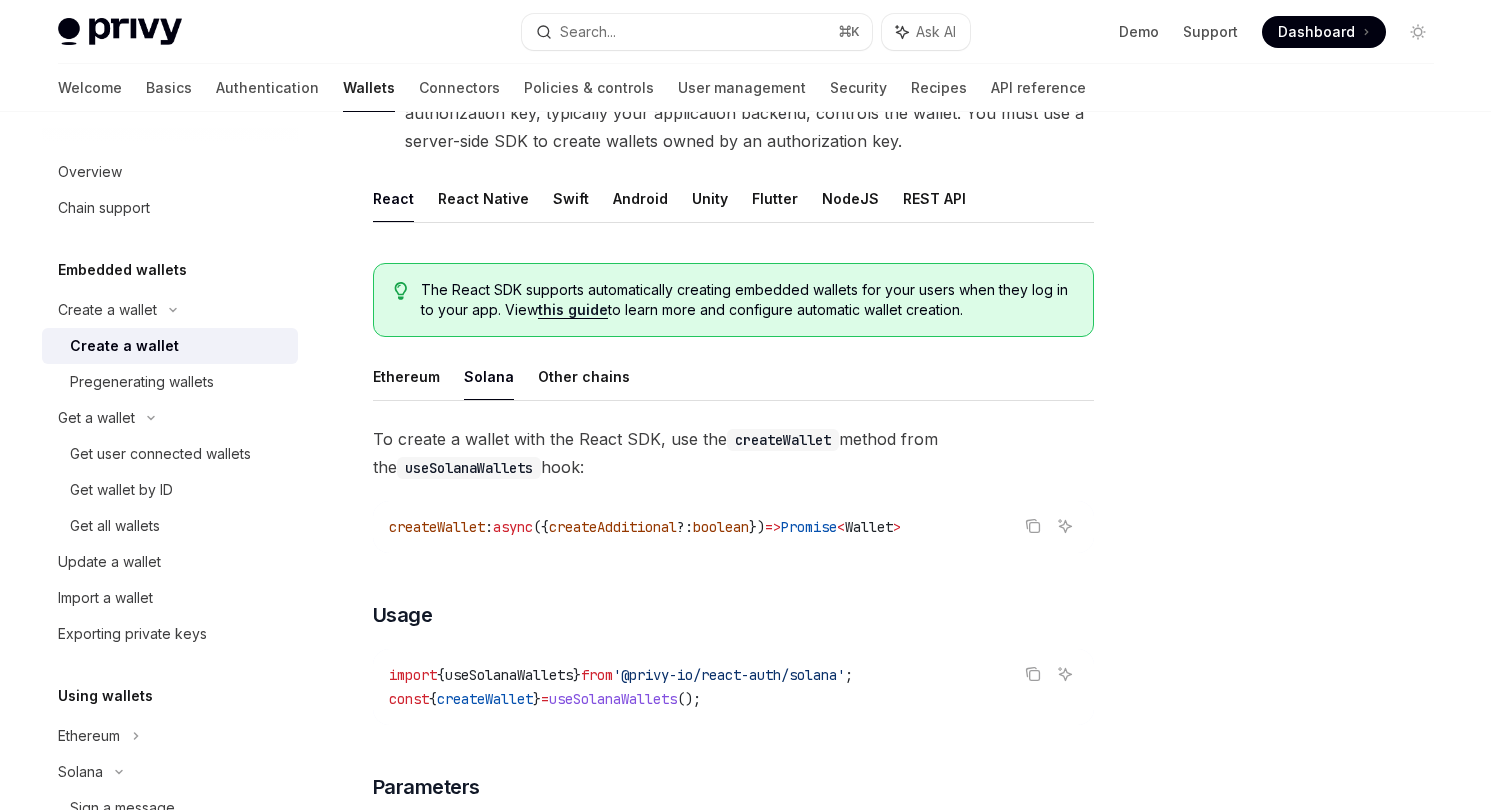 scroll, scrollTop: 386, scrollLeft: 0, axis: vertical 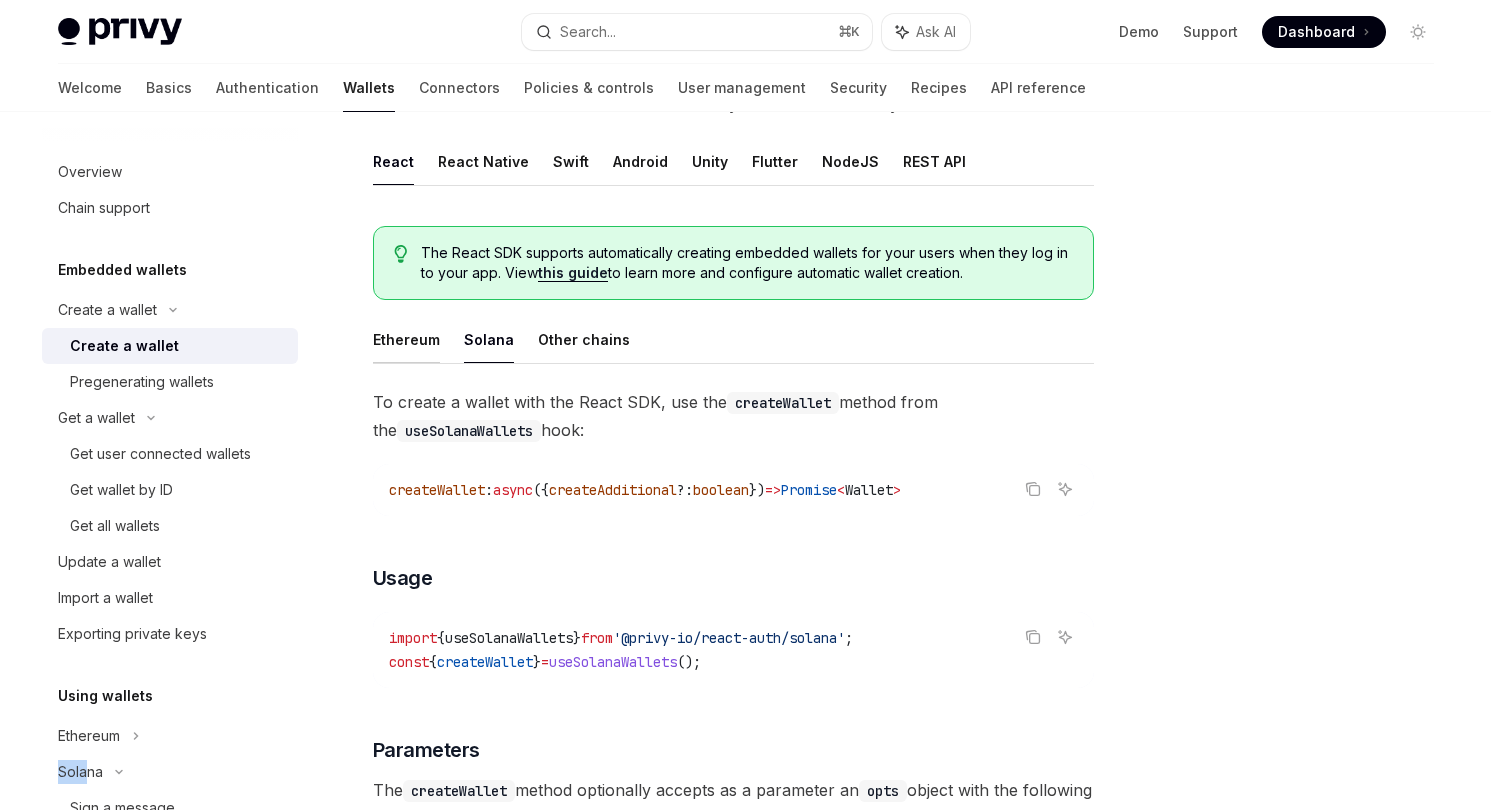 click on "Ethereum" at bounding box center [406, 339] 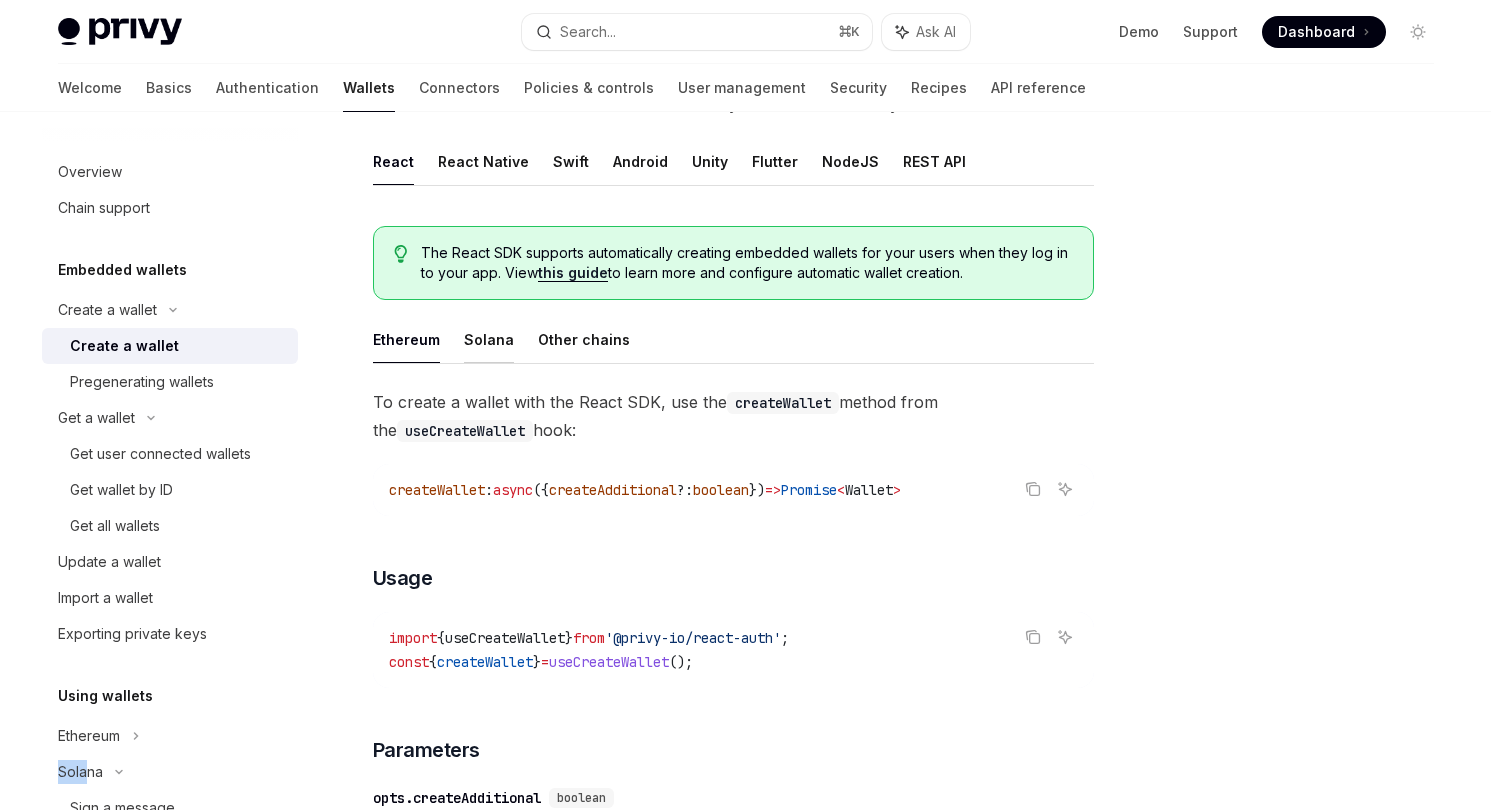 click on "Solana" at bounding box center (489, 339) 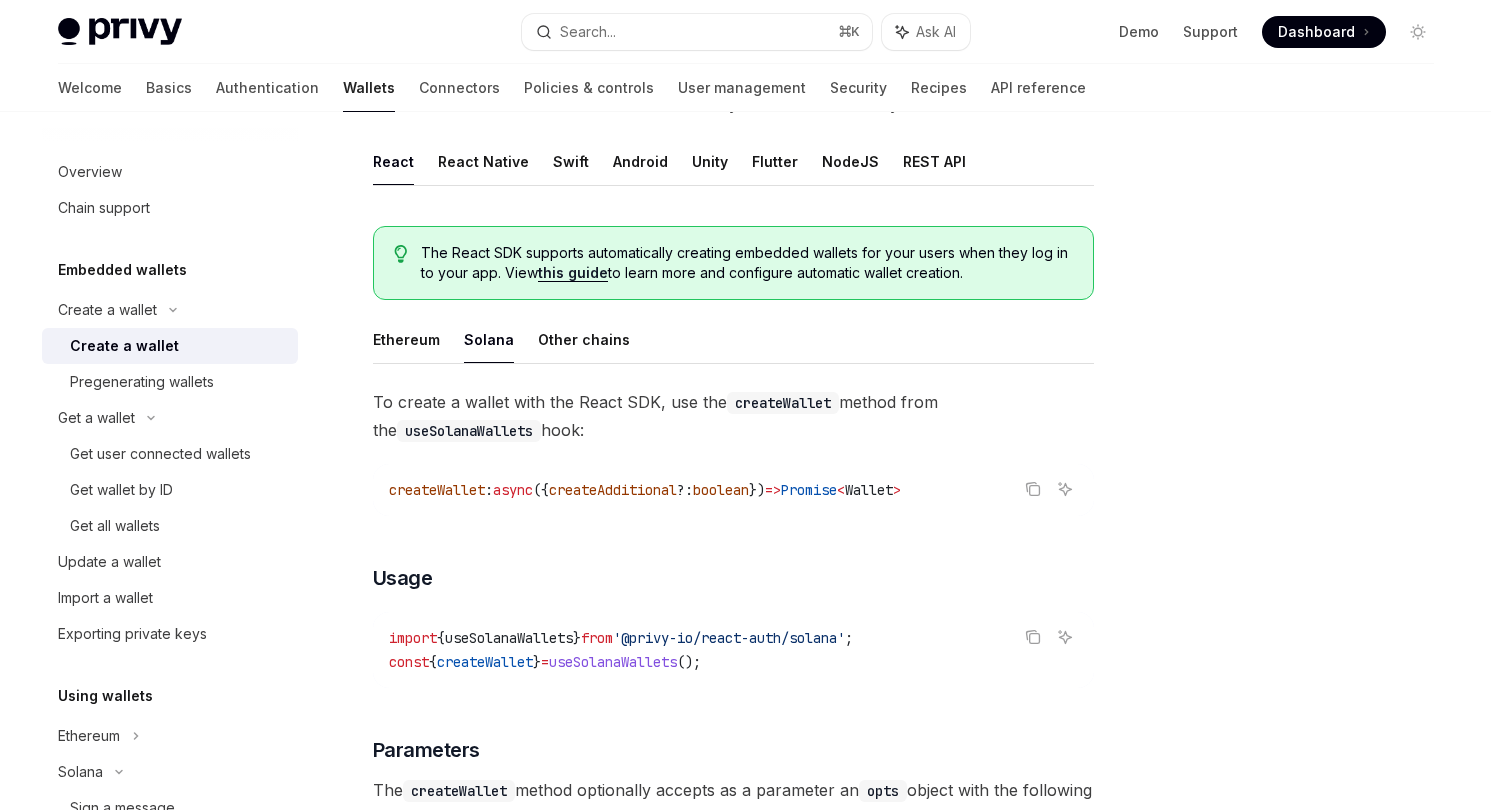 click on "Ethereum Solana Other chains" at bounding box center [733, 340] 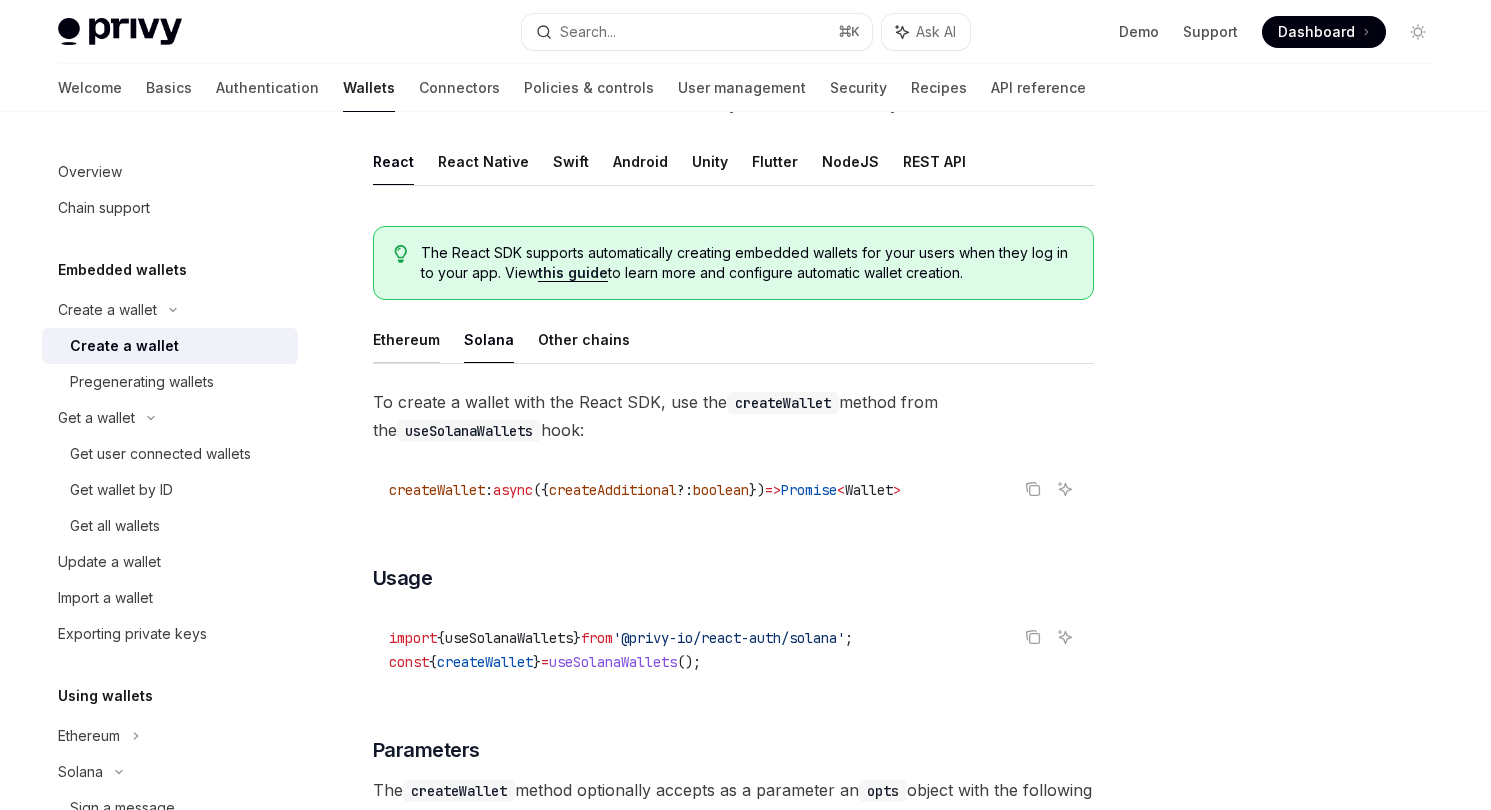 click on "Ethereum" at bounding box center [406, 339] 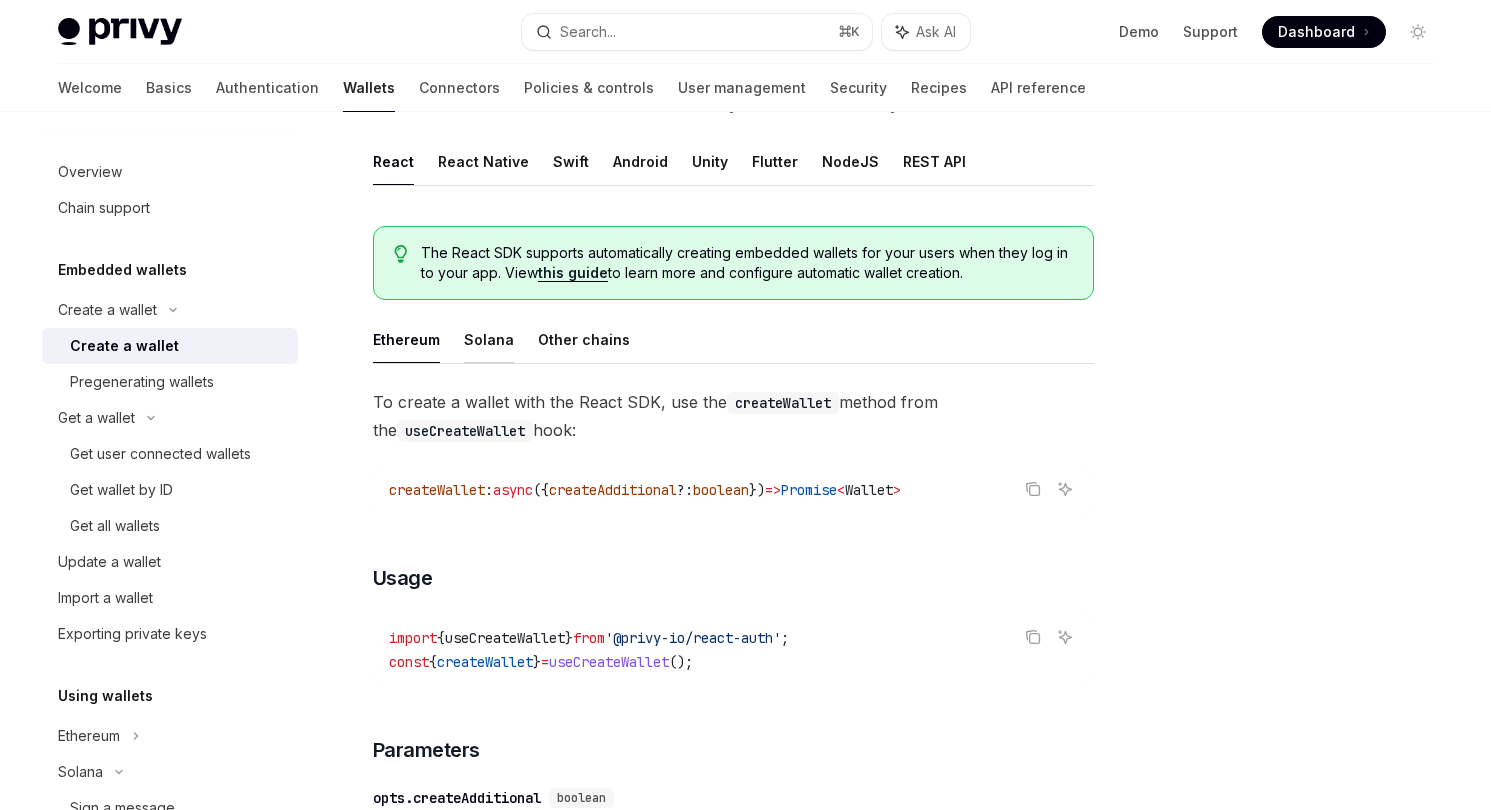 click on "Solana" at bounding box center (489, 339) 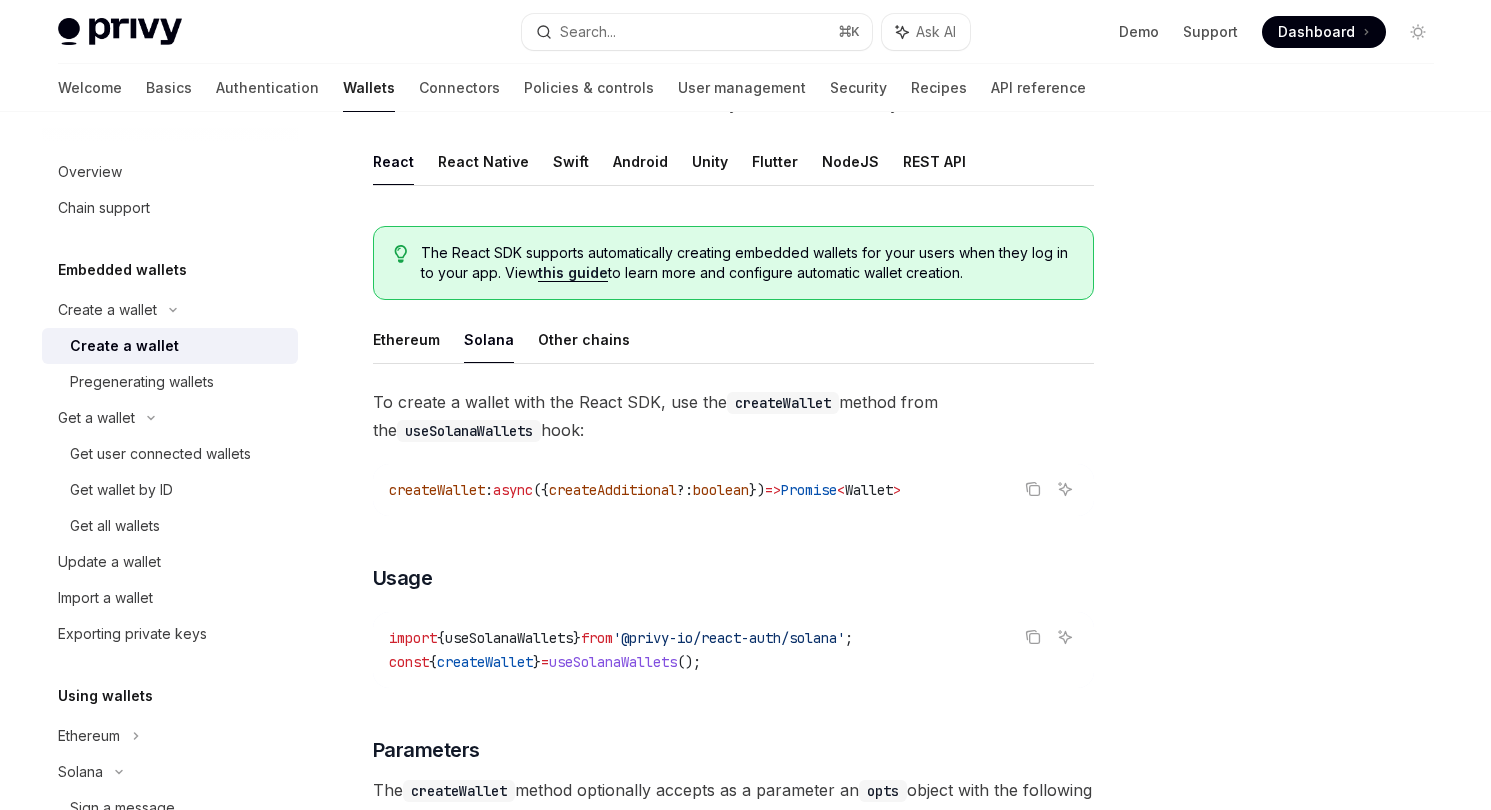 click on "useSolanaWallets" at bounding box center [509, 638] 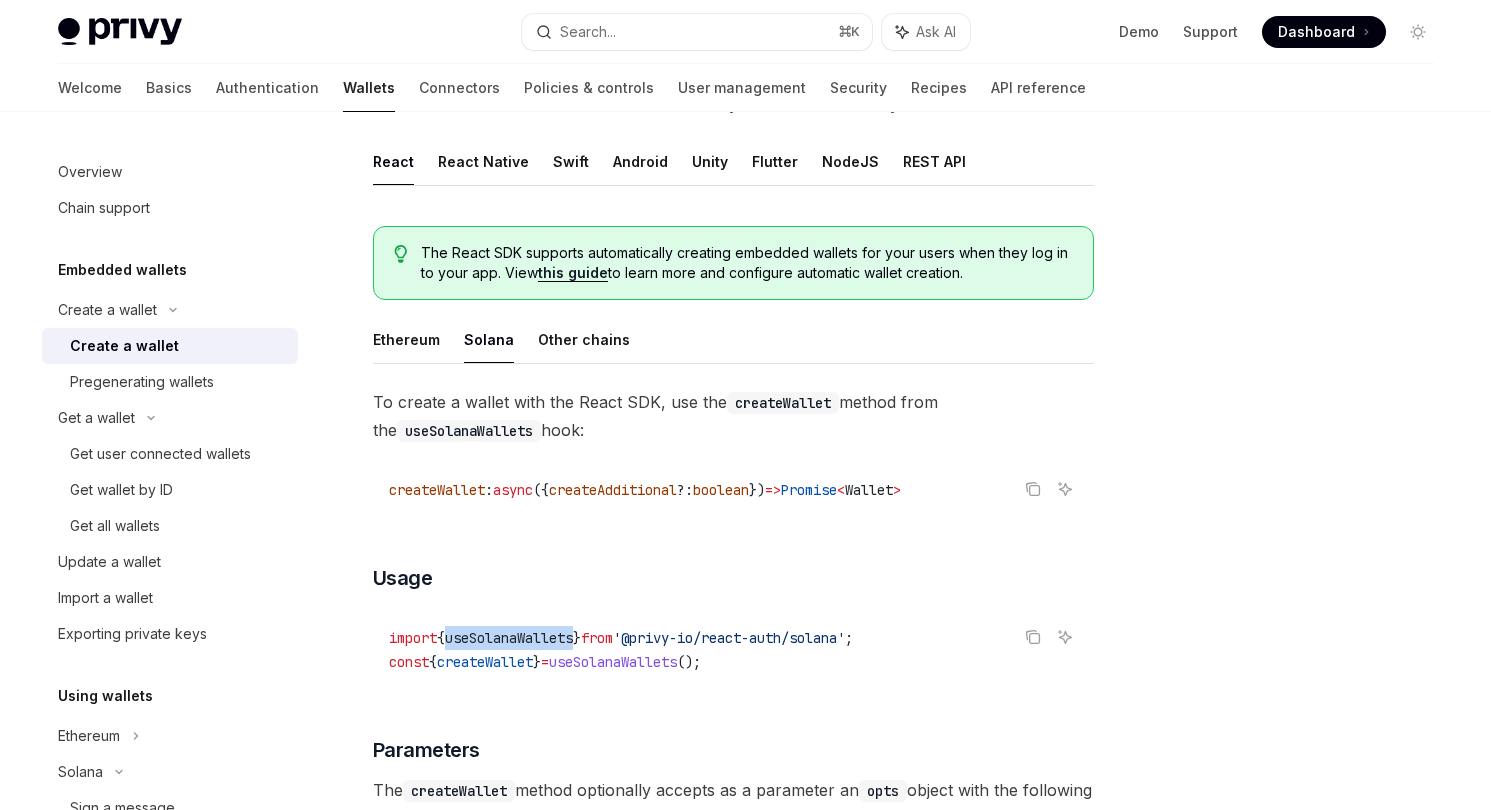 click on "useSolanaWallets" at bounding box center (509, 638) 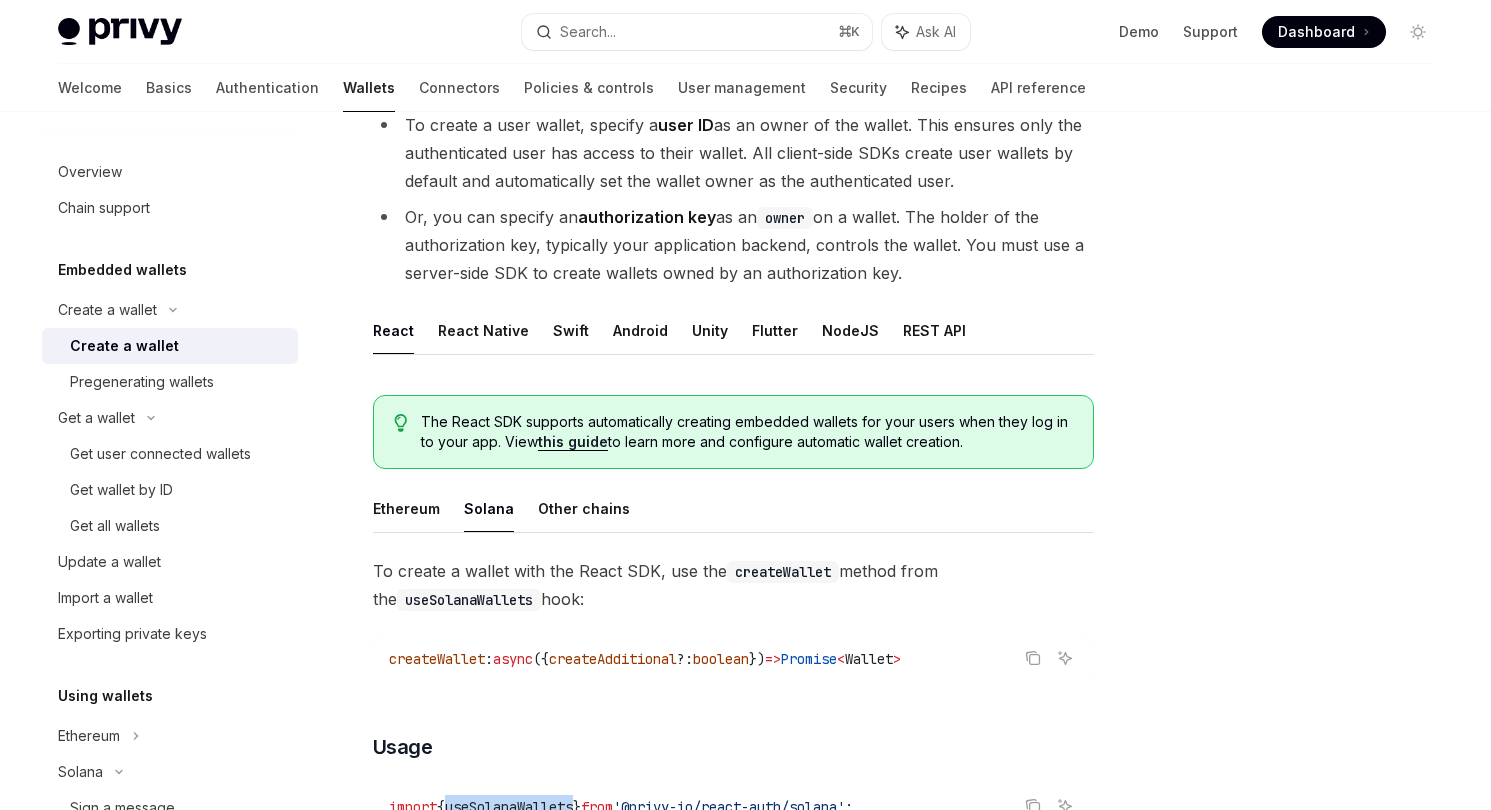 scroll, scrollTop: 443, scrollLeft: 0, axis: vertical 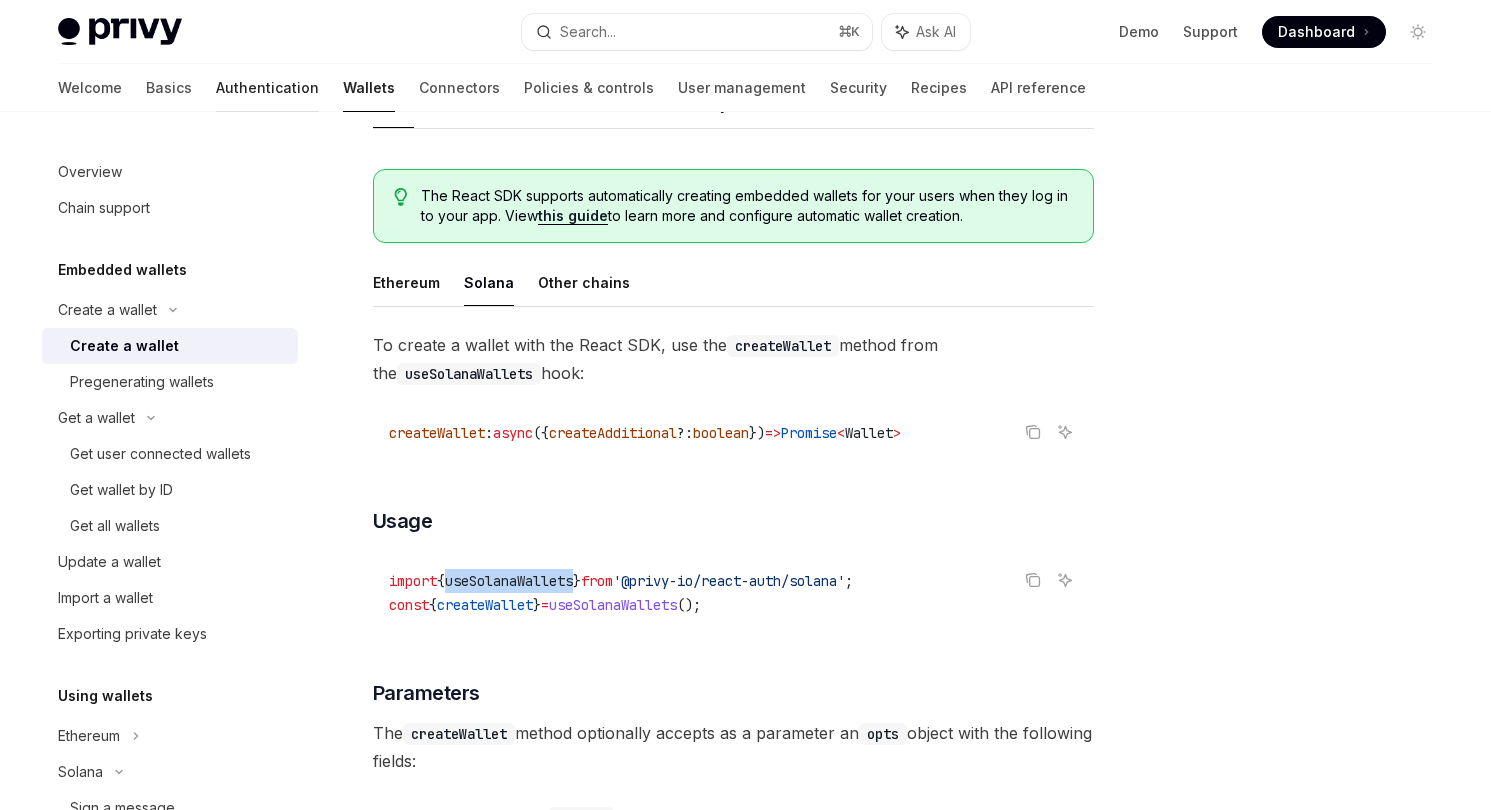 click on "Authentication" at bounding box center [267, 88] 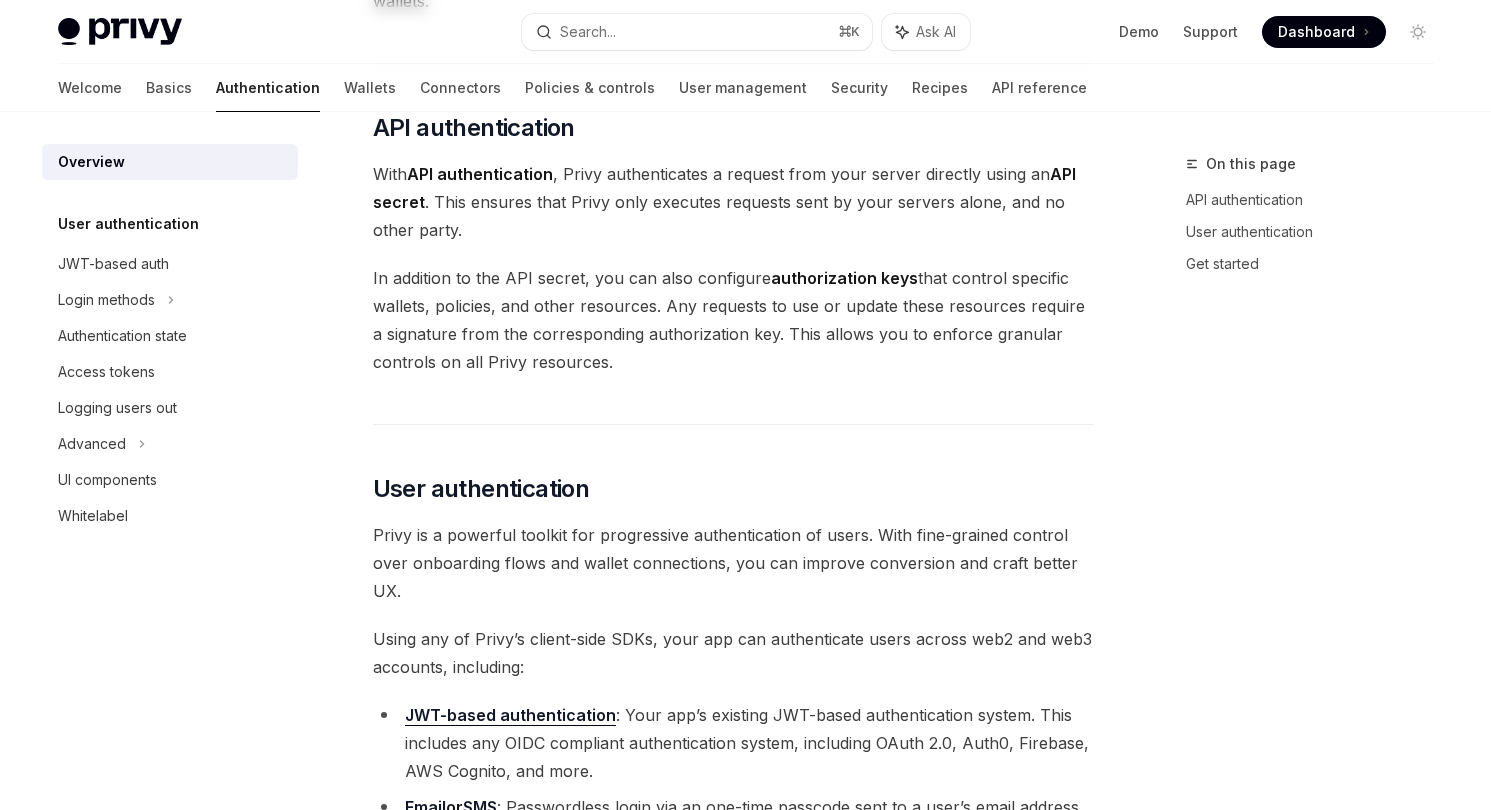 scroll, scrollTop: 0, scrollLeft: 0, axis: both 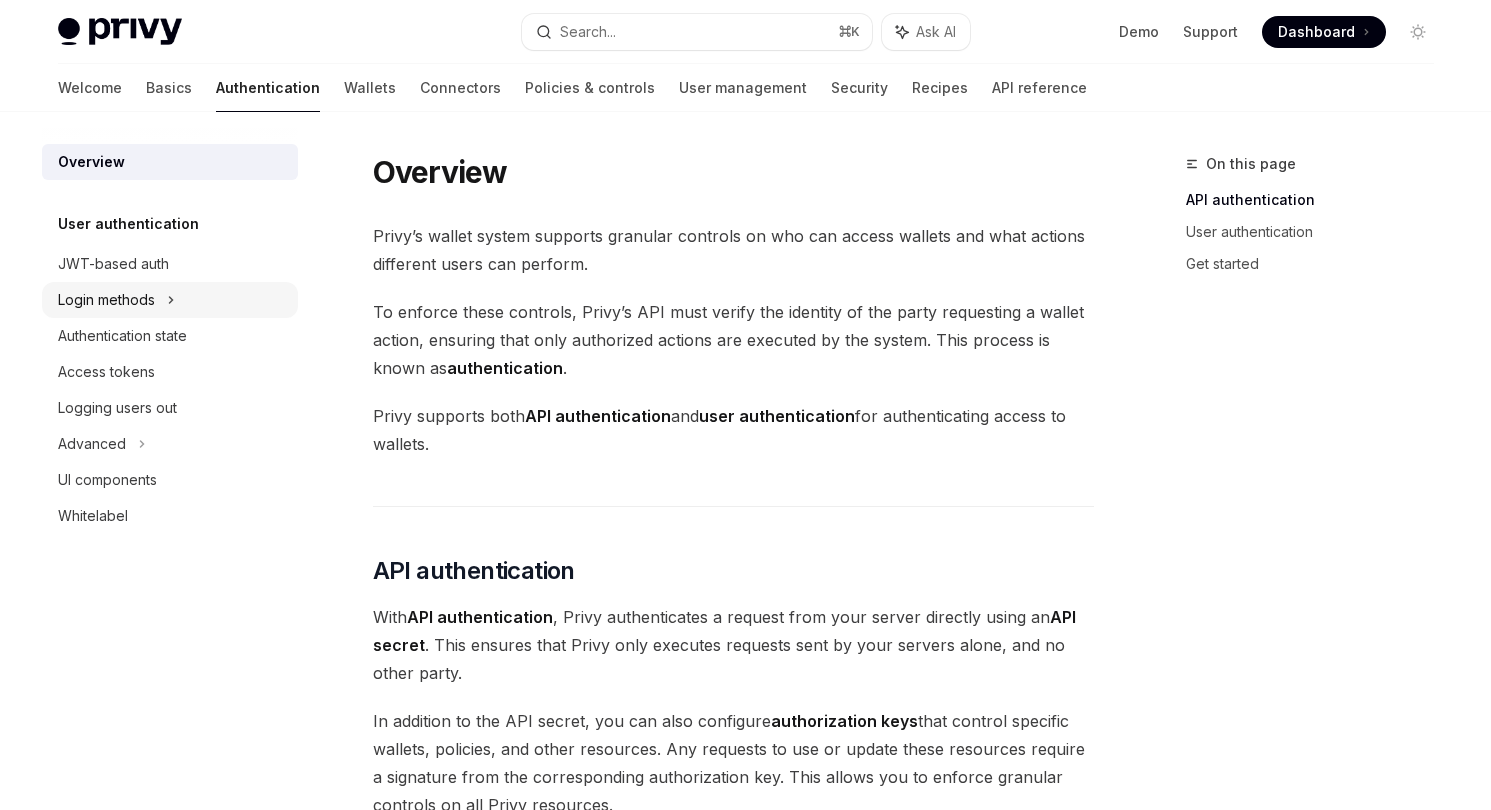 click on "Login methods" at bounding box center (170, 300) 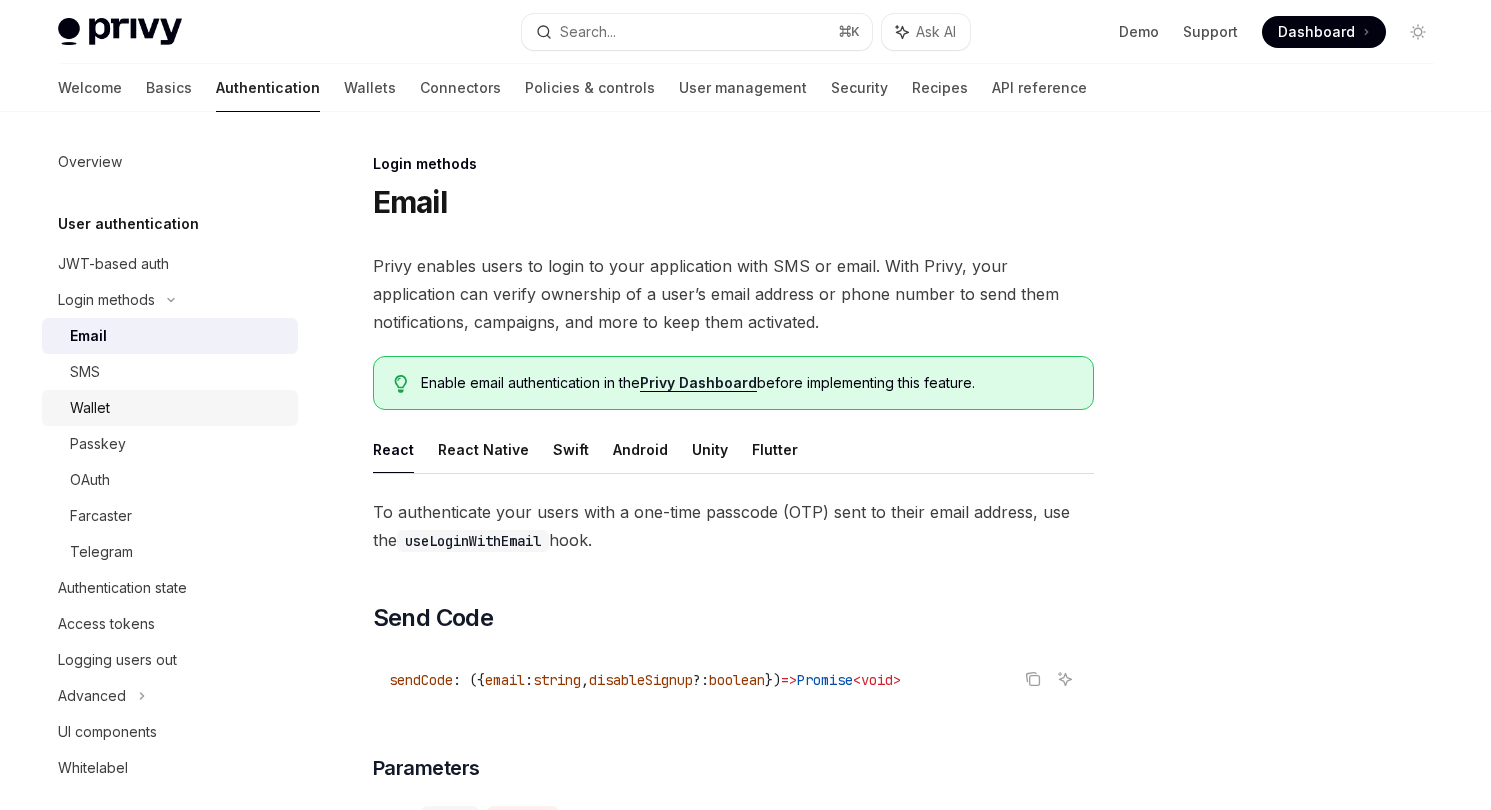 click on "Wallet" at bounding box center (170, 408) 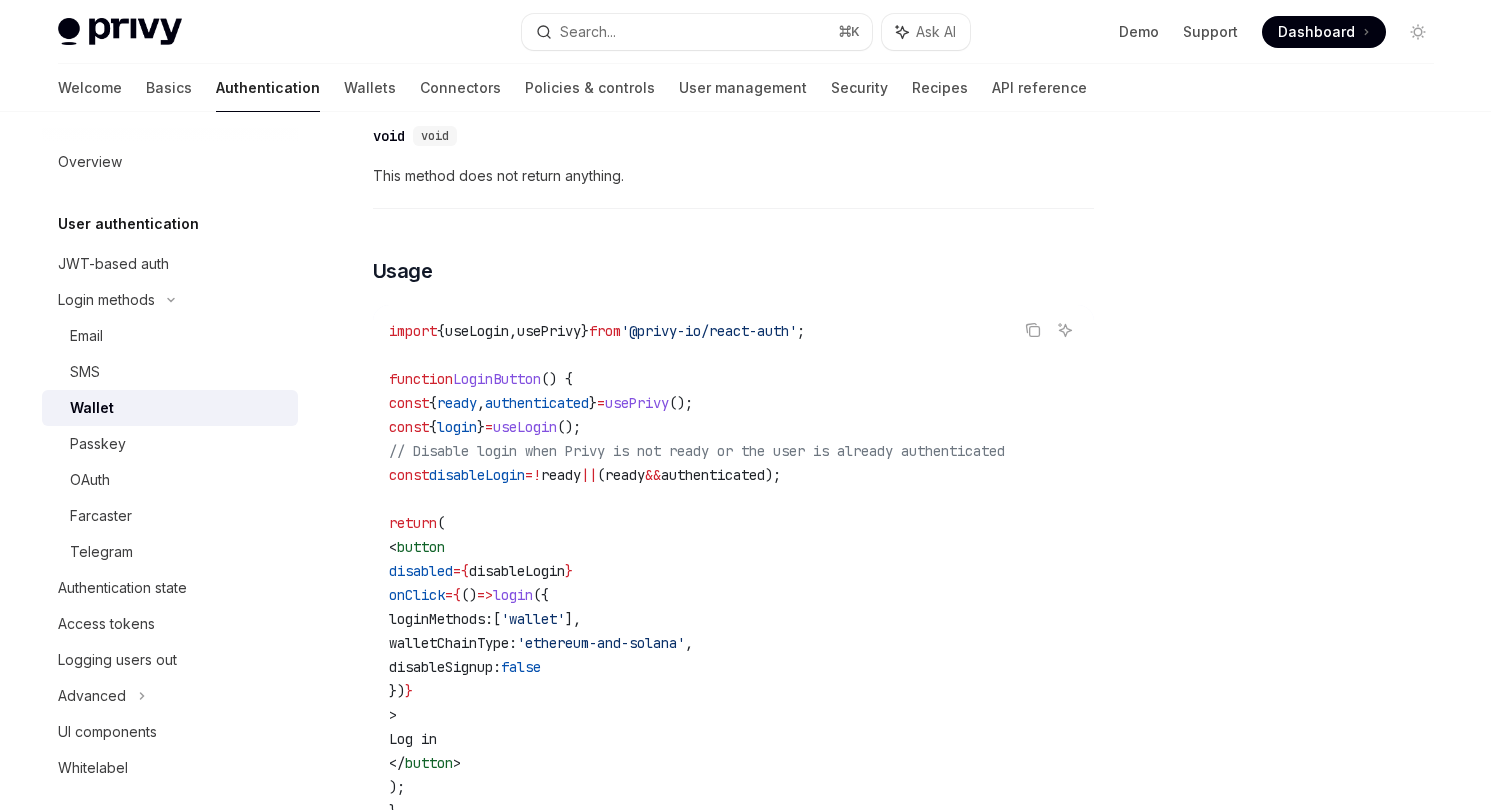 scroll, scrollTop: 972, scrollLeft: 0, axis: vertical 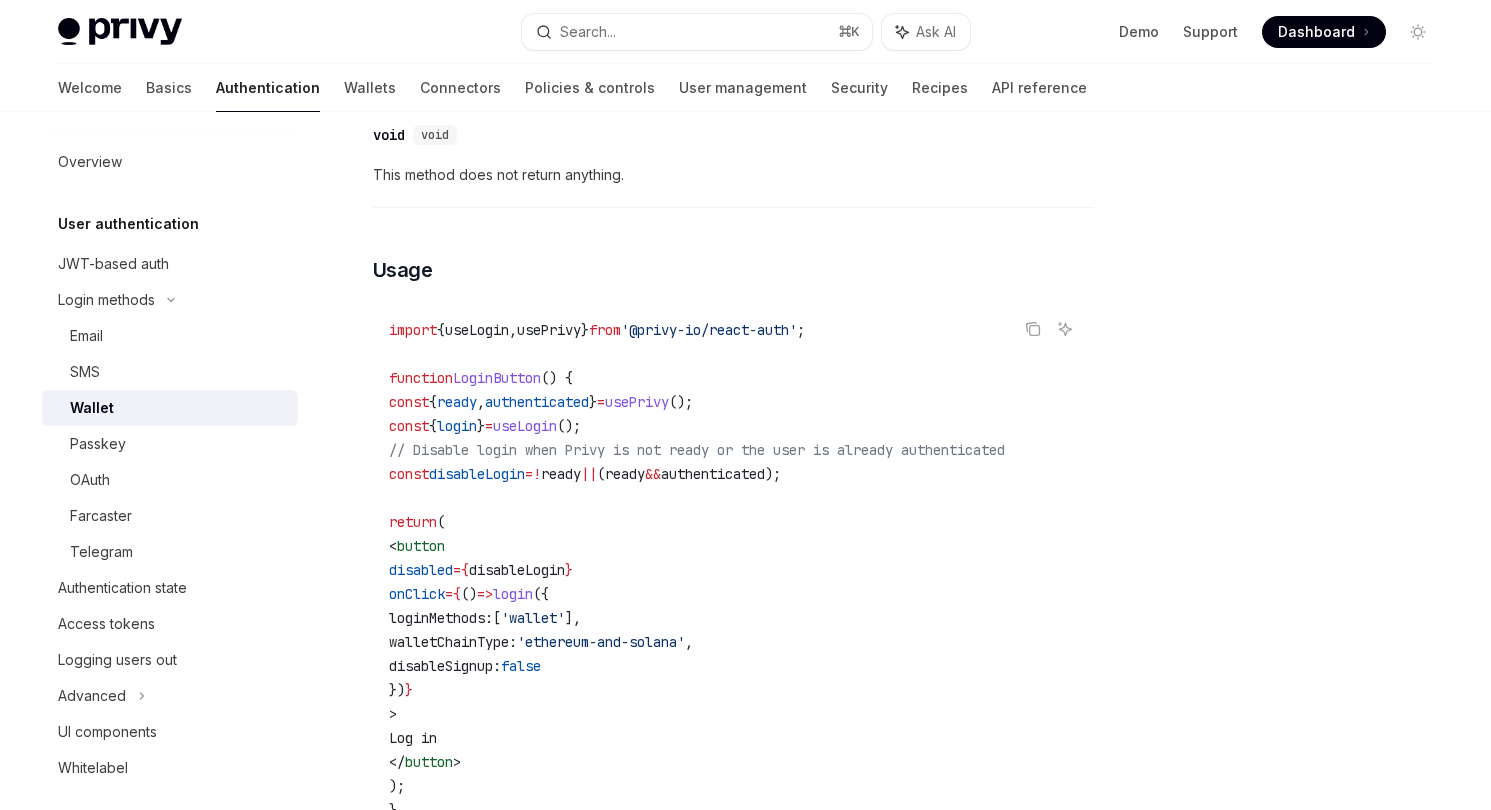 click on "walletChainType:" at bounding box center (453, 642) 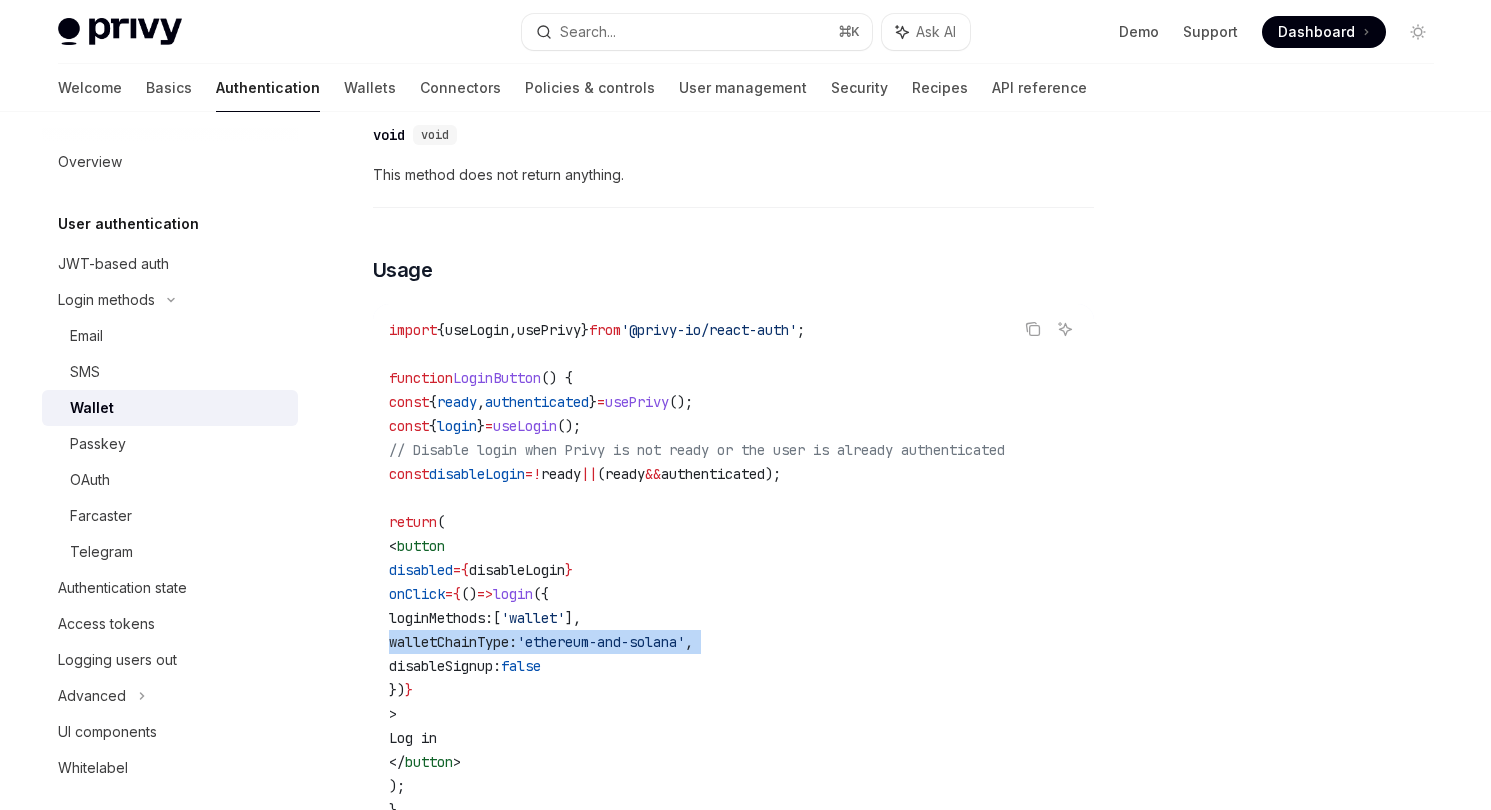 click on "walletChainType:" at bounding box center (453, 642) 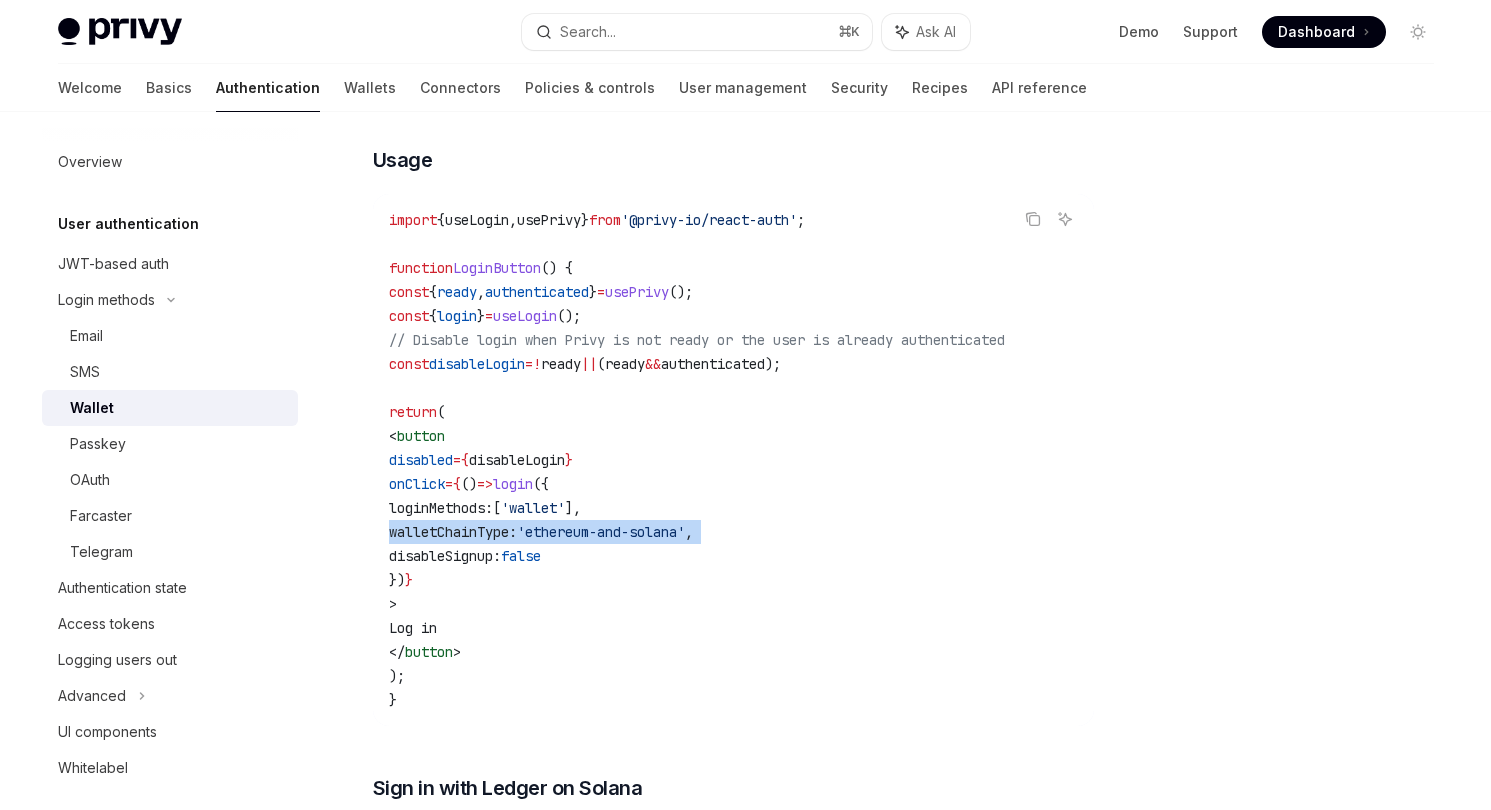 scroll, scrollTop: 1103, scrollLeft: 0, axis: vertical 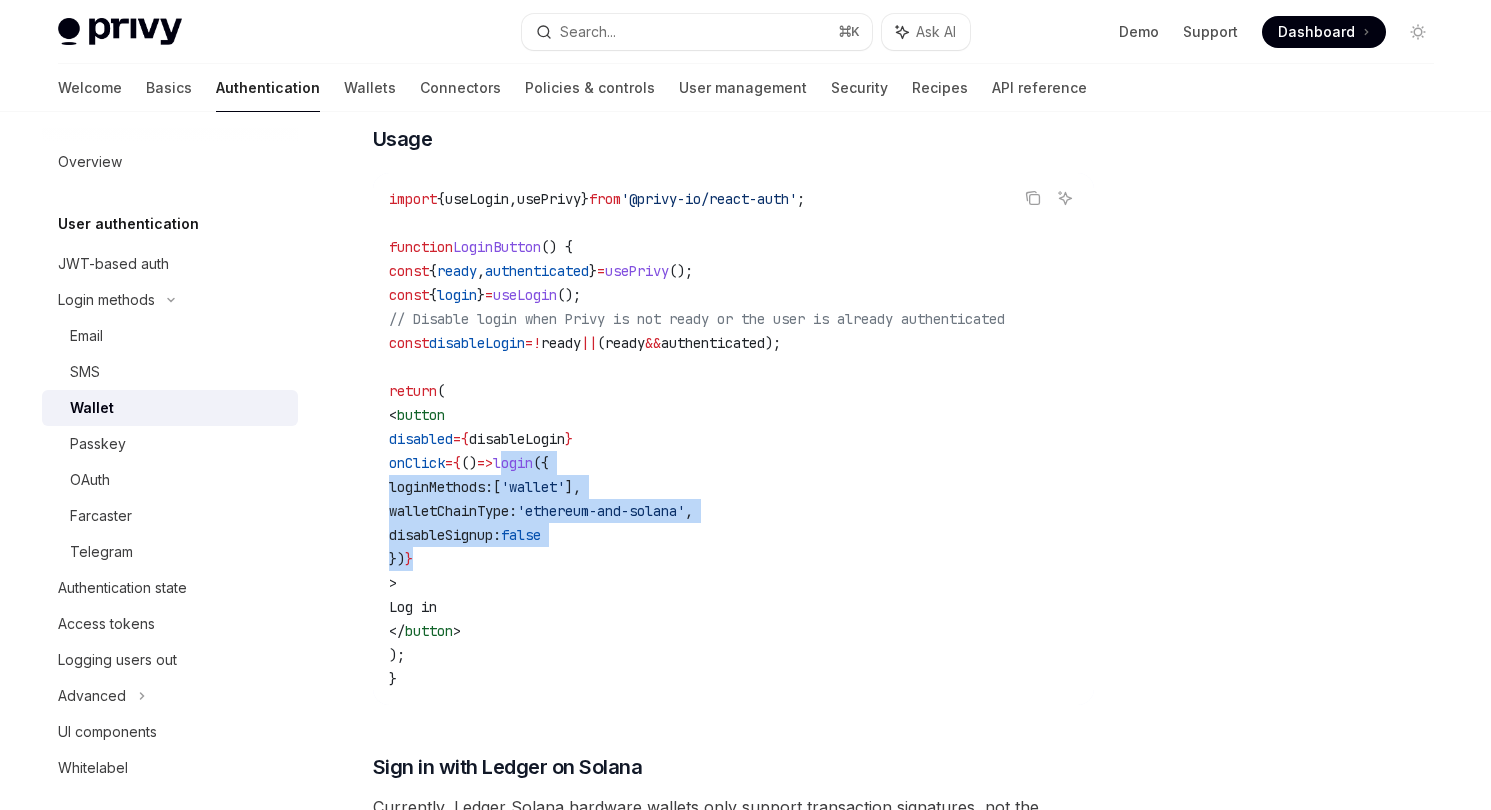 drag, startPoint x: 523, startPoint y: 592, endPoint x: 611, endPoint y: 500, distance: 127.310646 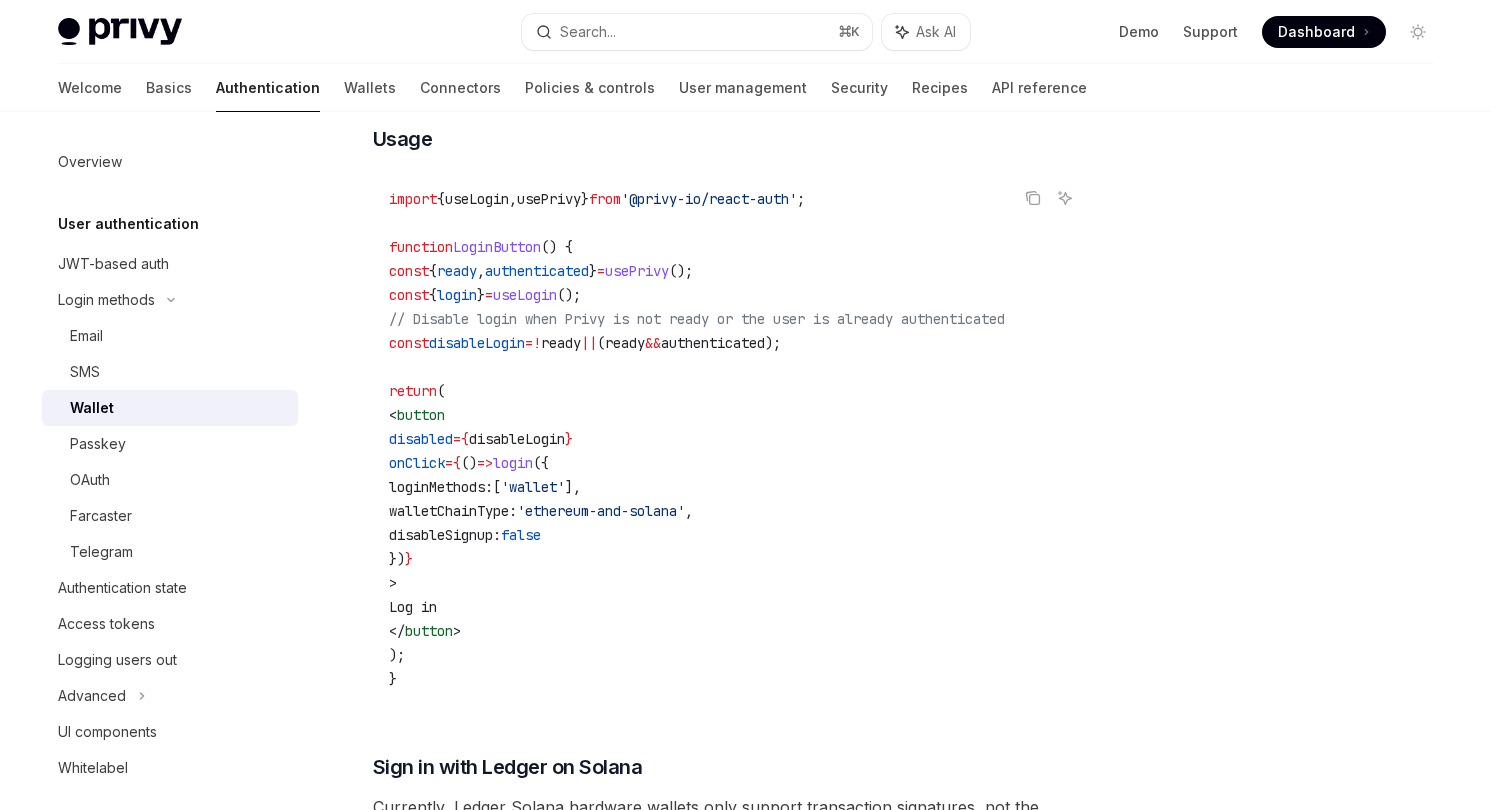 drag, startPoint x: 505, startPoint y: 593, endPoint x: 612, endPoint y: 496, distance: 144.42299 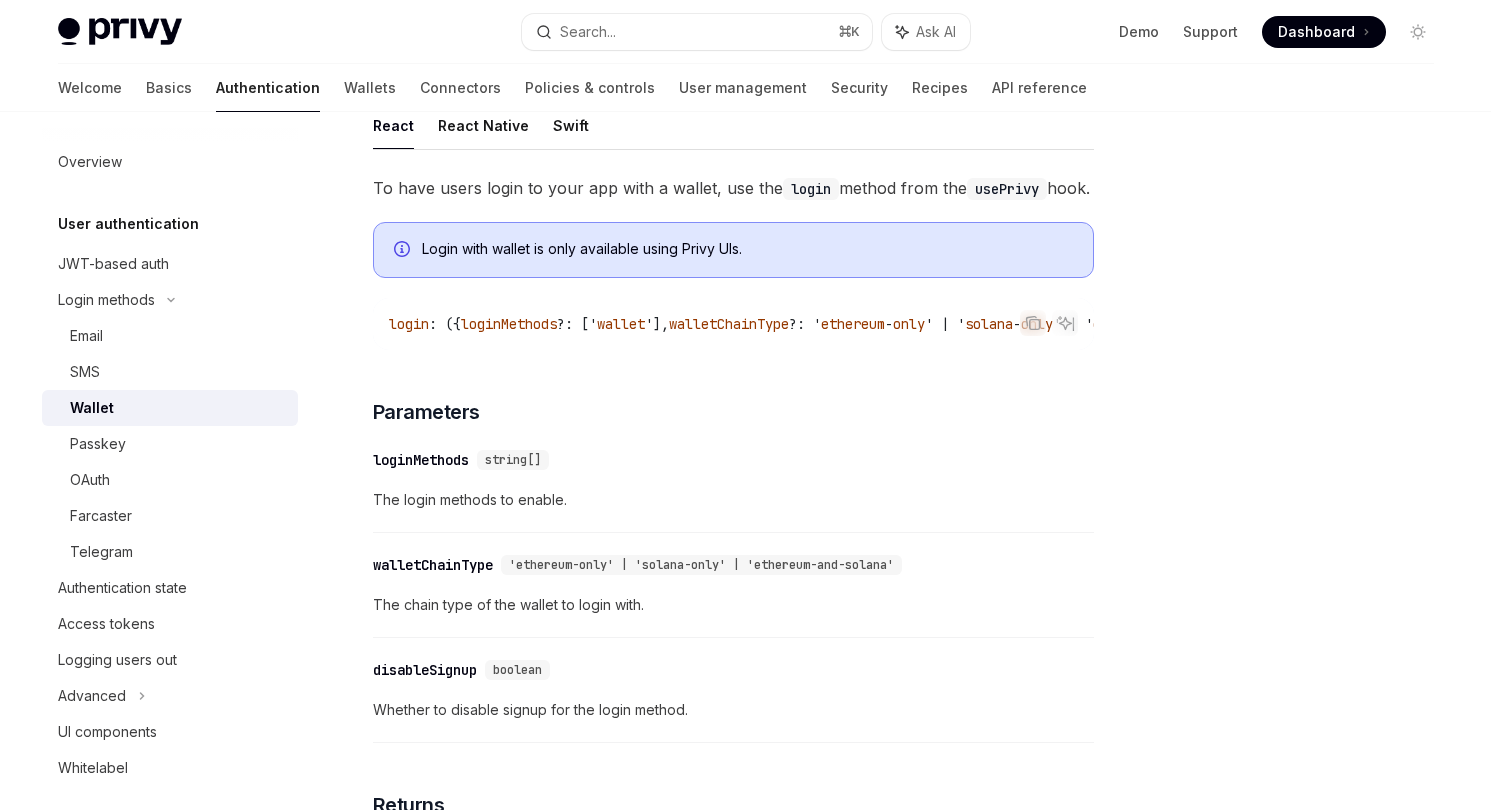 scroll, scrollTop: 207, scrollLeft: 0, axis: vertical 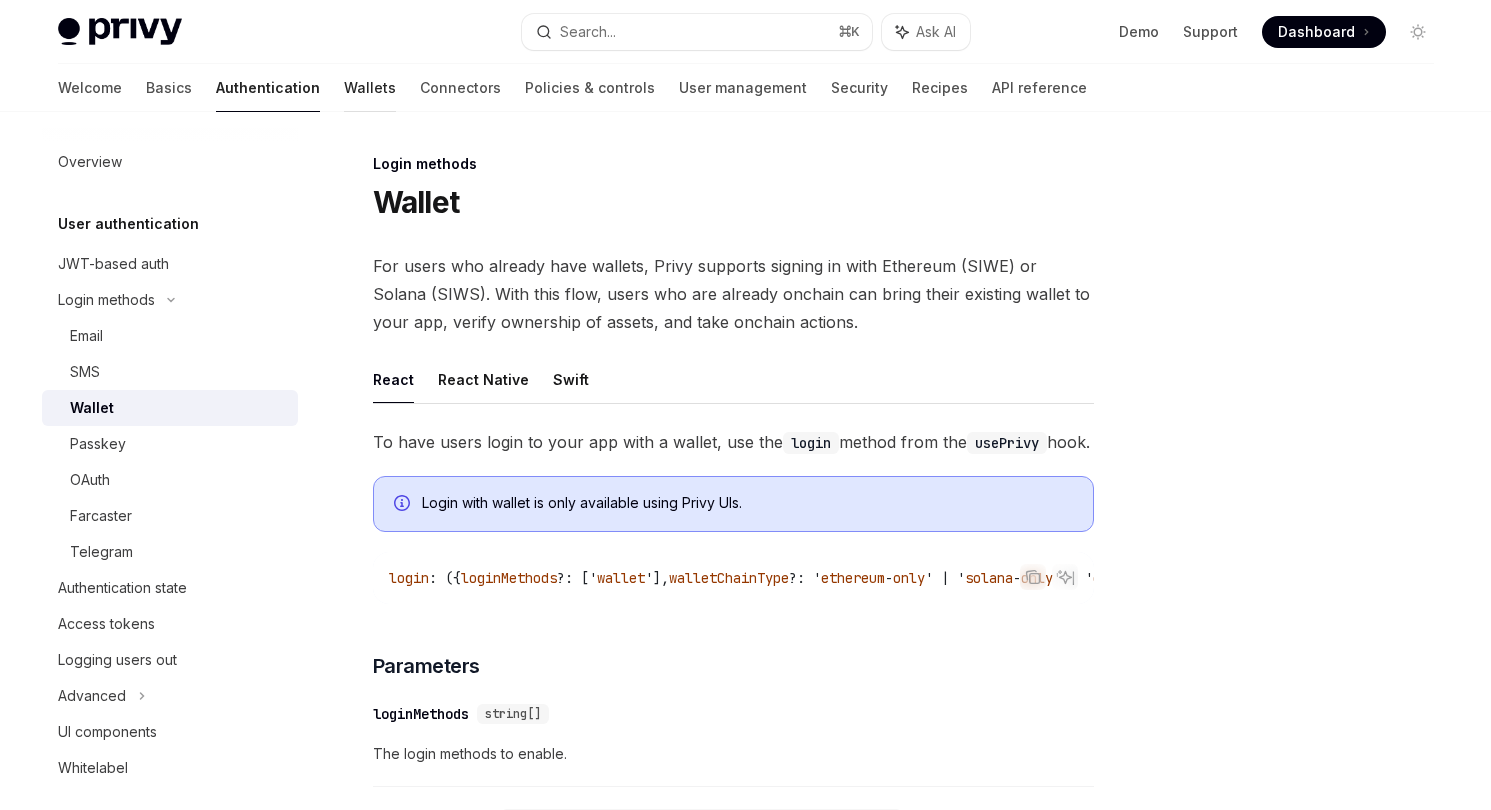 click on "Wallets" at bounding box center (370, 88) 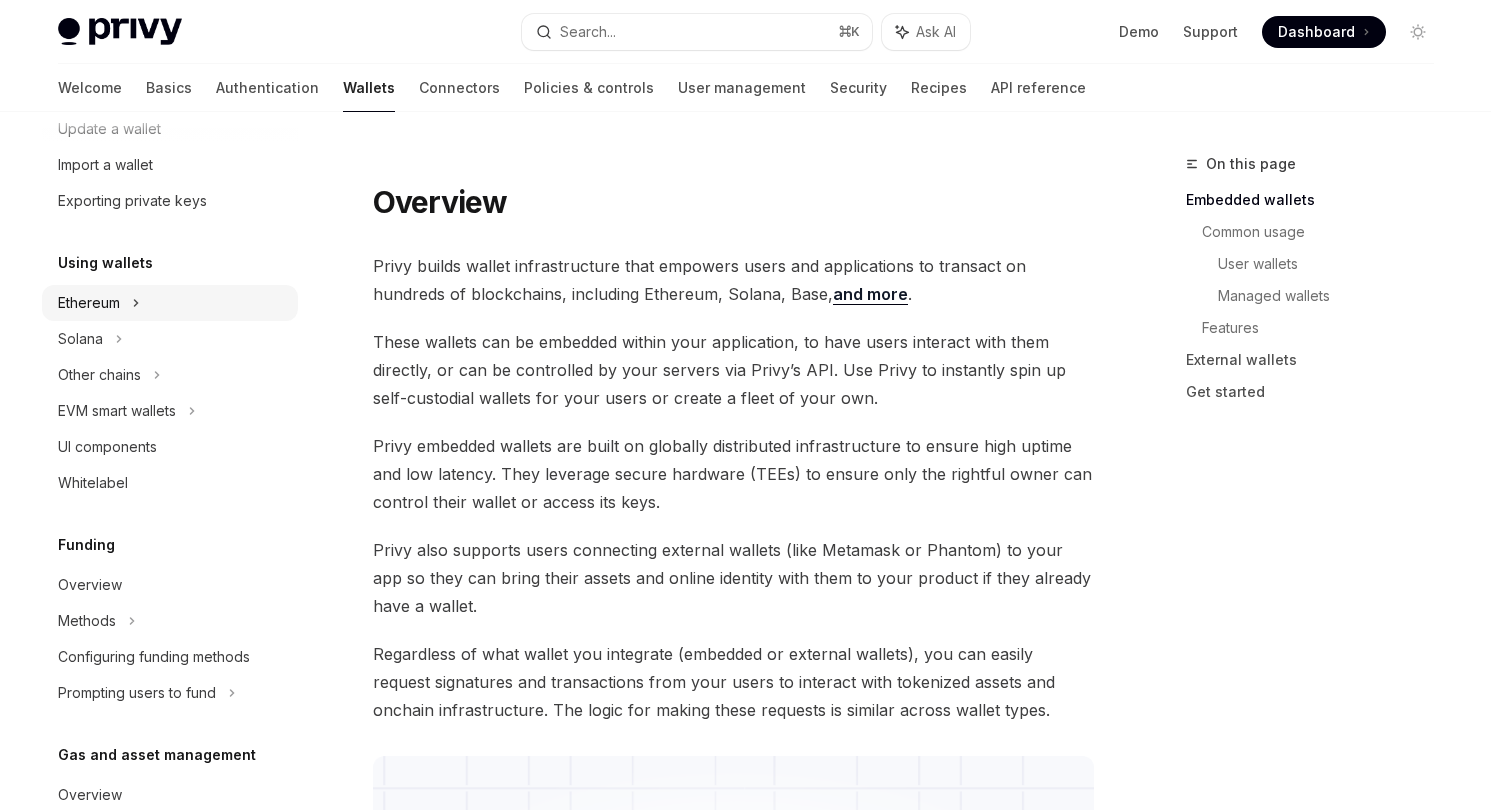 scroll, scrollTop: 330, scrollLeft: 0, axis: vertical 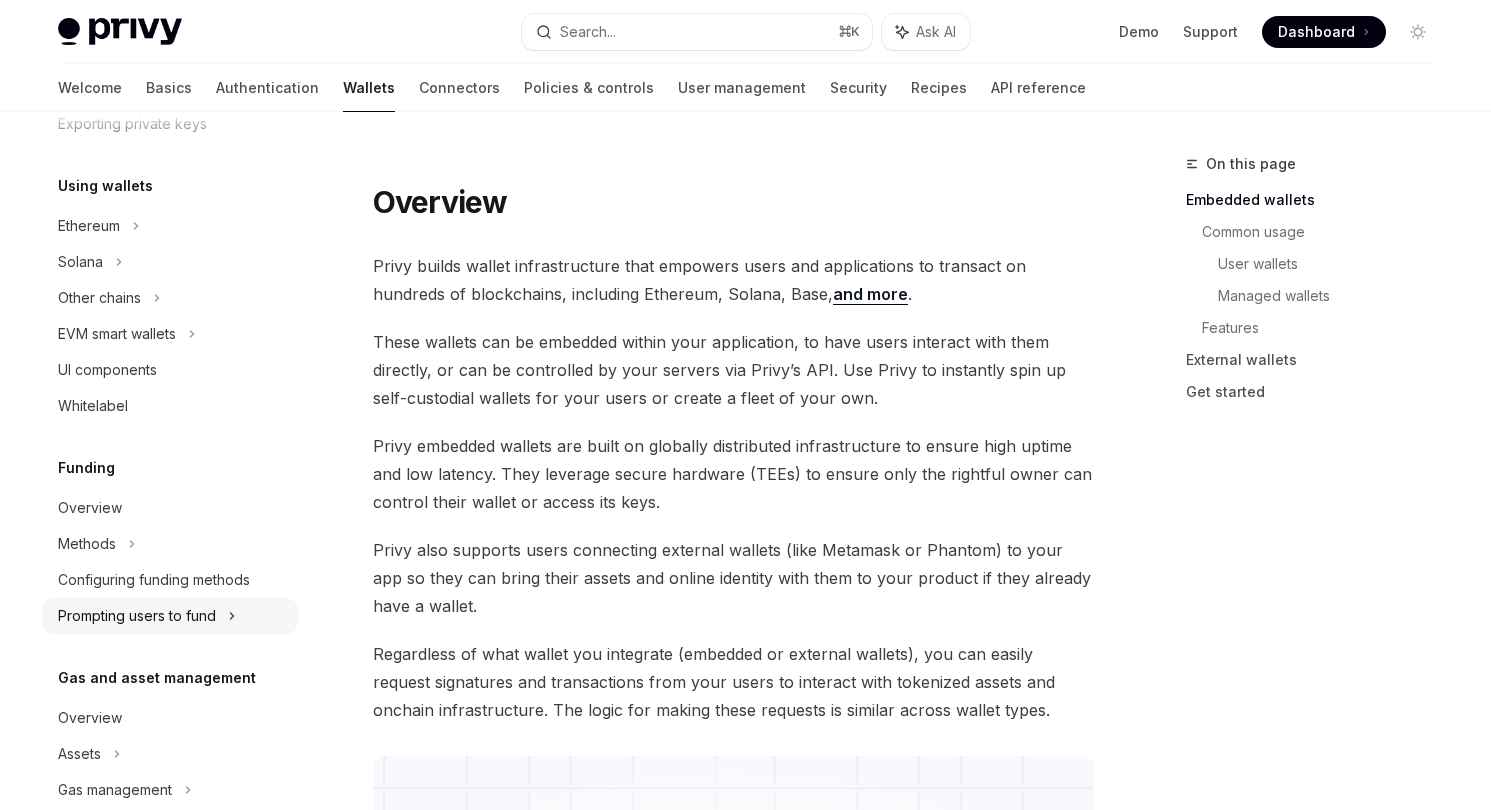 click on "Prompting users to fund" at bounding box center [170, 334] 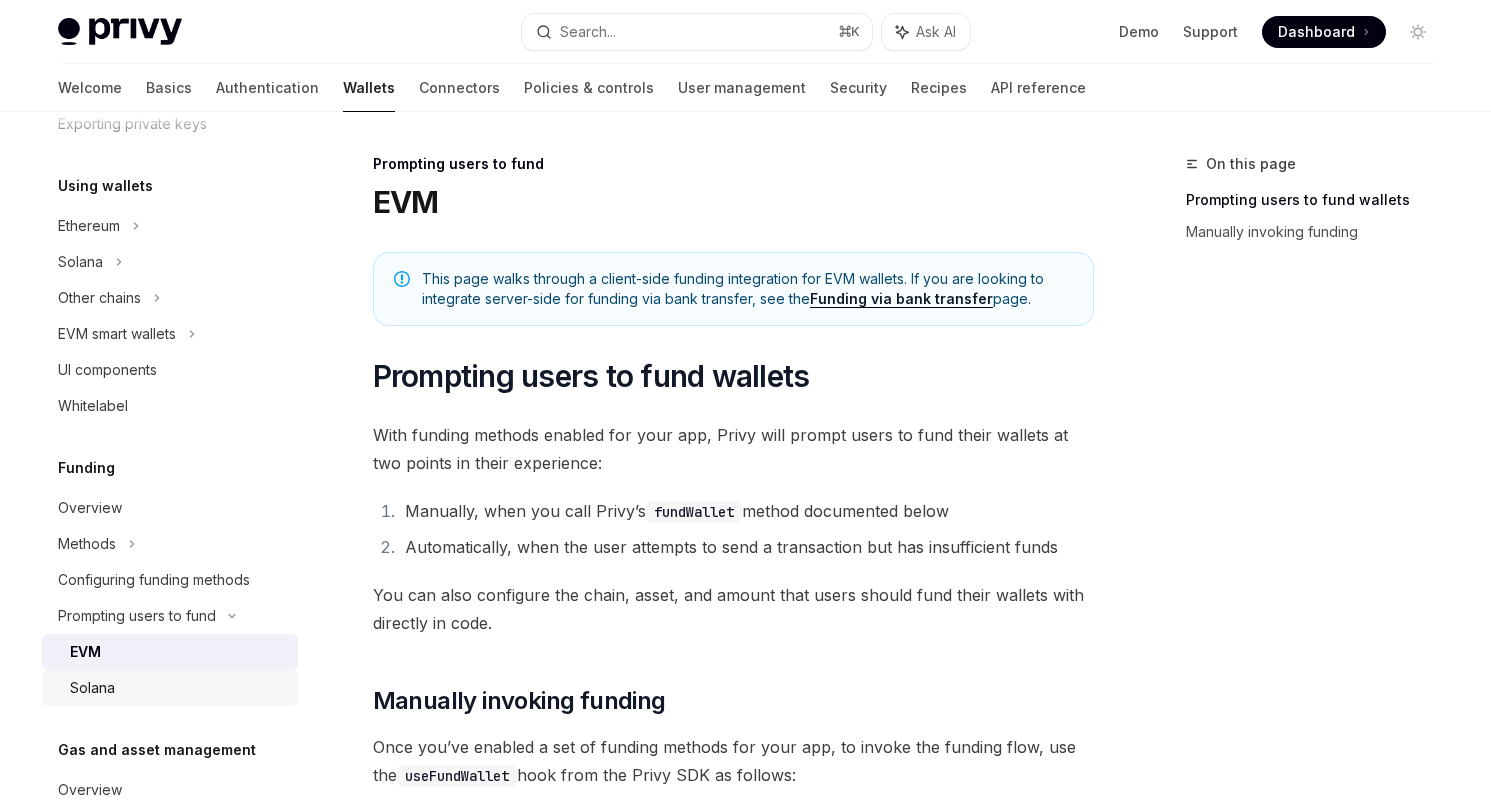 click on "Solana" at bounding box center (170, 688) 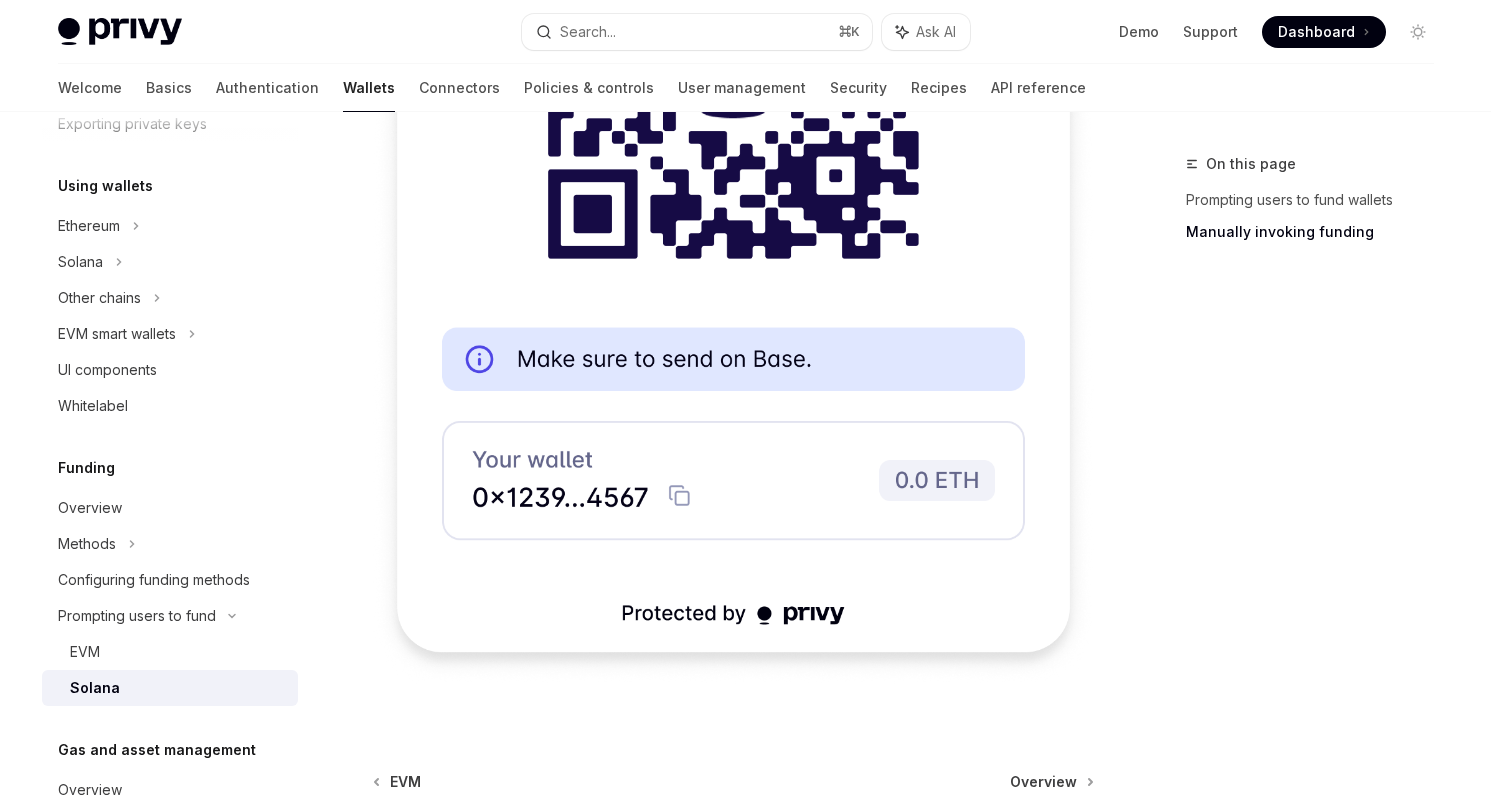 scroll, scrollTop: 5138, scrollLeft: 0, axis: vertical 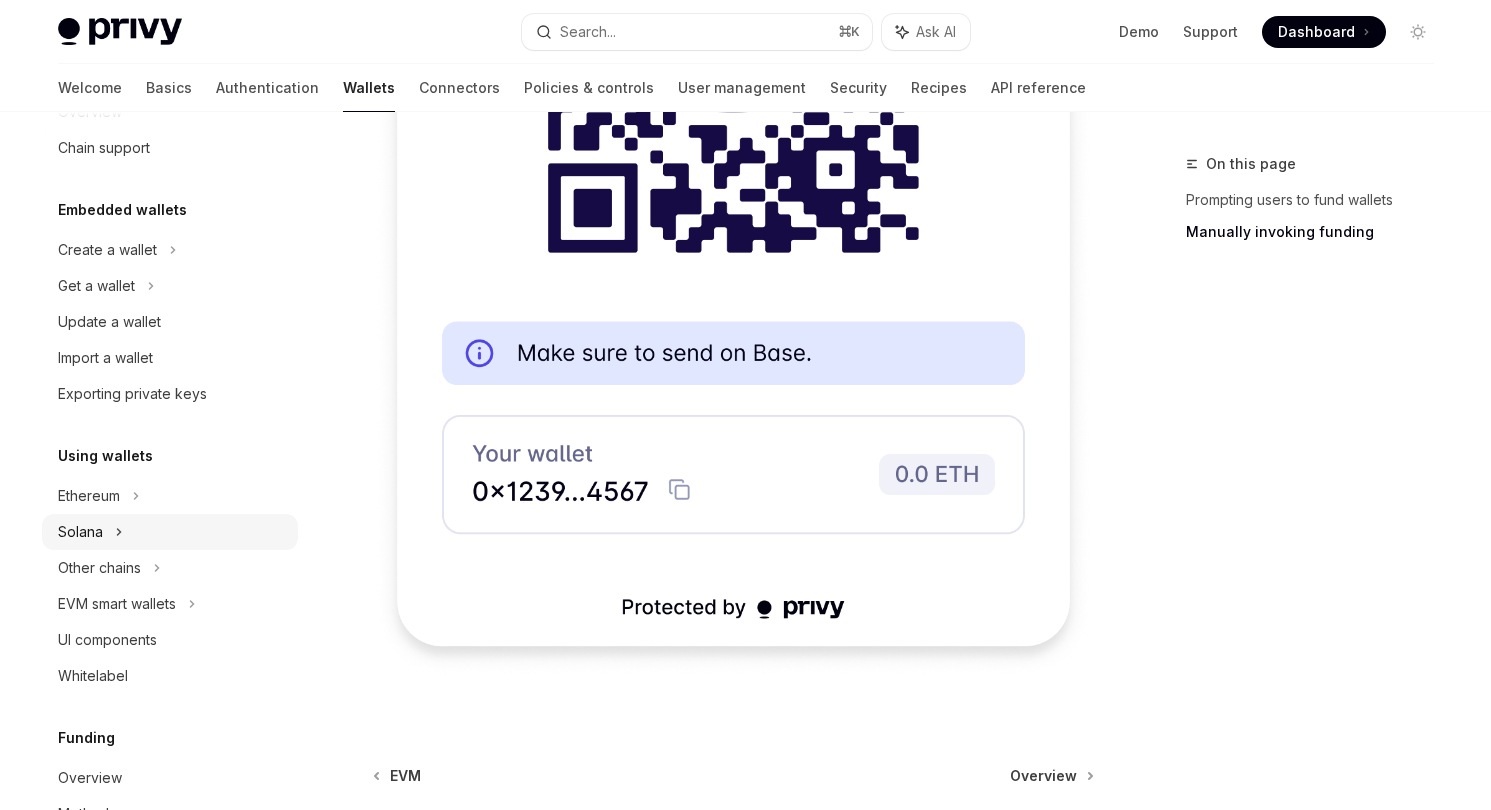 click on "Solana" at bounding box center (170, 286) 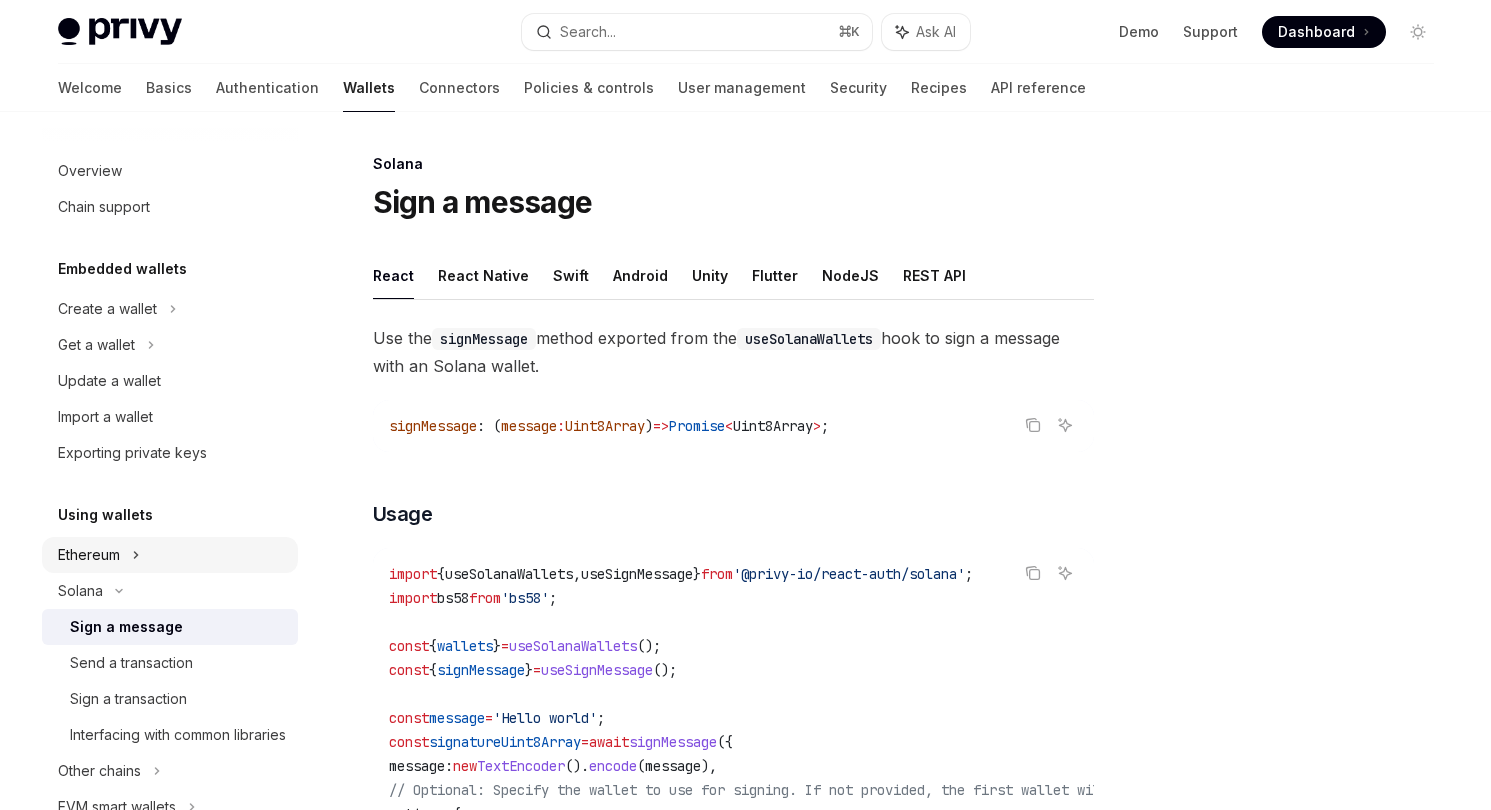scroll, scrollTop: 0, scrollLeft: 0, axis: both 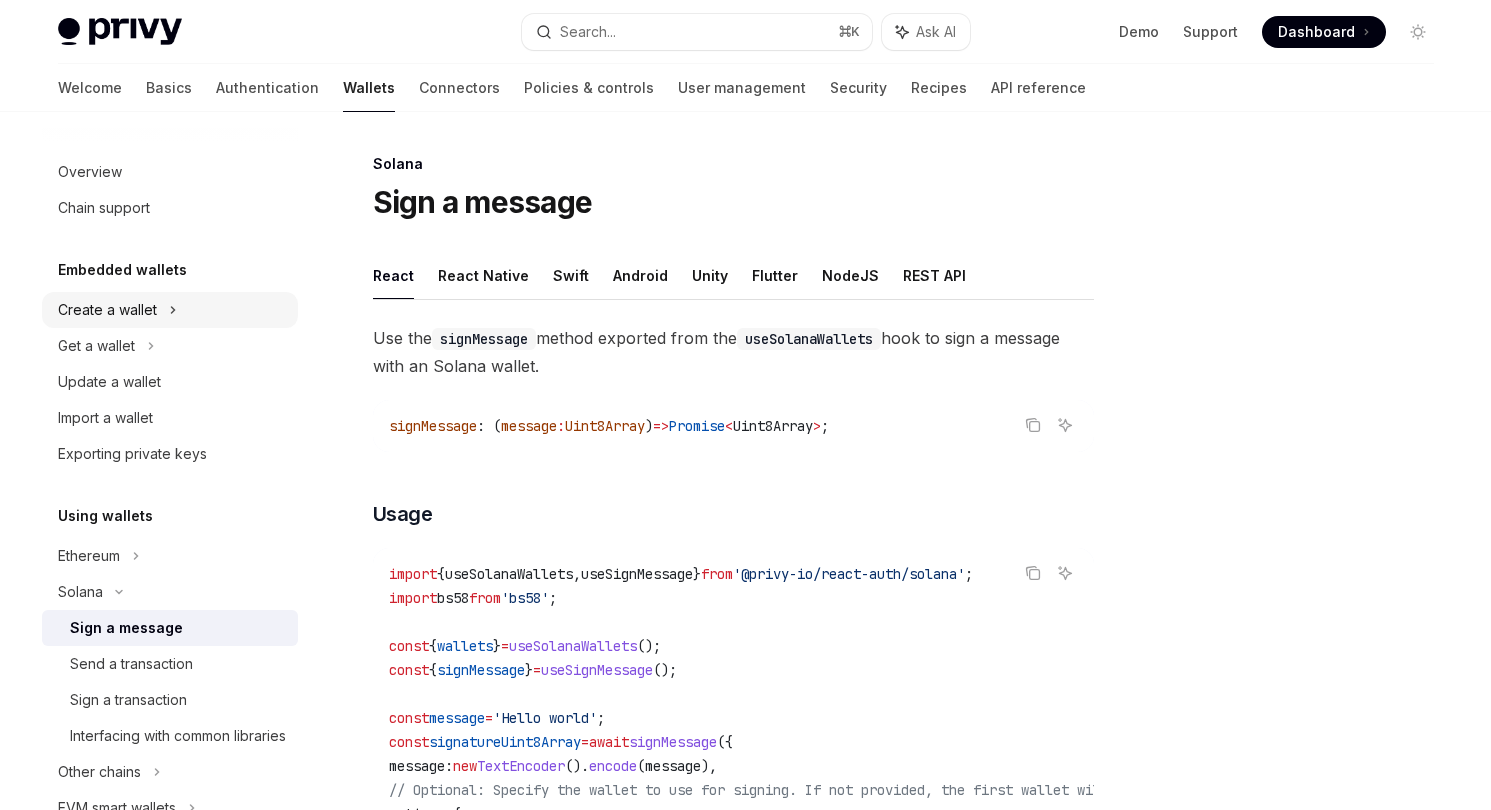 click on "Create a wallet" at bounding box center (170, 310) 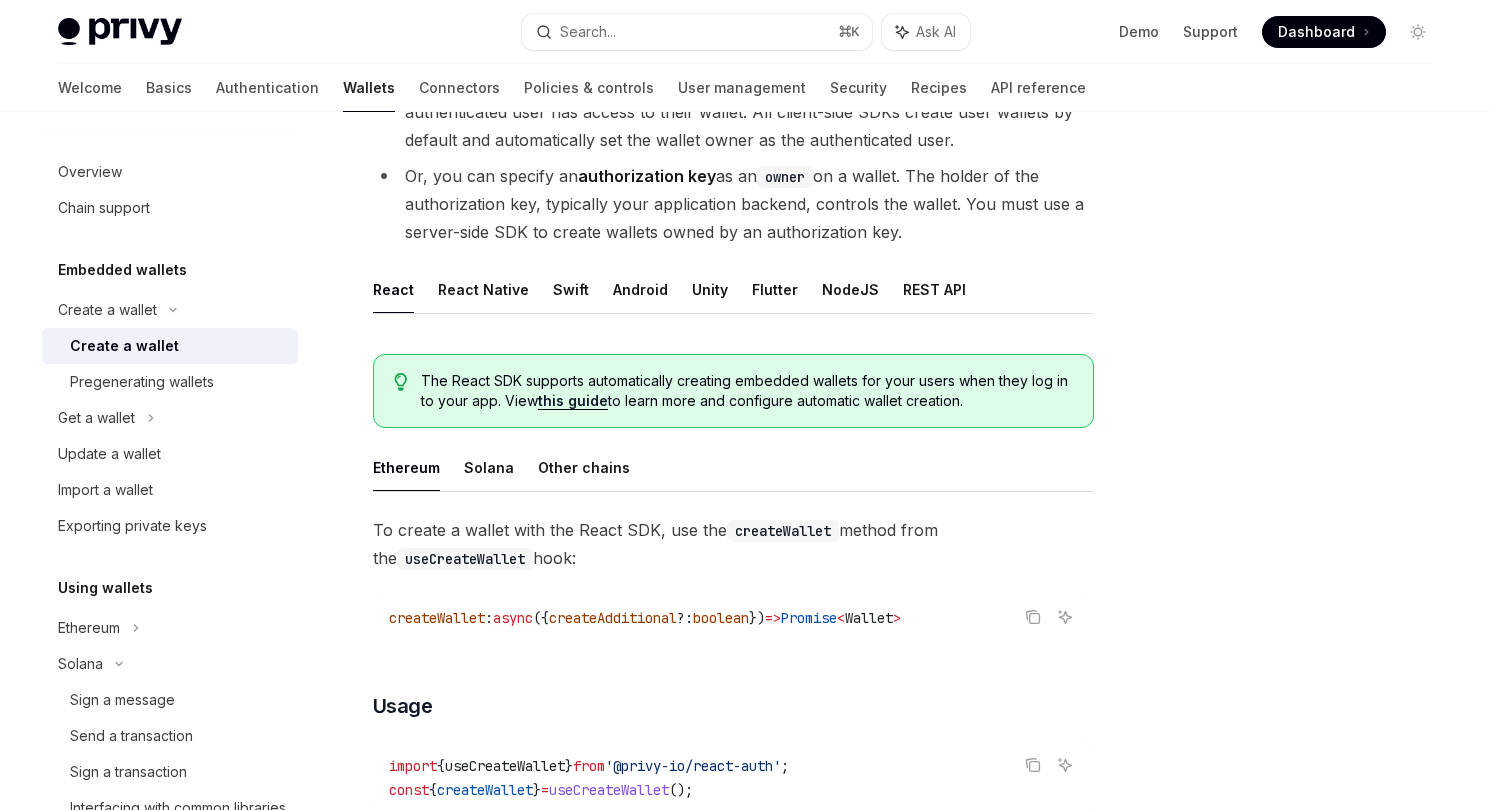 scroll, scrollTop: 377, scrollLeft: 0, axis: vertical 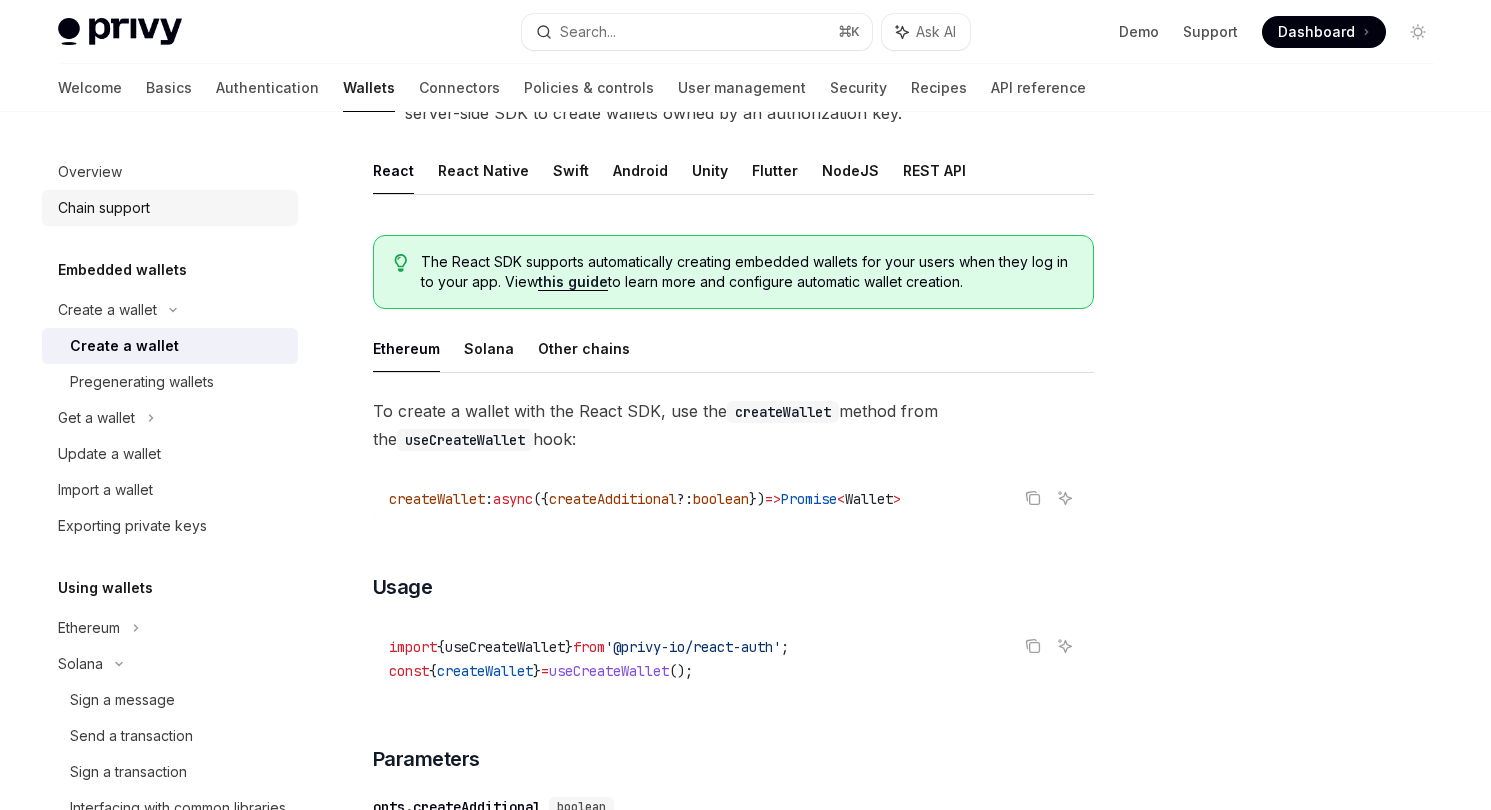 click on "Chain support" at bounding box center (172, 208) 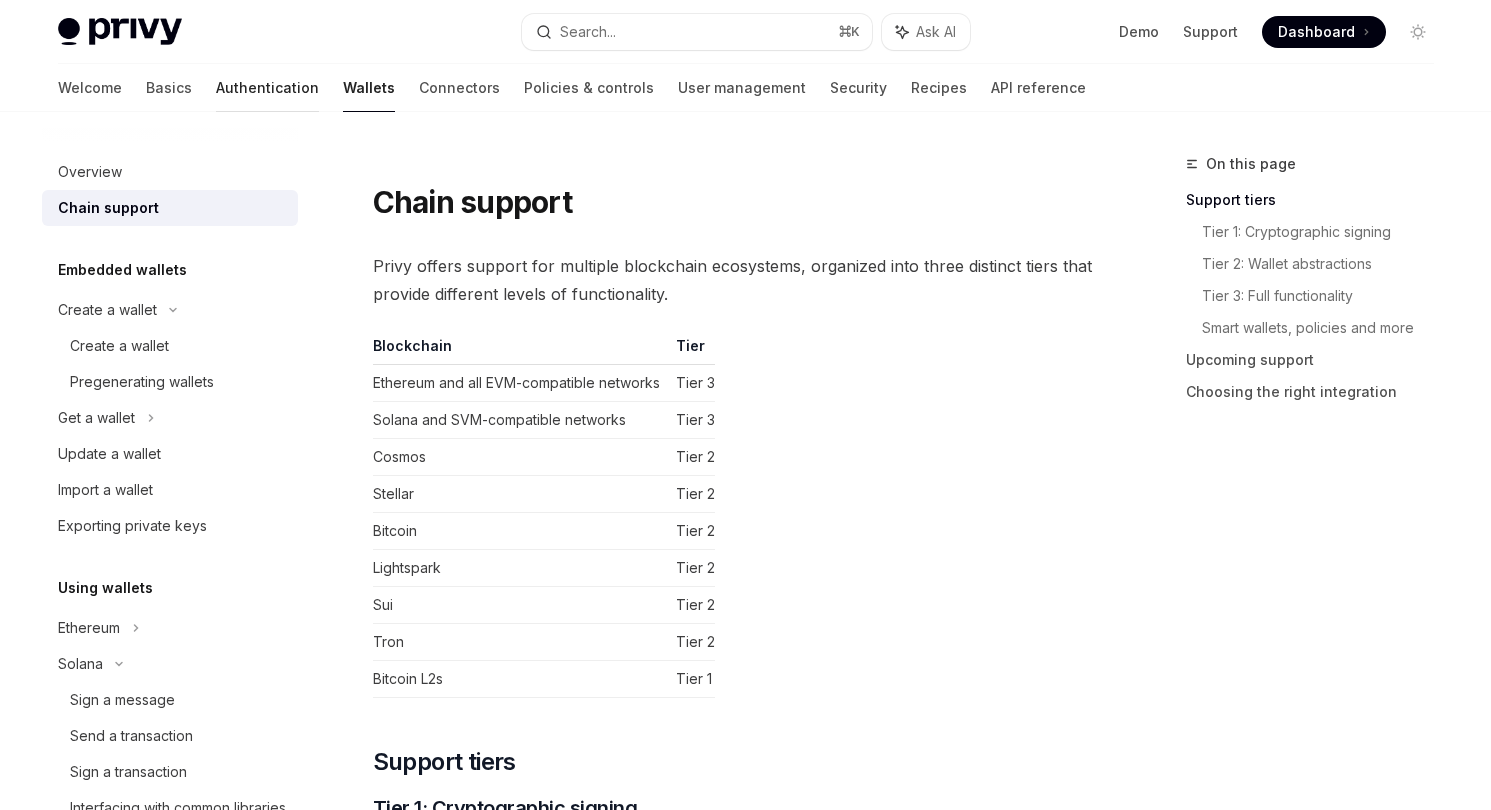 click on "Authentication" at bounding box center [267, 88] 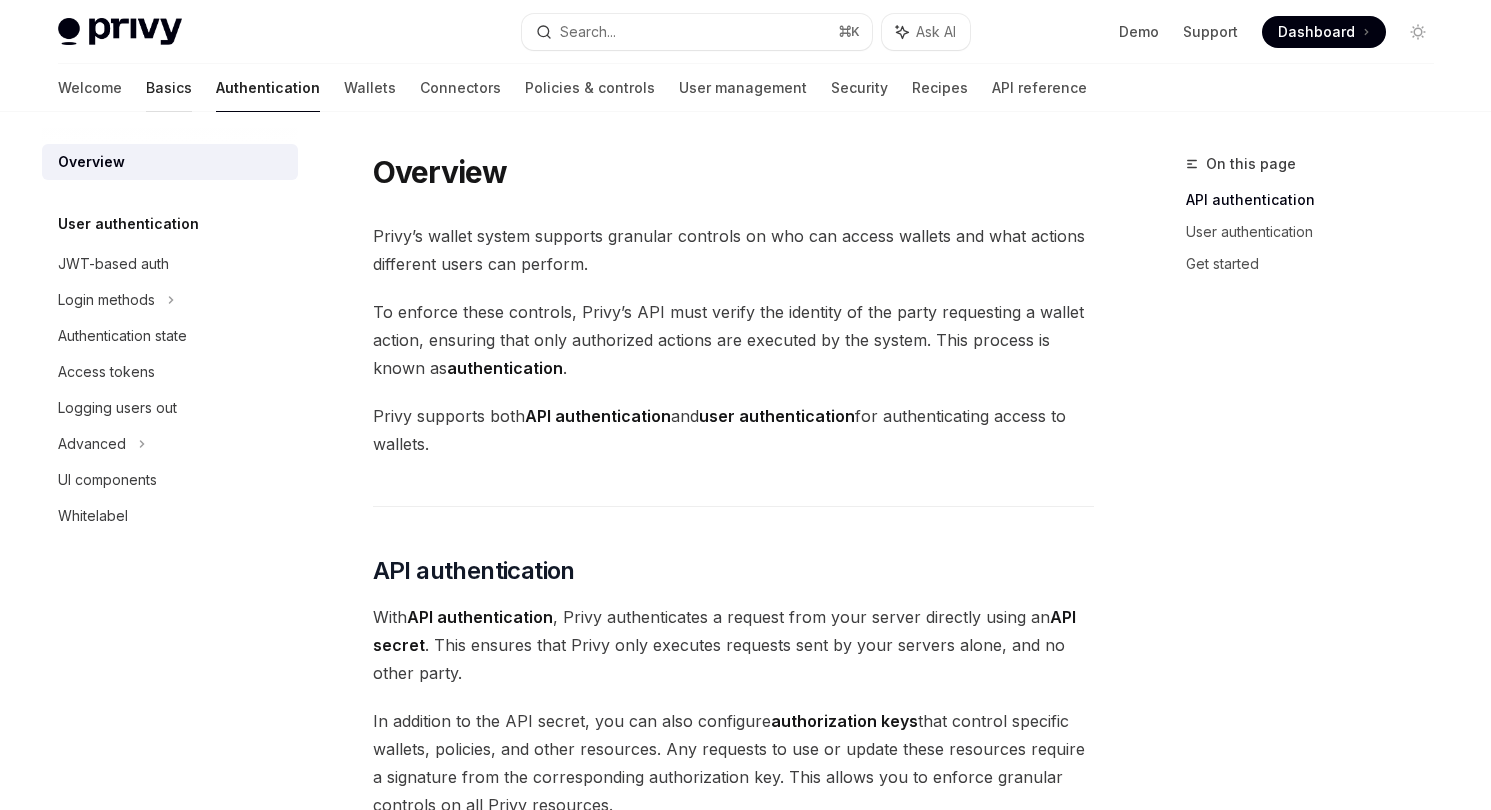 click on "Basics" at bounding box center (169, 88) 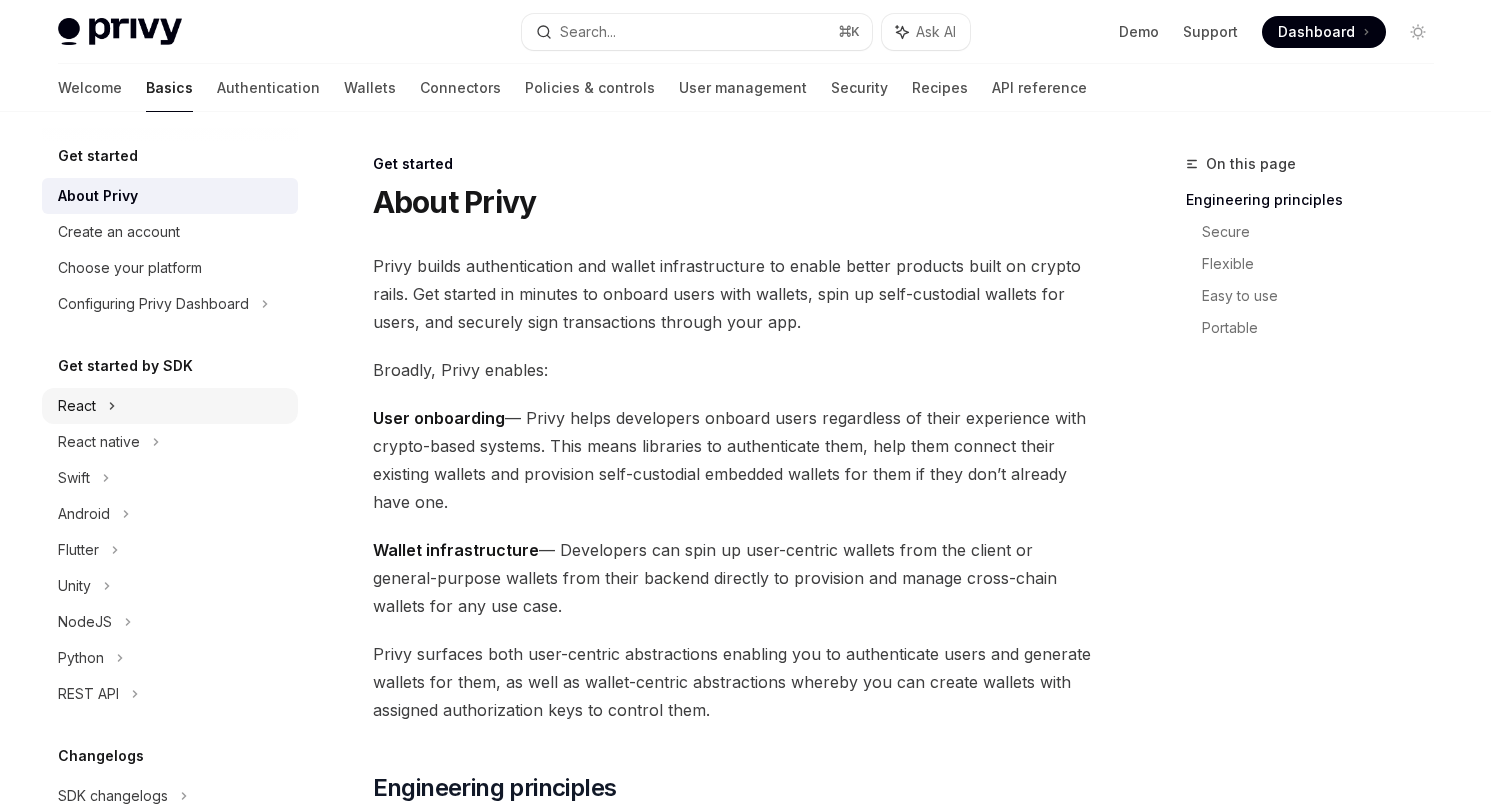 click on "React" at bounding box center [170, 406] 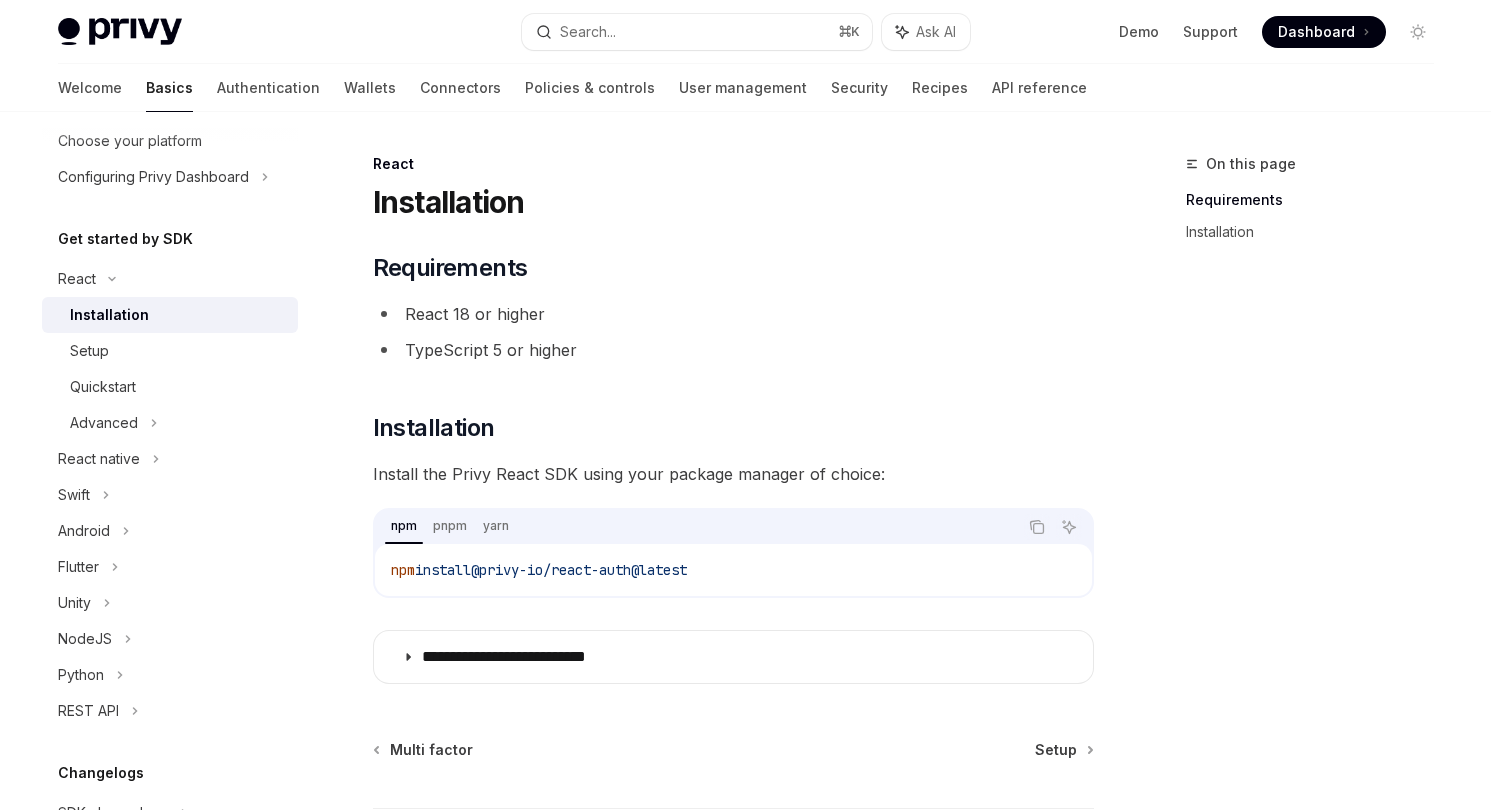 scroll, scrollTop: 129, scrollLeft: 0, axis: vertical 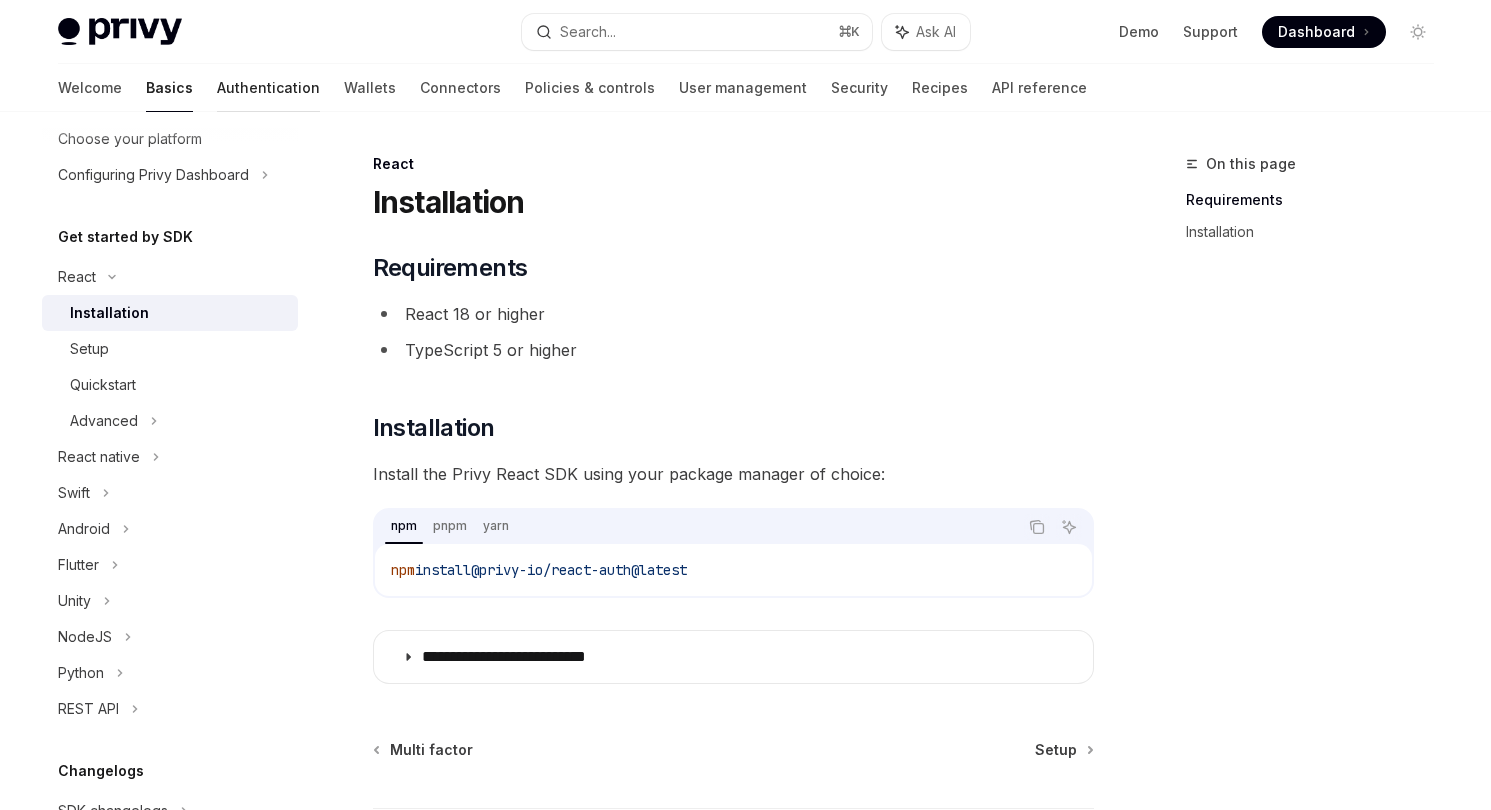 click on "Authentication" at bounding box center [268, 88] 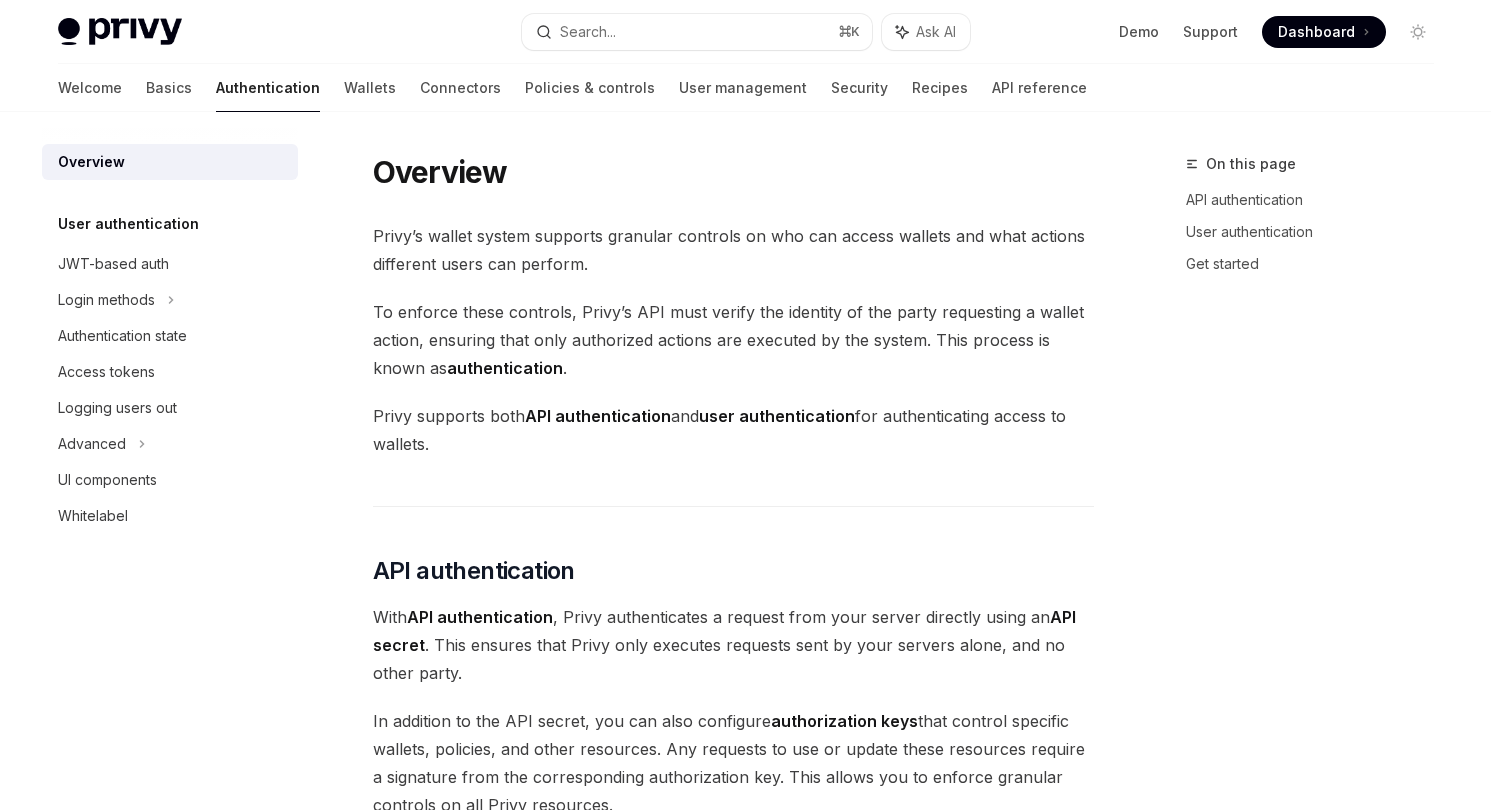 scroll, scrollTop: 0, scrollLeft: 0, axis: both 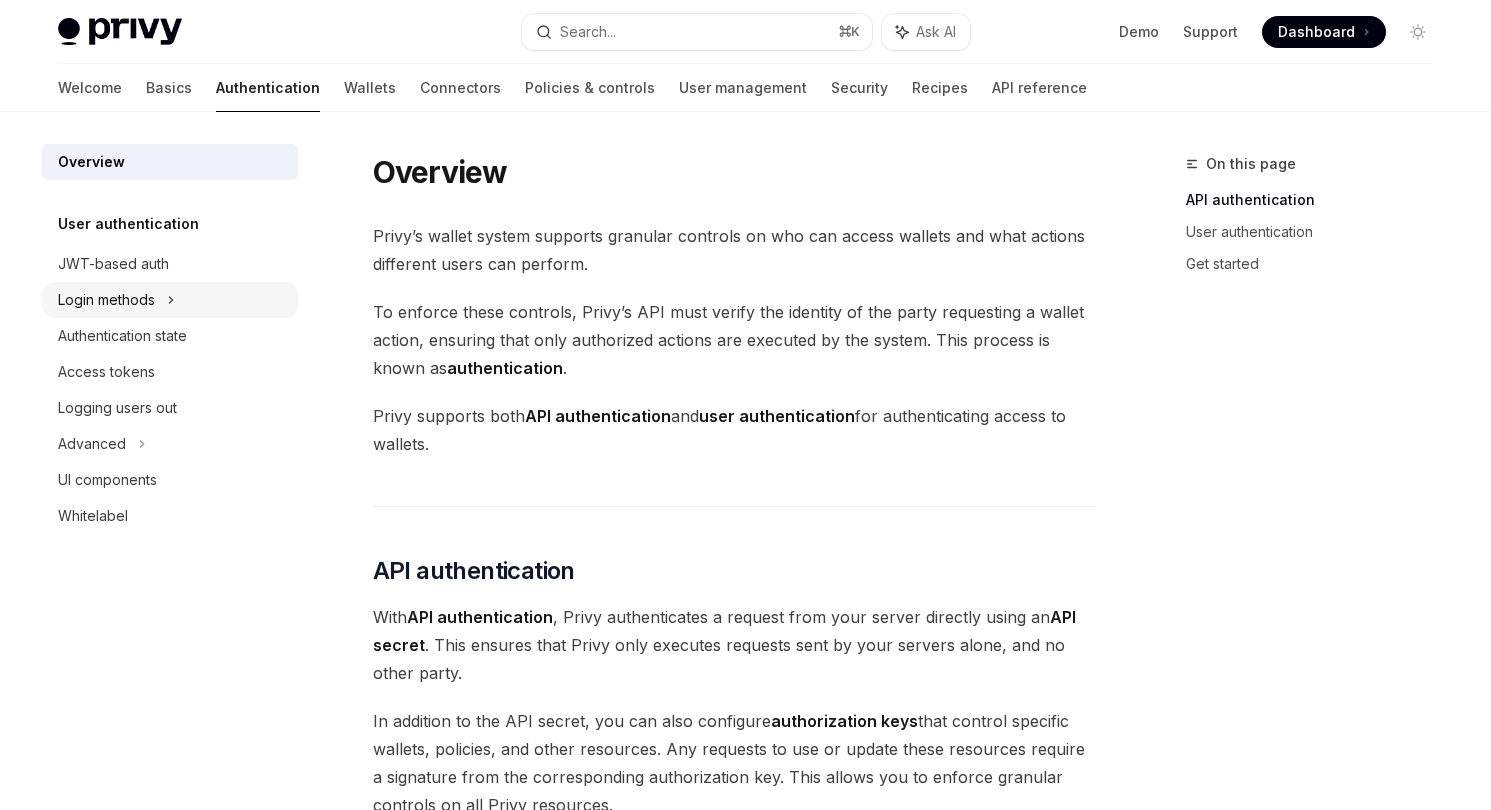 click on "Login methods" at bounding box center [170, 300] 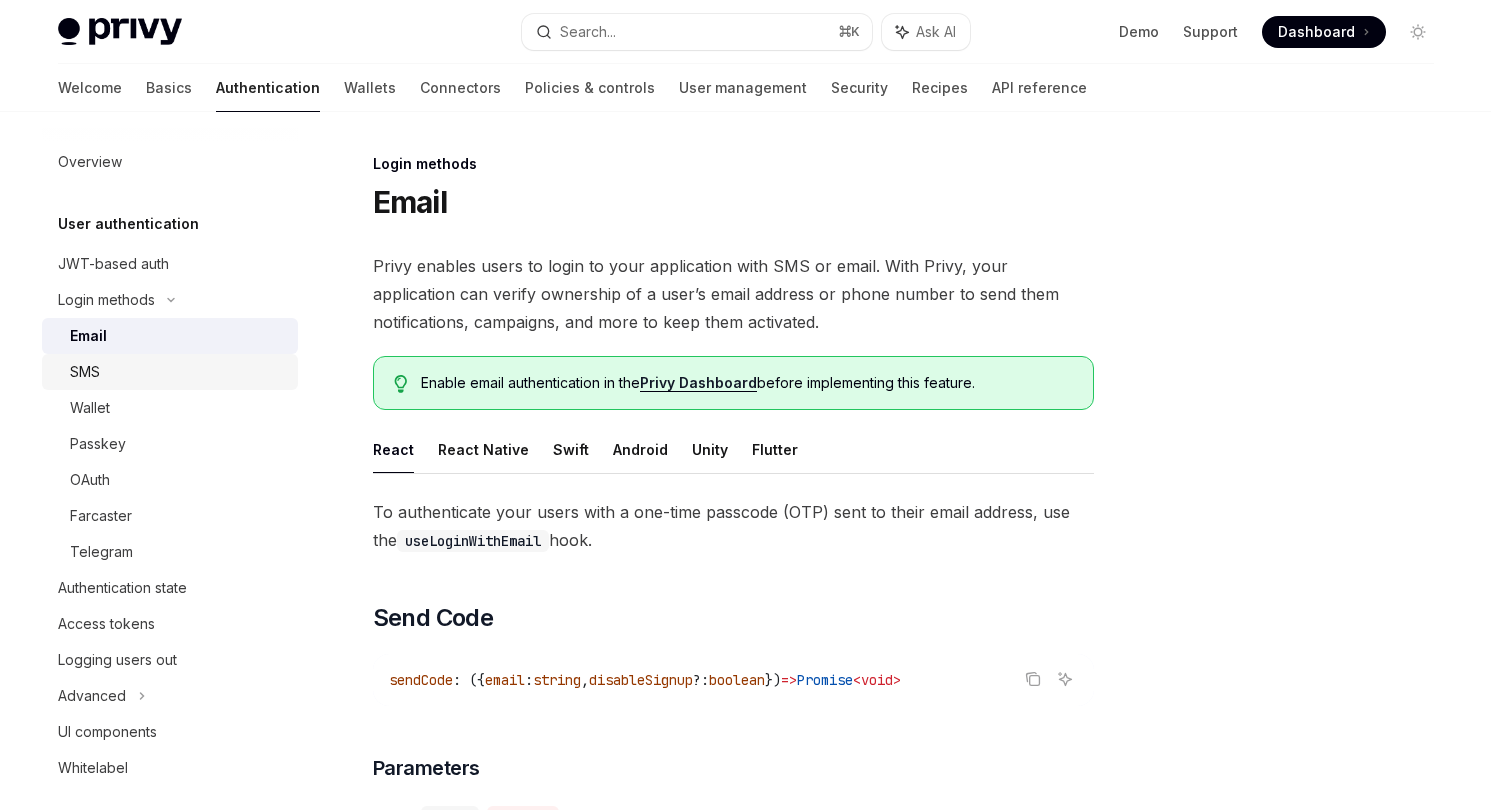 click on "SMS" at bounding box center (178, 372) 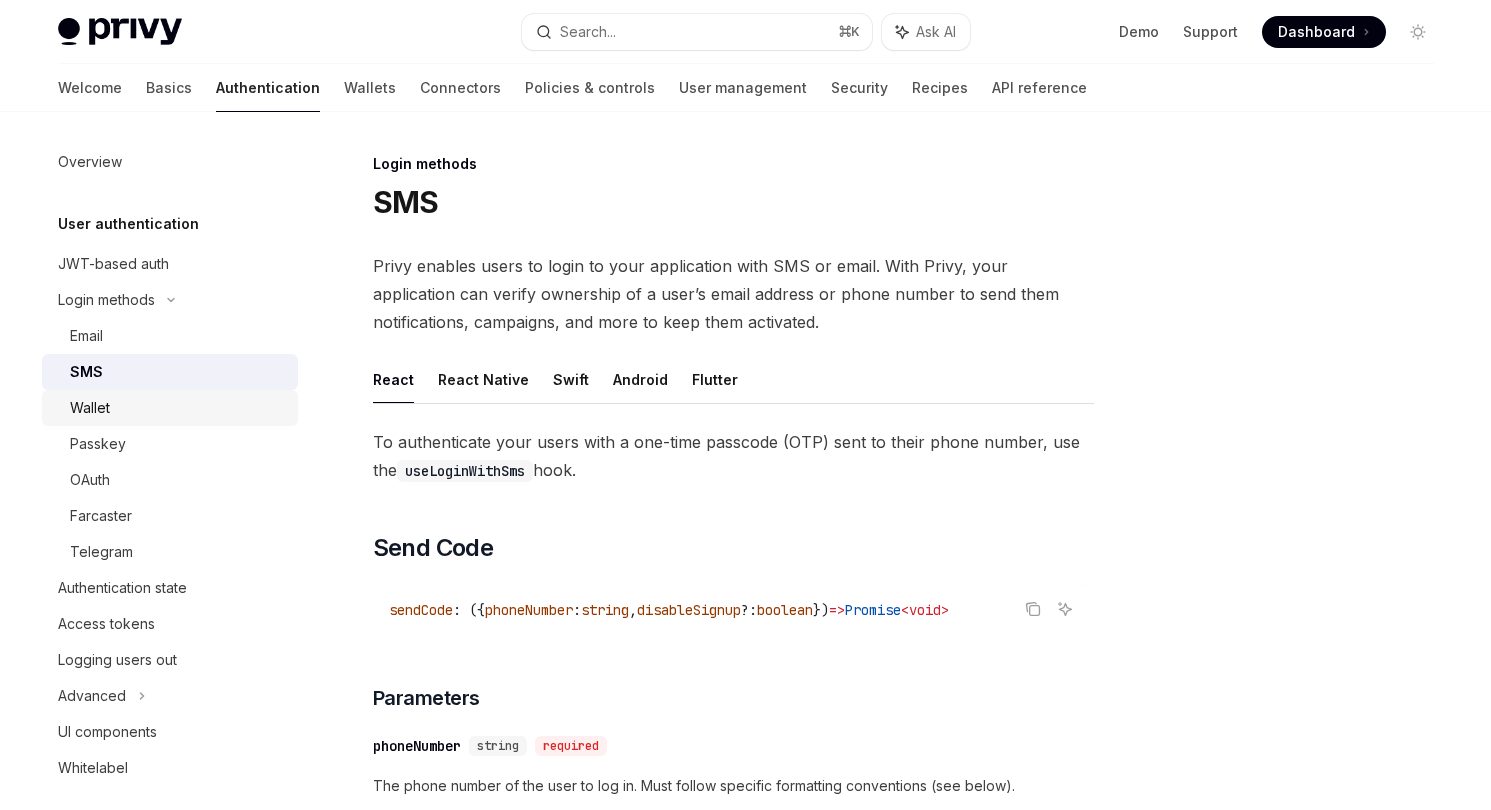 click on "Wallet" at bounding box center [178, 408] 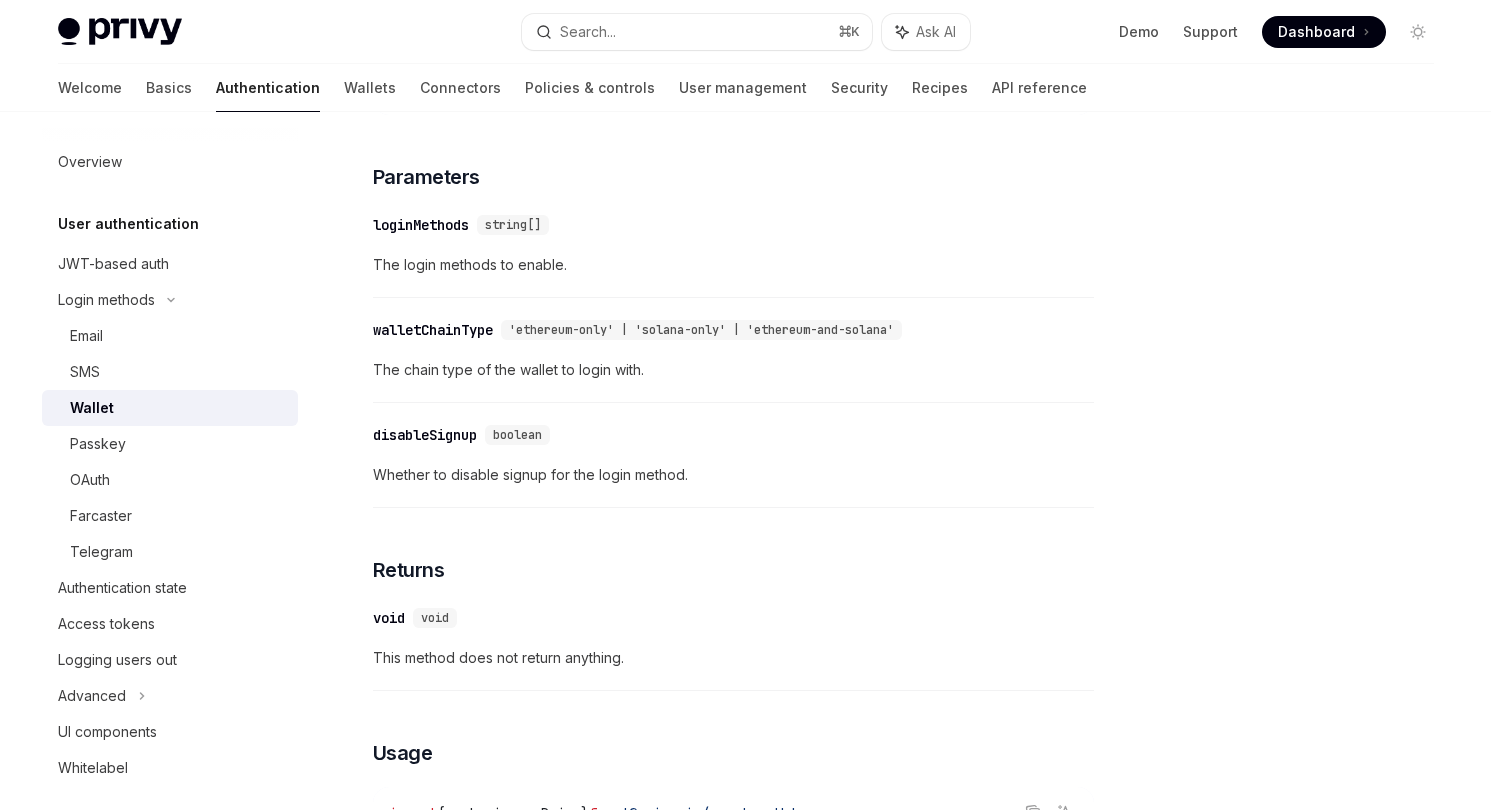 scroll, scrollTop: 499, scrollLeft: 0, axis: vertical 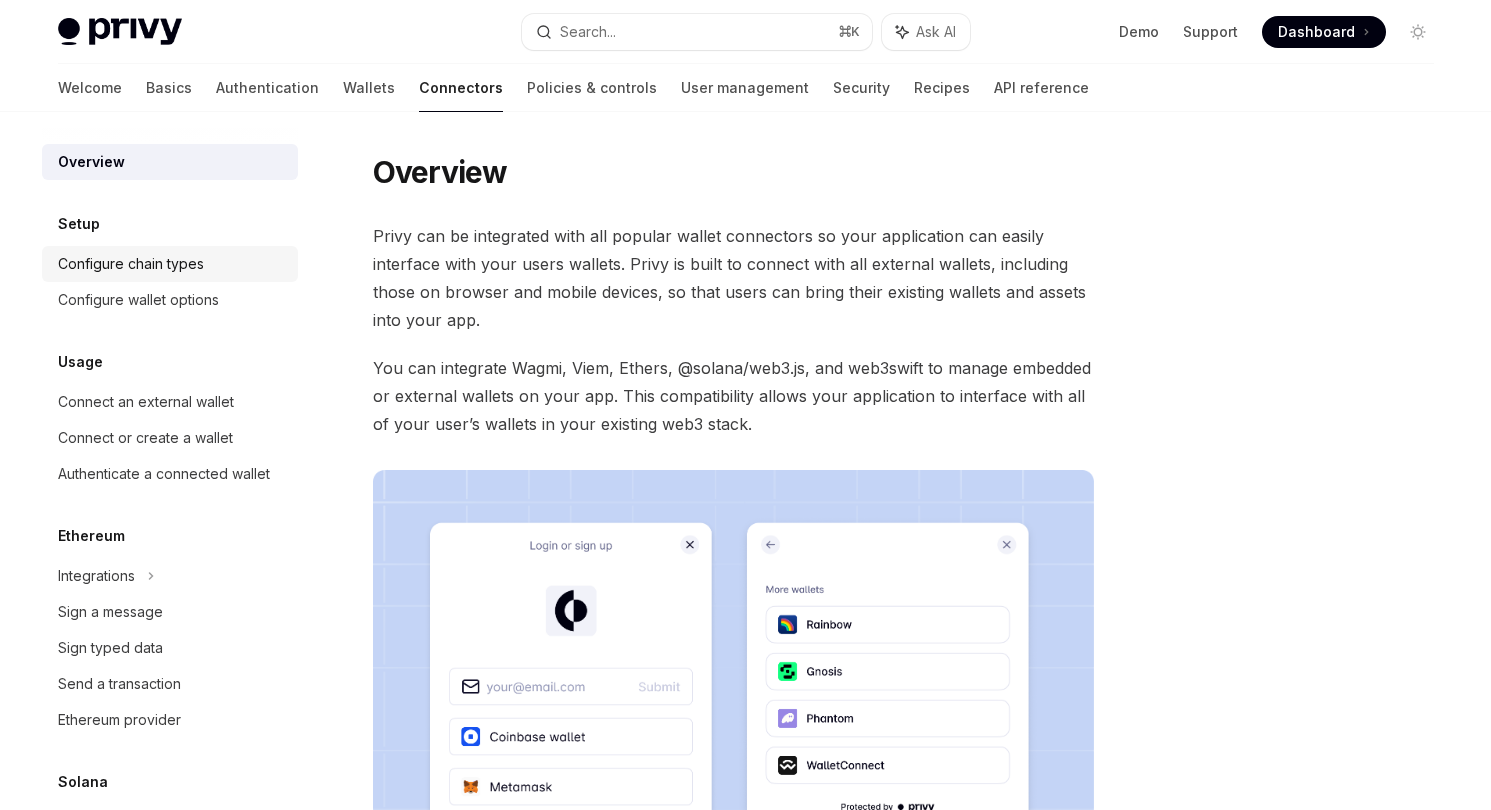 click on "Configure chain types" at bounding box center (131, 264) 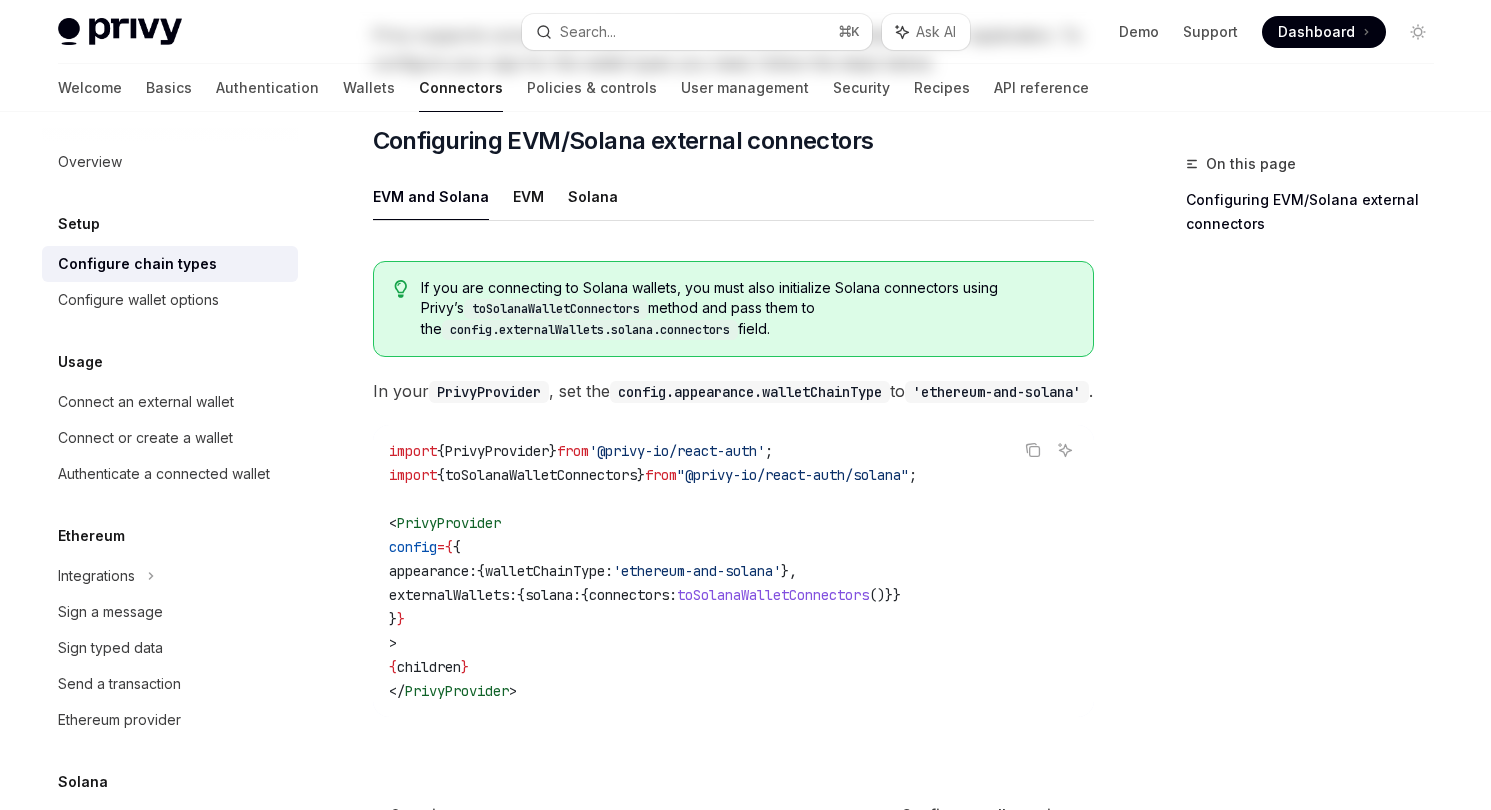 scroll, scrollTop: 284, scrollLeft: 0, axis: vertical 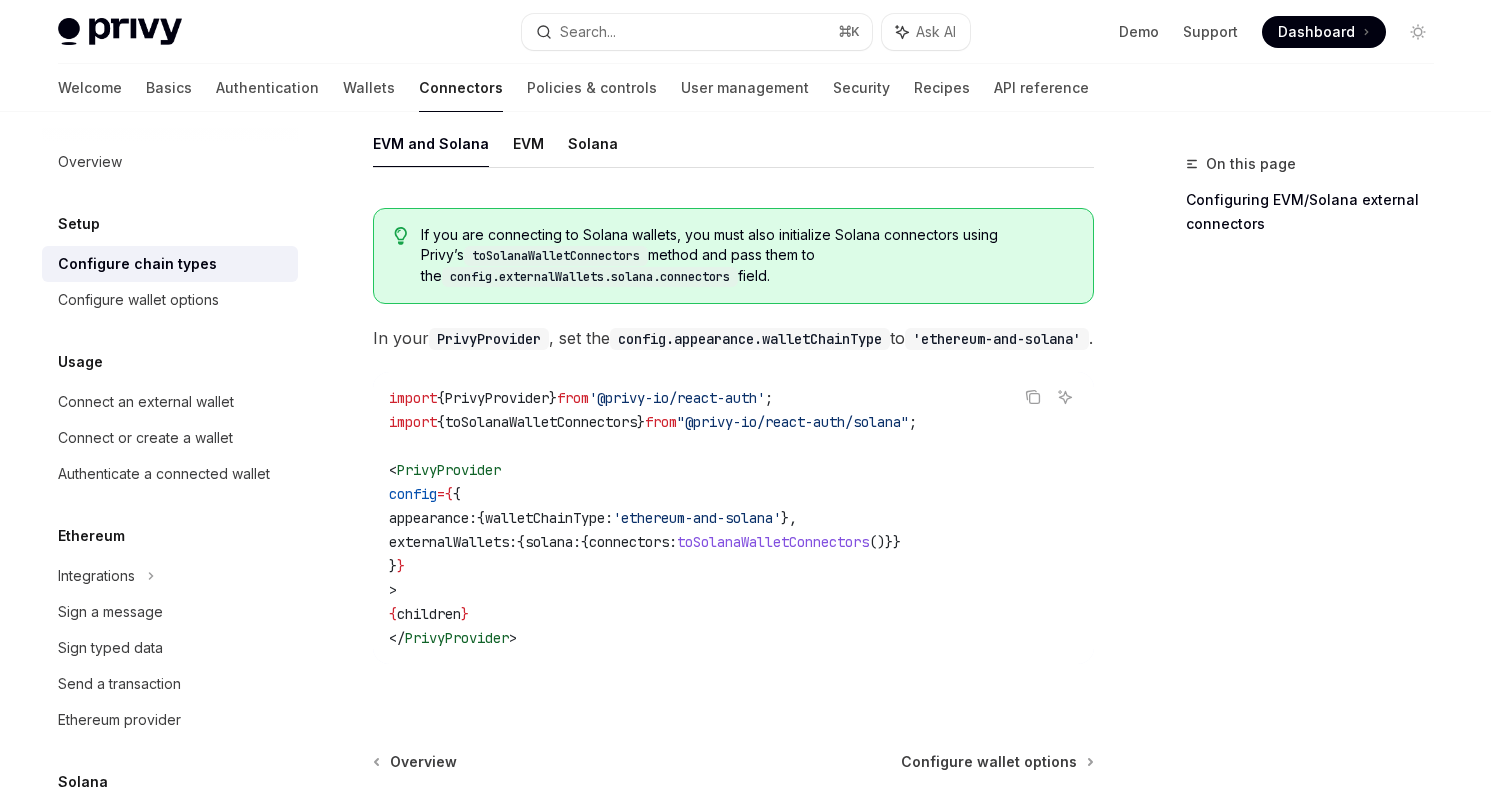 click on "PrivyProvider" at bounding box center [449, 470] 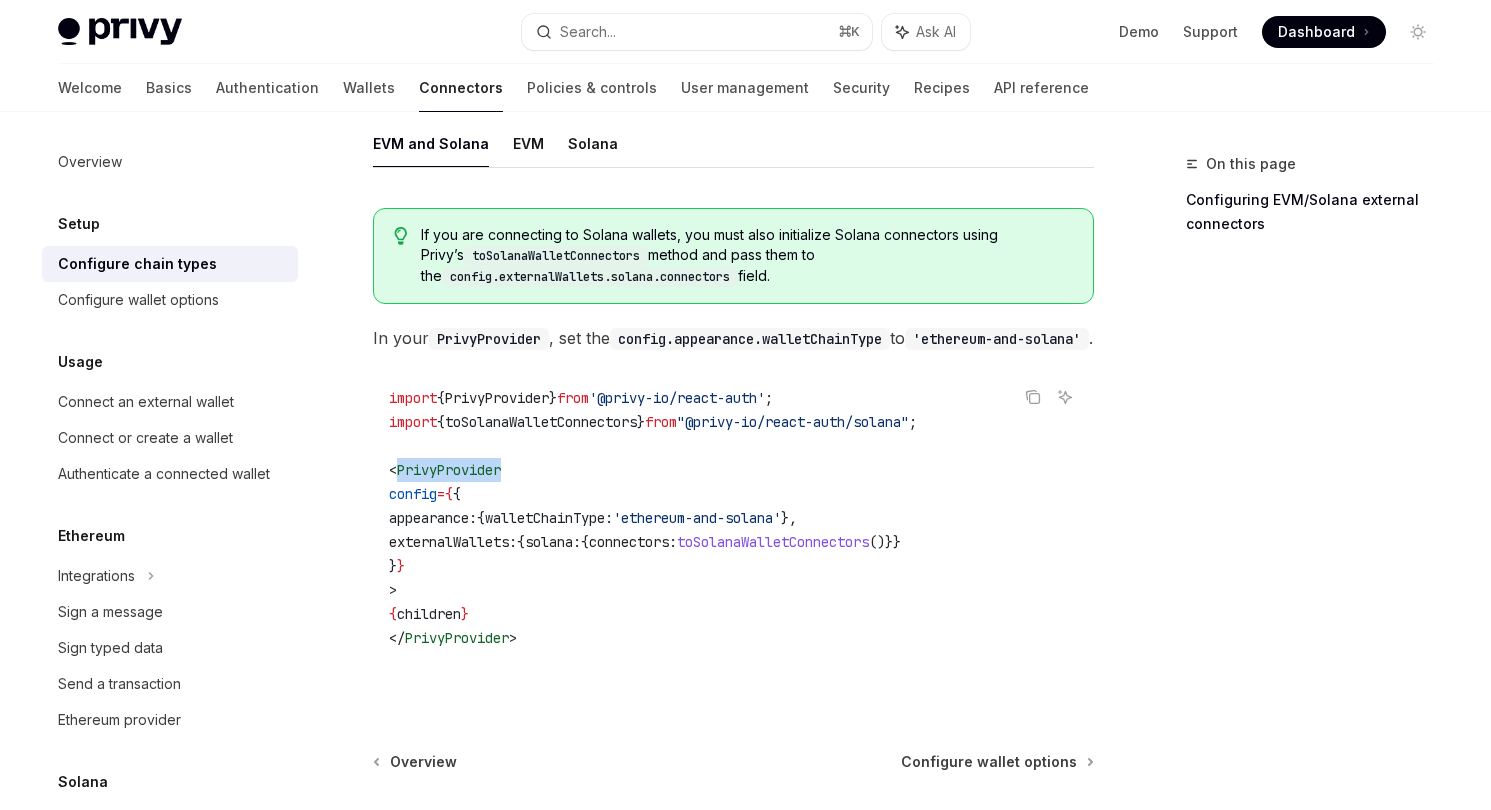 click on "PrivyProvider" at bounding box center (449, 470) 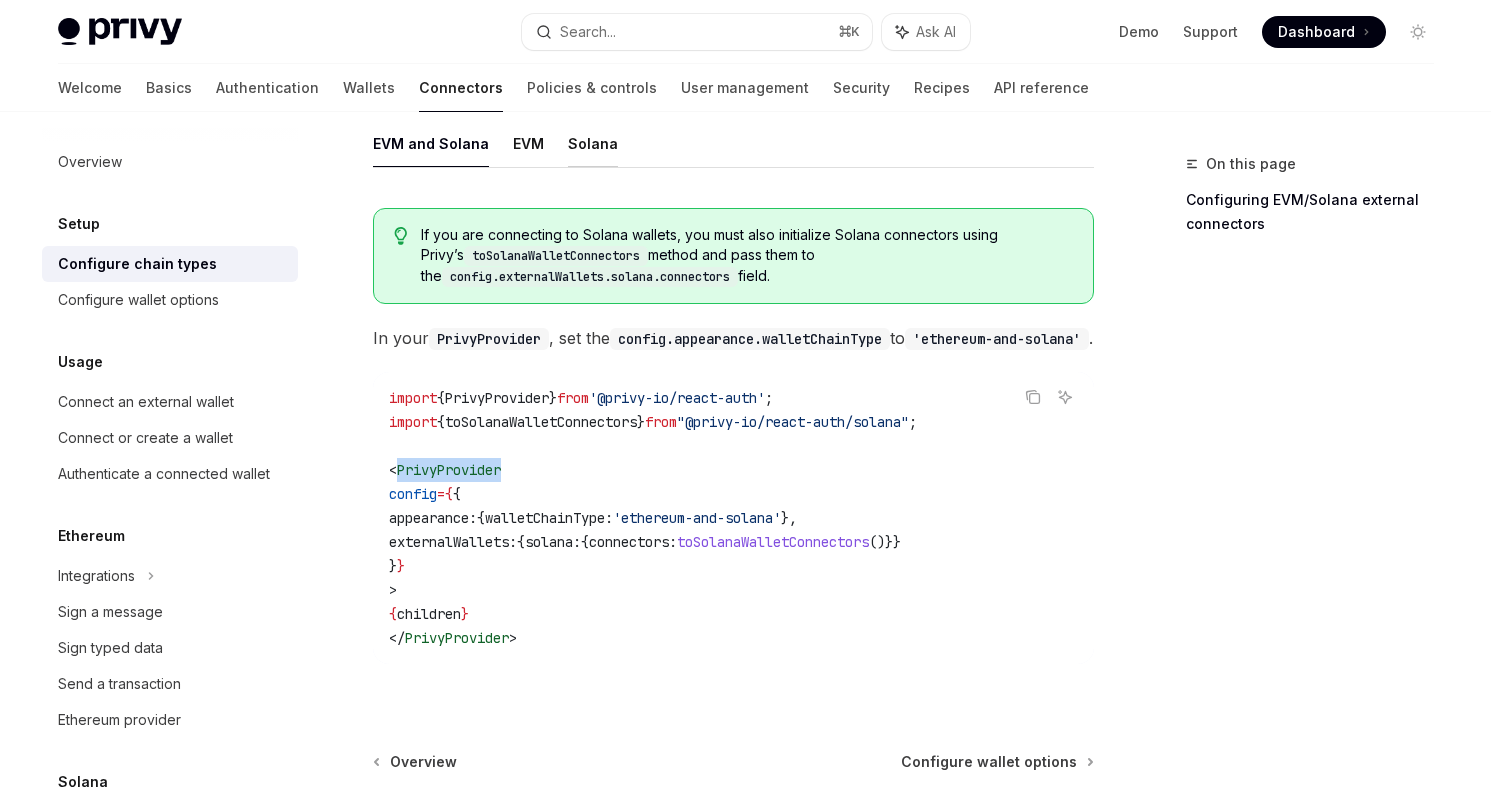 click on "Solana" at bounding box center (593, 143) 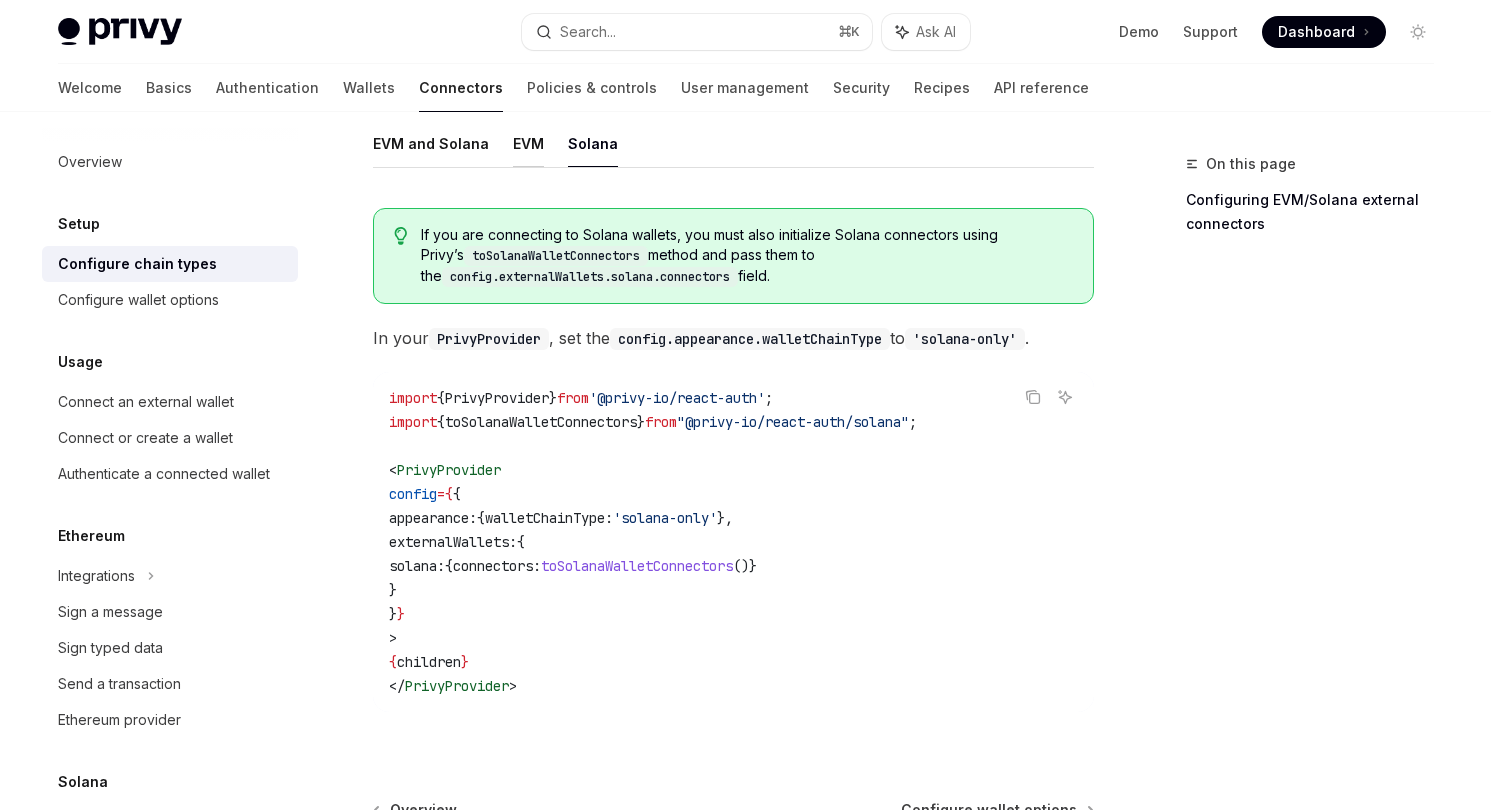 click on "EVM" at bounding box center (528, 143) 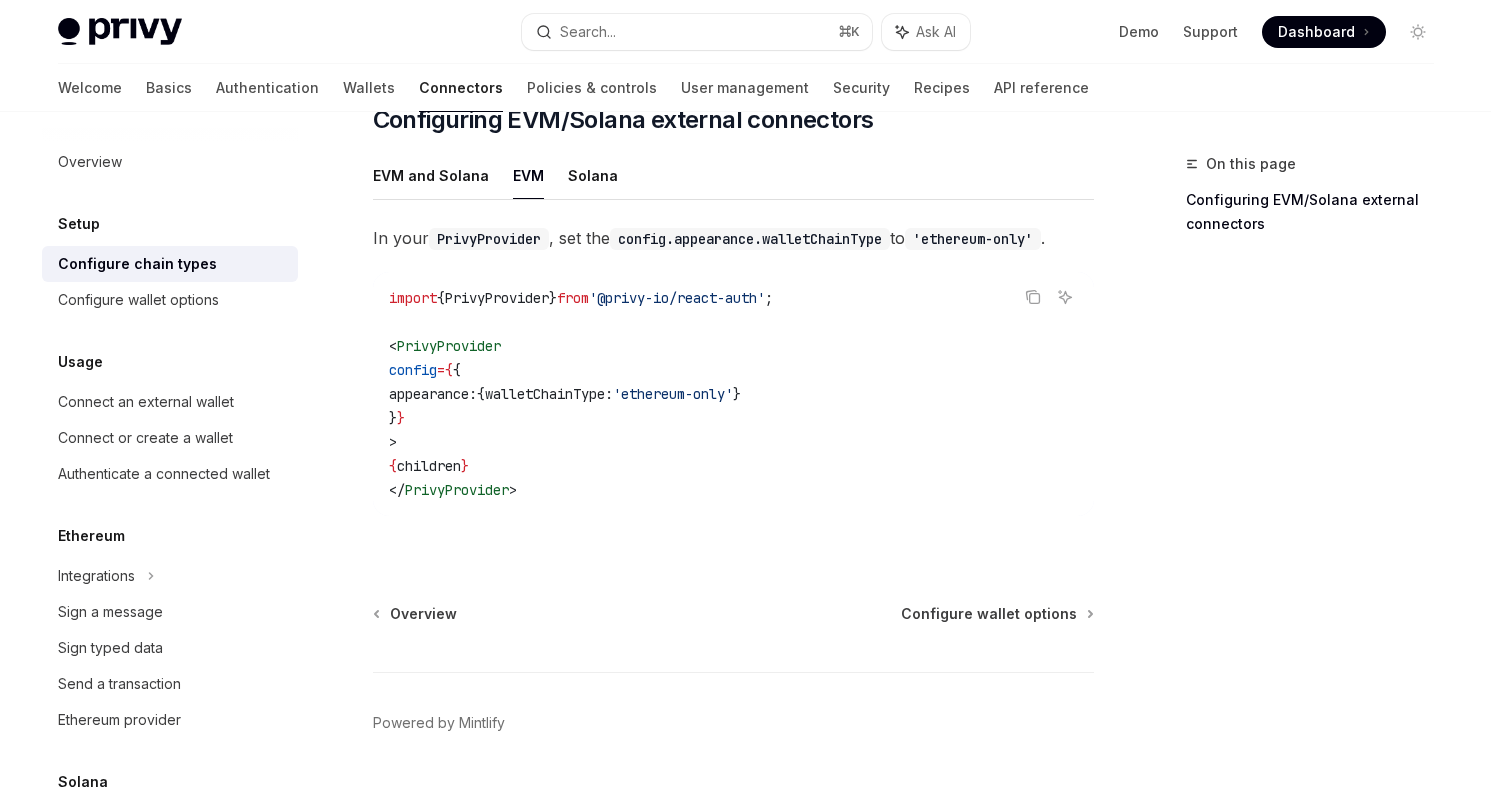 scroll, scrollTop: 246, scrollLeft: 0, axis: vertical 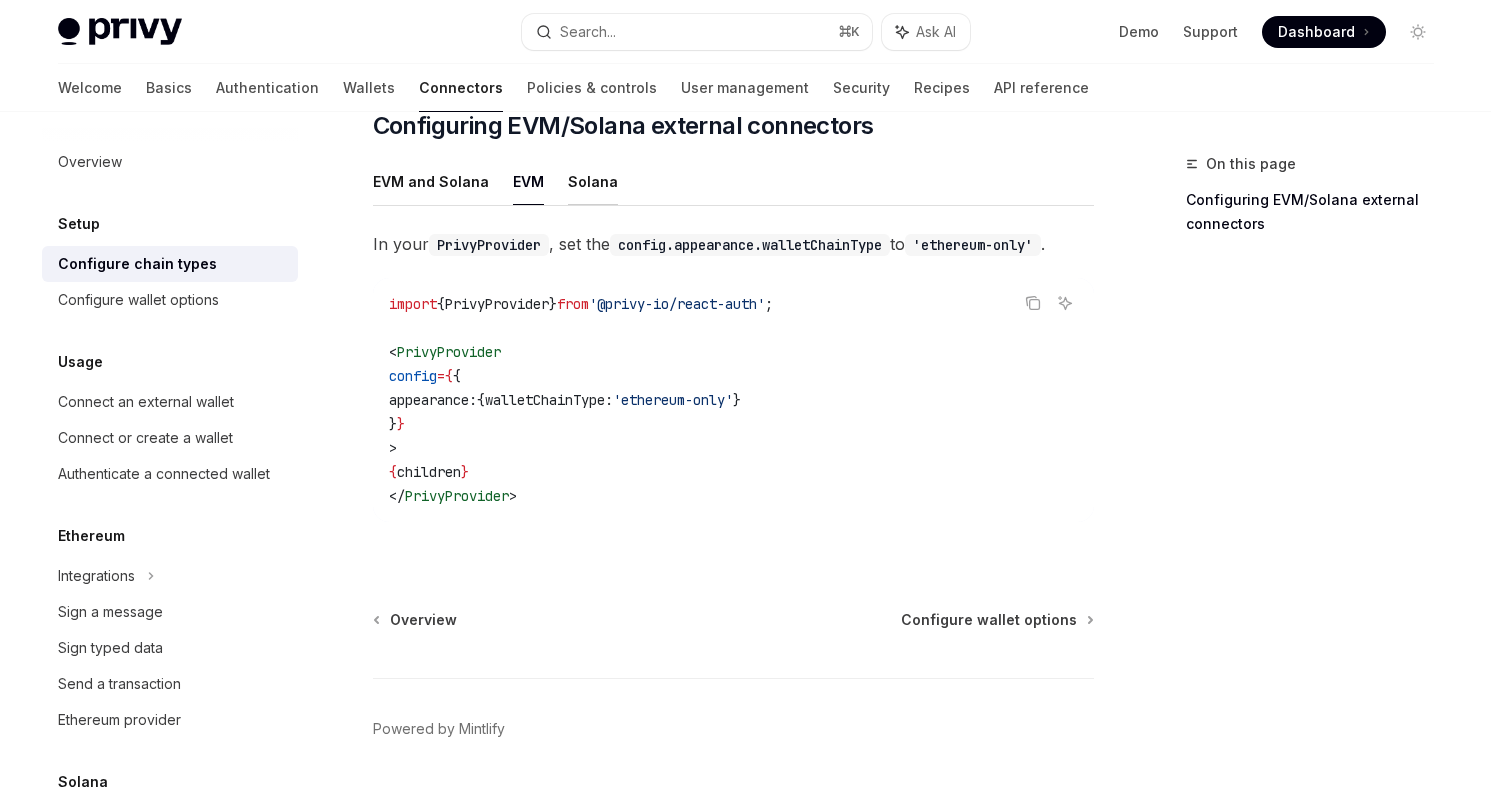 click on "Solana" at bounding box center (593, 181) 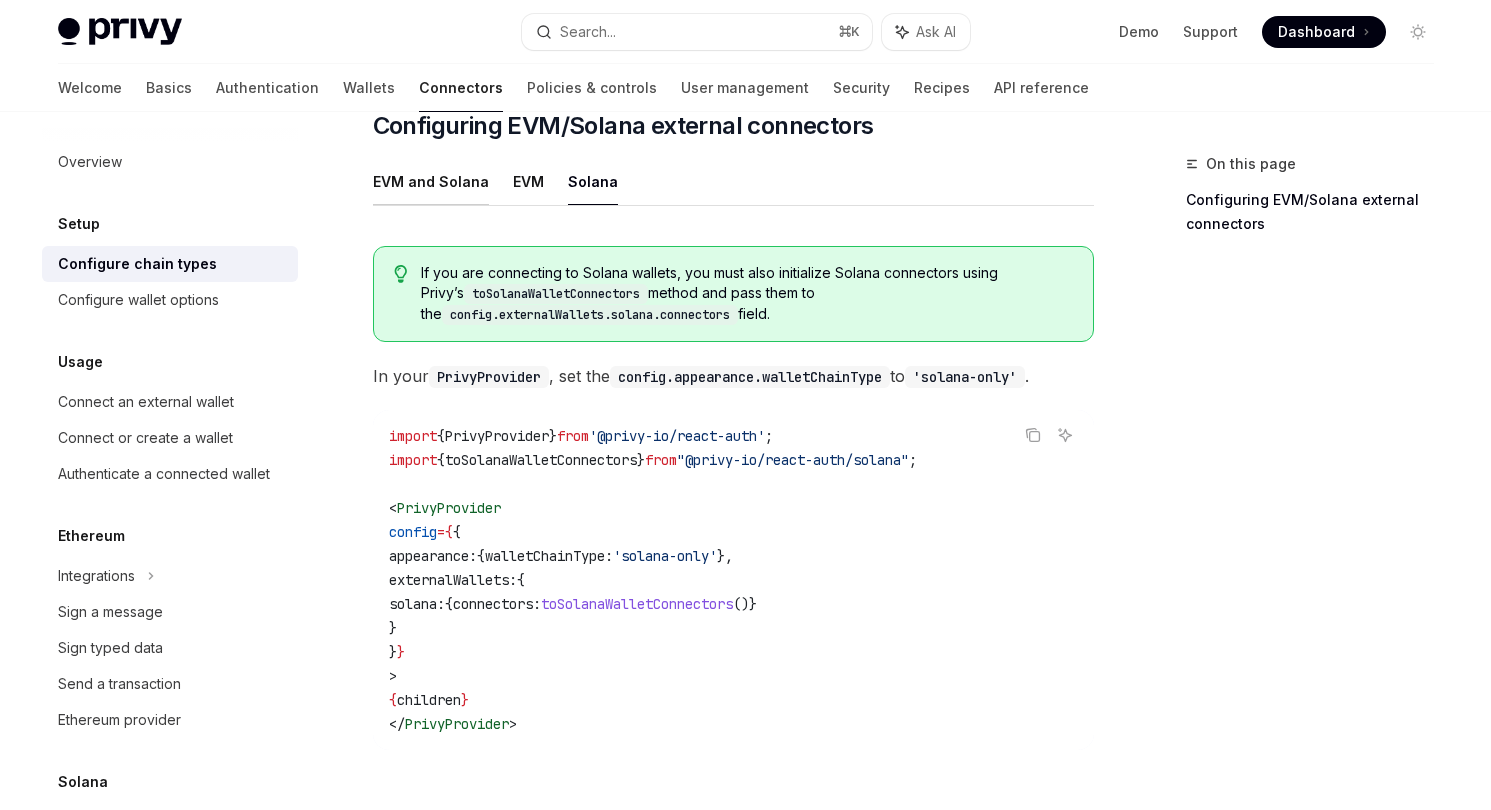 click on "EVM and Solana" at bounding box center (431, 181) 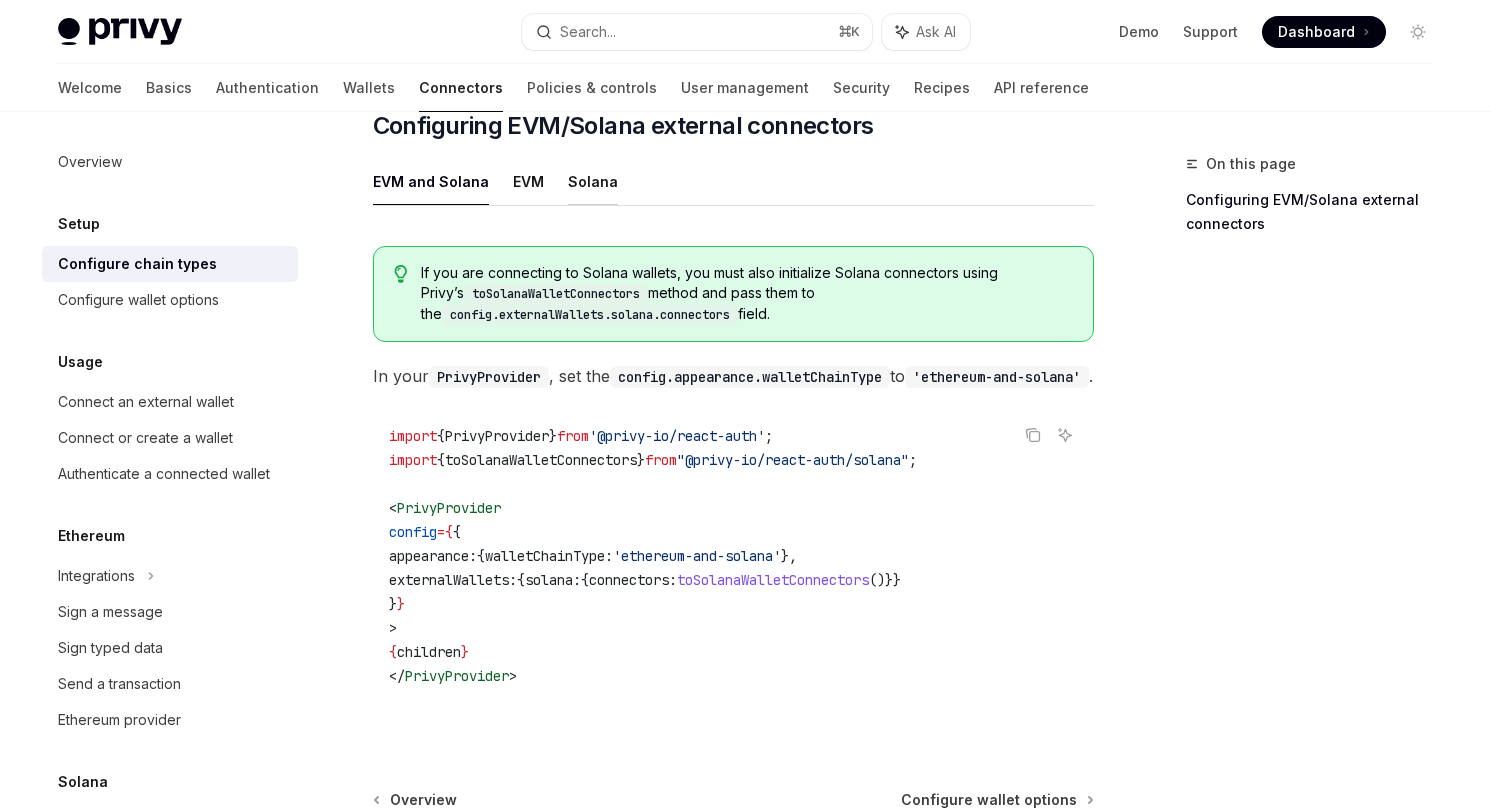 click on "Solana" at bounding box center (593, 181) 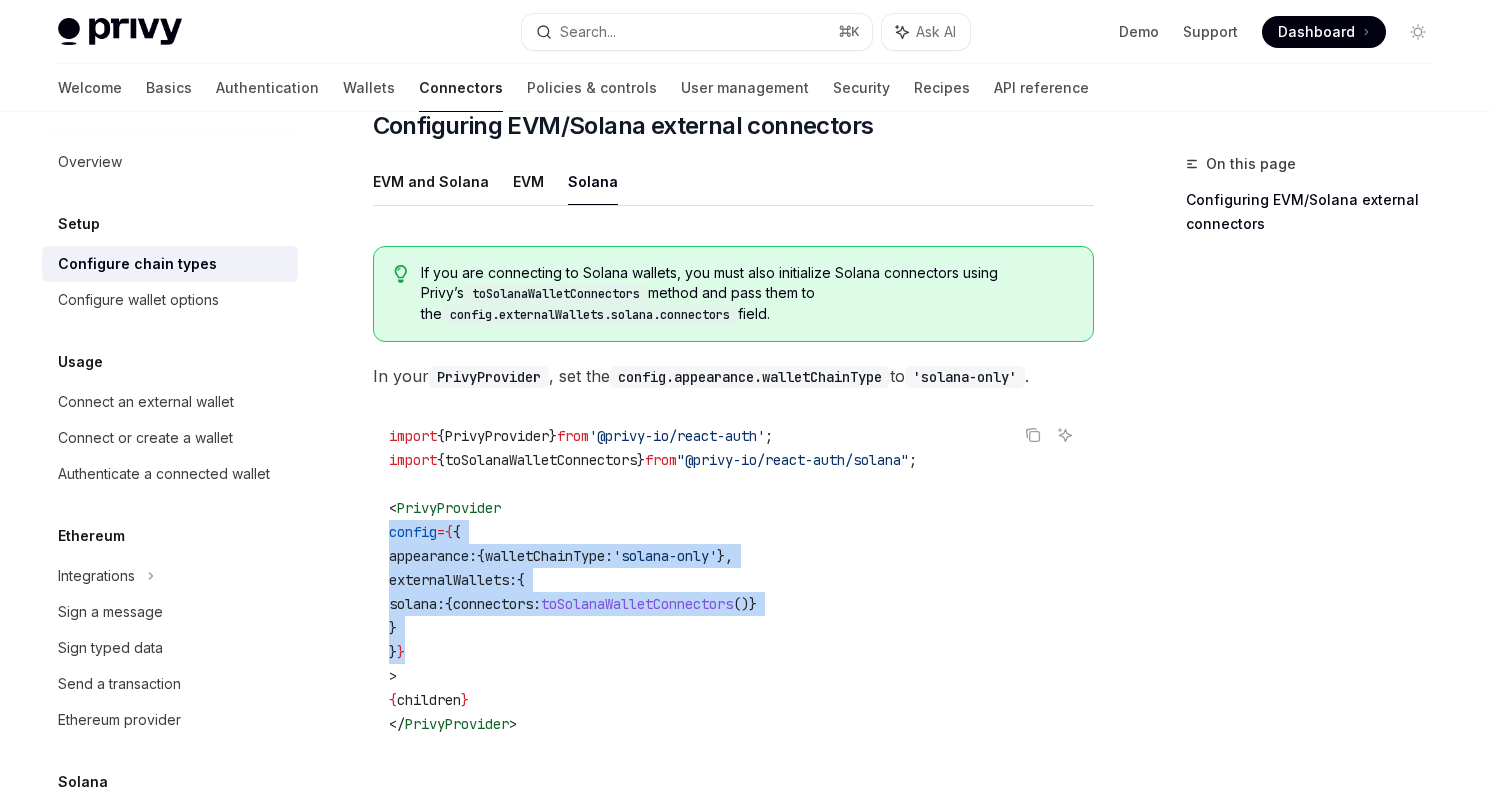 drag, startPoint x: 432, startPoint y: 644, endPoint x: 352, endPoint y: 534, distance: 136.01471 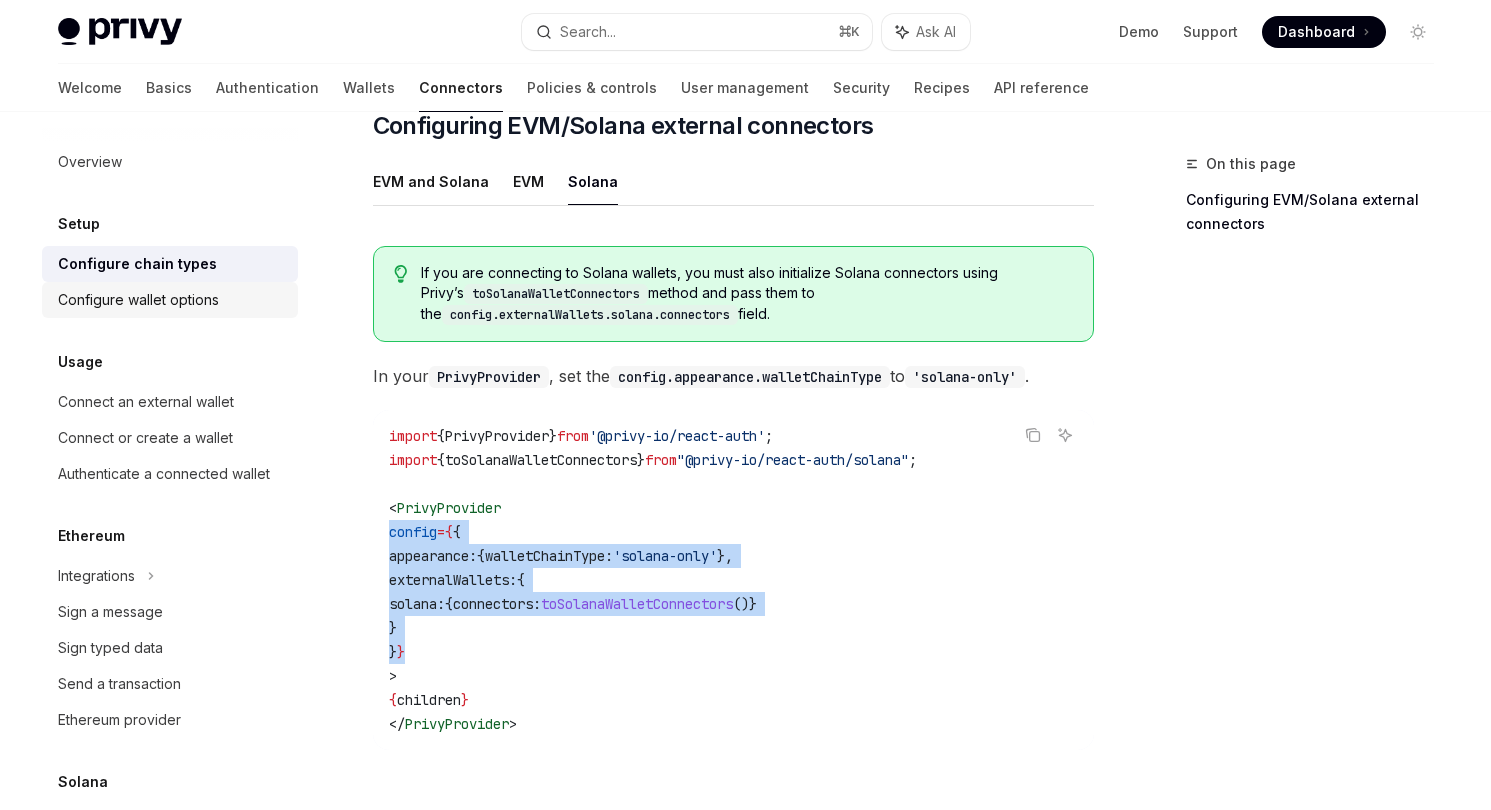 click on "Configure wallet options" at bounding box center [138, 300] 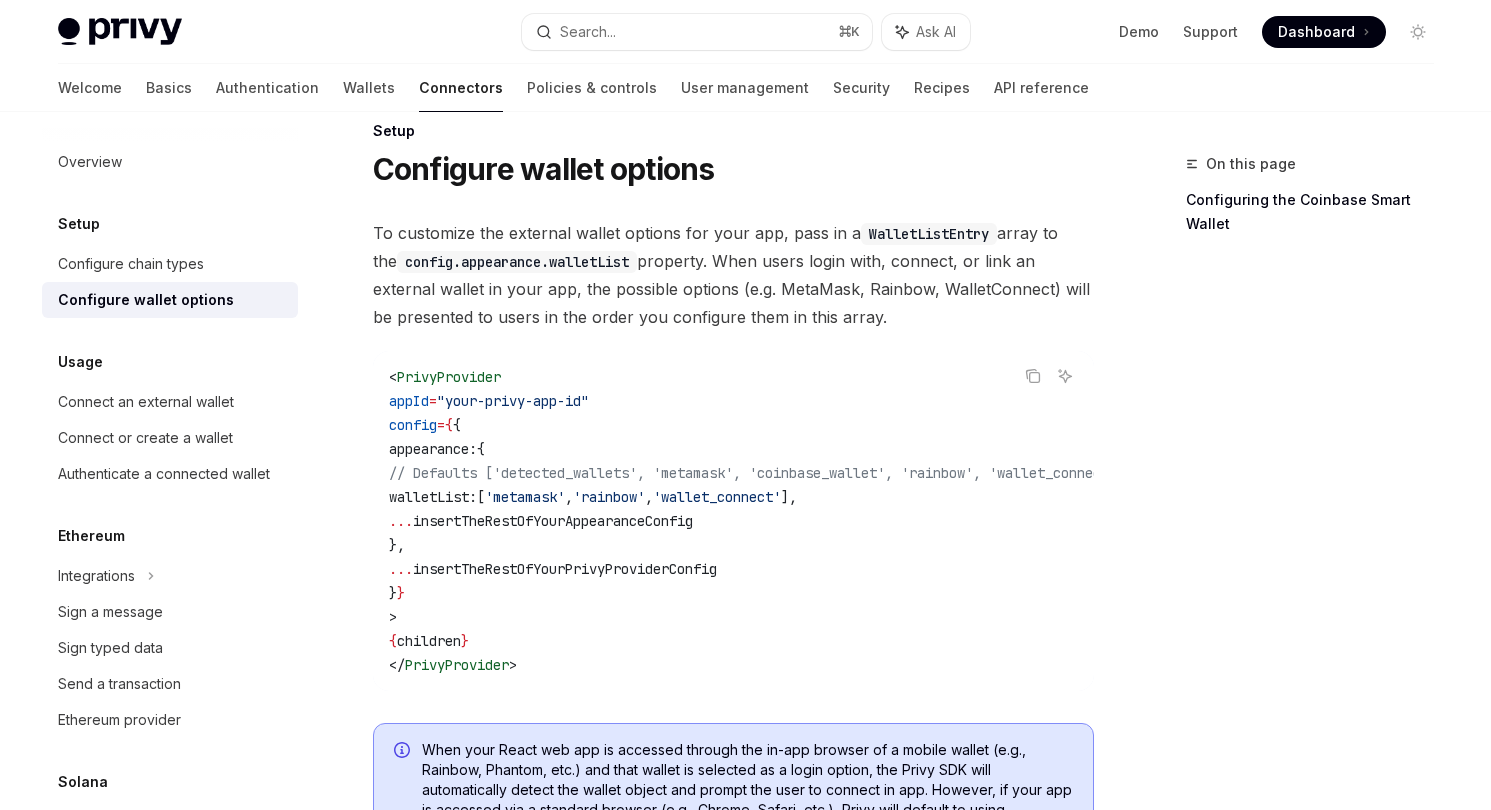 scroll, scrollTop: 32, scrollLeft: 0, axis: vertical 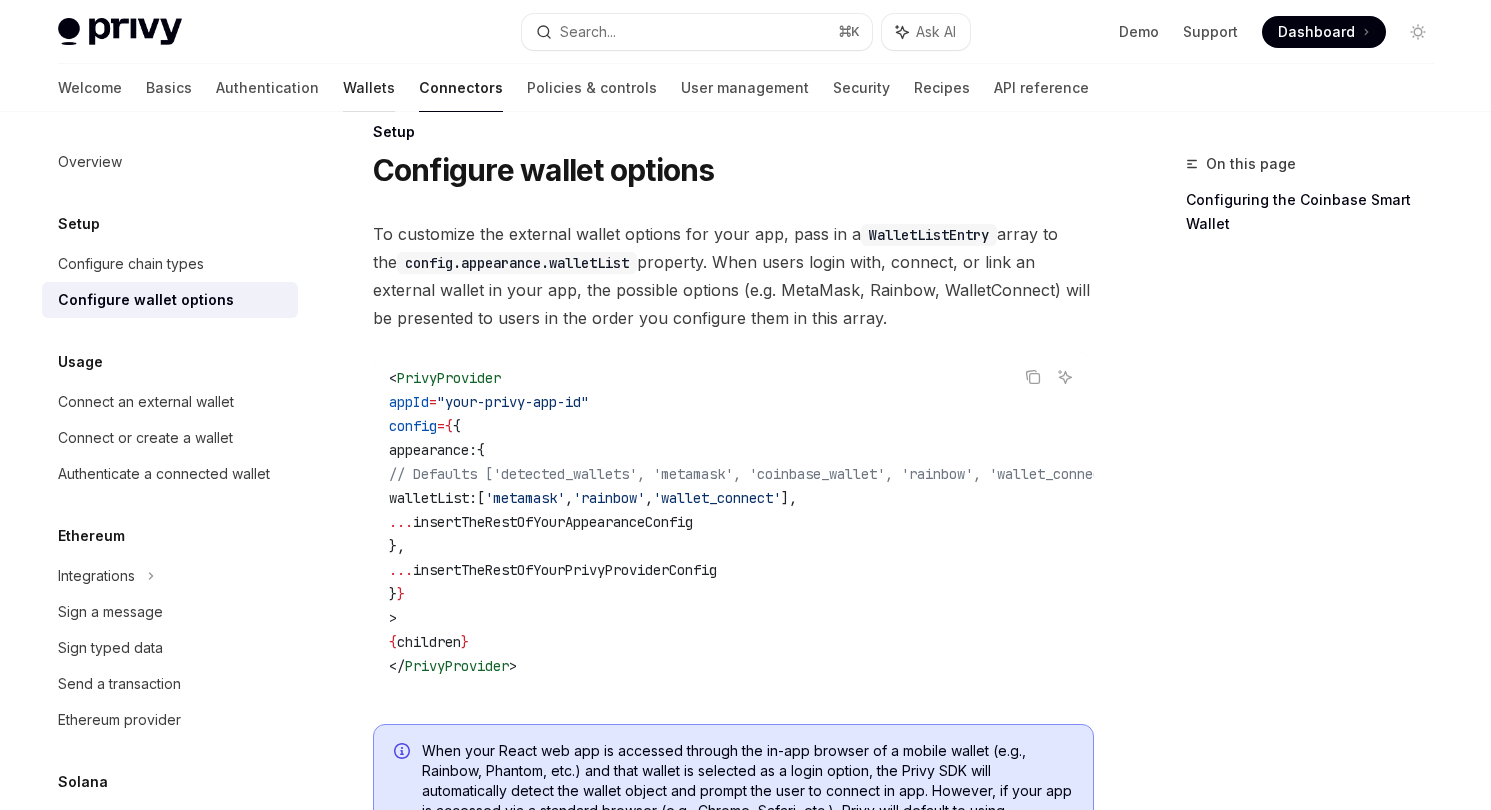 click on "Wallets" at bounding box center (369, 88) 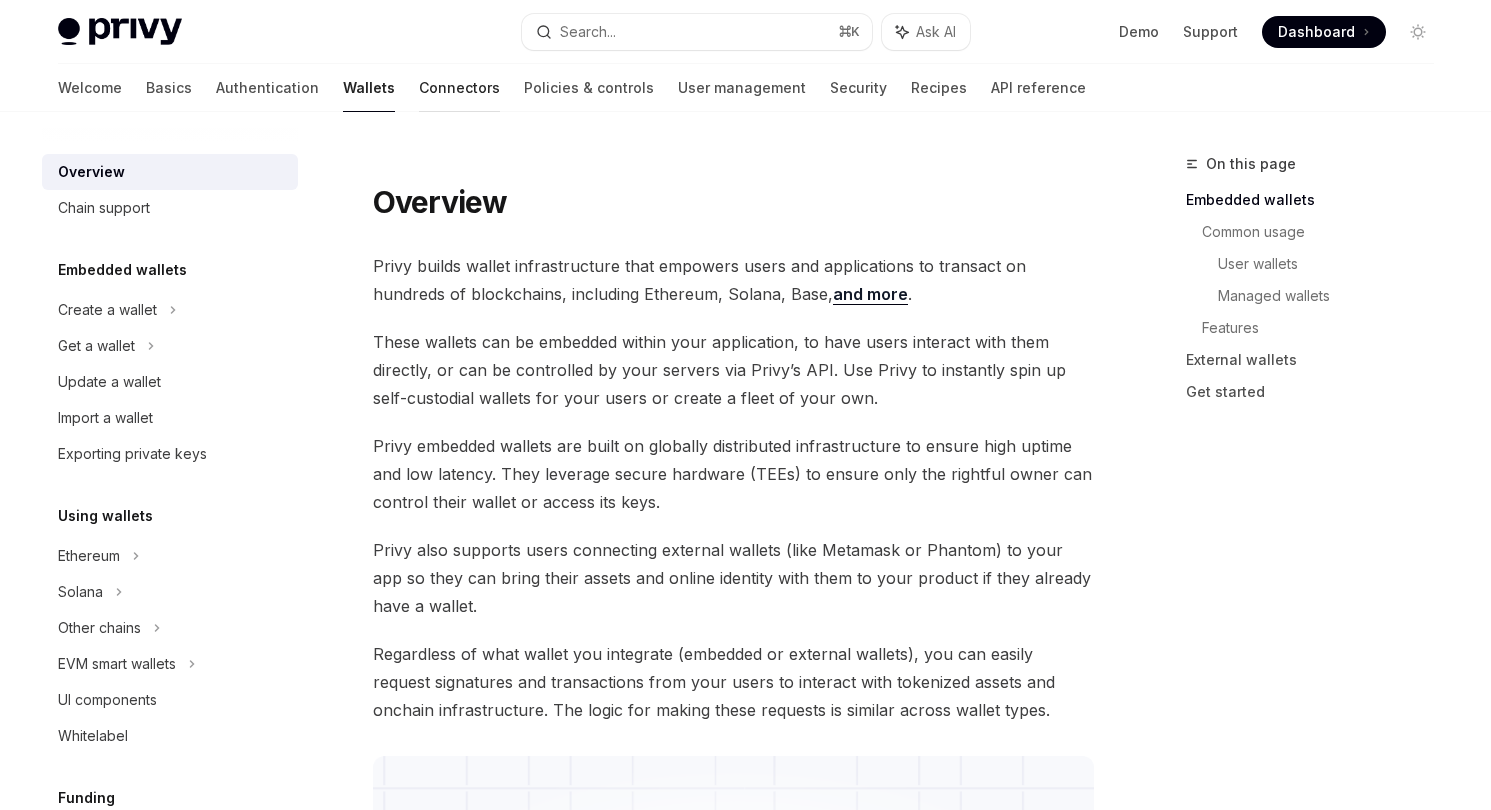 click on "Connectors" at bounding box center [459, 88] 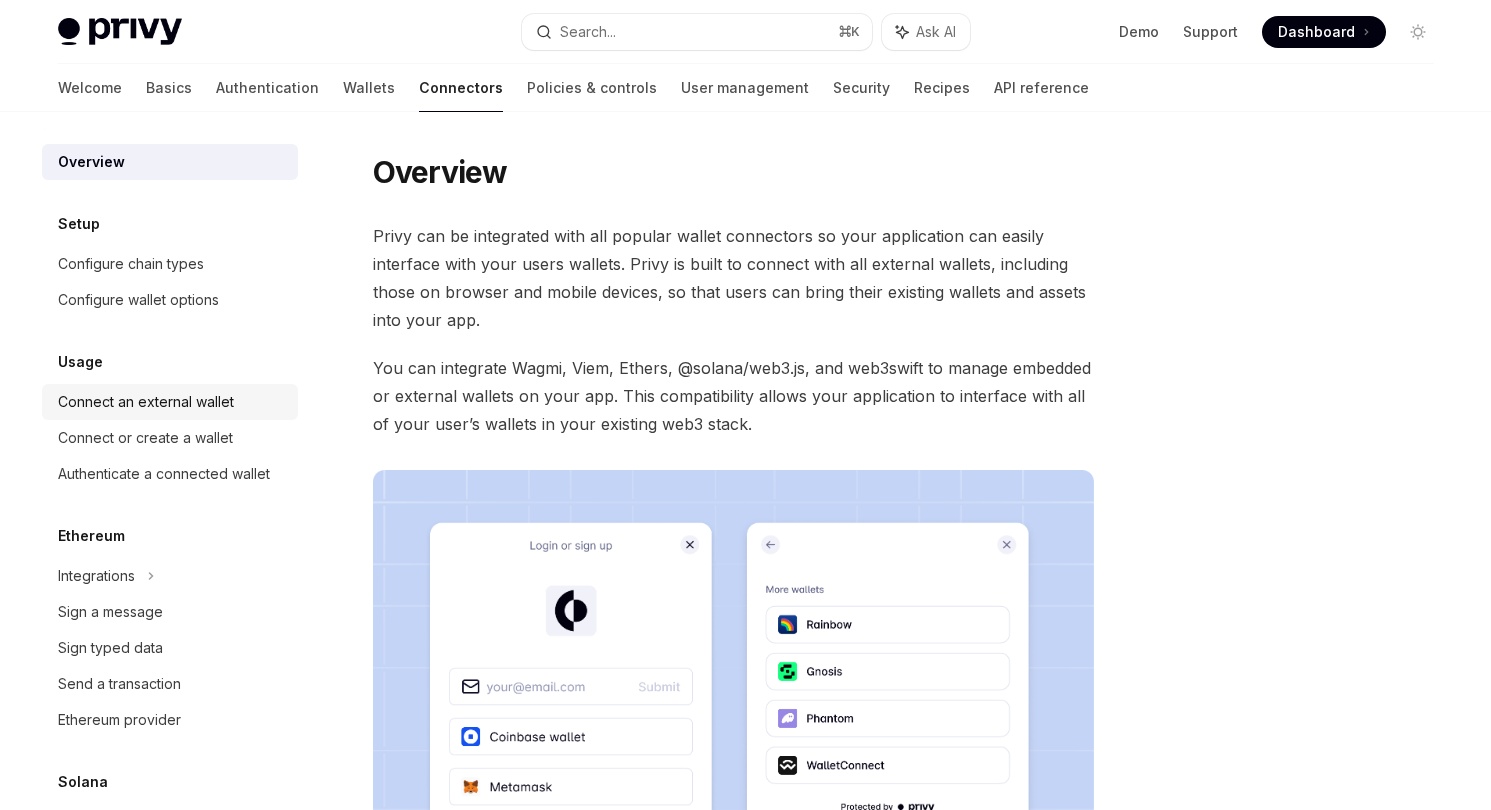 scroll, scrollTop: 178, scrollLeft: 0, axis: vertical 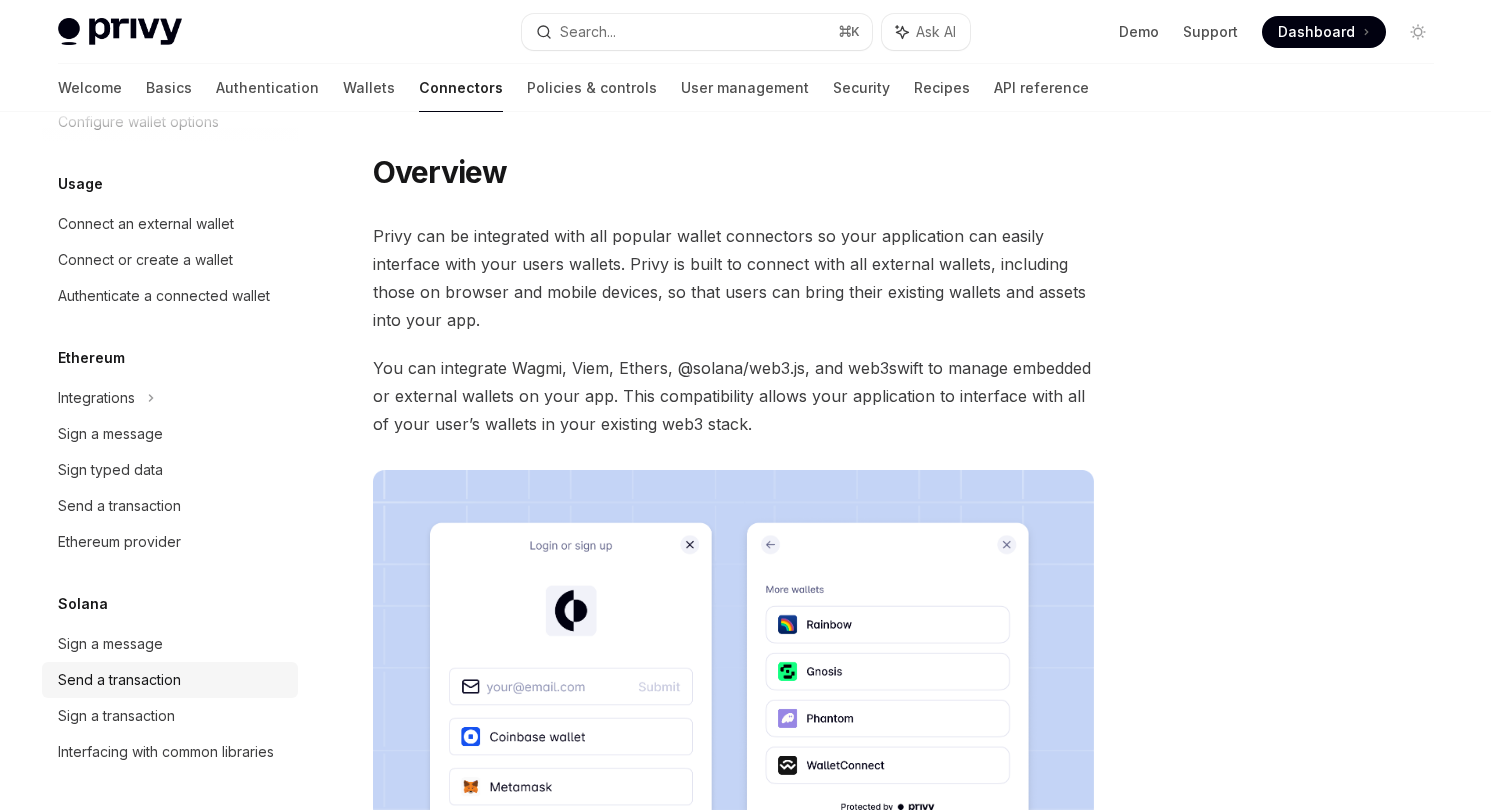 click on "Send a transaction" at bounding box center (172, 680) 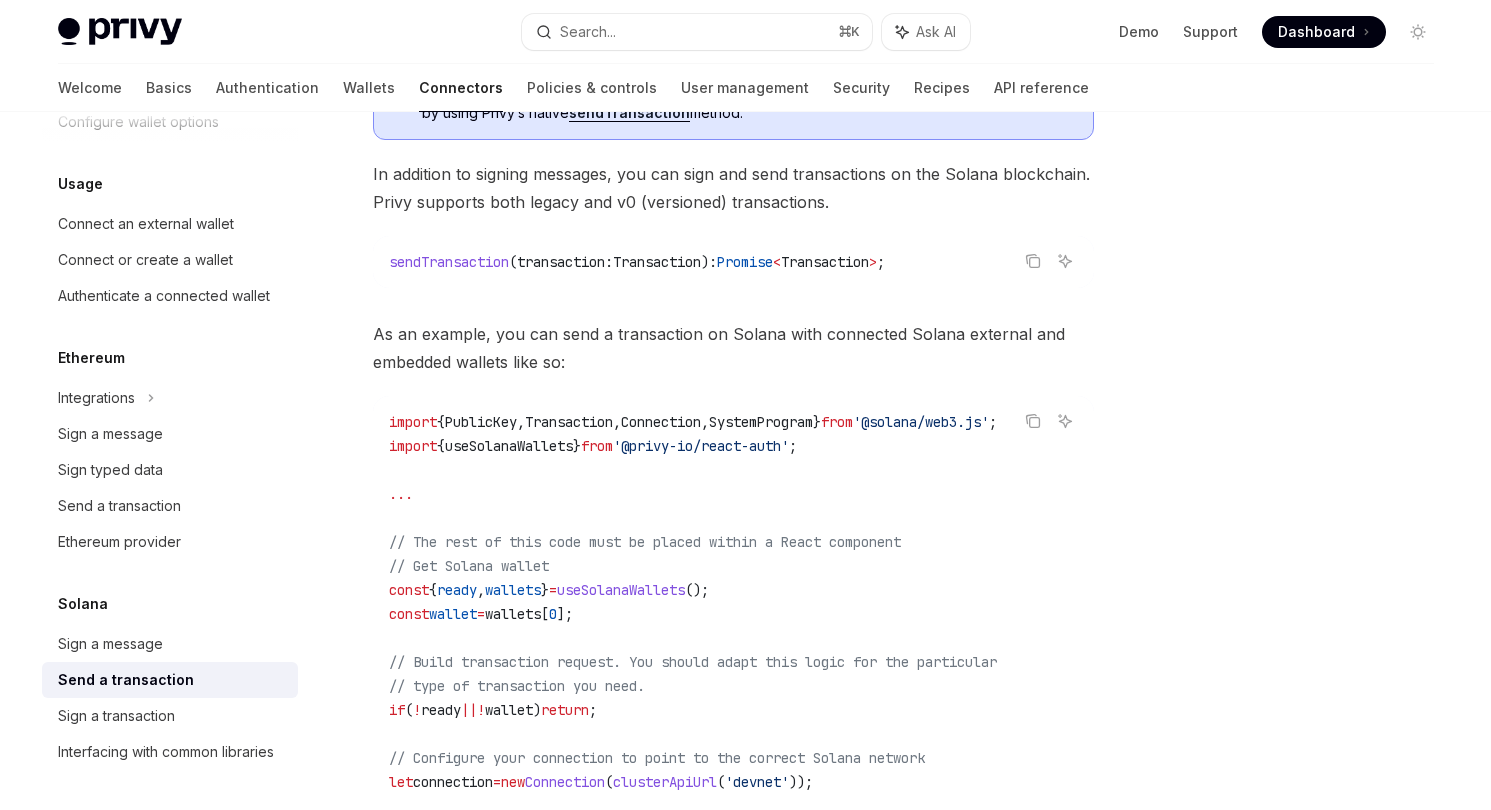 scroll, scrollTop: 310, scrollLeft: 0, axis: vertical 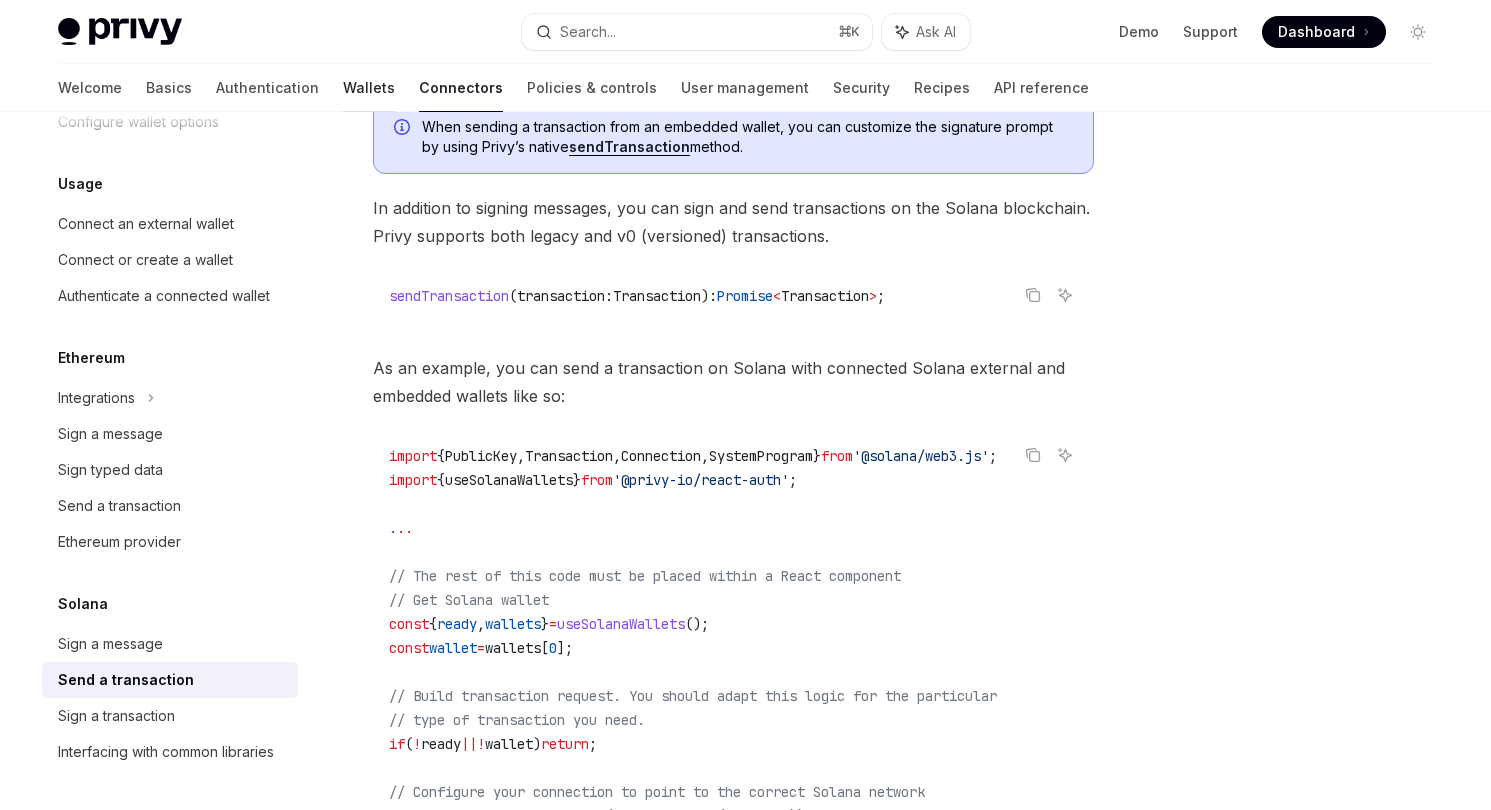 click on "Wallets" at bounding box center (369, 88) 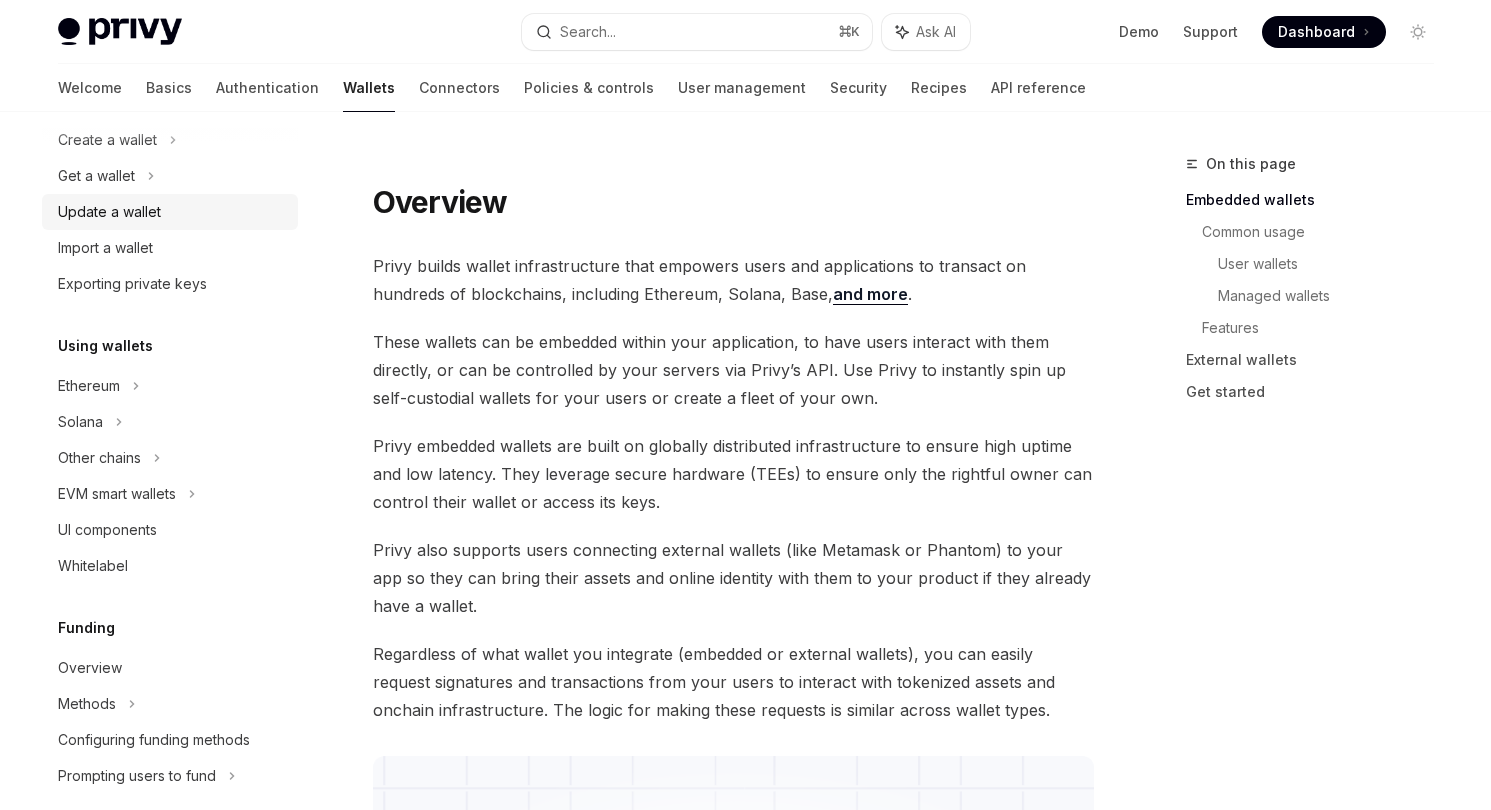 scroll, scrollTop: 175, scrollLeft: 0, axis: vertical 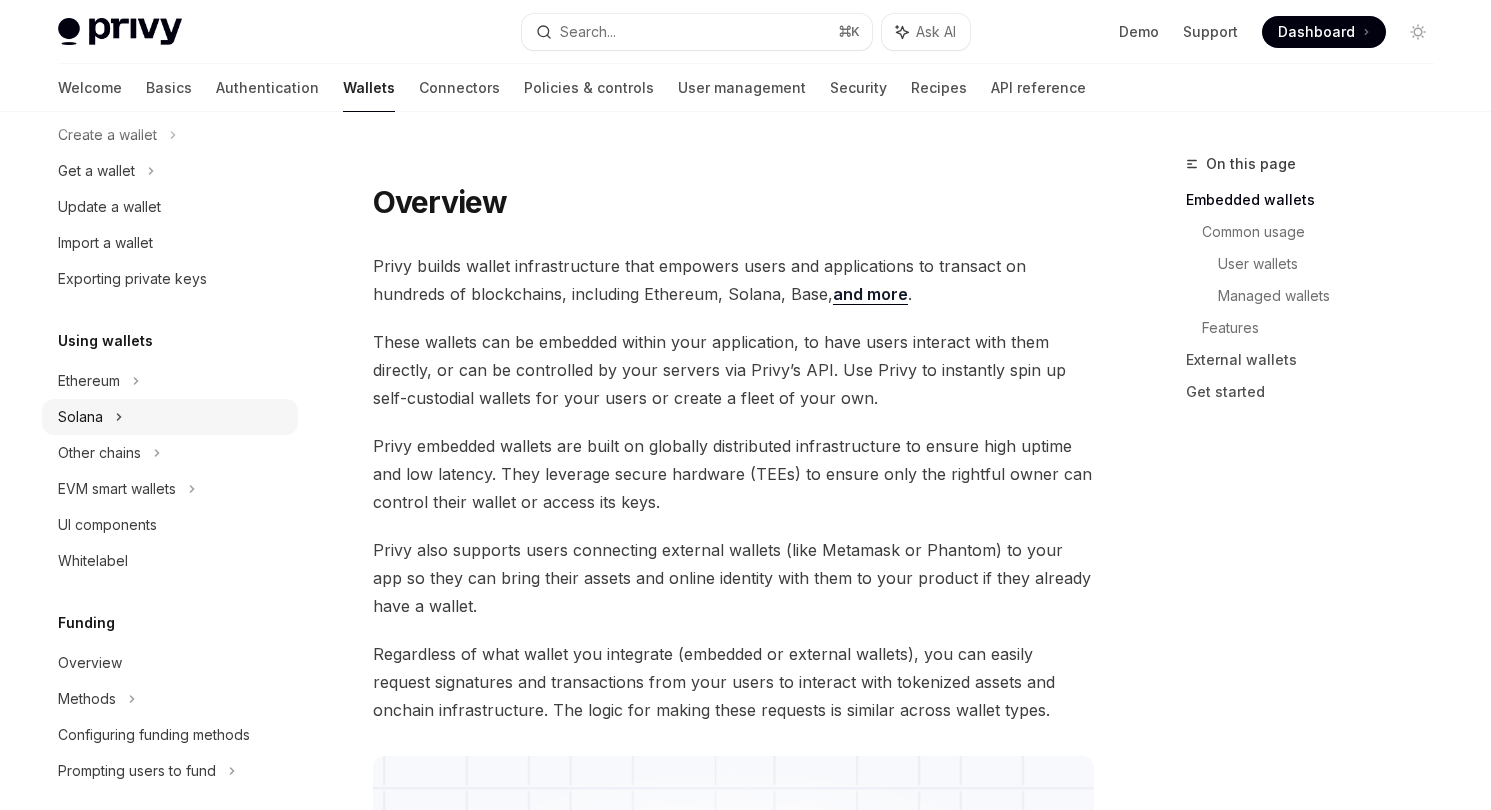 click 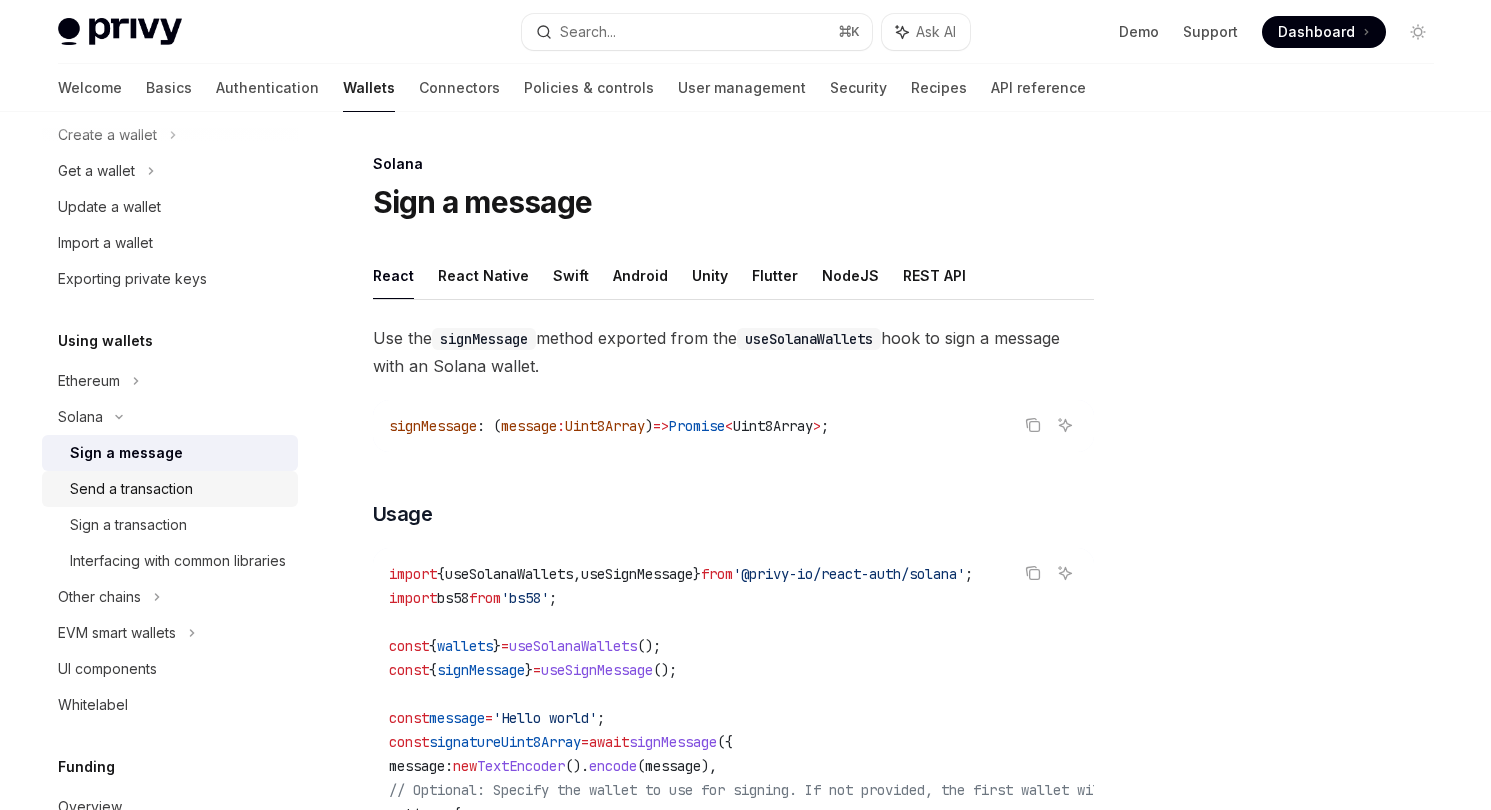 click on "Send a transaction" at bounding box center [170, 489] 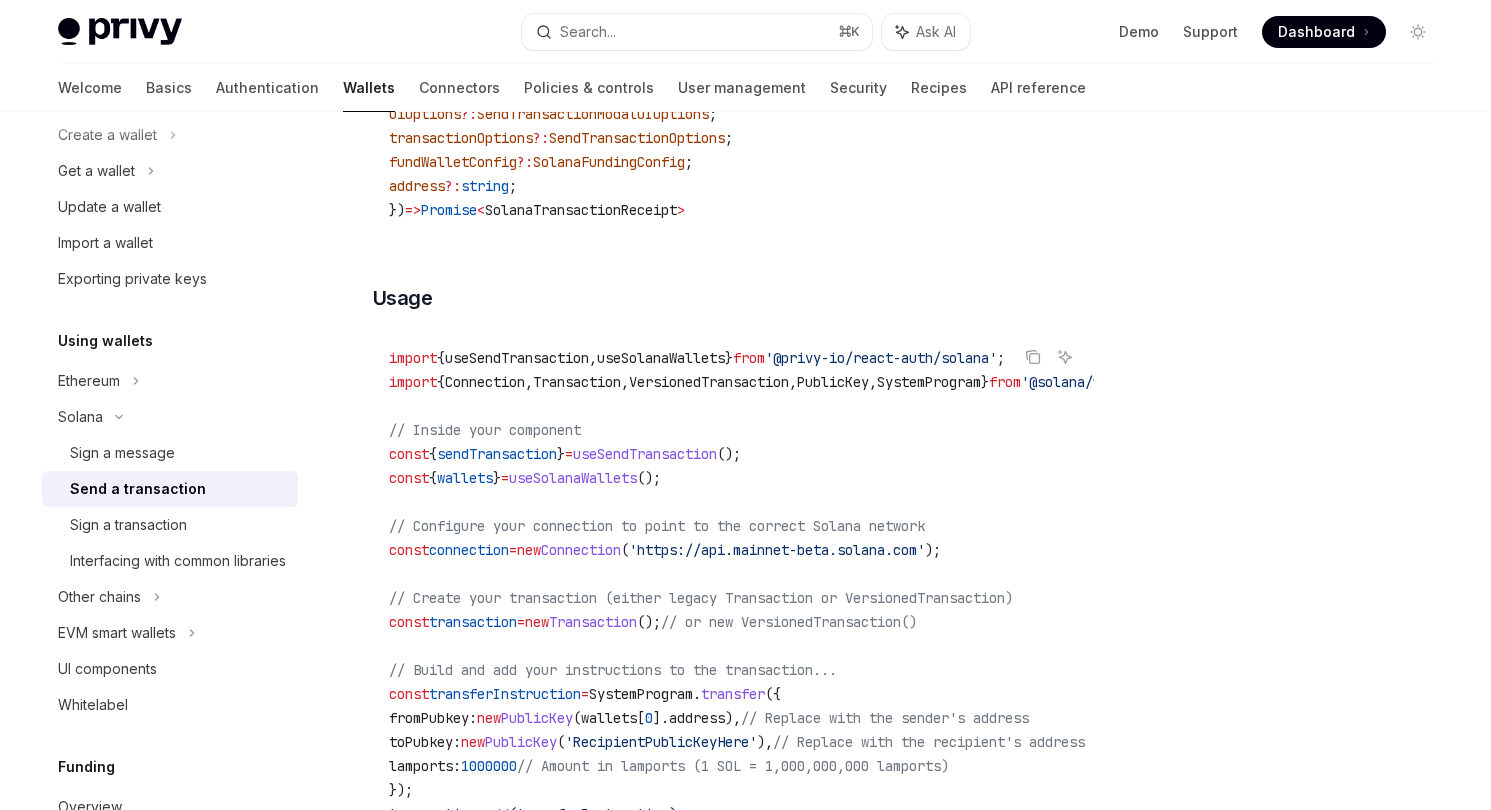 scroll, scrollTop: 475, scrollLeft: 0, axis: vertical 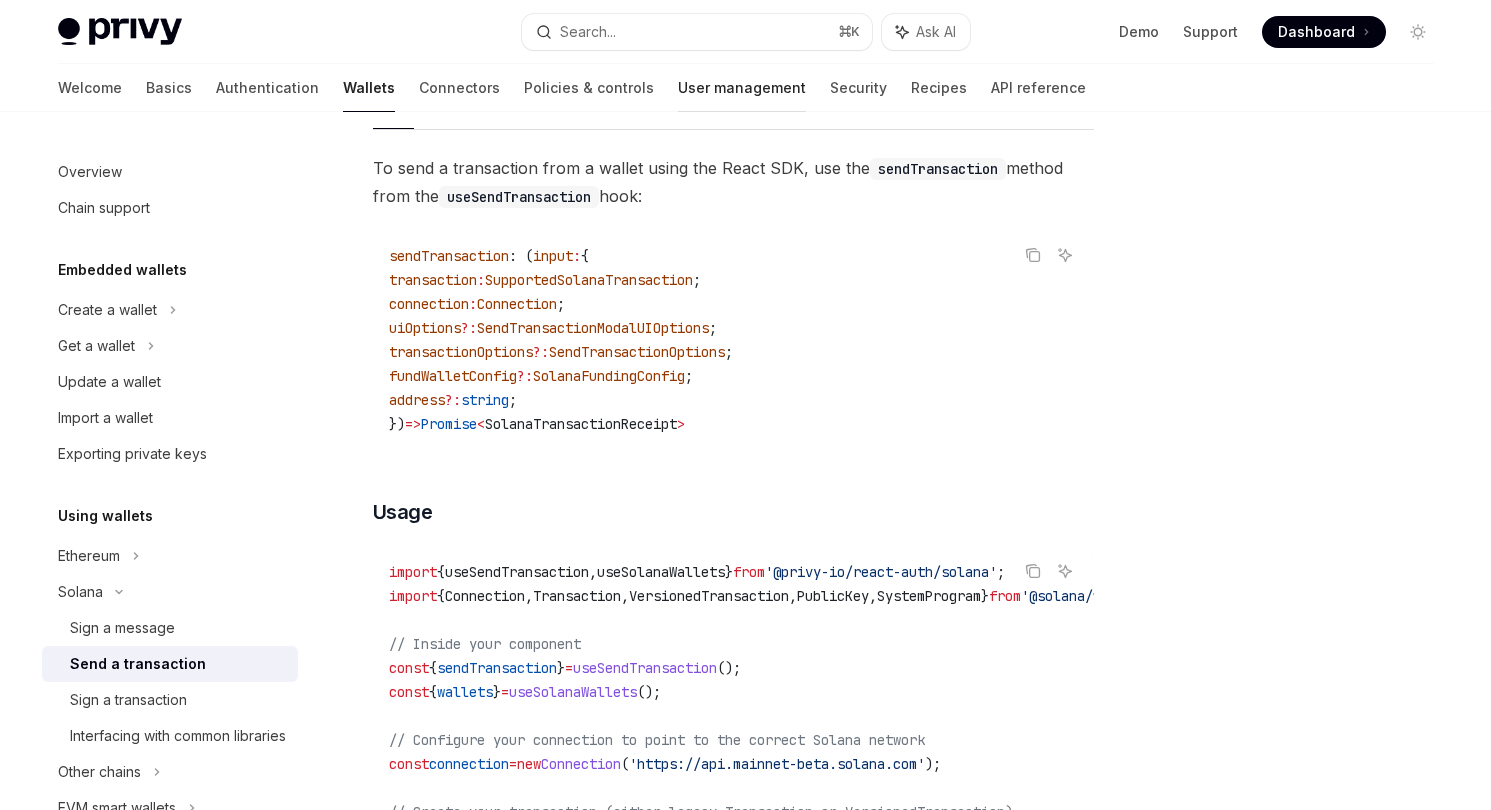 click on "User management" at bounding box center (742, 88) 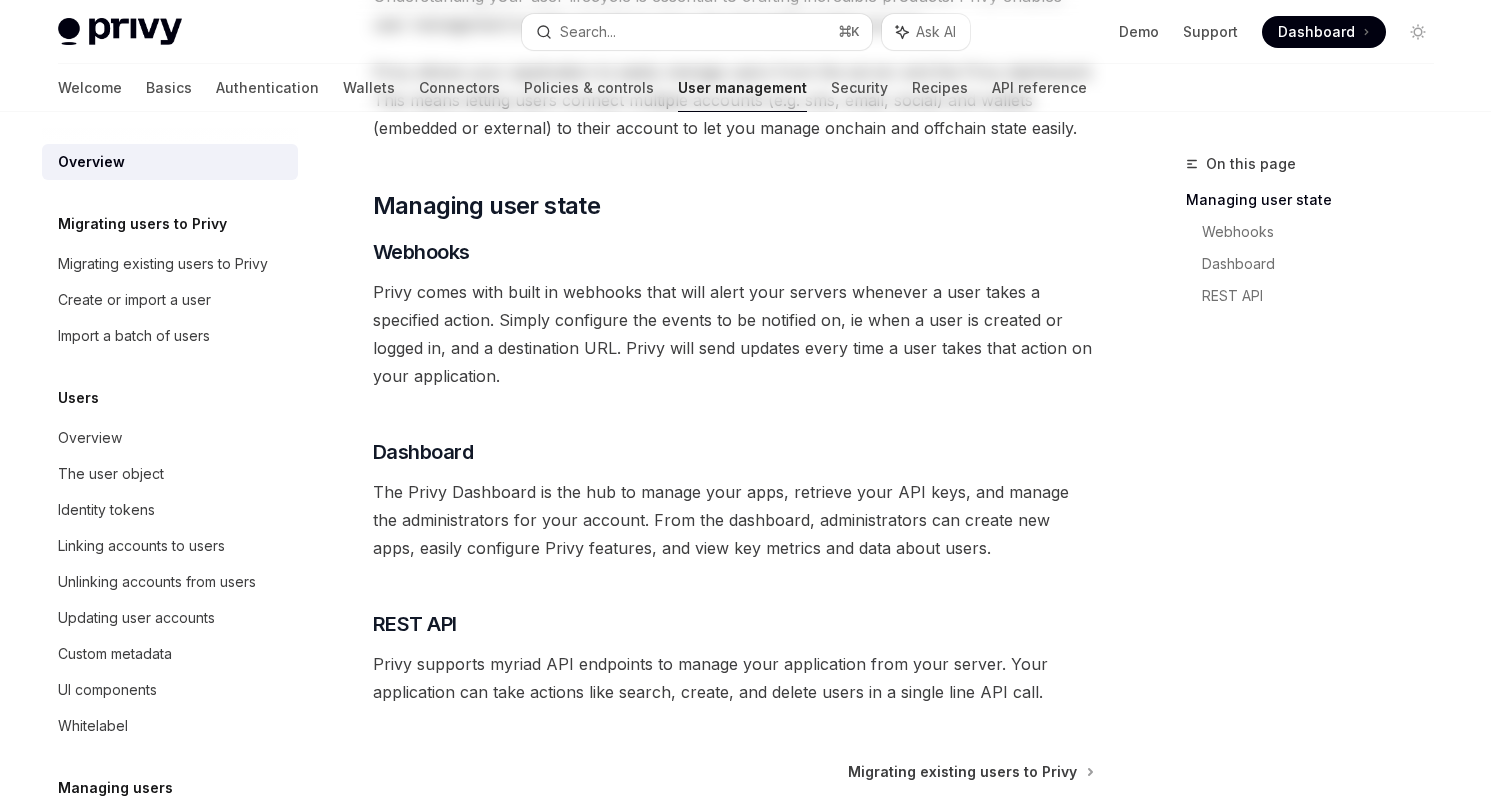 scroll, scrollTop: 0, scrollLeft: 0, axis: both 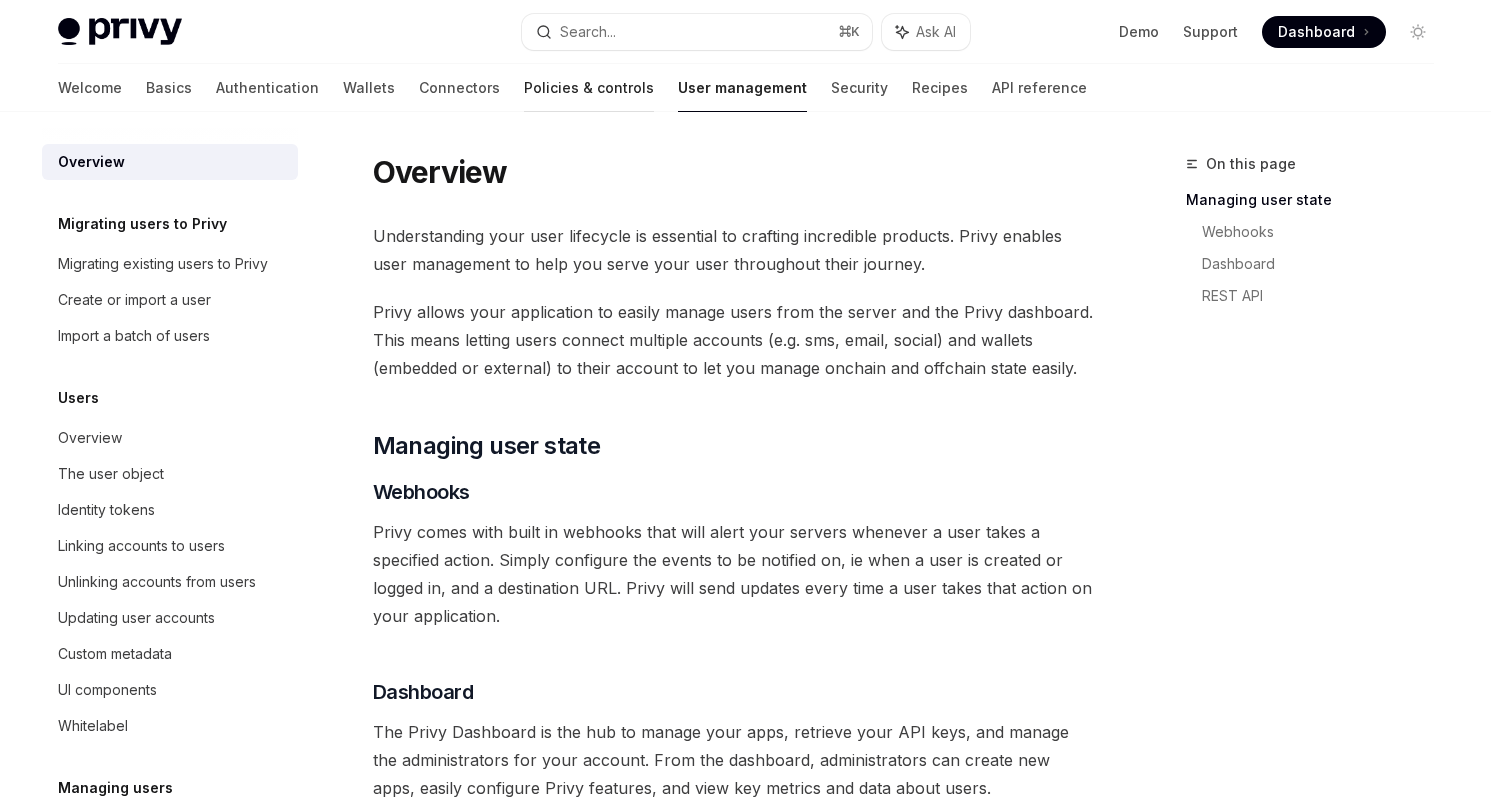 click on "Policies & controls" at bounding box center (589, 88) 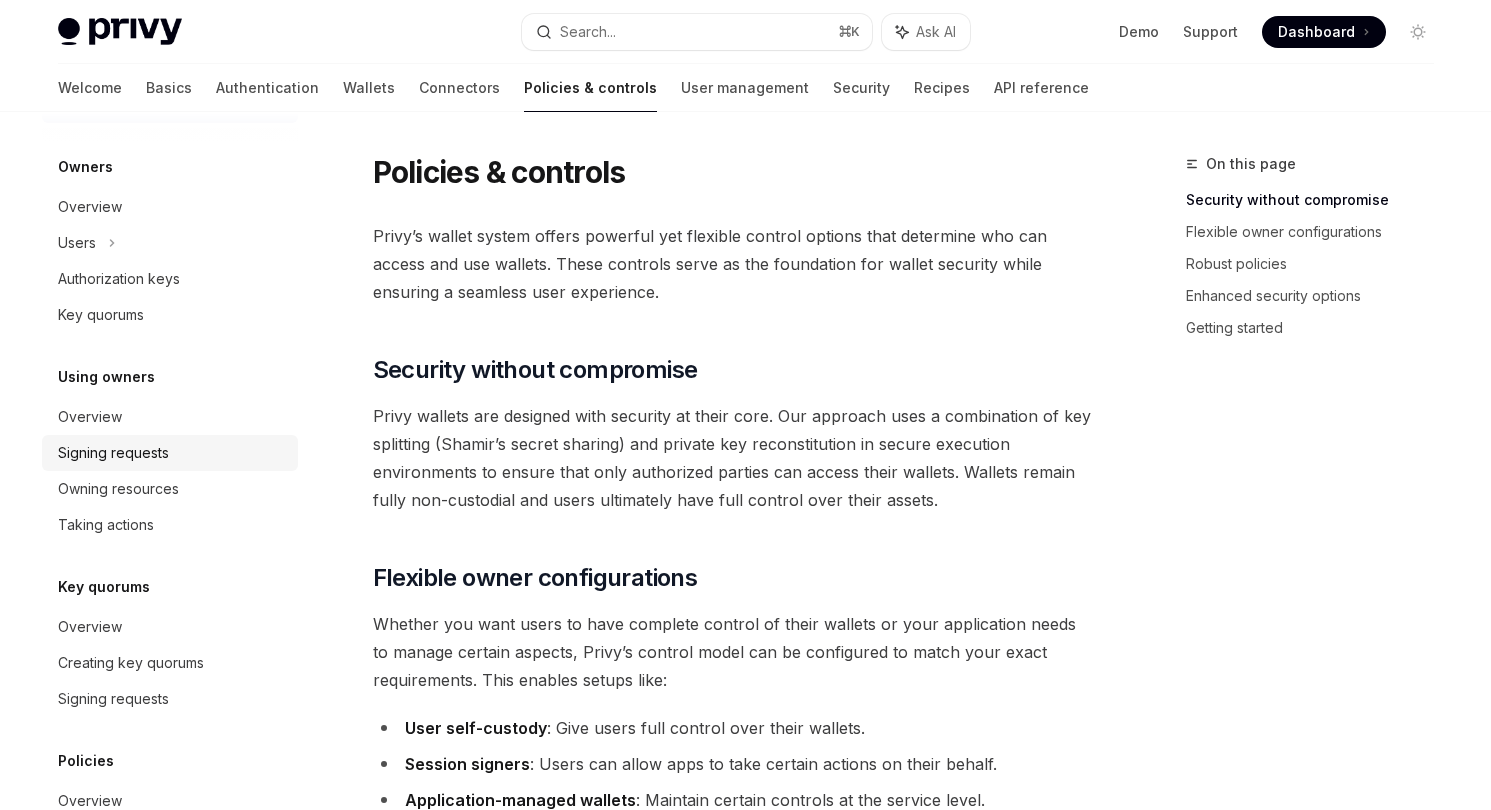 scroll, scrollTop: 0, scrollLeft: 0, axis: both 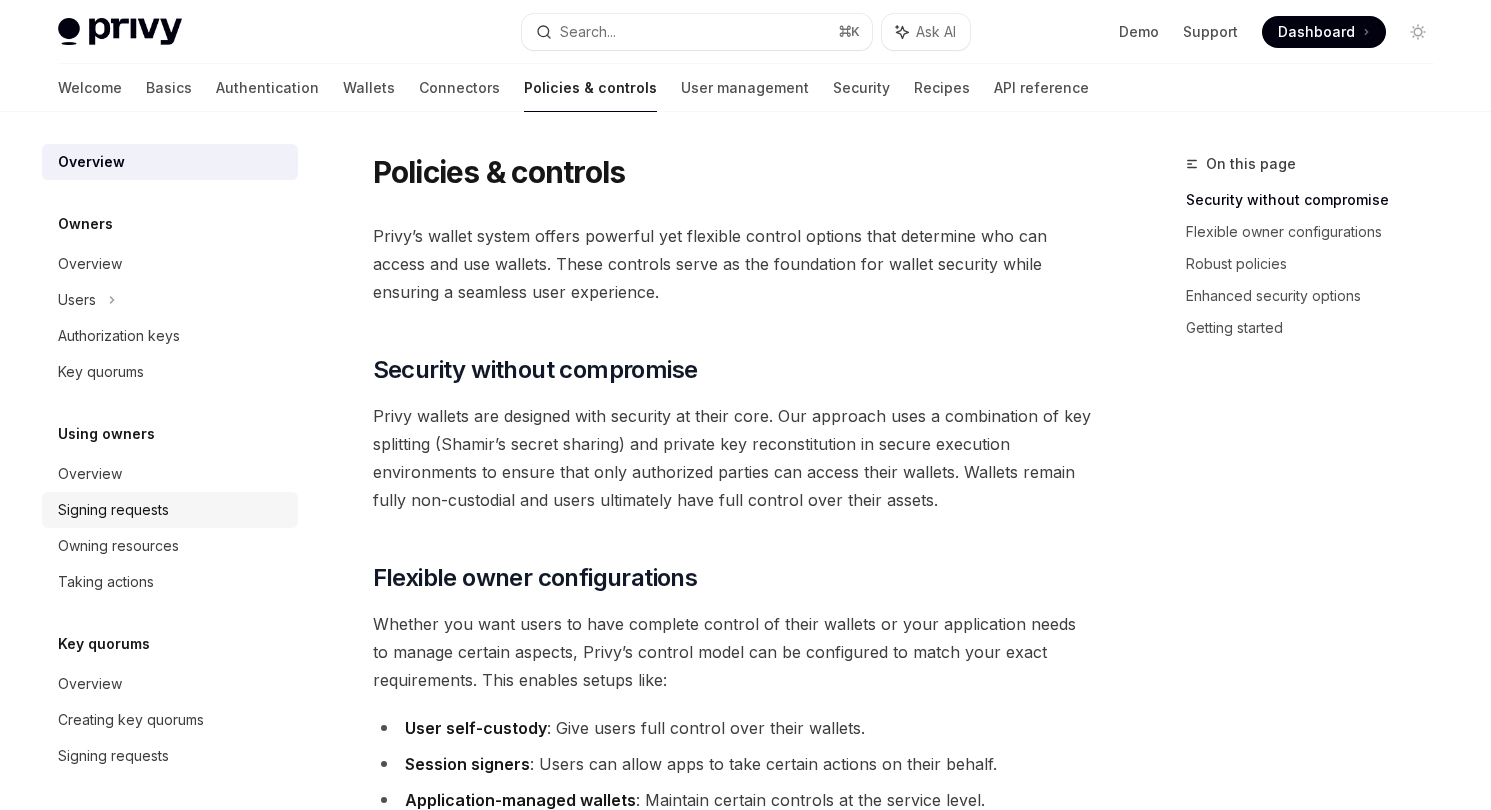 click on "Signing requests" at bounding box center [172, 510] 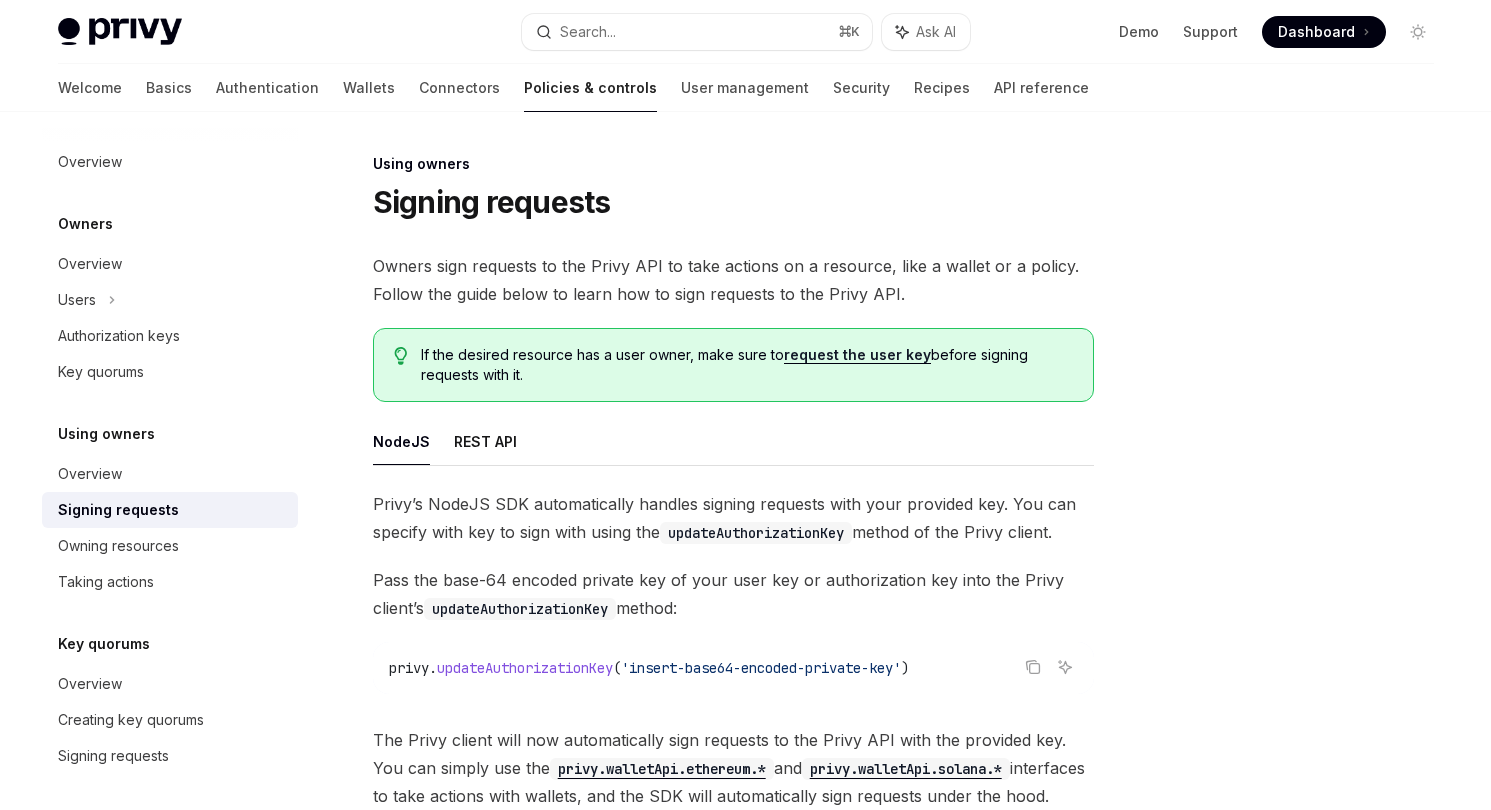 scroll, scrollTop: 297, scrollLeft: 0, axis: vertical 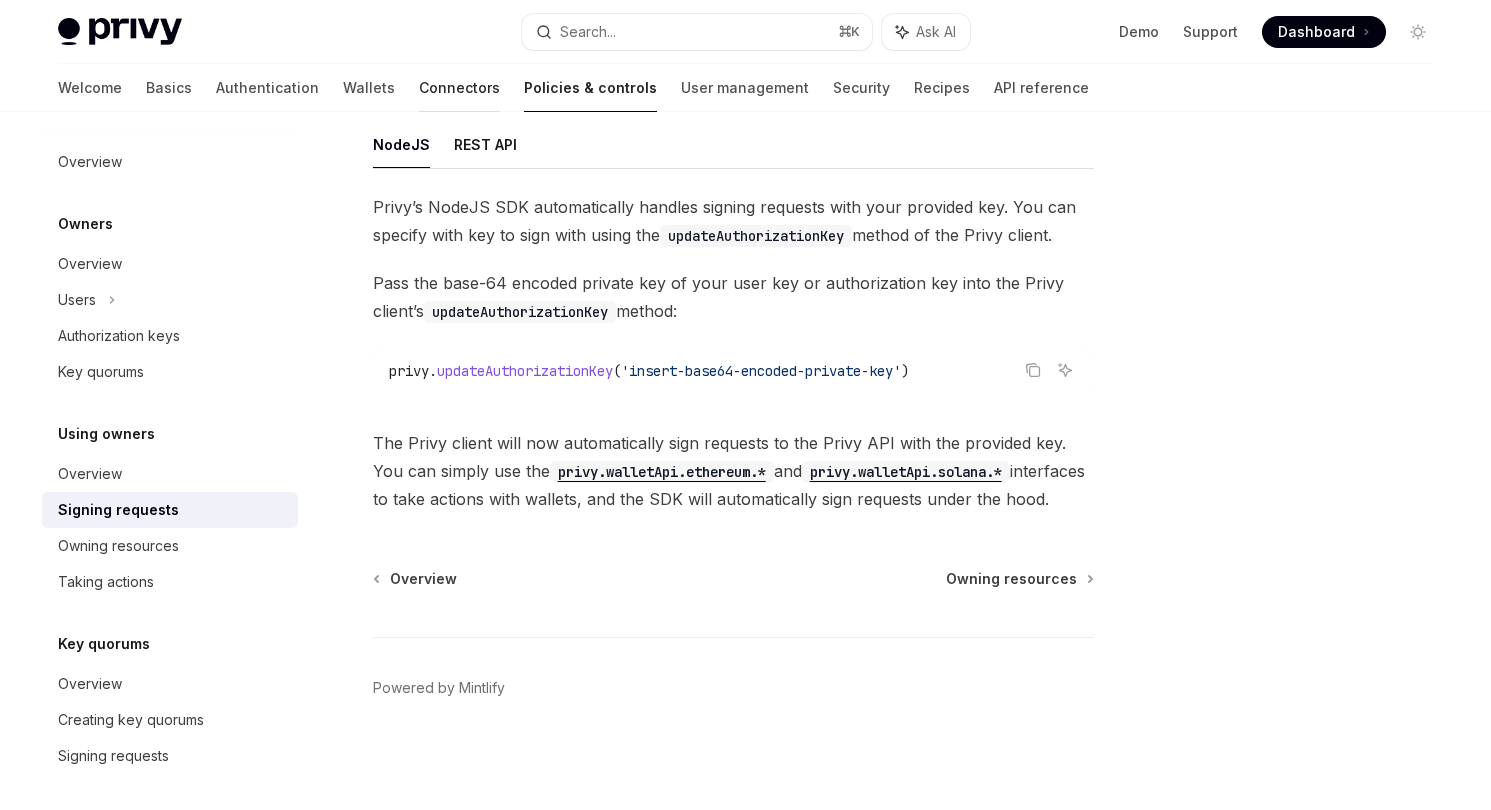 click on "Connectors" at bounding box center (459, 88) 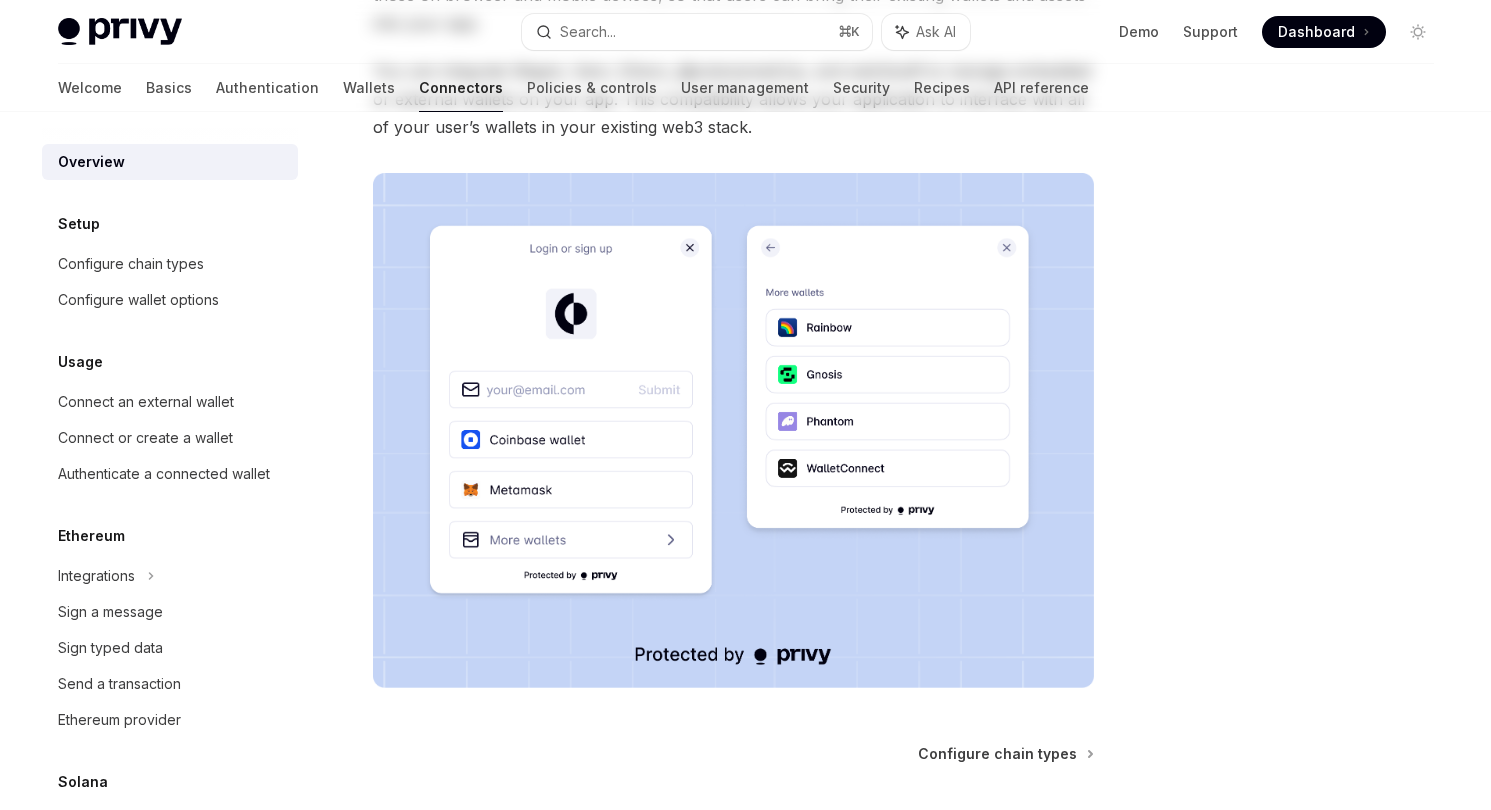 scroll, scrollTop: 0, scrollLeft: 0, axis: both 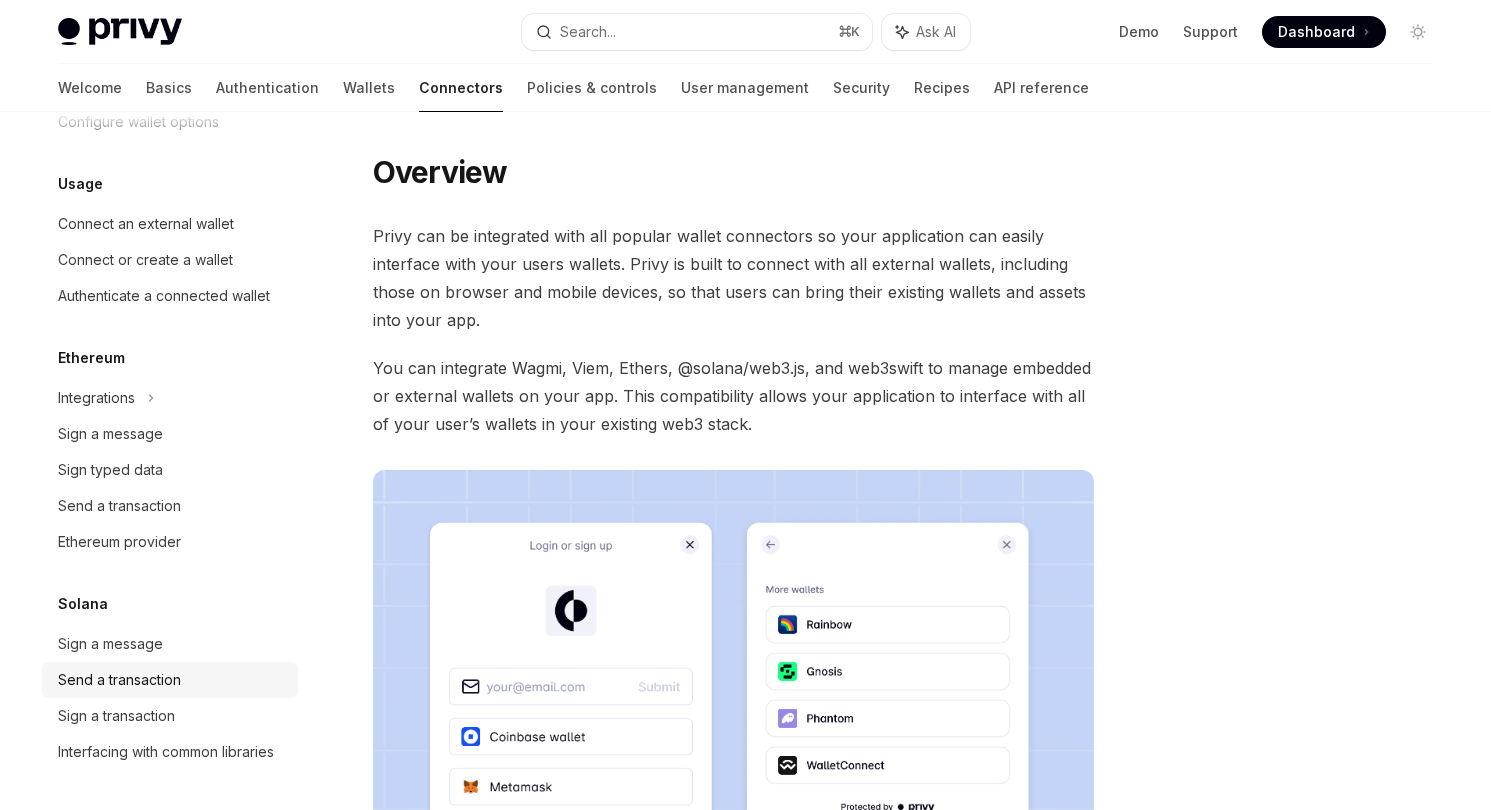 click on "Send a transaction" at bounding box center [170, 680] 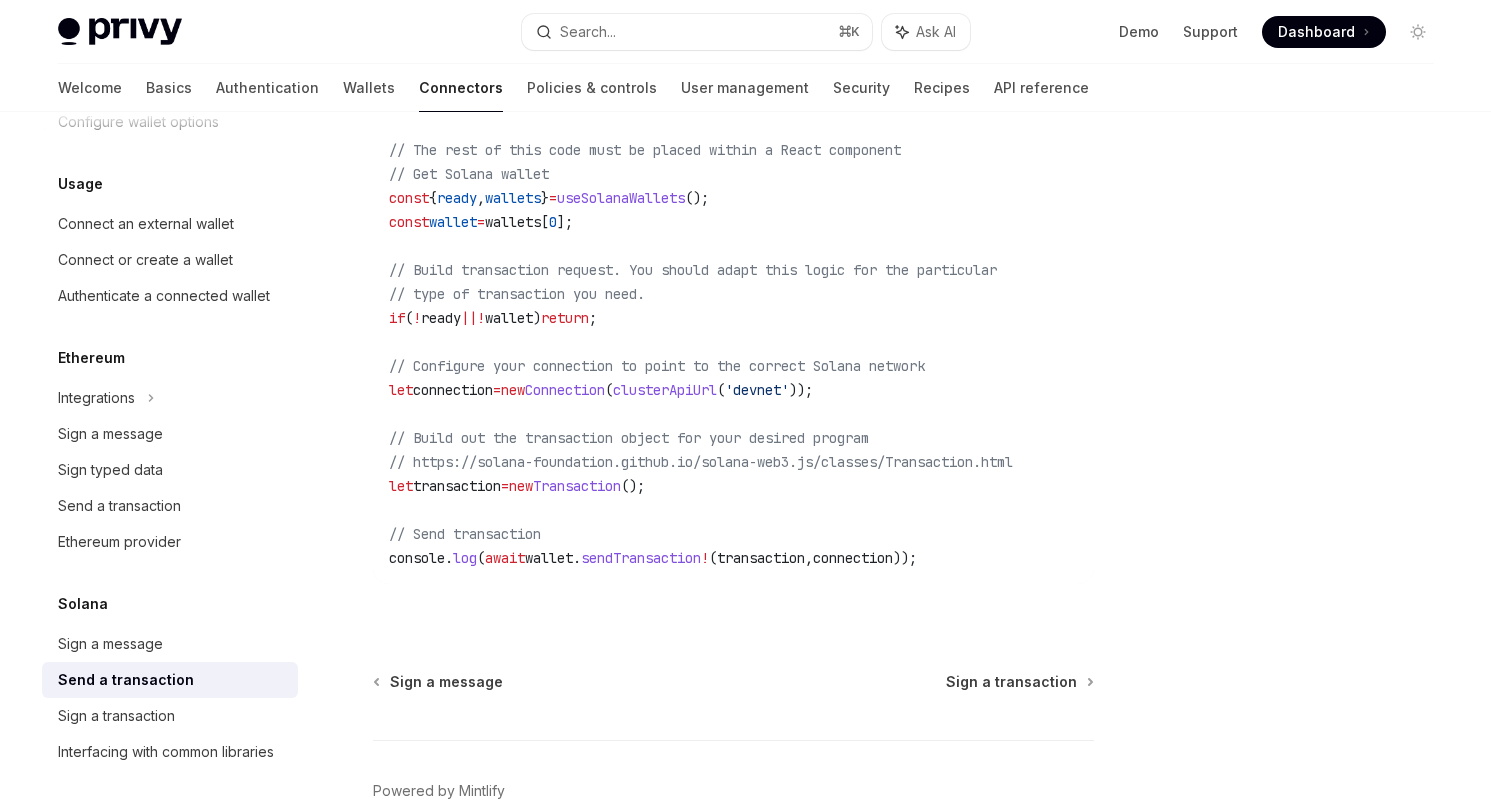 scroll, scrollTop: 847, scrollLeft: 0, axis: vertical 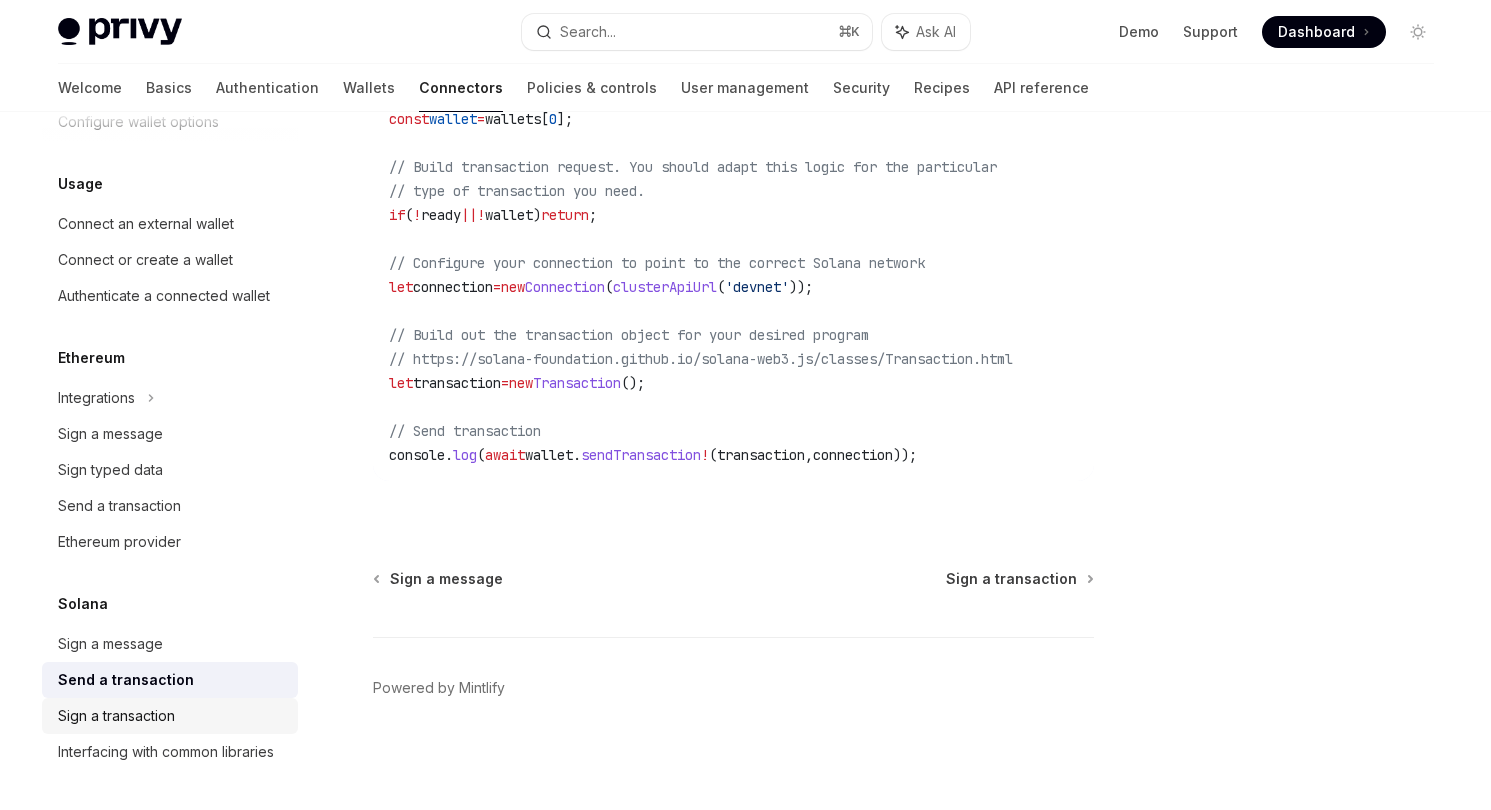click on "Sign a transaction" at bounding box center (172, 716) 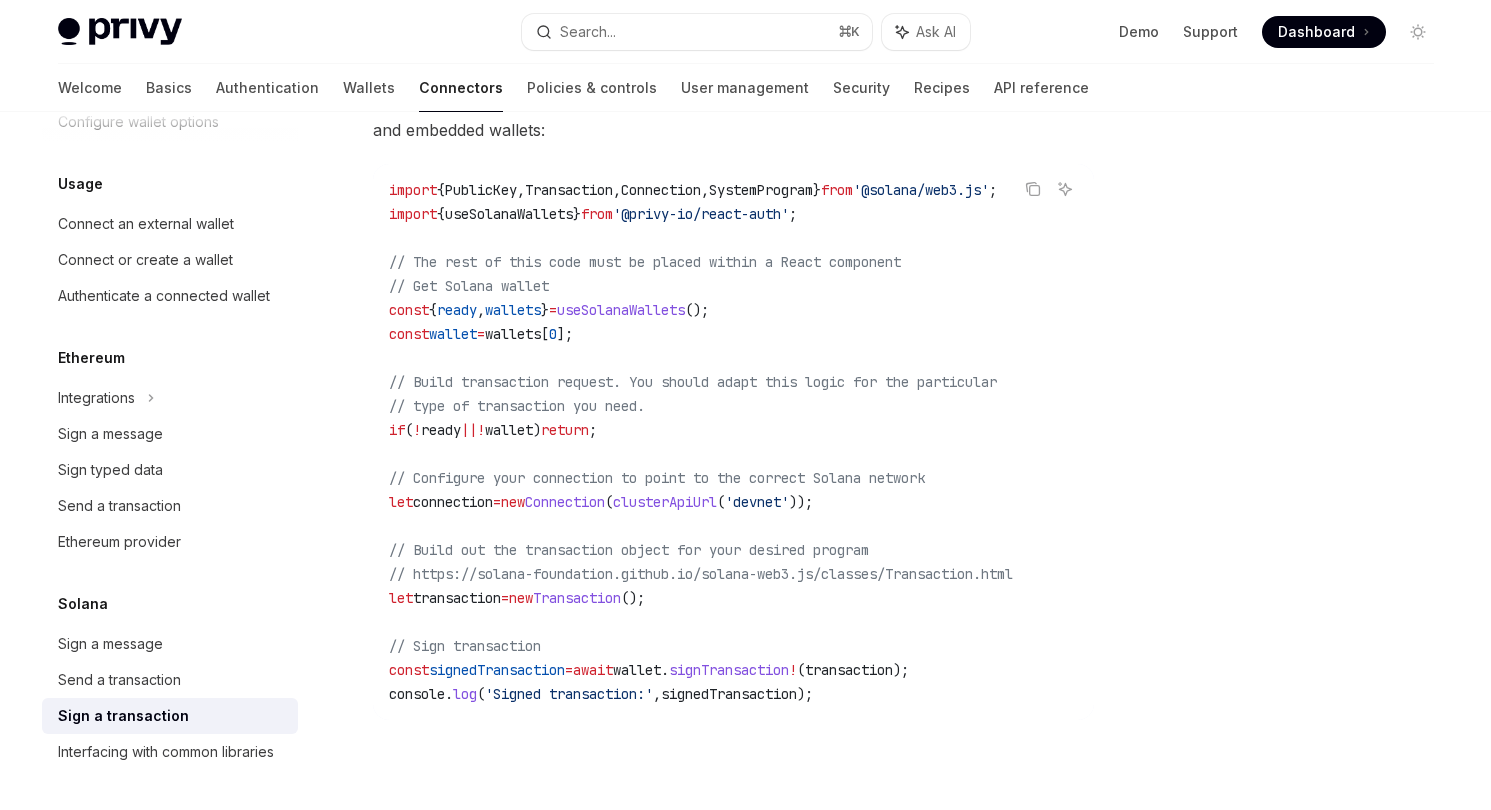 scroll, scrollTop: 519, scrollLeft: 0, axis: vertical 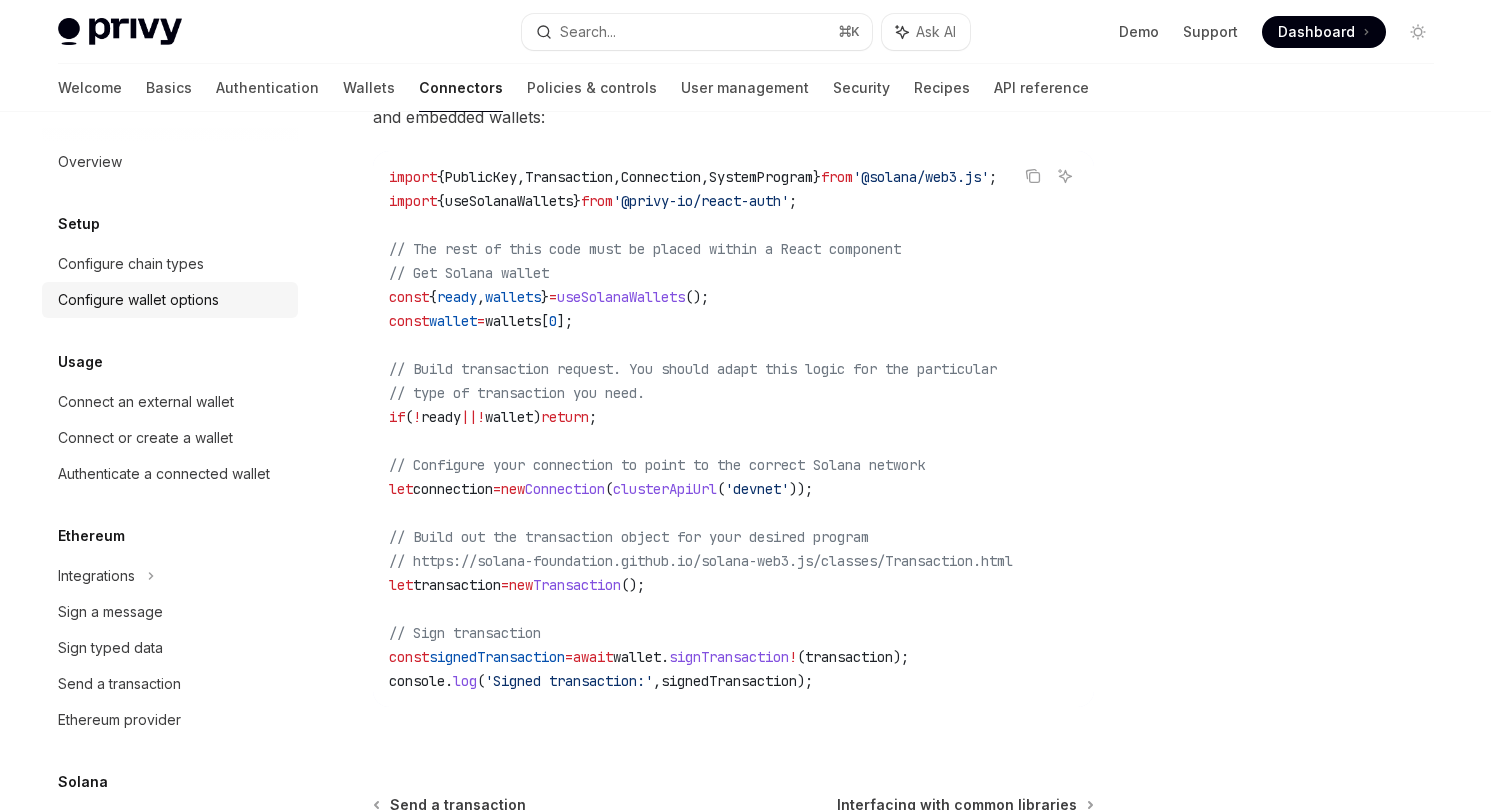 click on "Configure wallet options" at bounding box center (172, 300) 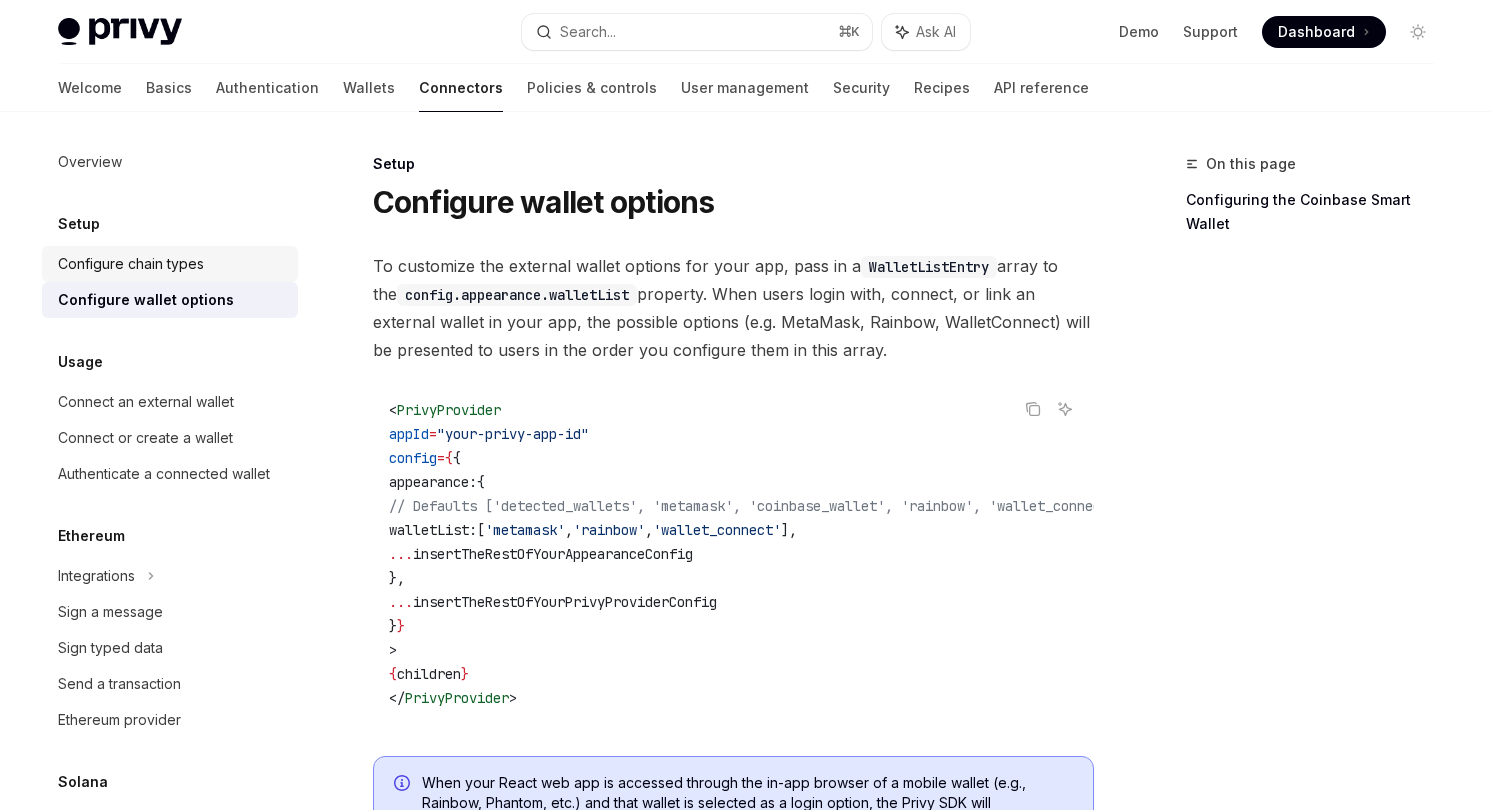 click on "Configure chain types" at bounding box center (172, 264) 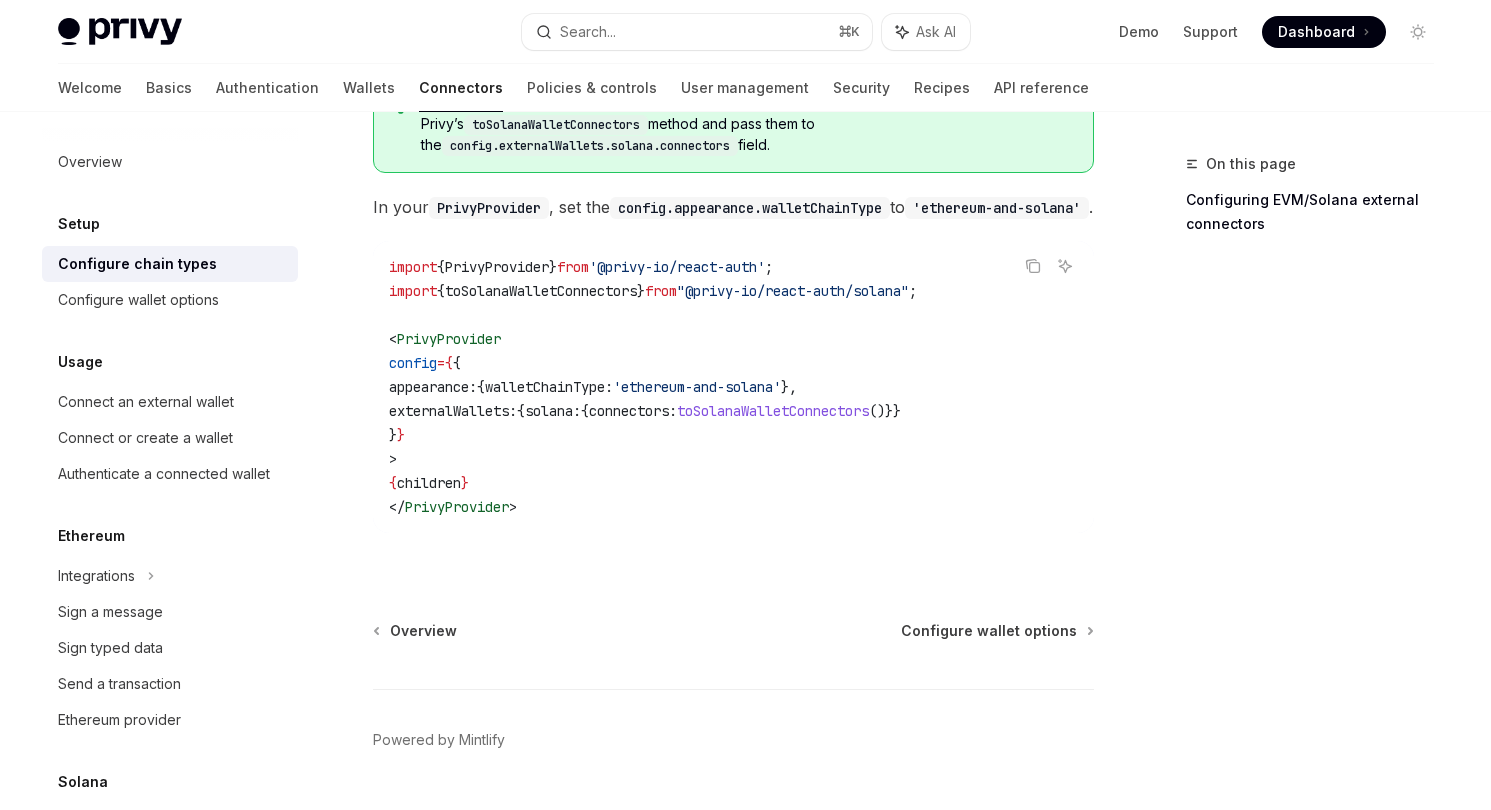 scroll, scrollTop: 425, scrollLeft: 0, axis: vertical 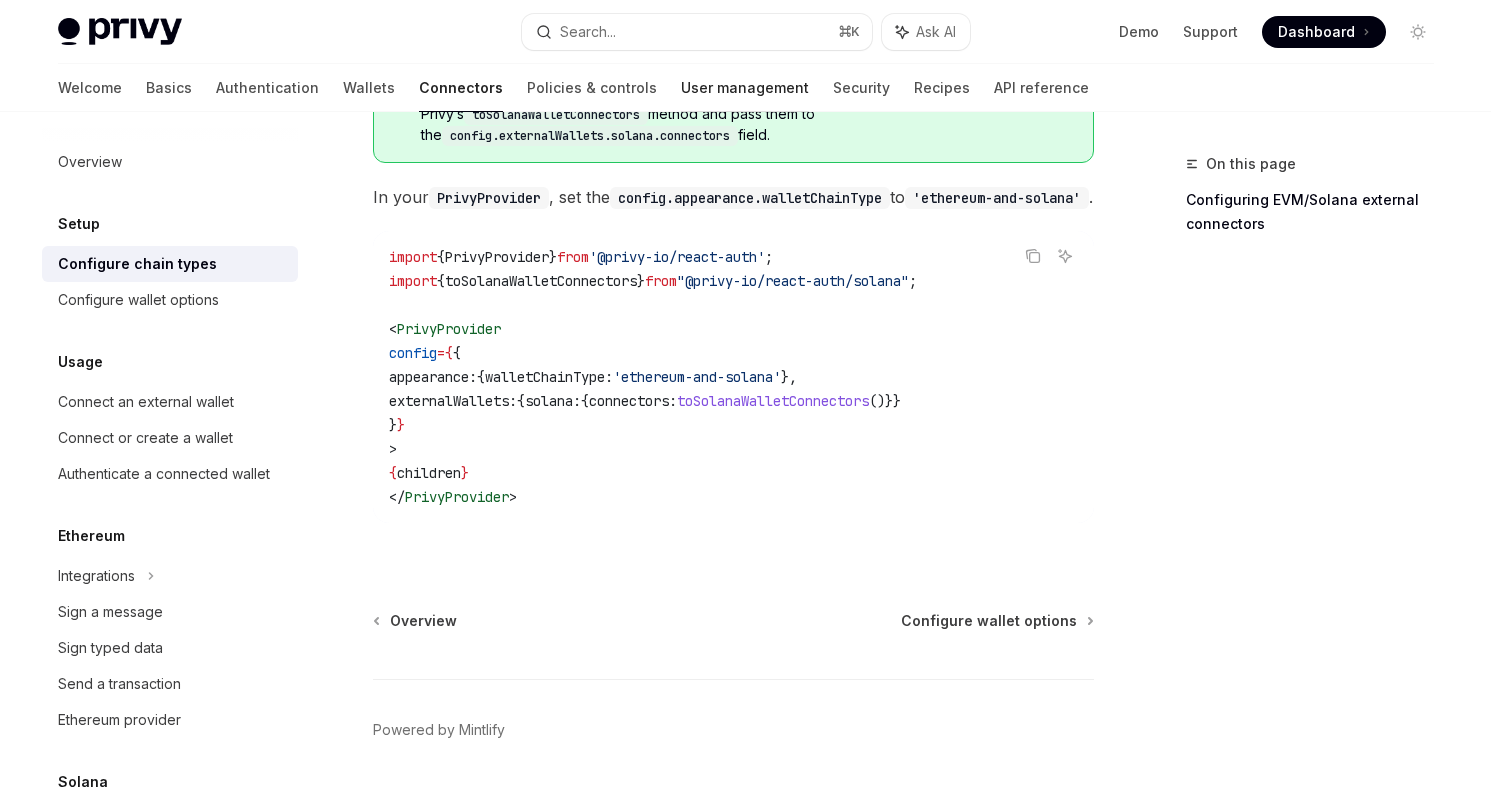 click on "User management" at bounding box center [745, 88] 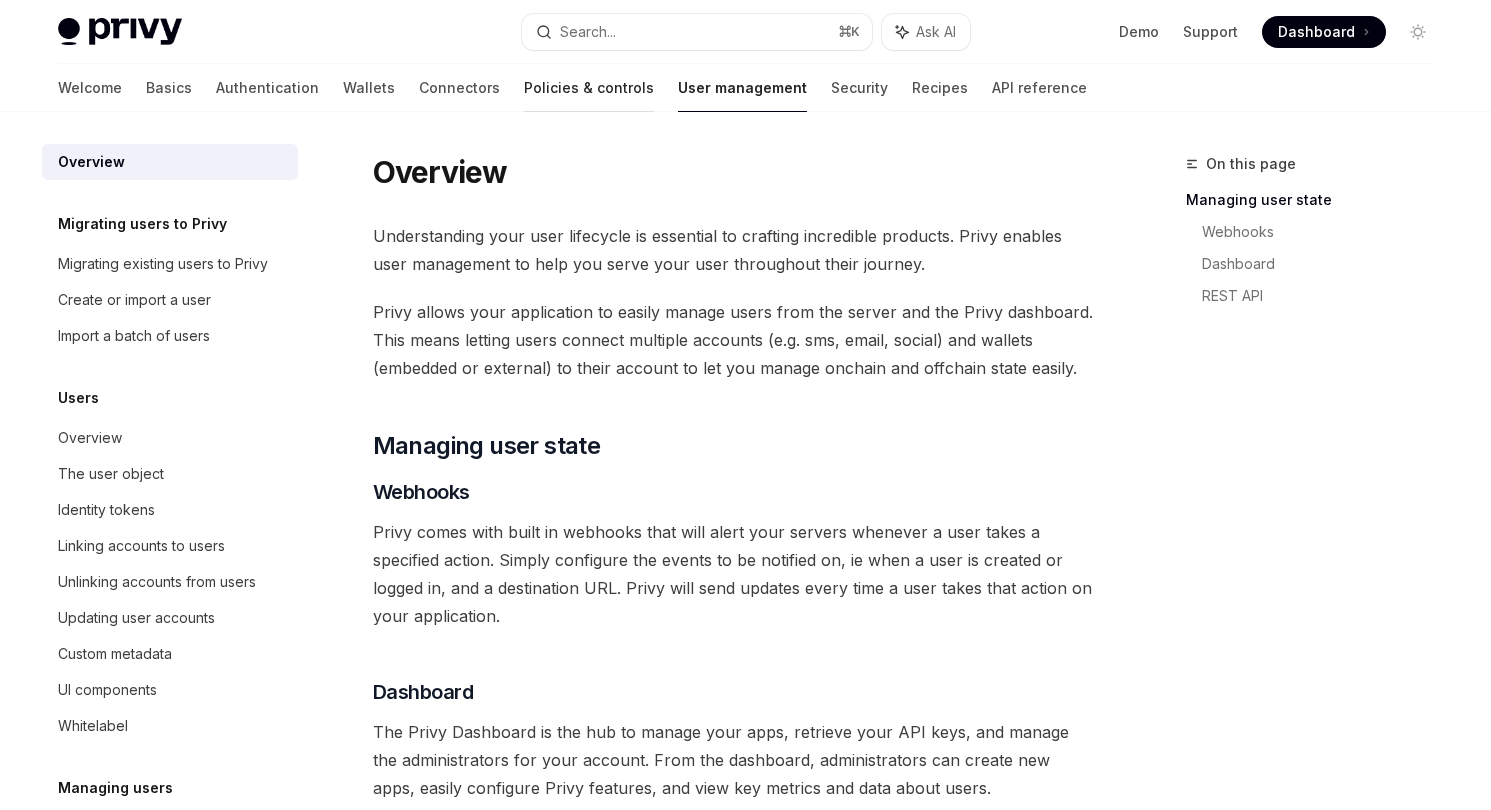 click on "Policies & controls" at bounding box center (589, 88) 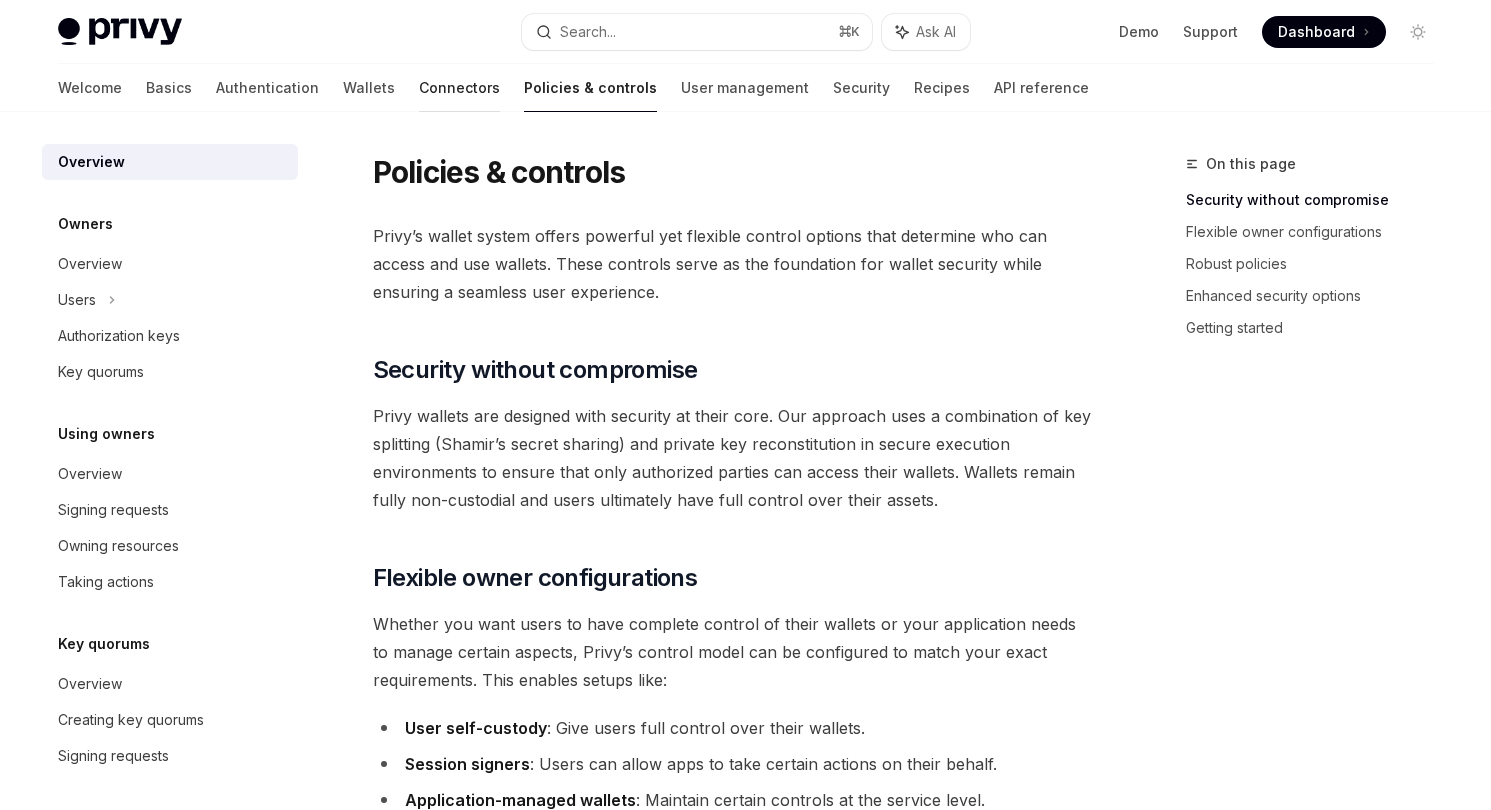 click on "Connectors" at bounding box center (459, 88) 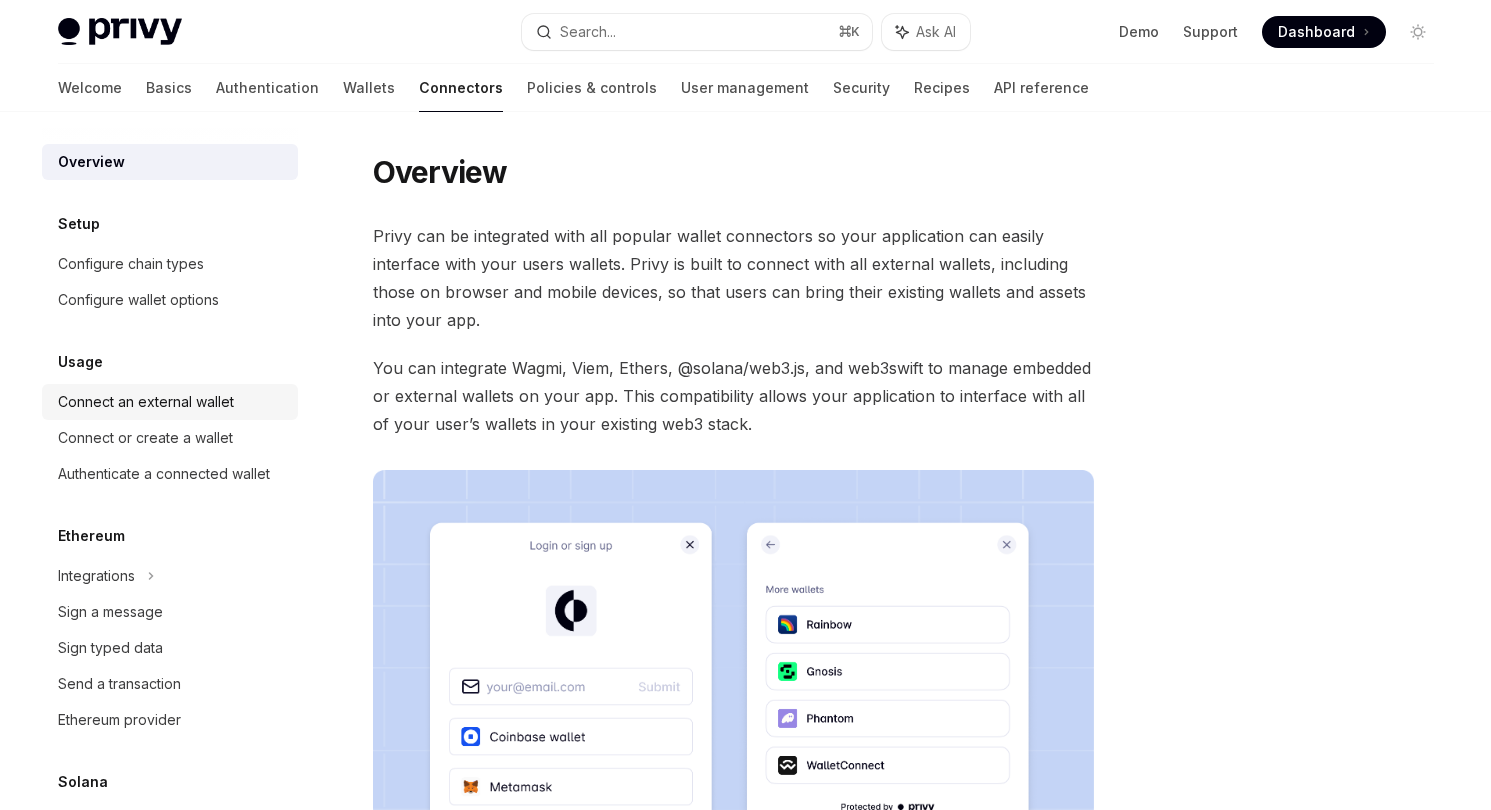 scroll, scrollTop: 178, scrollLeft: 0, axis: vertical 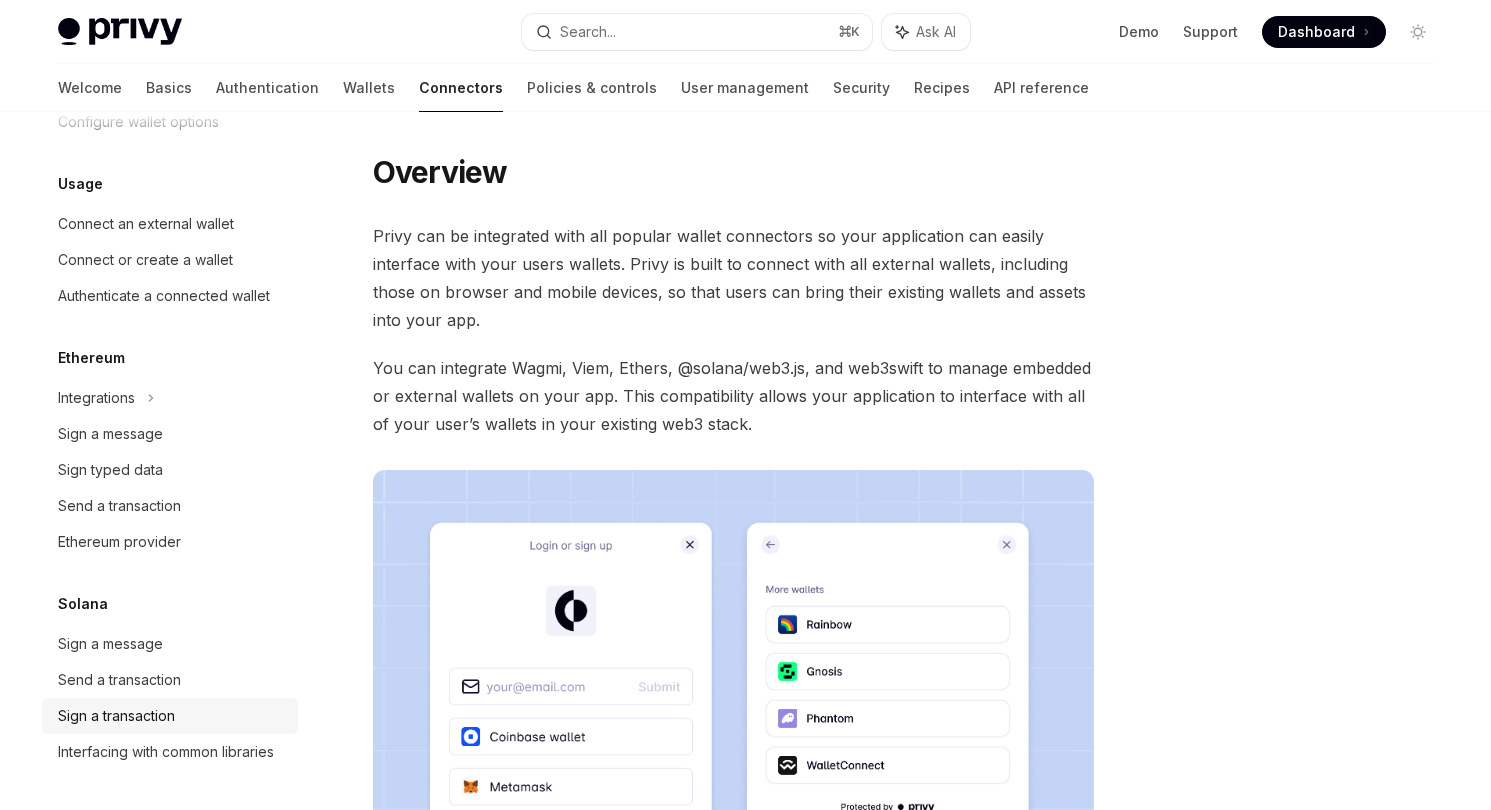 click on "Sign a transaction" at bounding box center [172, 716] 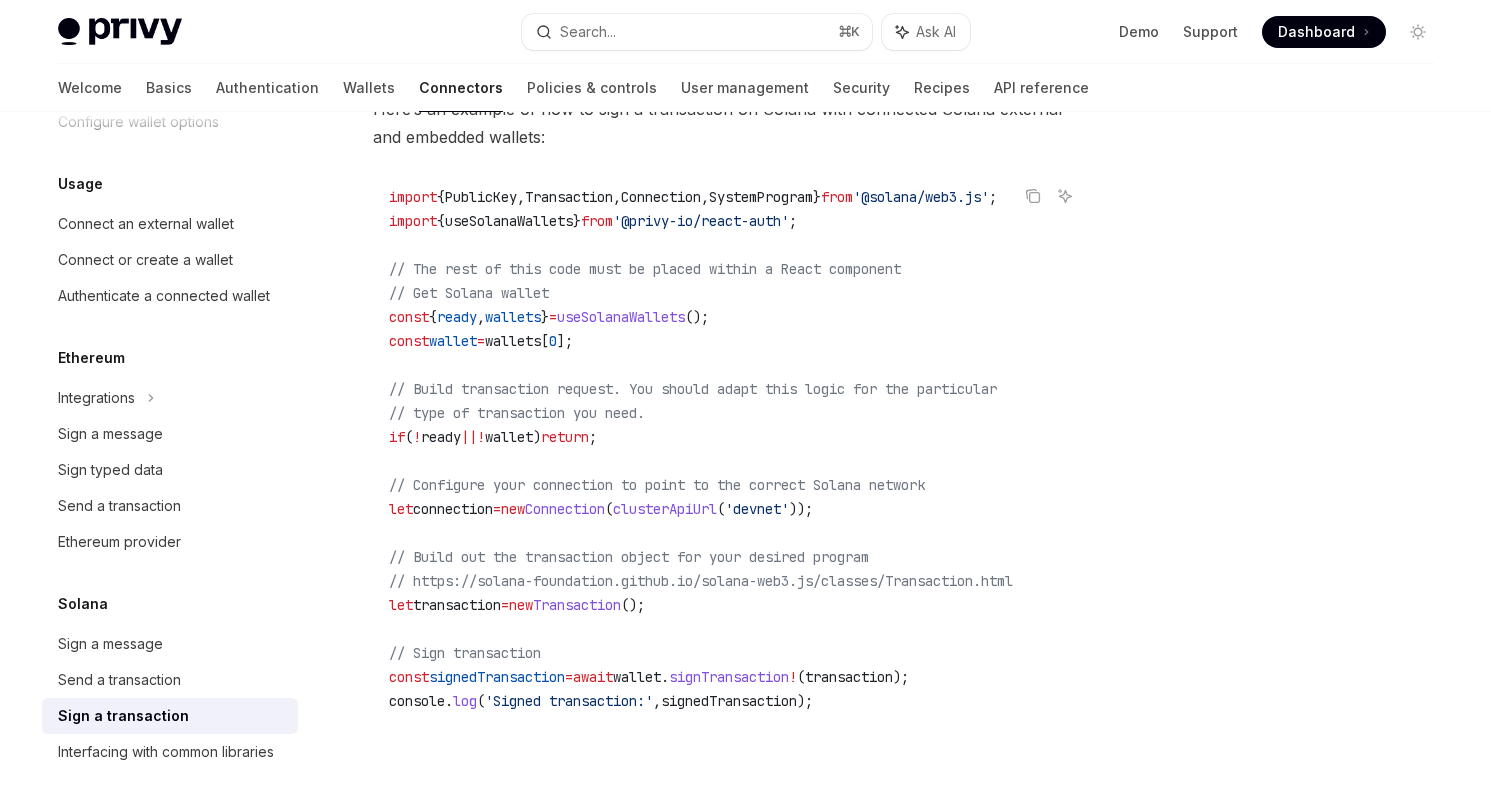 scroll, scrollTop: 539, scrollLeft: 0, axis: vertical 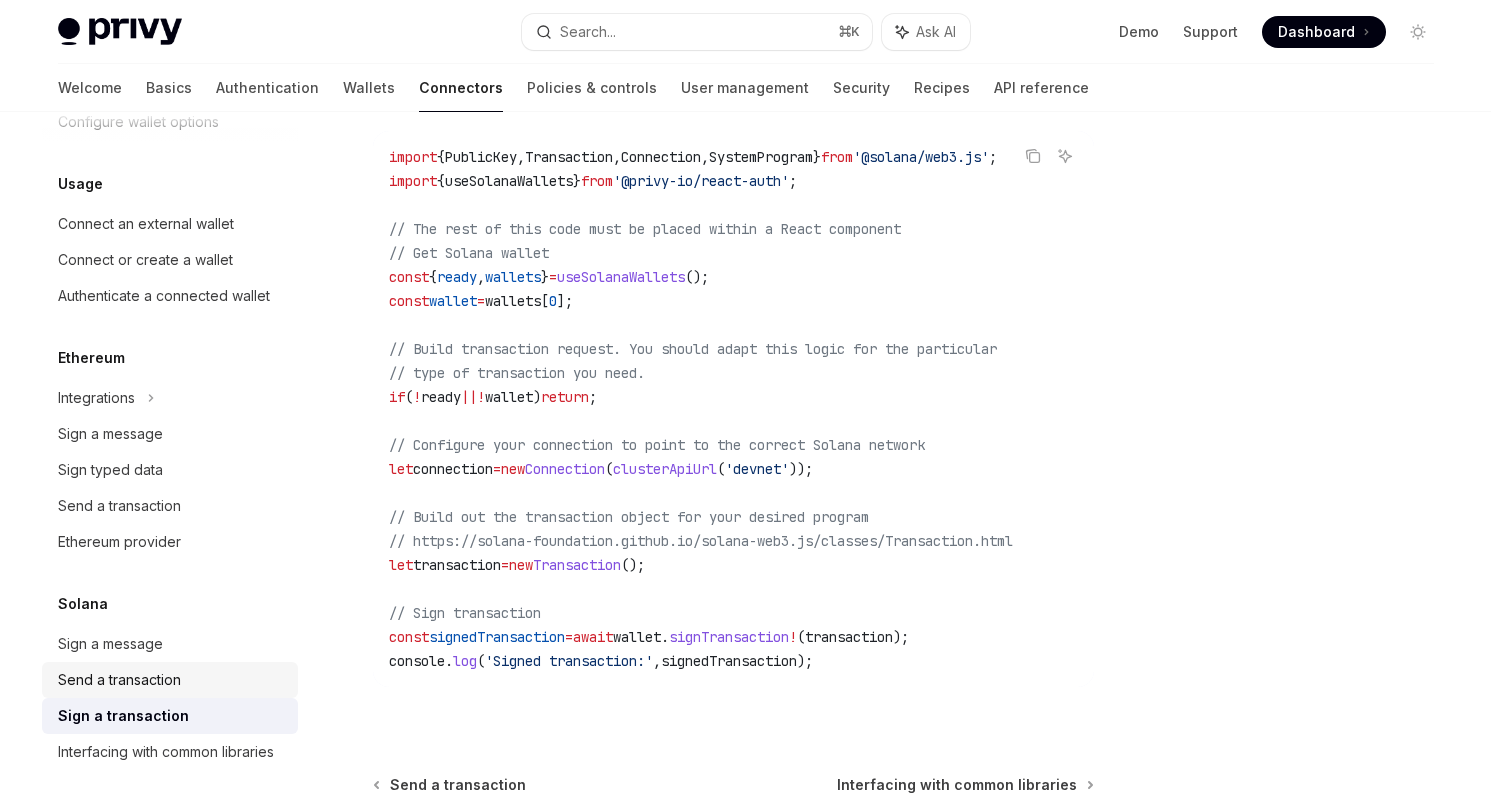 click on "Send a transaction" at bounding box center (172, 680) 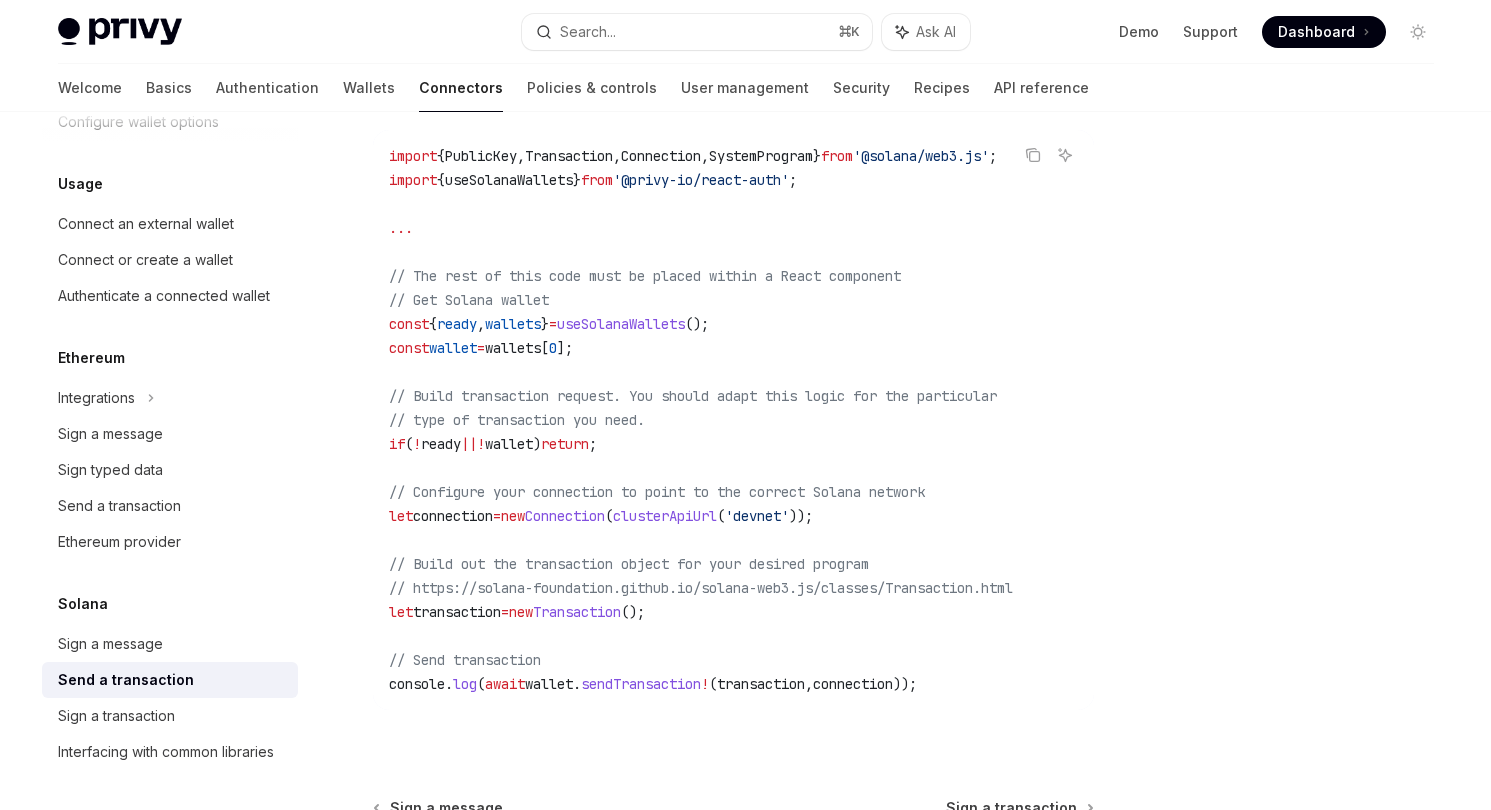scroll, scrollTop: 596, scrollLeft: 0, axis: vertical 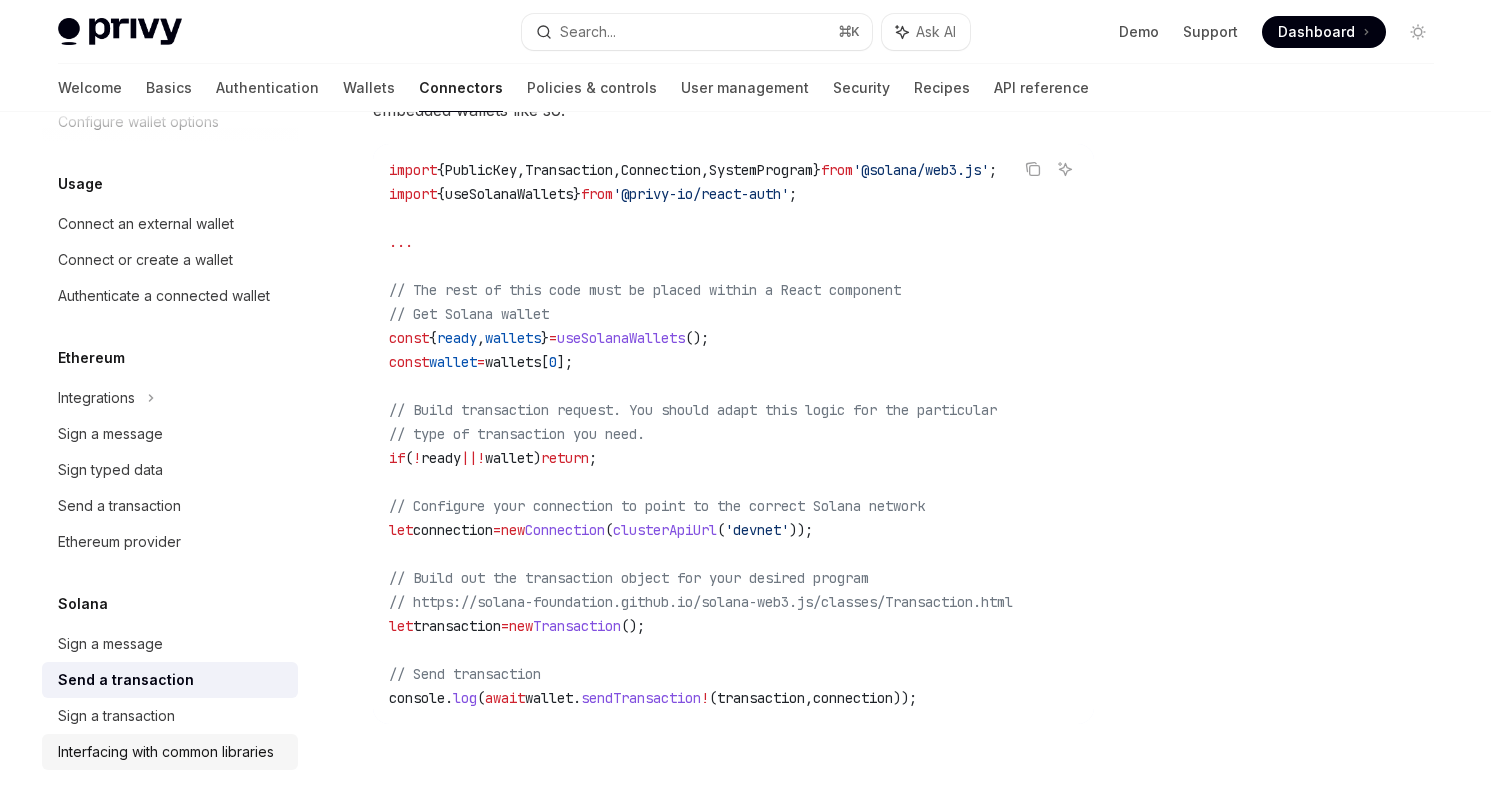 click on "Interfacing with common libraries" at bounding box center (166, 752) 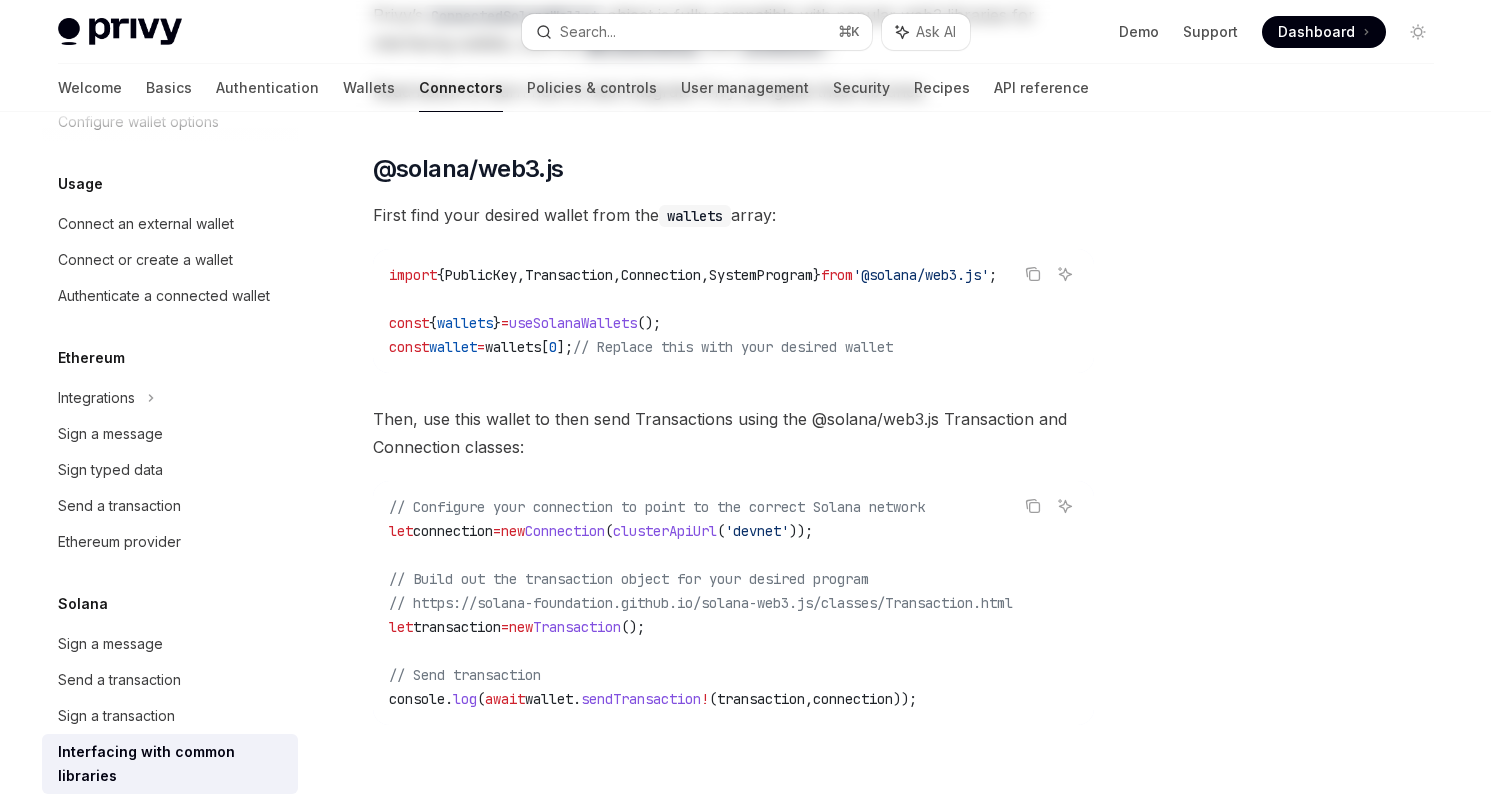 scroll, scrollTop: 499, scrollLeft: 0, axis: vertical 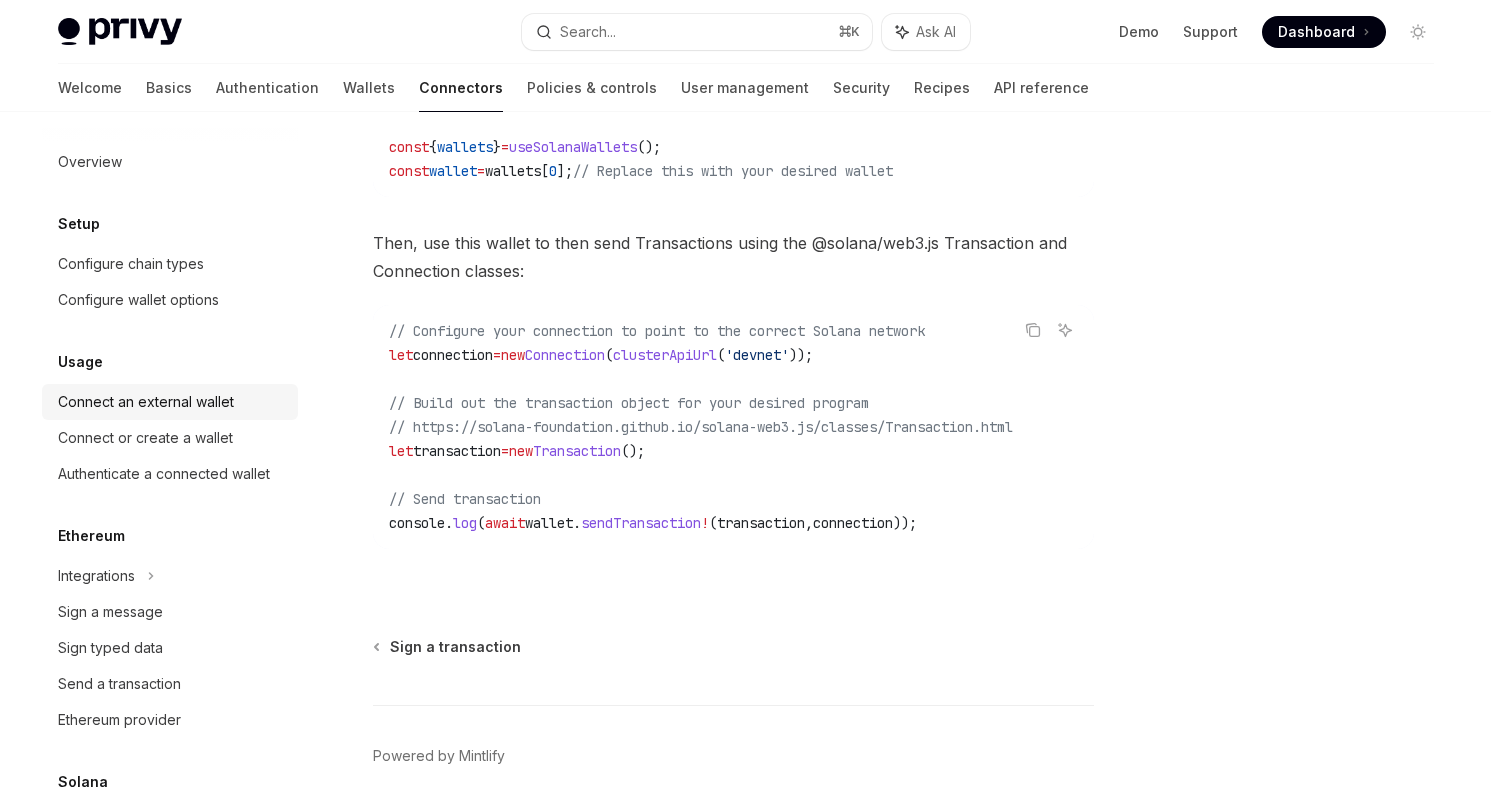 click on "Connect an external wallet" at bounding box center [146, 402] 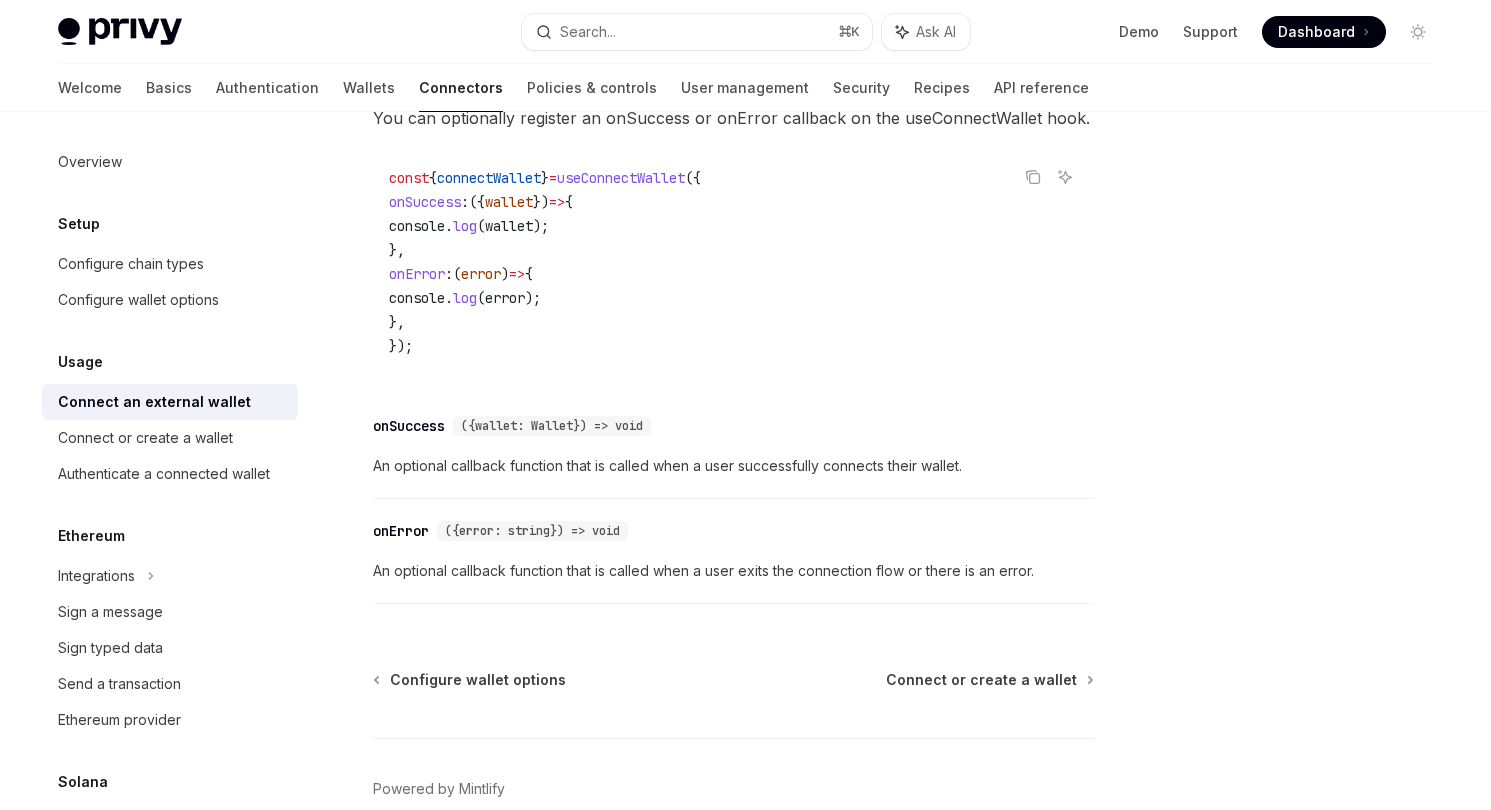 scroll, scrollTop: 1379, scrollLeft: 0, axis: vertical 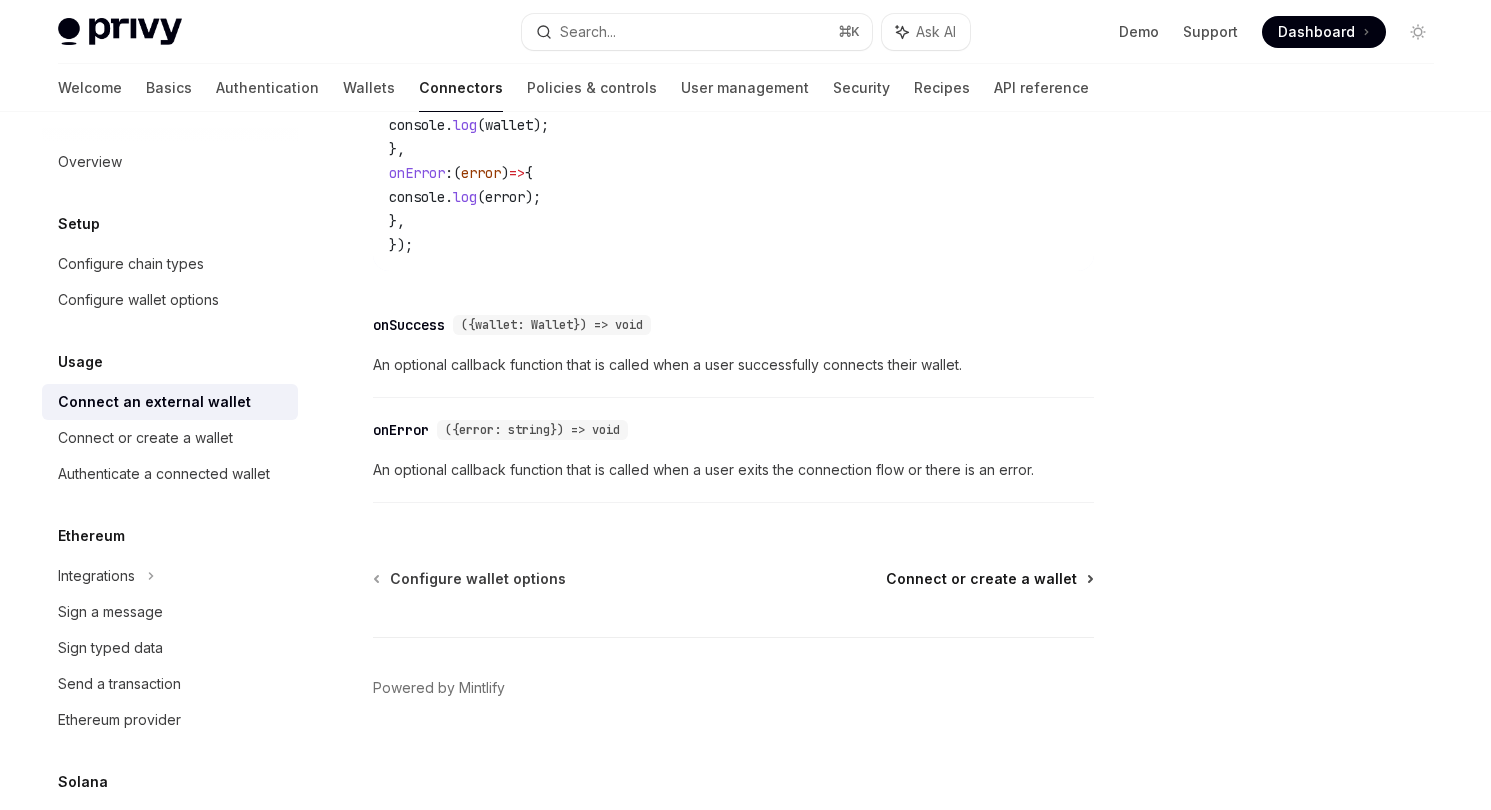 click on "Connect or create a wallet" at bounding box center (981, 579) 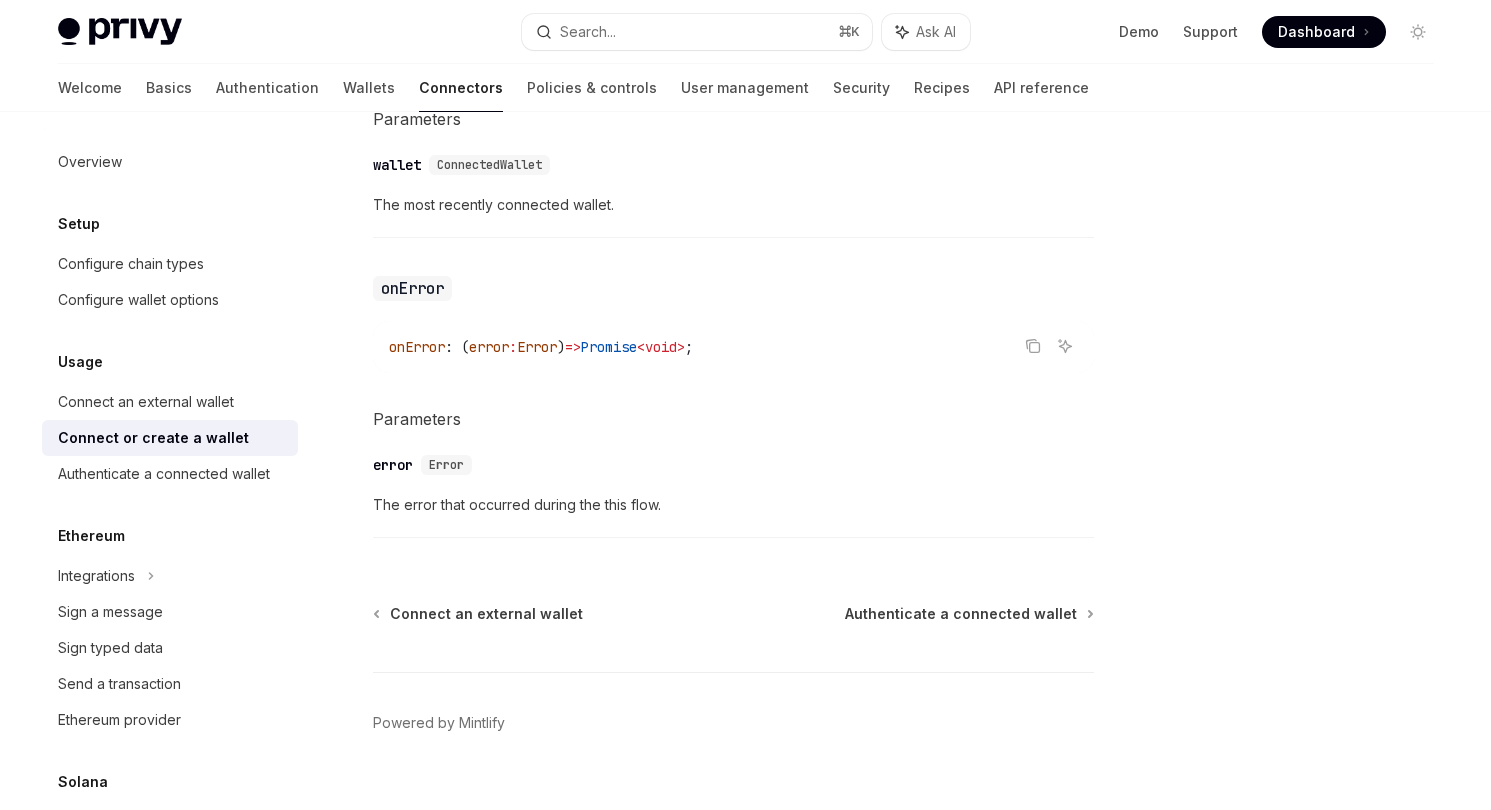 scroll, scrollTop: 1398, scrollLeft: 0, axis: vertical 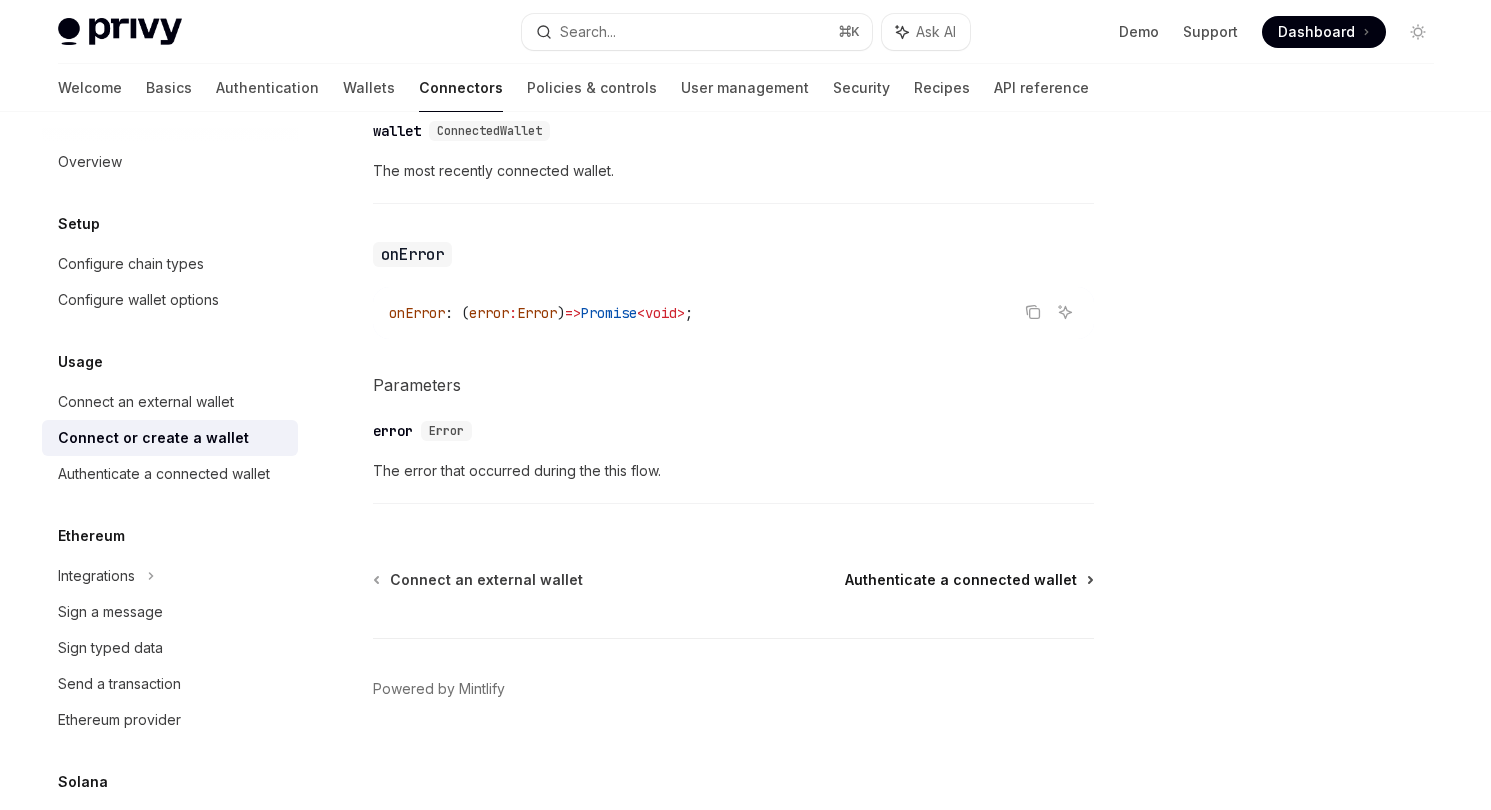 click on "Authenticate a connected wallet" at bounding box center [961, 580] 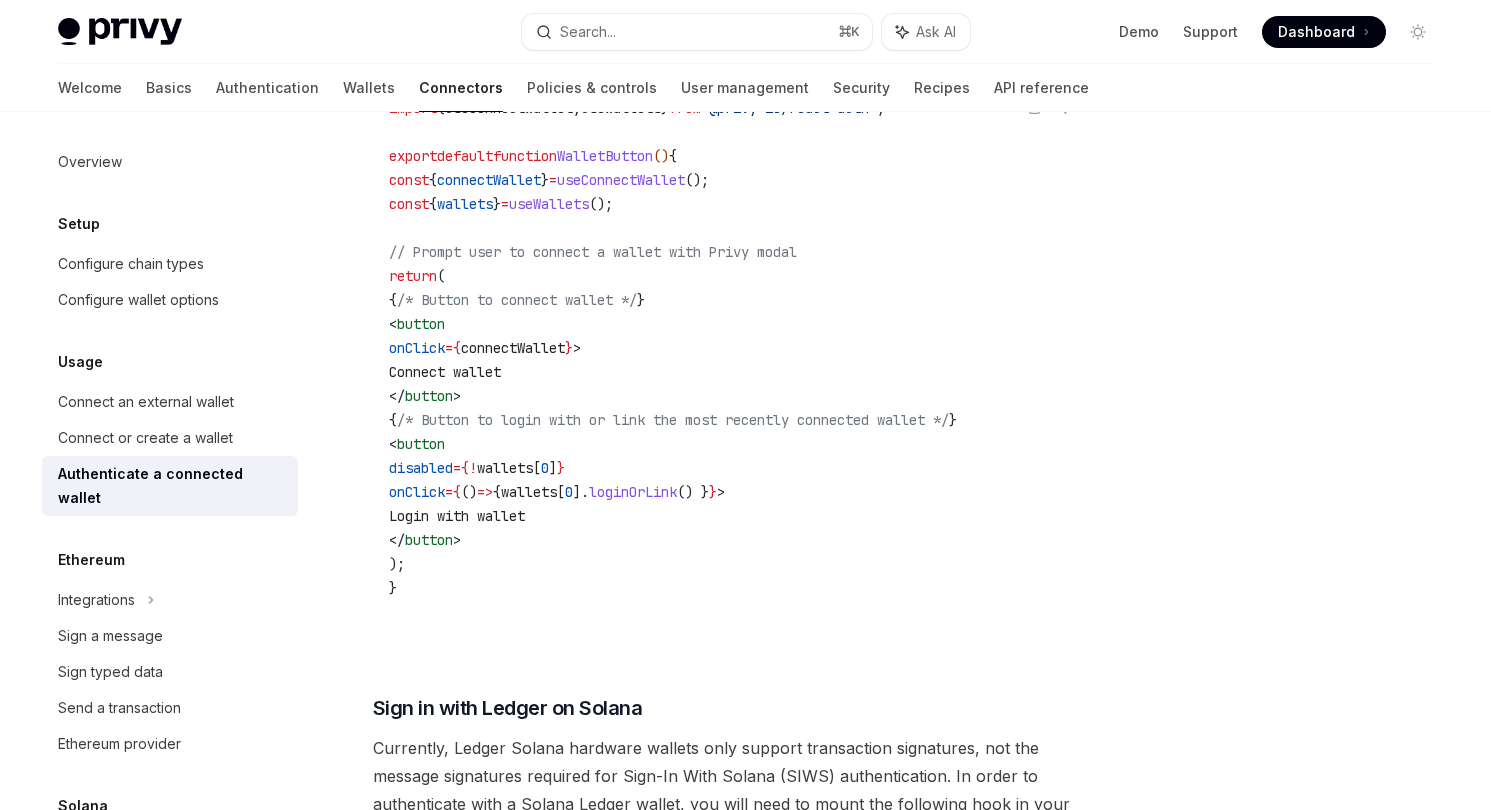 scroll, scrollTop: 1644, scrollLeft: 0, axis: vertical 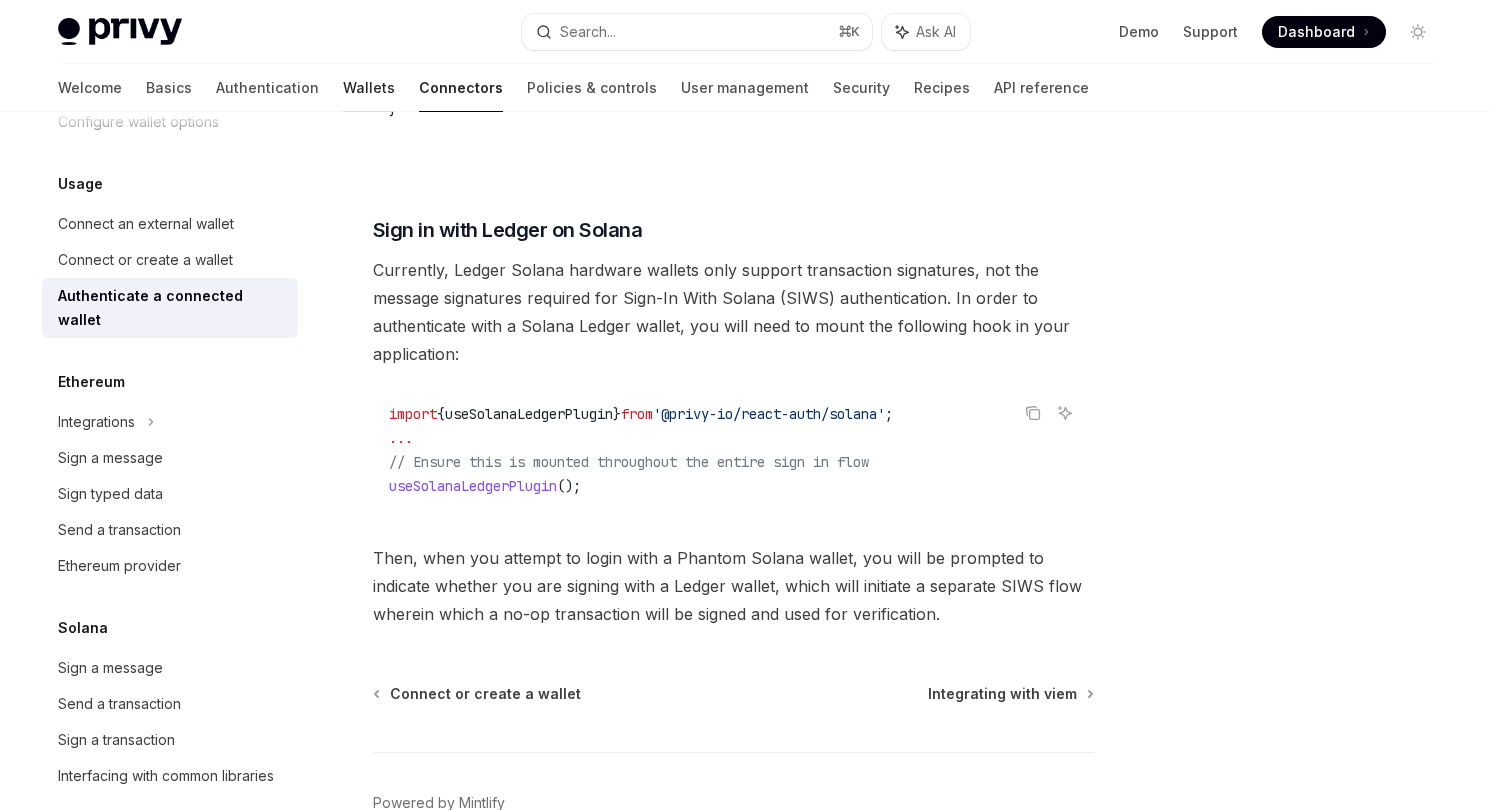click on "Wallets" at bounding box center (369, 88) 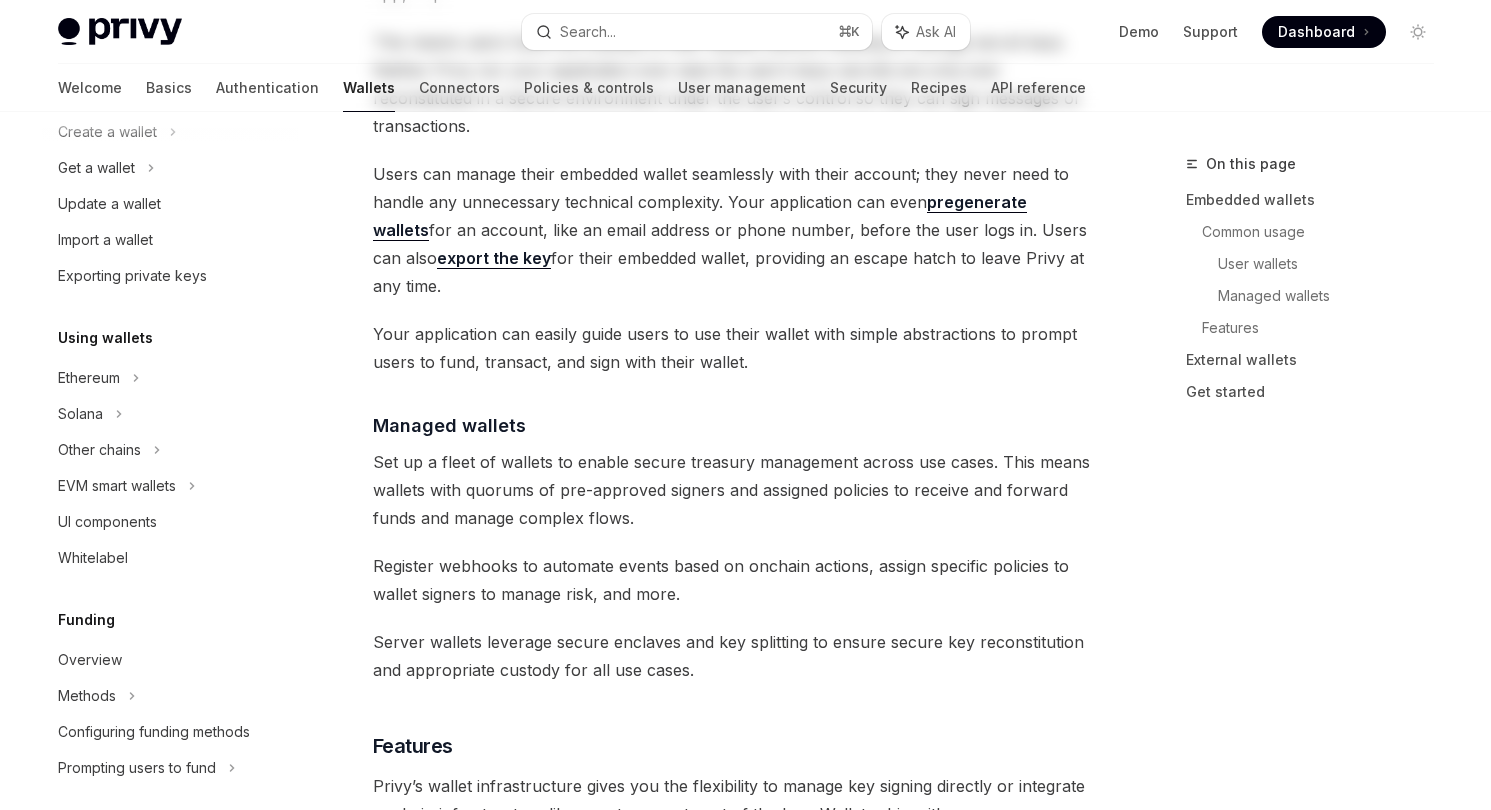 scroll, scrollTop: 0, scrollLeft: 0, axis: both 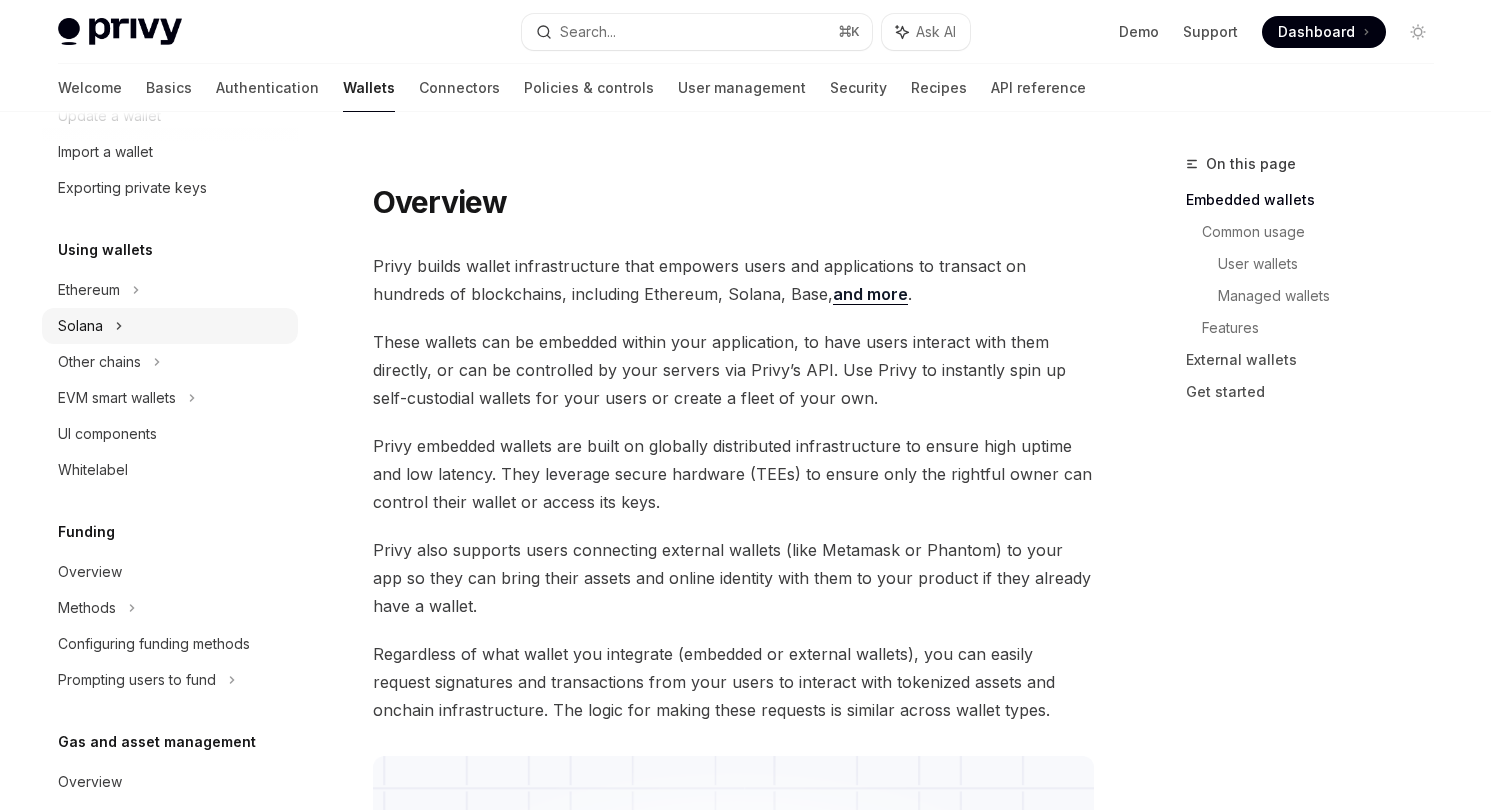 click on "Solana" at bounding box center (170, 80) 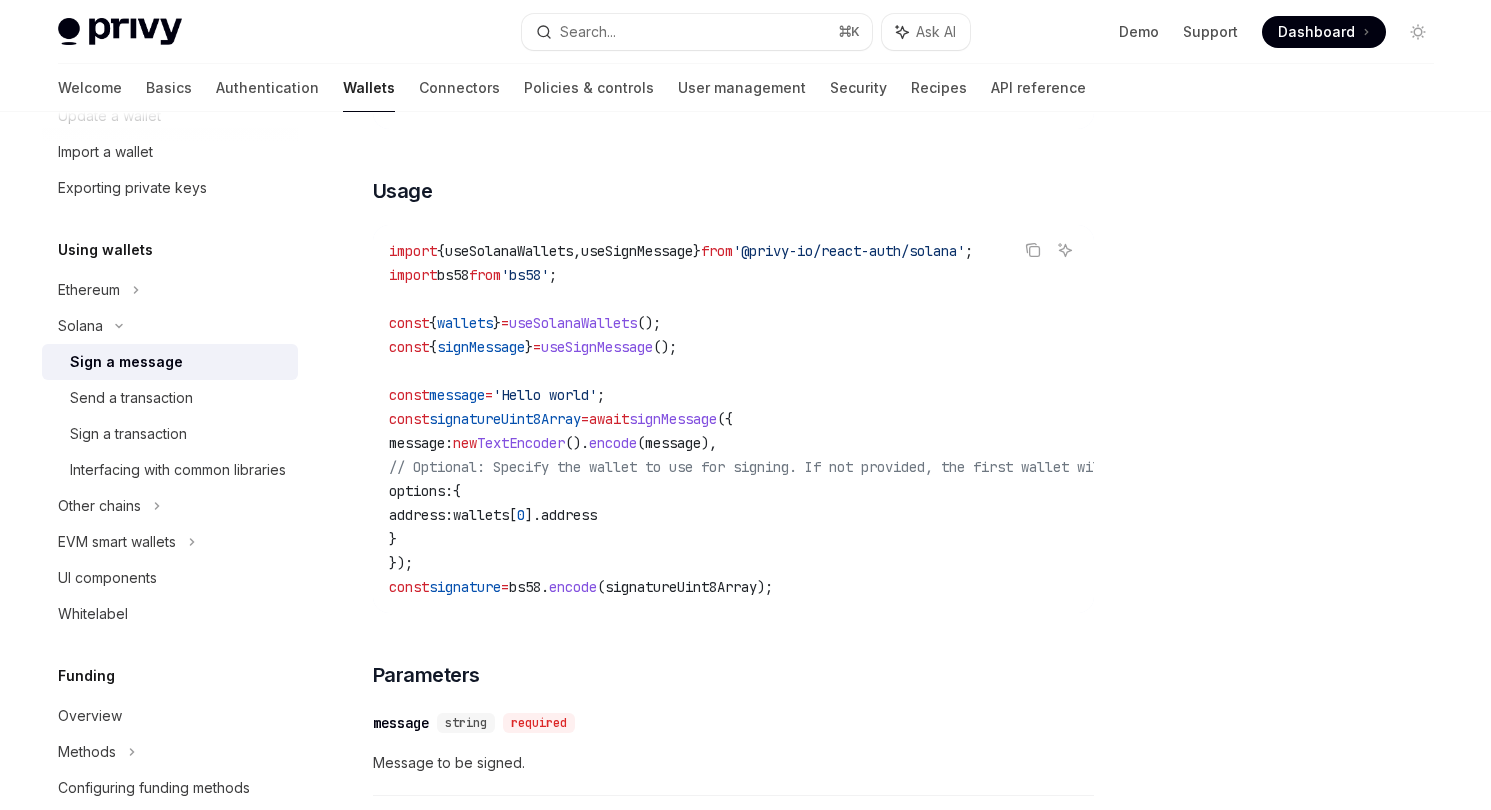 scroll, scrollTop: 274, scrollLeft: 0, axis: vertical 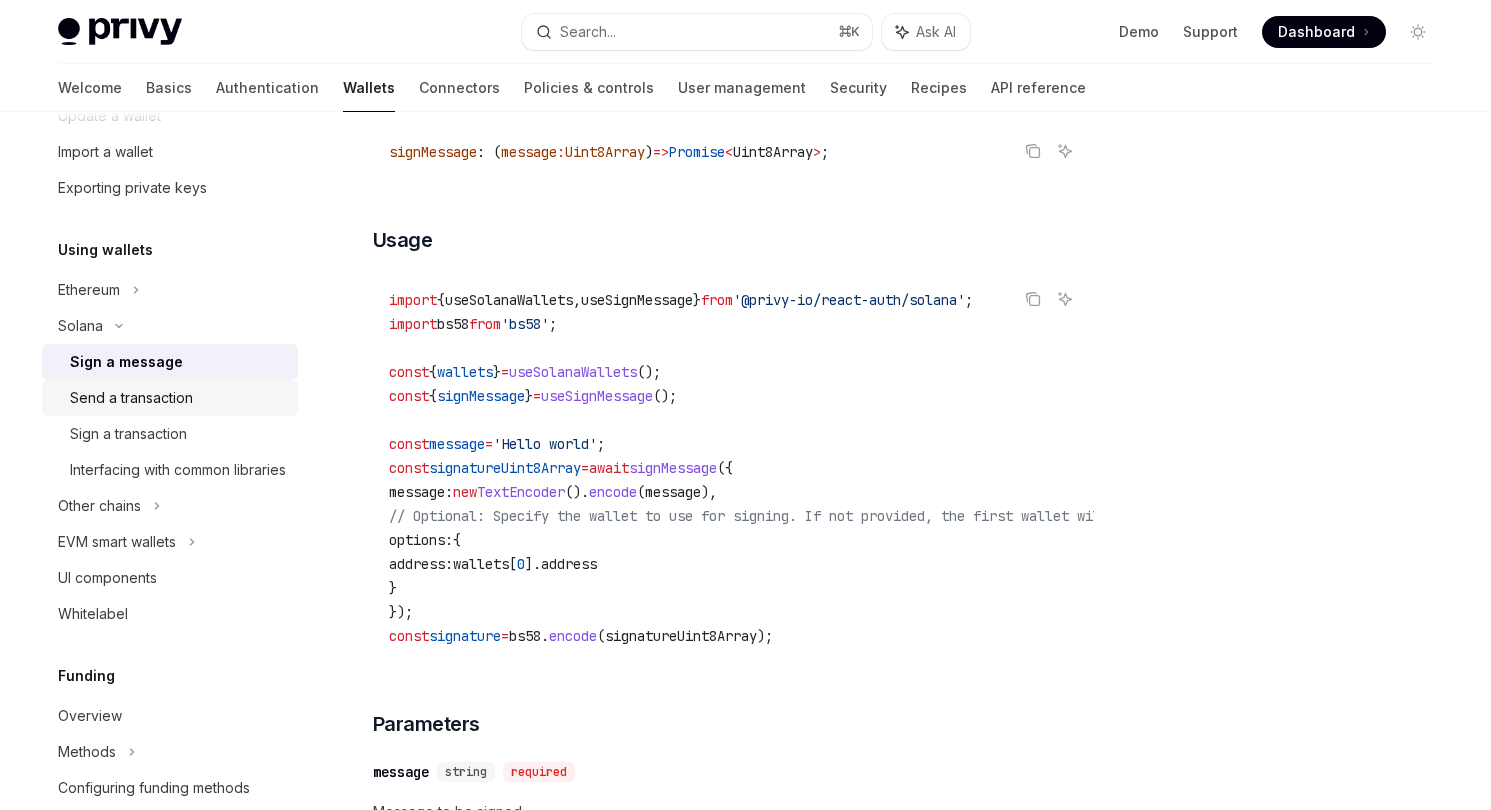 click on "Send a transaction" at bounding box center [178, 398] 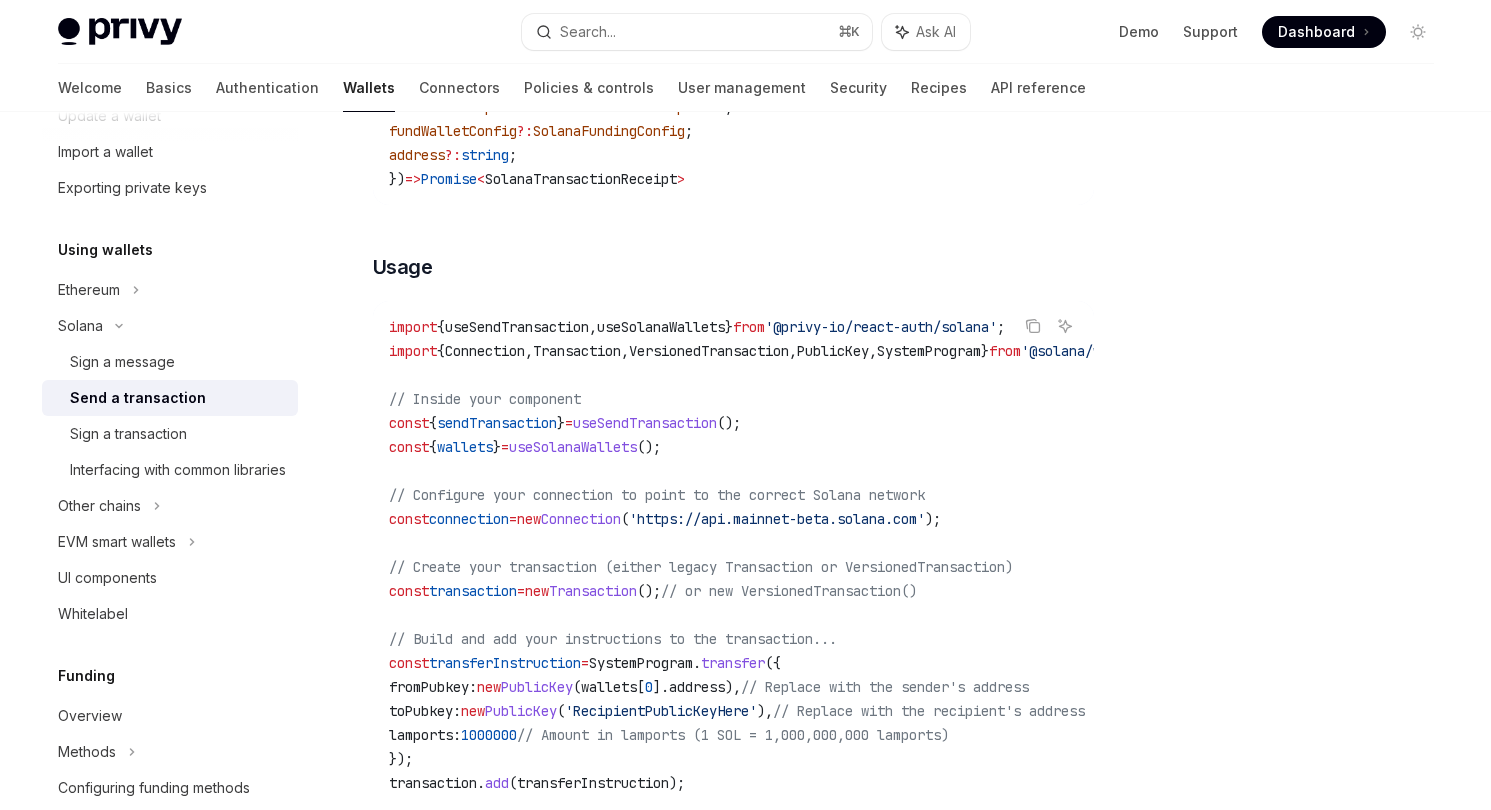 scroll, scrollTop: 0, scrollLeft: 0, axis: both 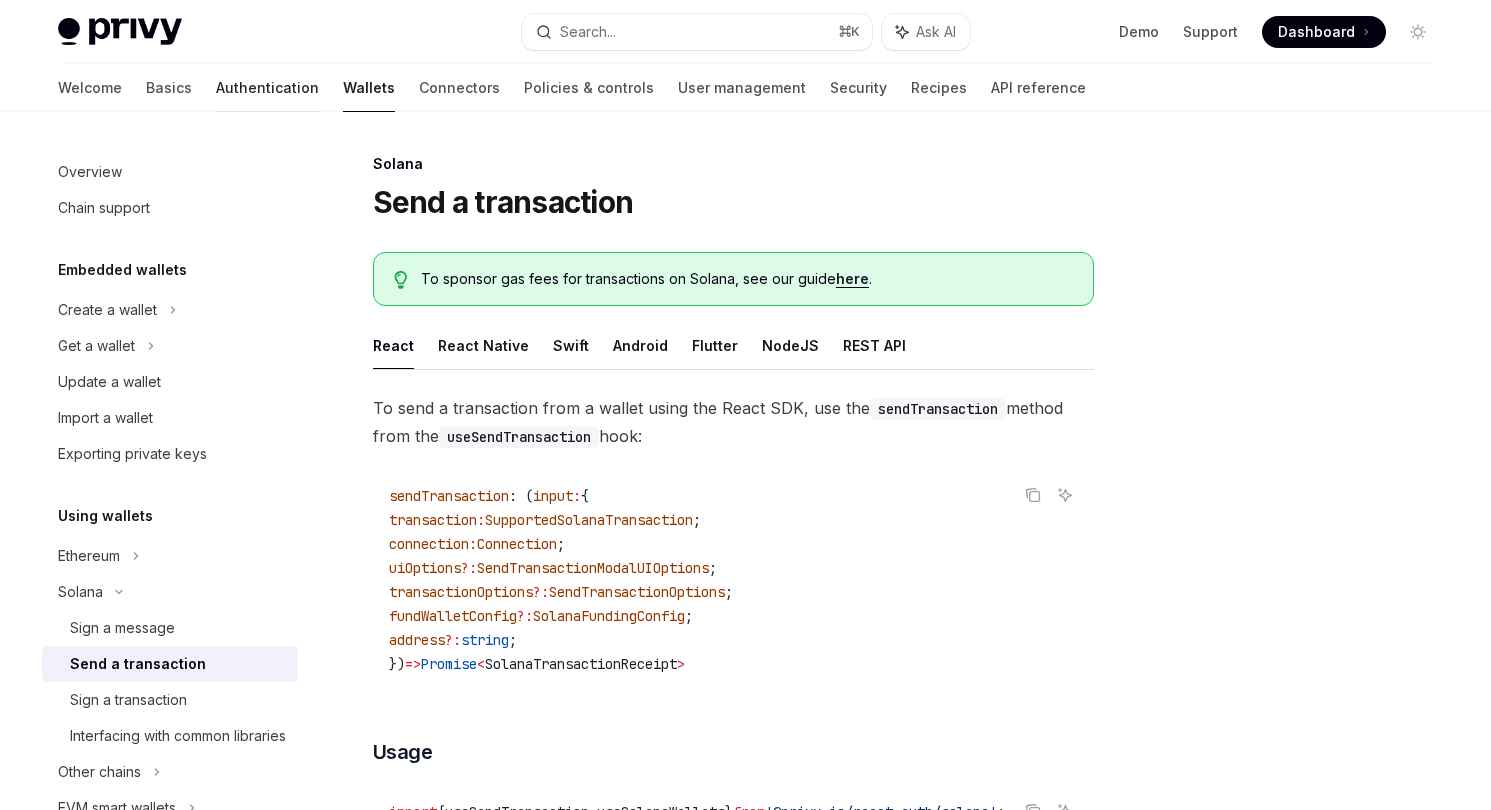 click on "Authentication" at bounding box center [267, 88] 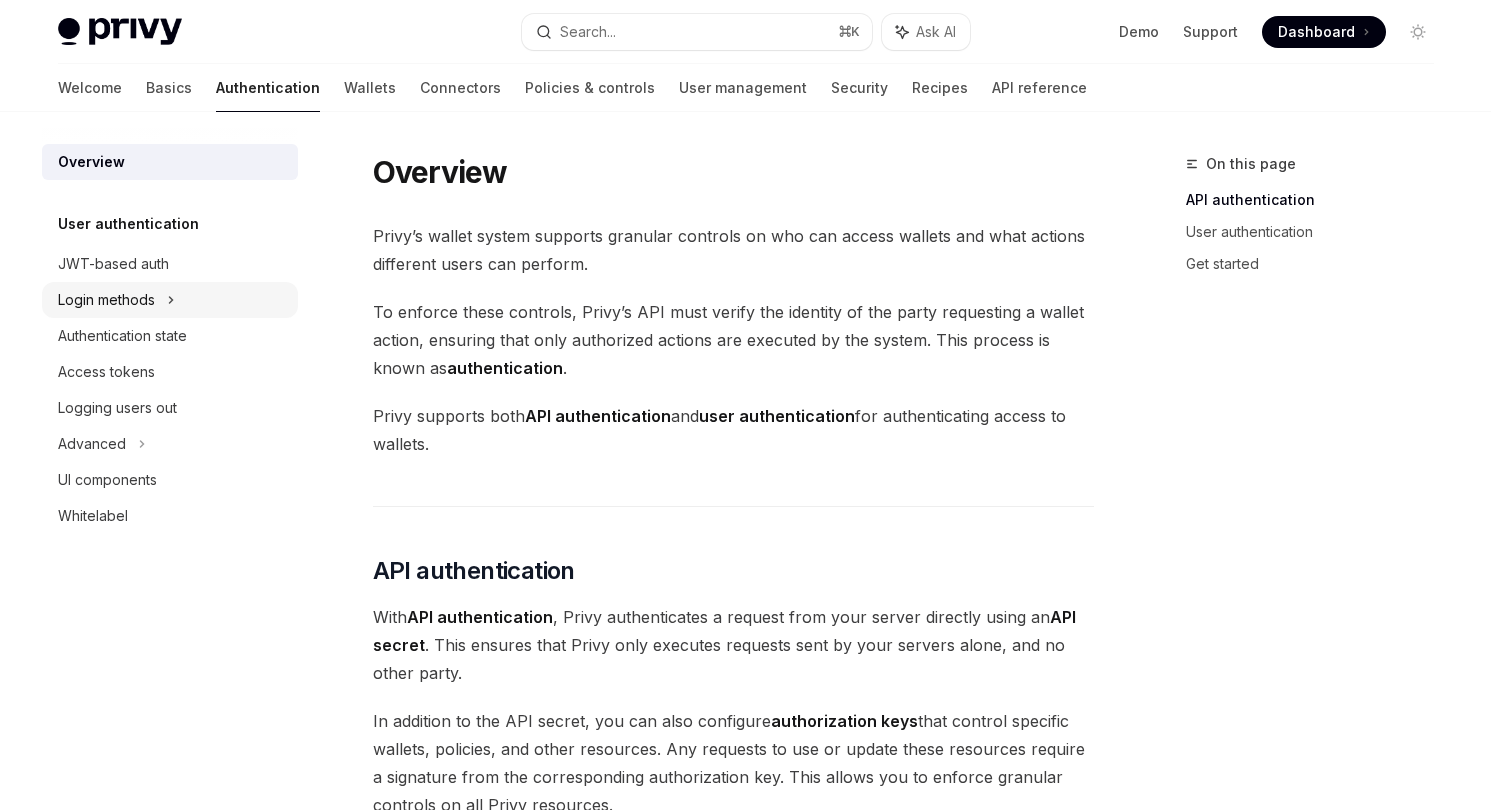 click 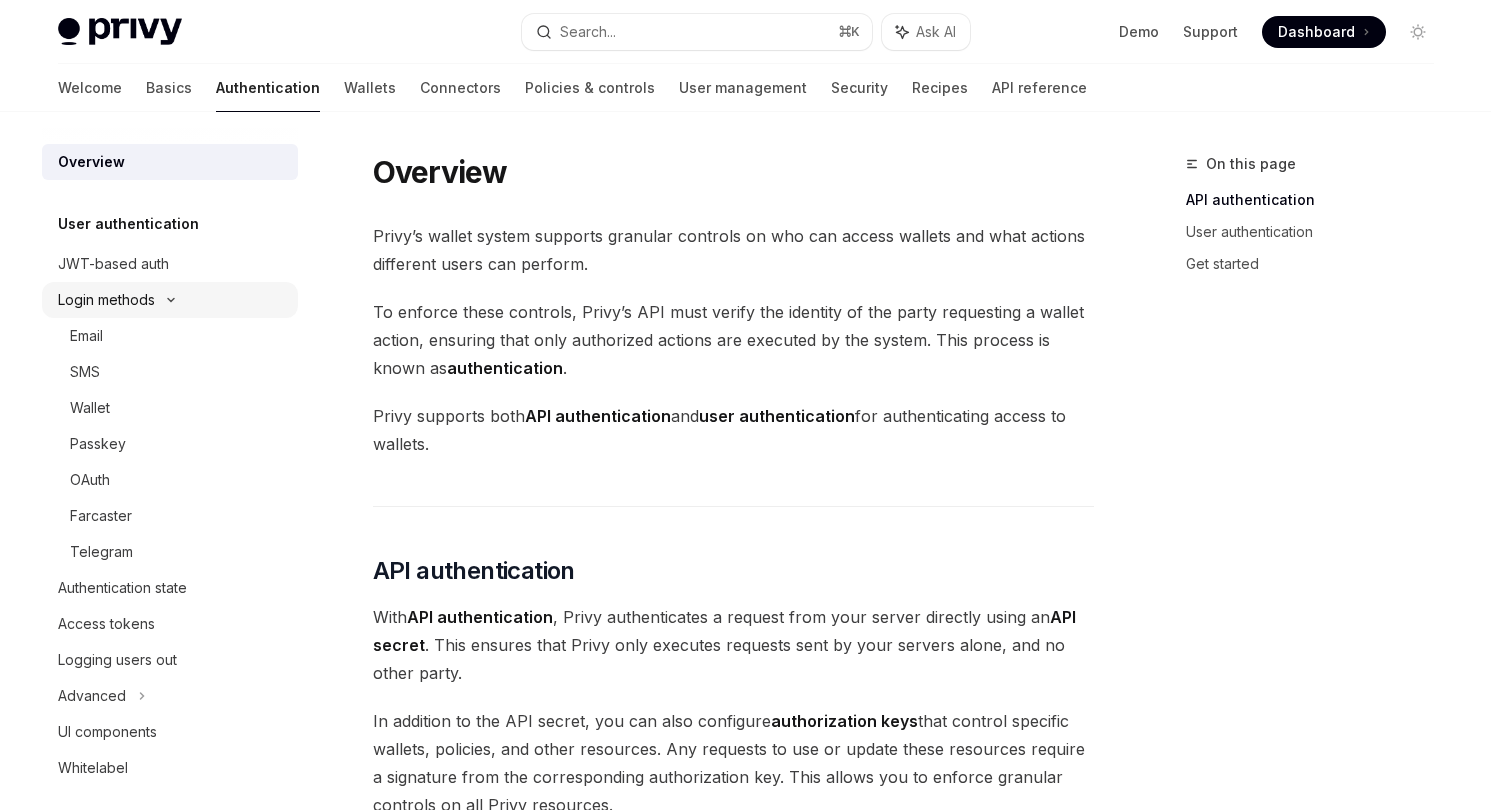click 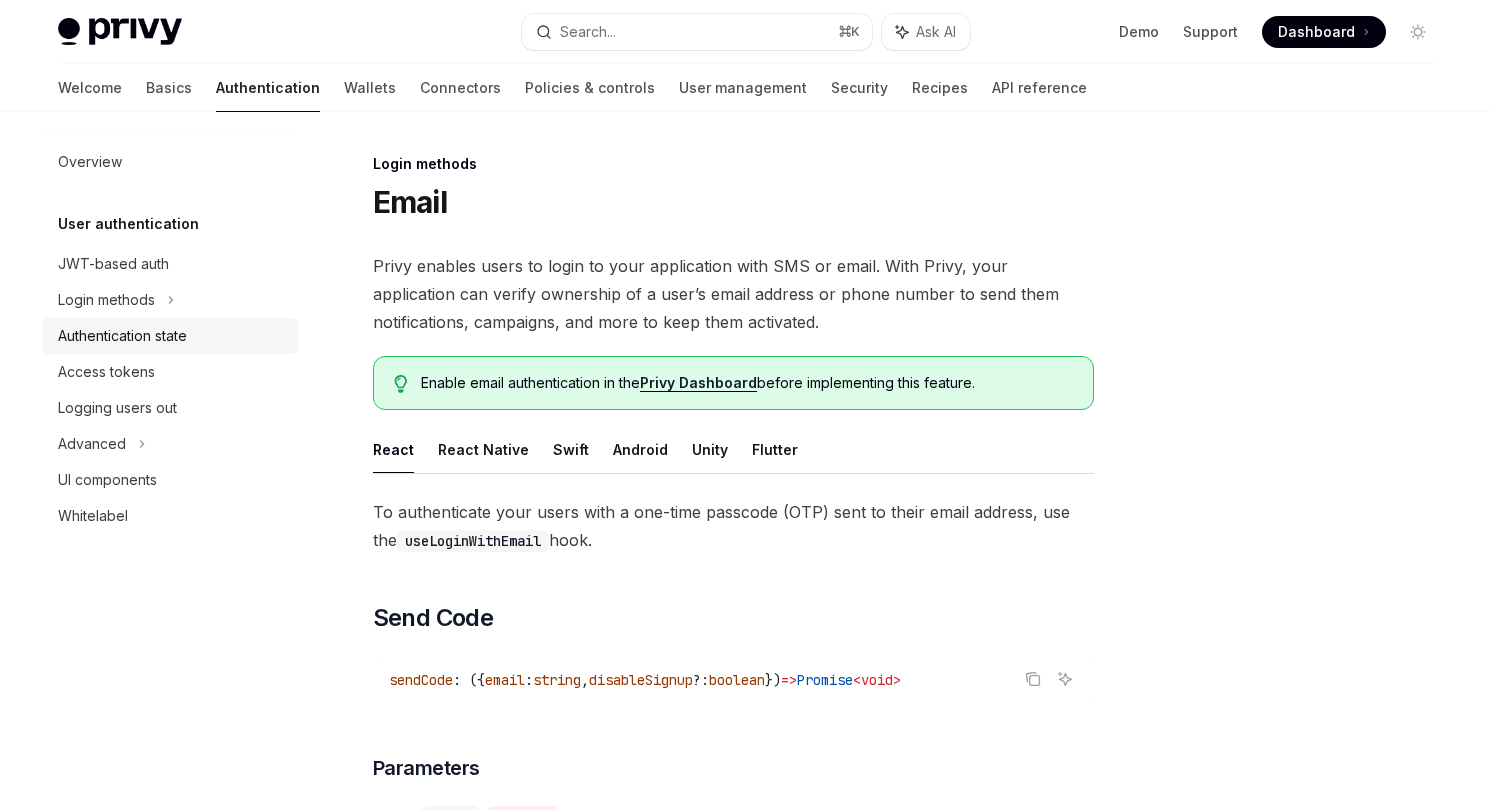 click on "Authentication state" at bounding box center (122, 336) 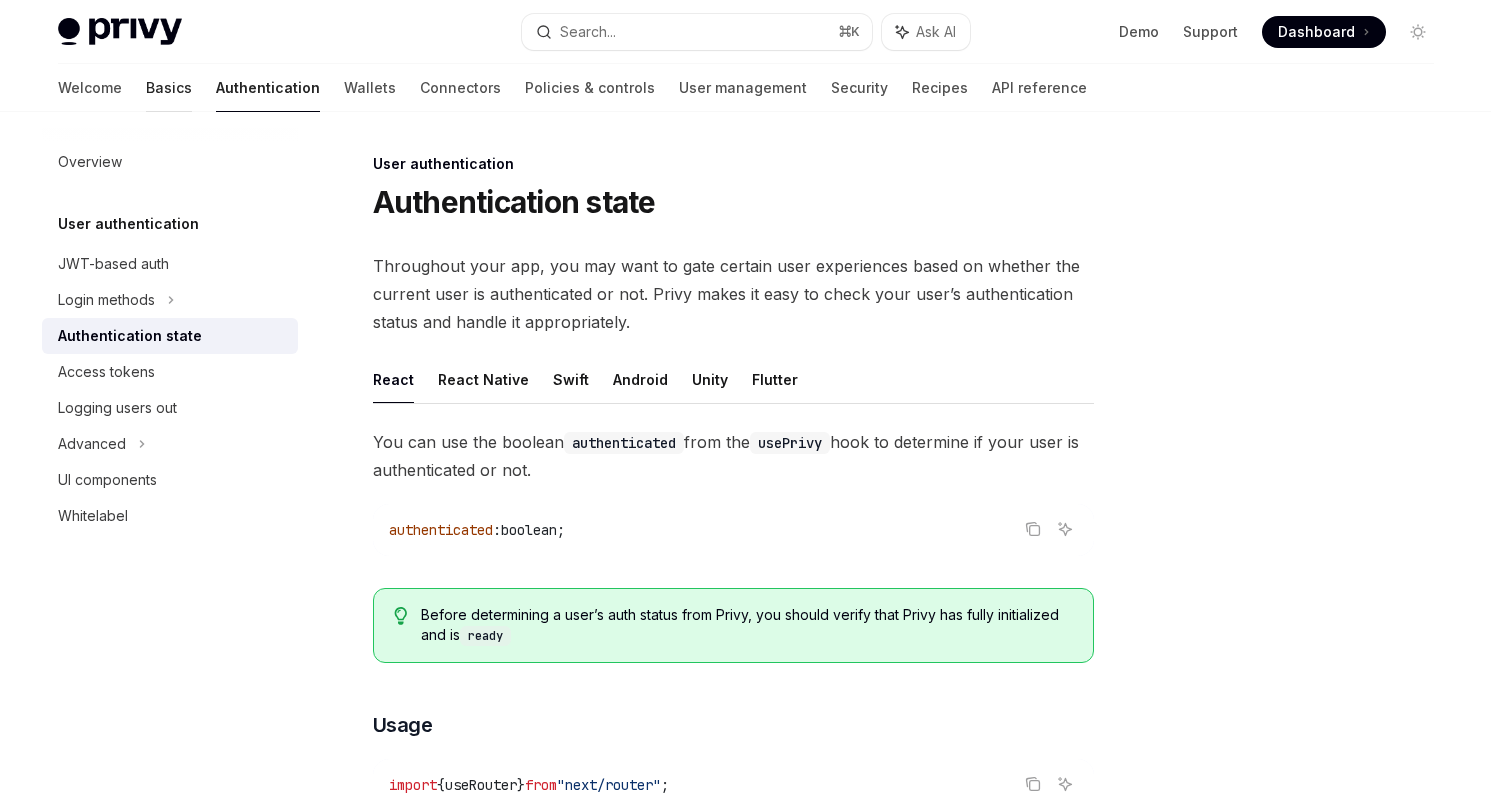 click on "Basics" at bounding box center (169, 88) 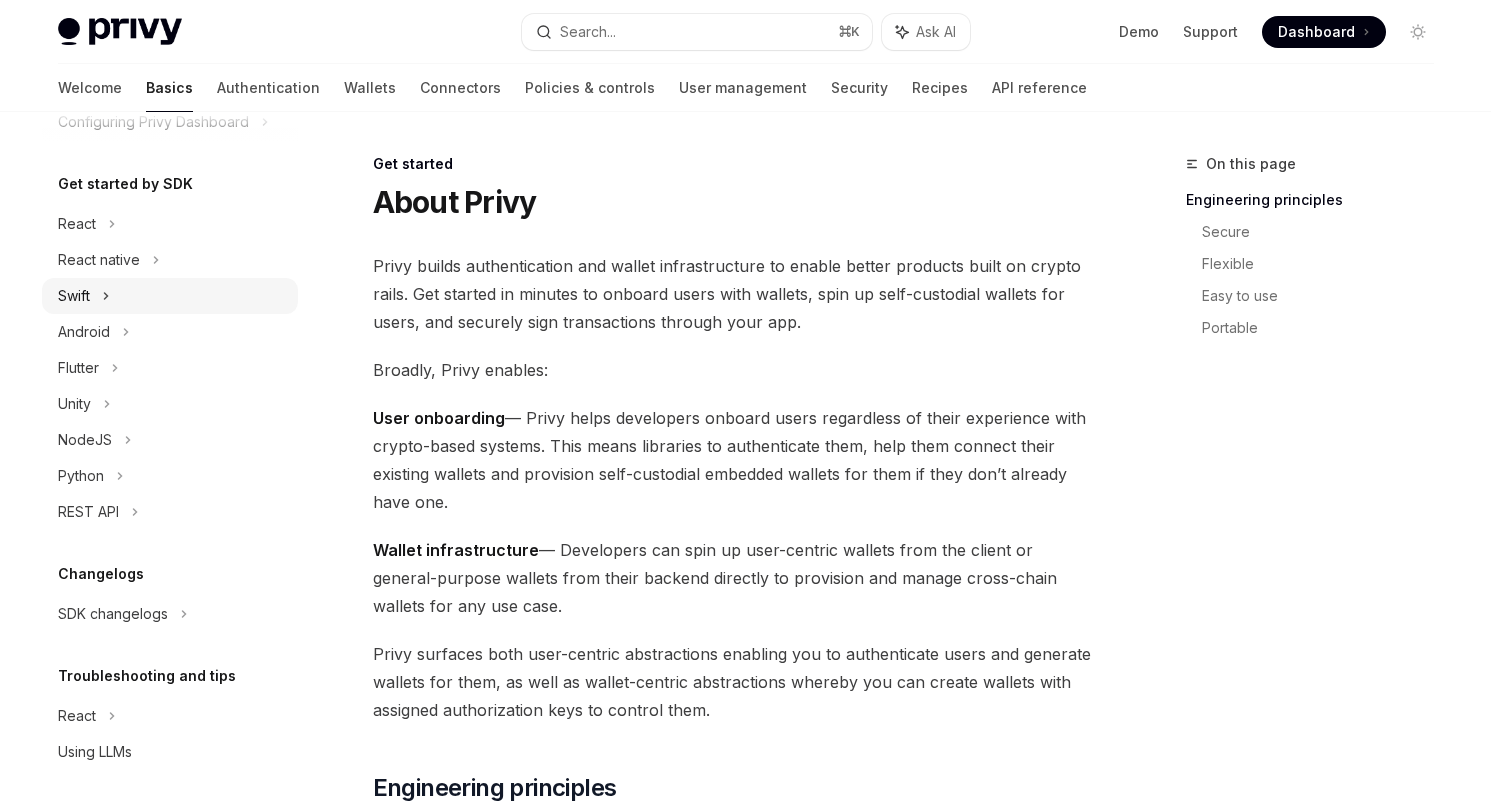 scroll, scrollTop: 0, scrollLeft: 0, axis: both 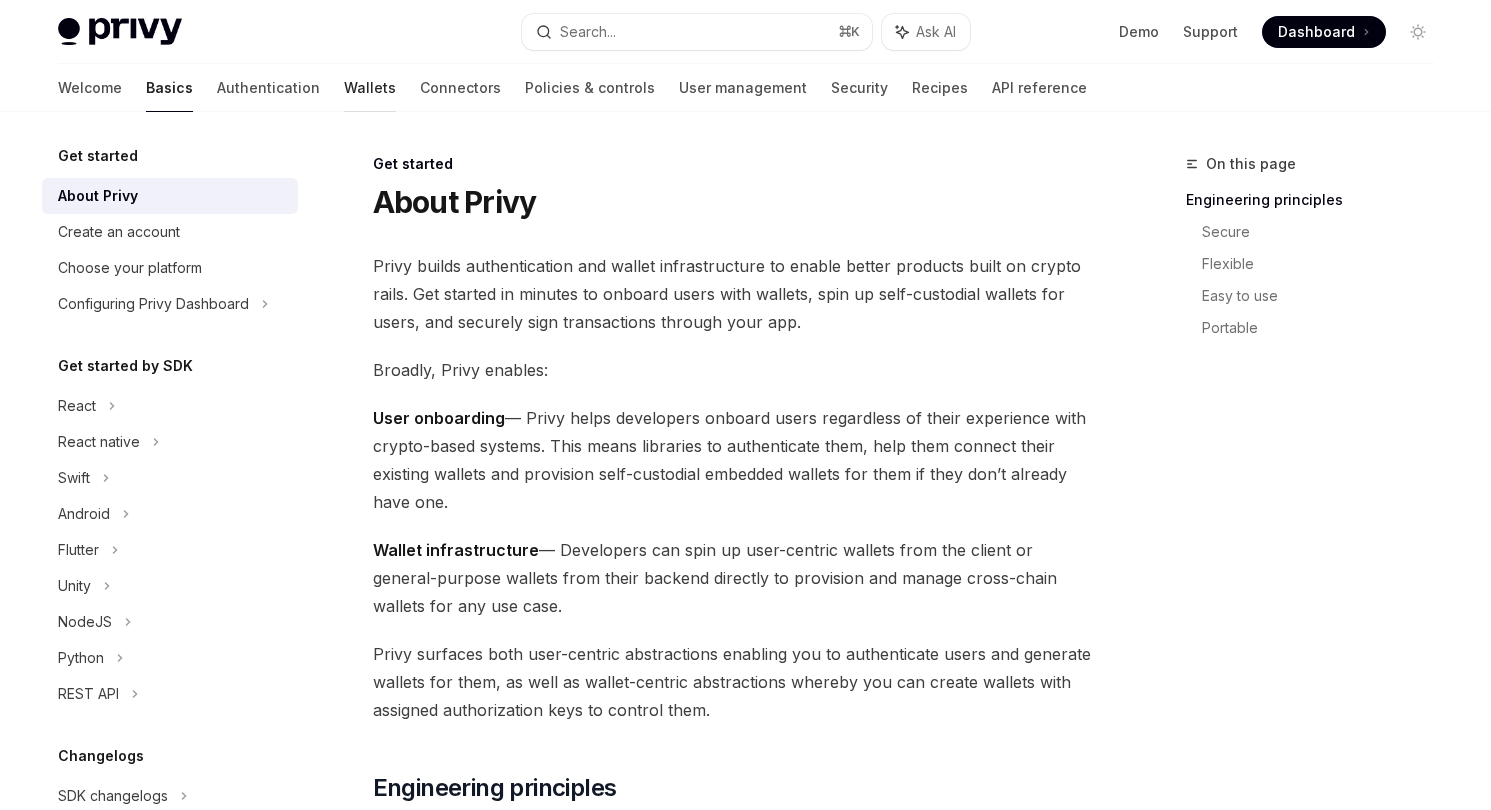 click on "Wallets" at bounding box center [370, 88] 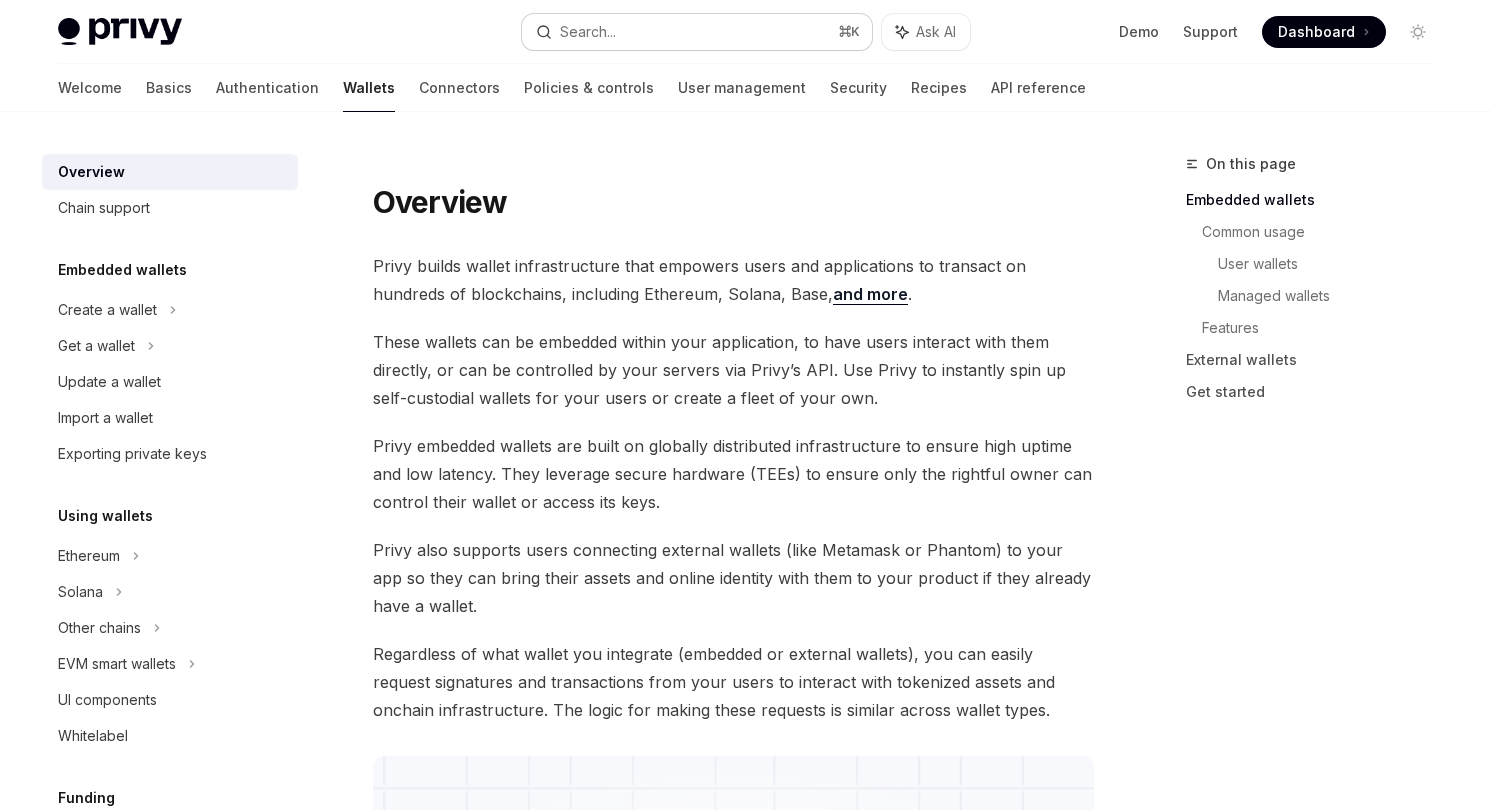 click on "Search..." at bounding box center [588, 32] 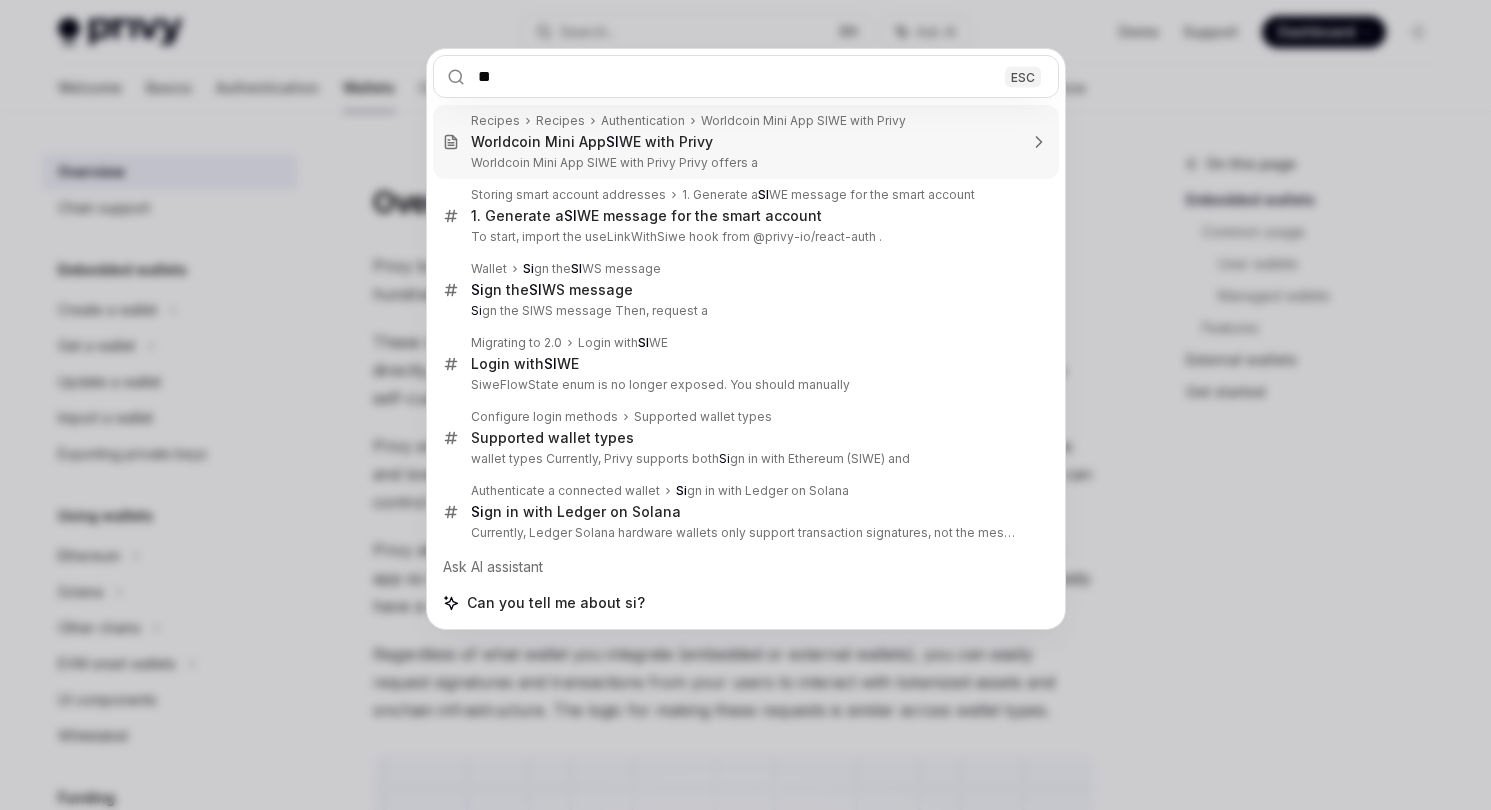 type on "*" 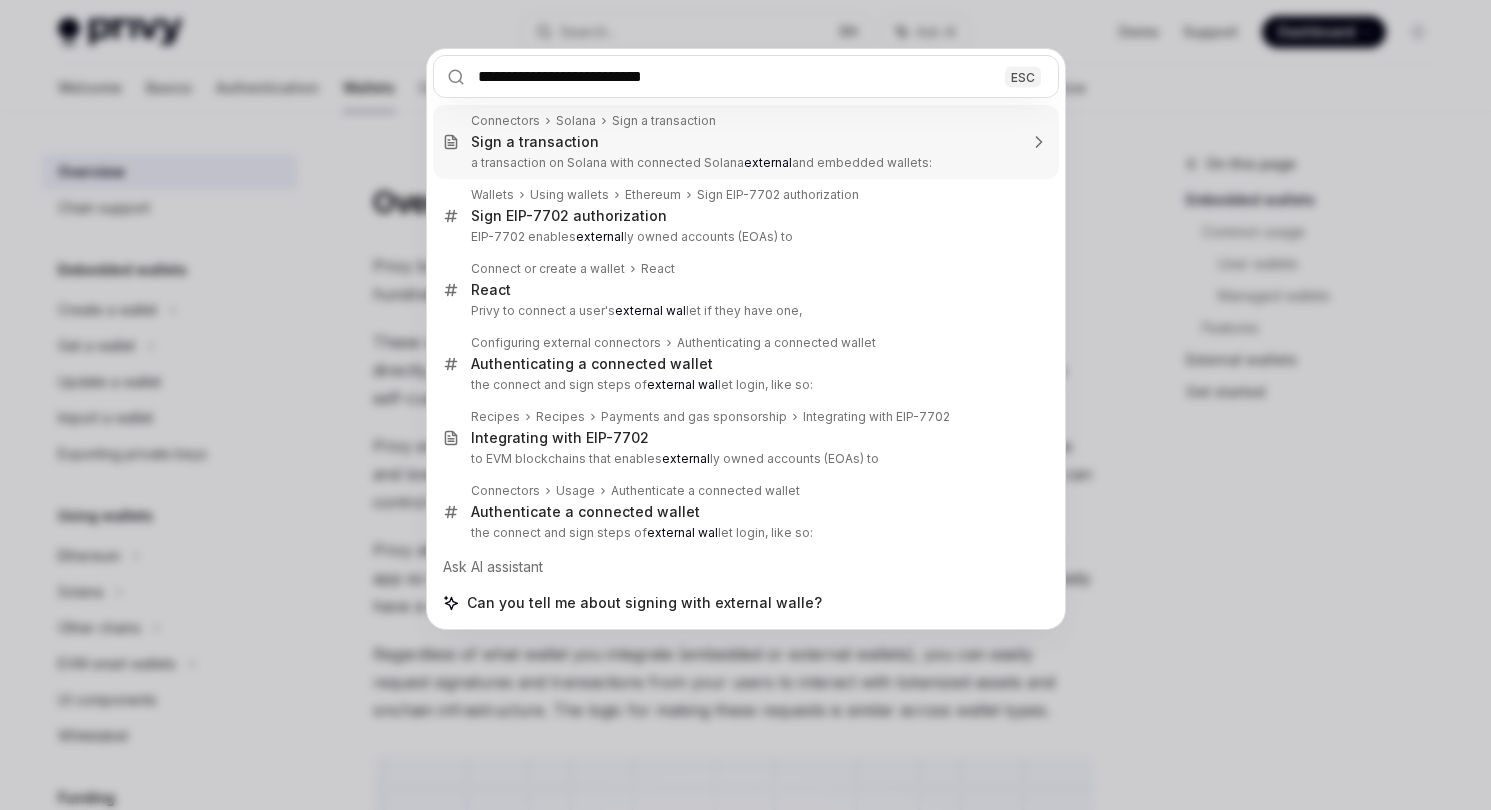 type on "**********" 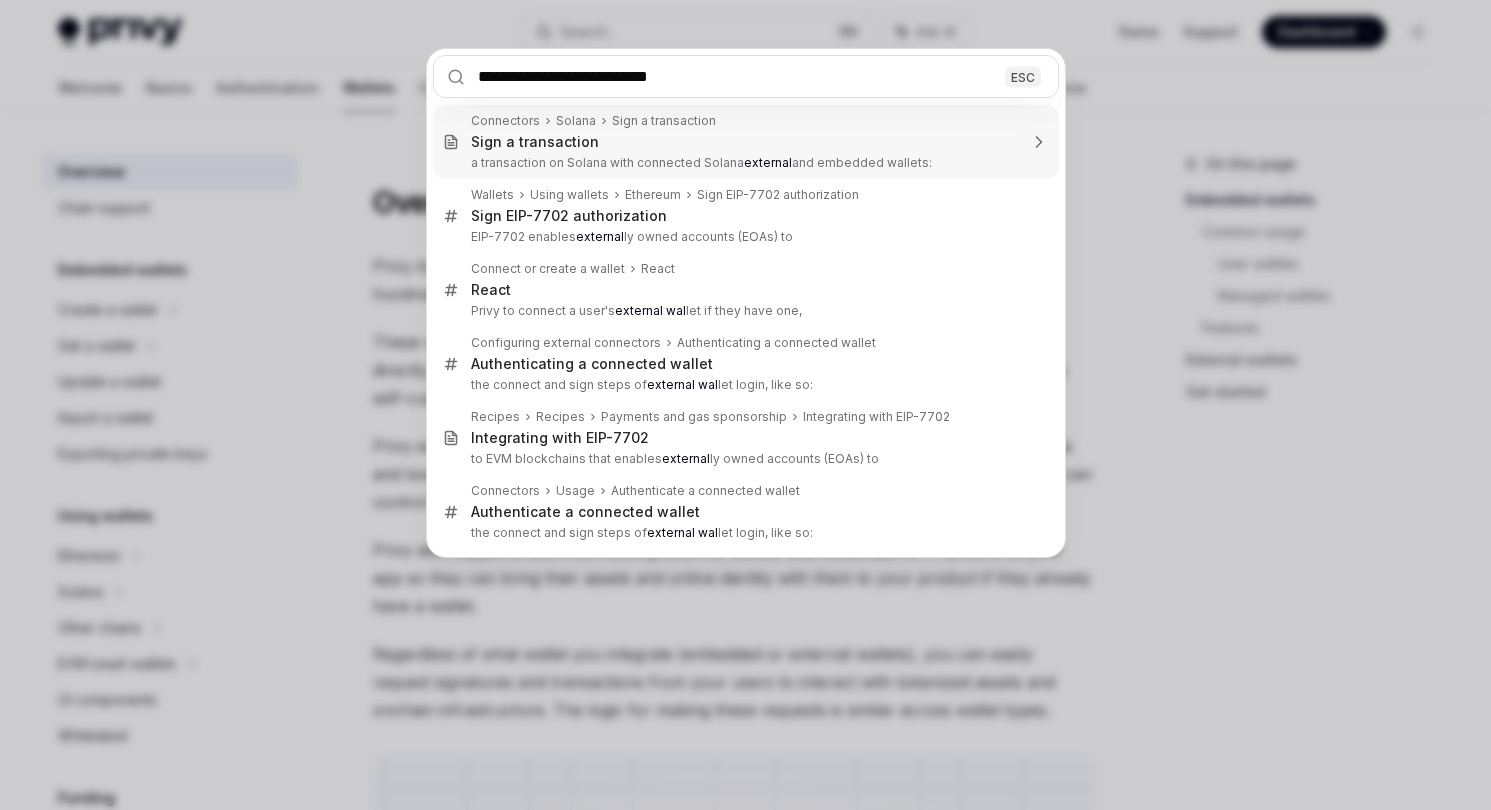 type on "*" 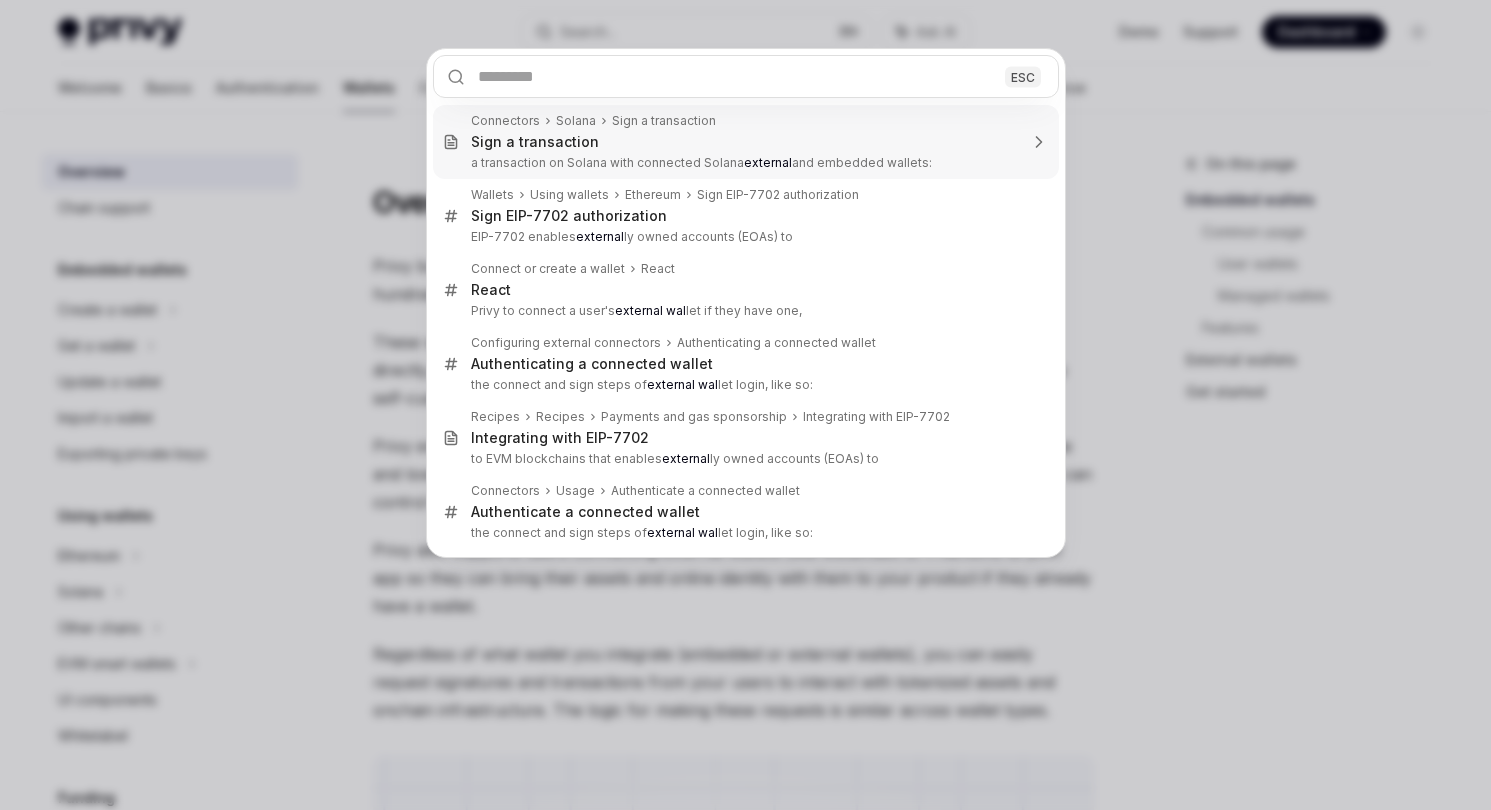 scroll, scrollTop: 178, scrollLeft: 0, axis: vertical 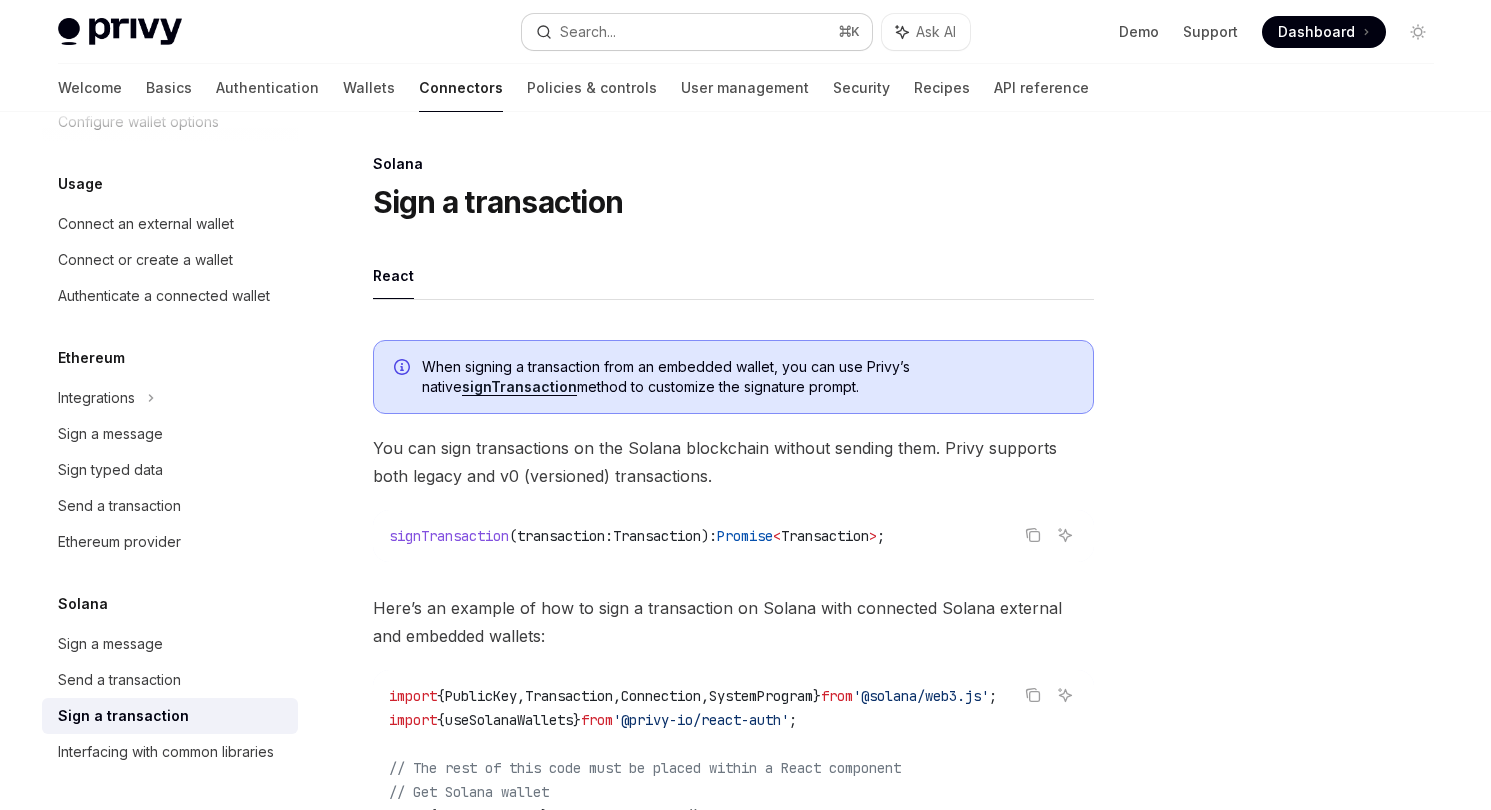 click on "Search..." 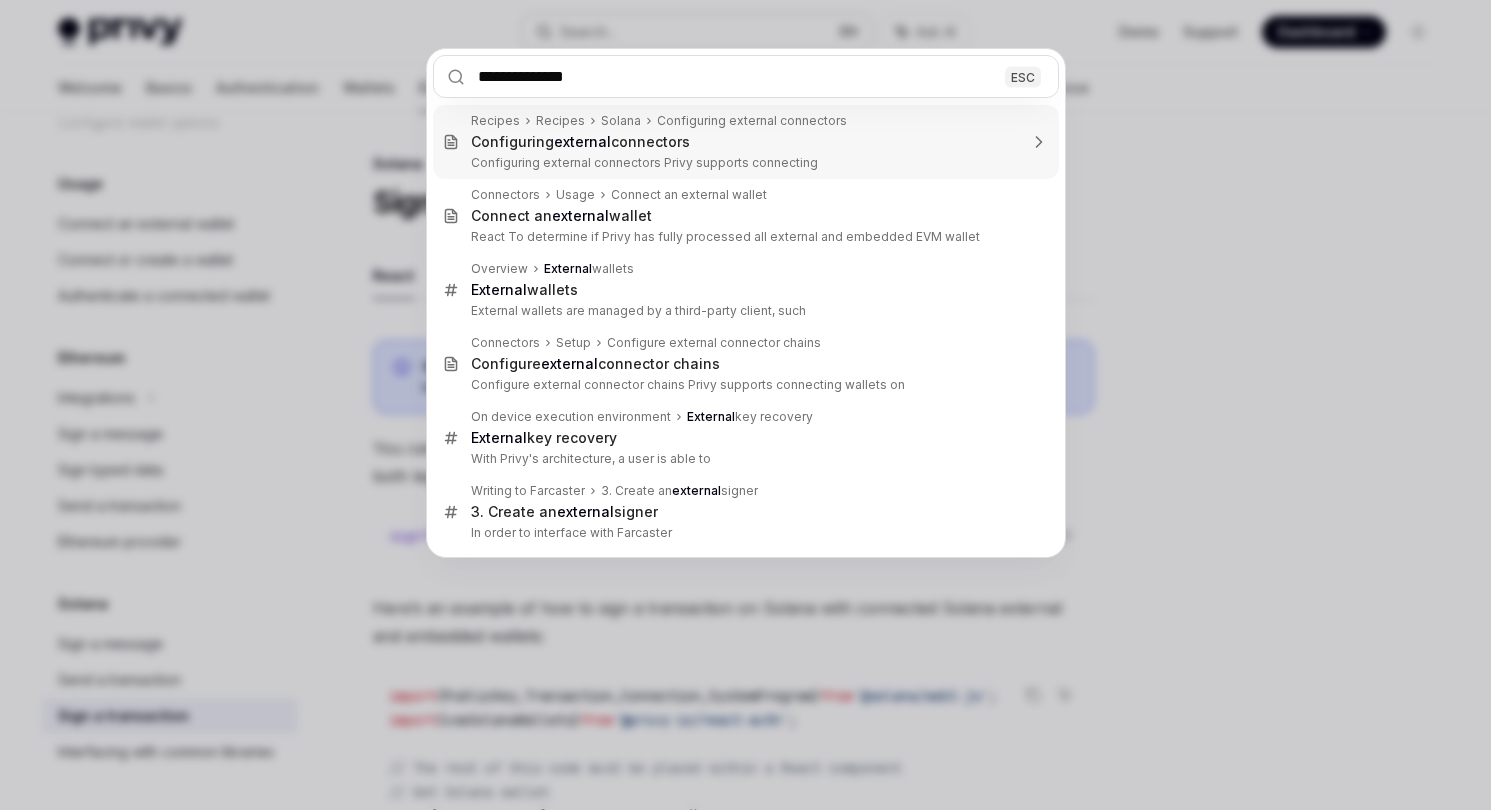 type on "**********" 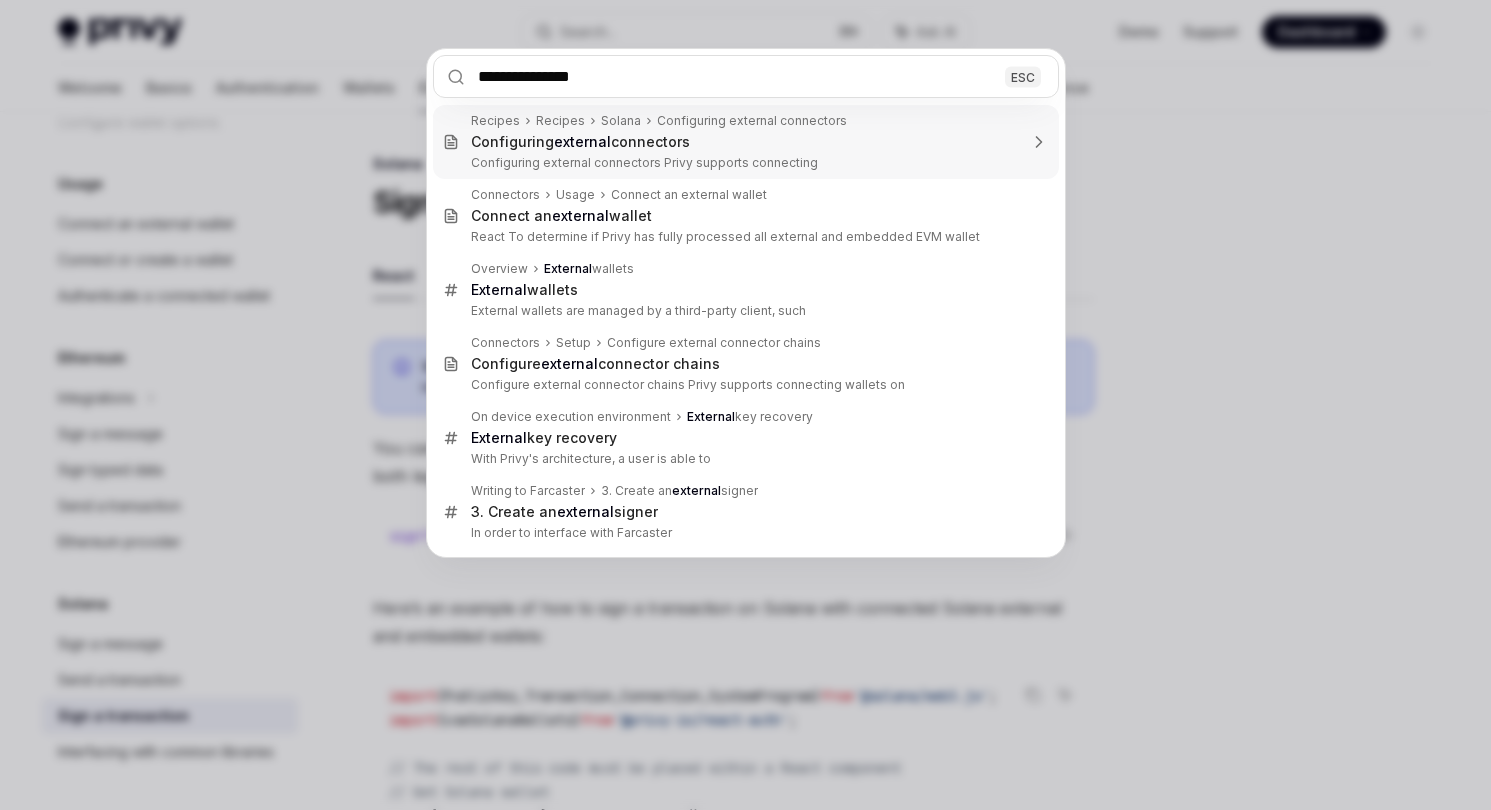 type on "*" 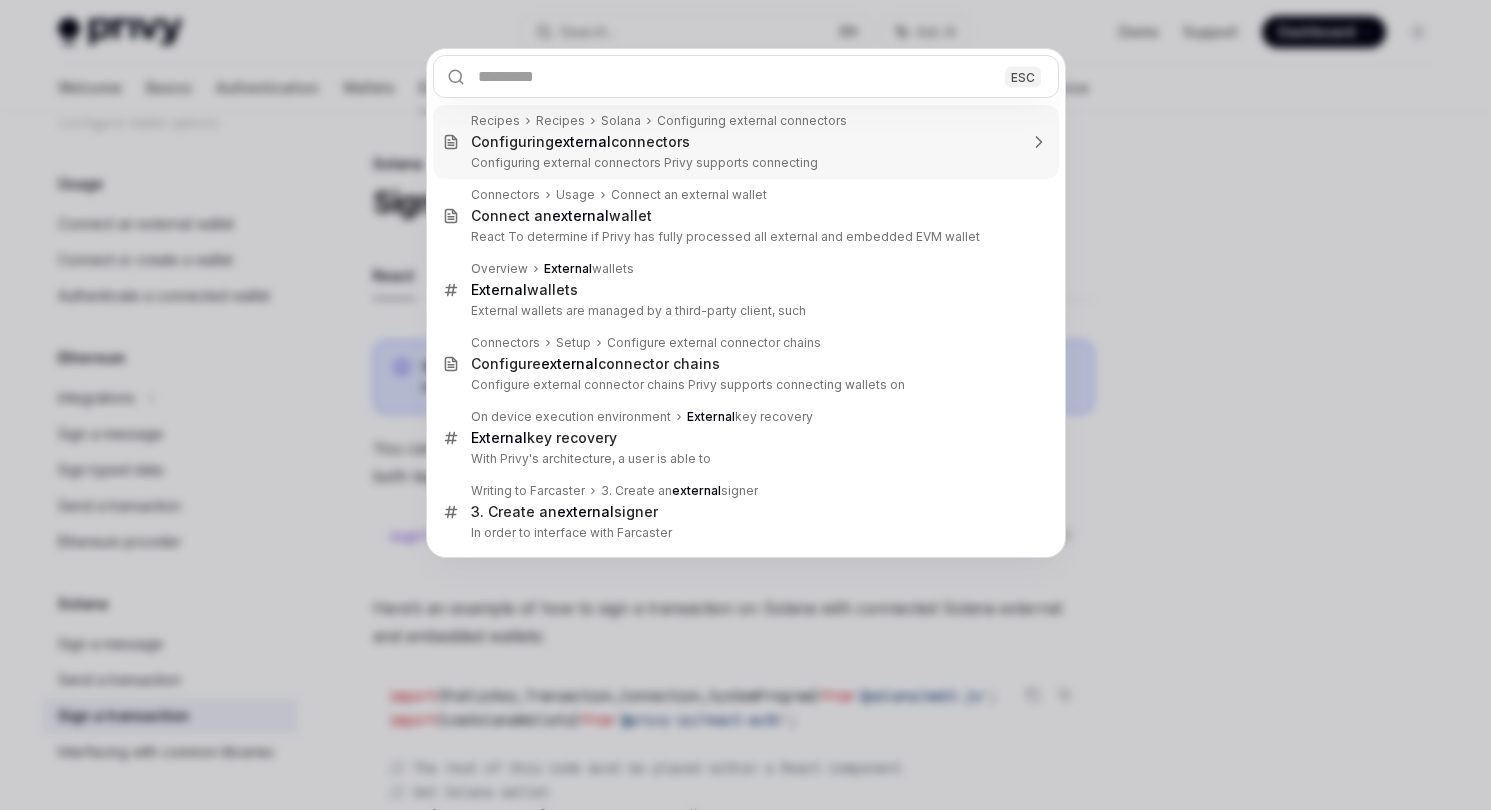 scroll, scrollTop: 52, scrollLeft: 0, axis: vertical 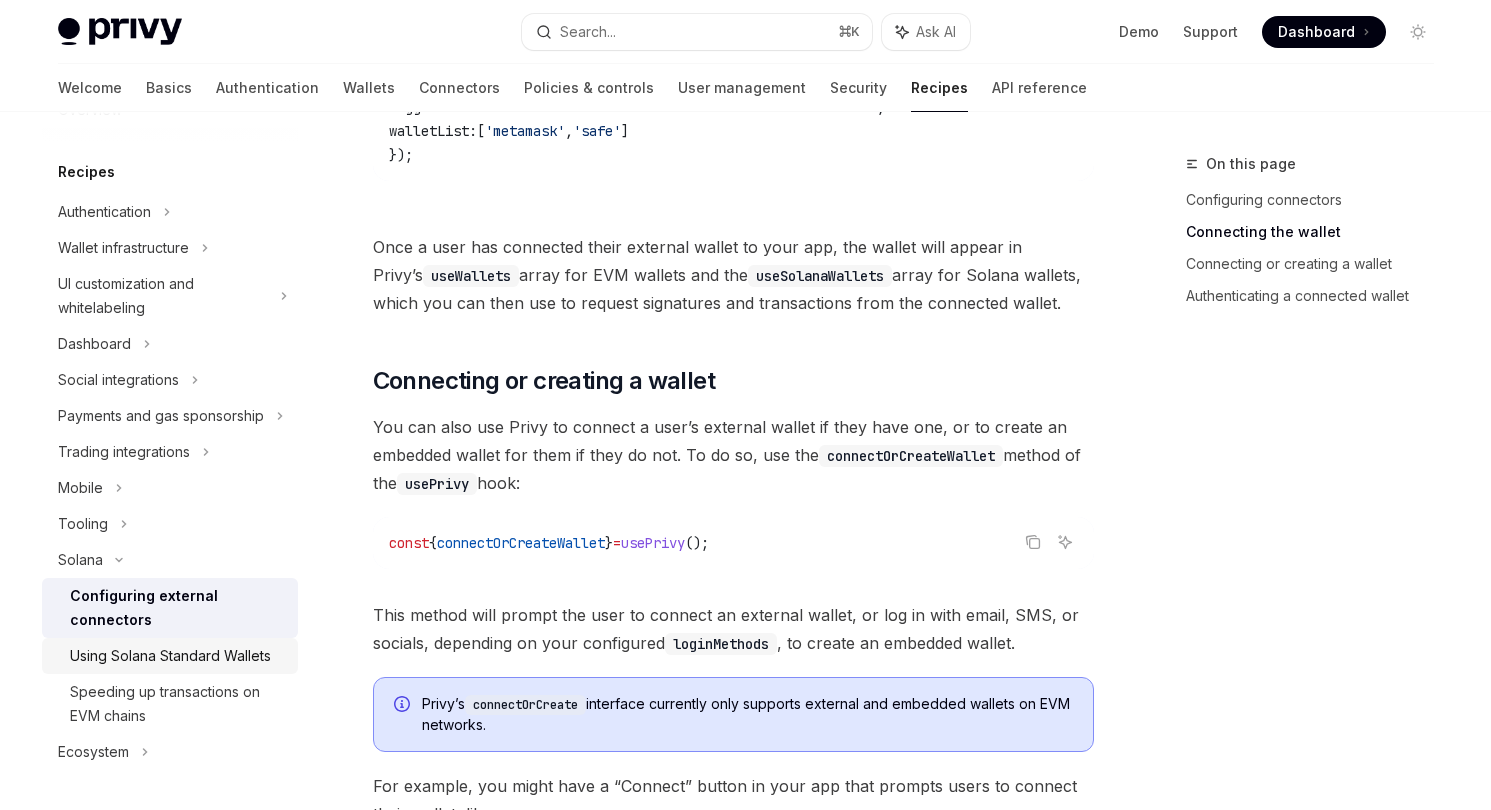 click on "Using Solana Standard Wallets" 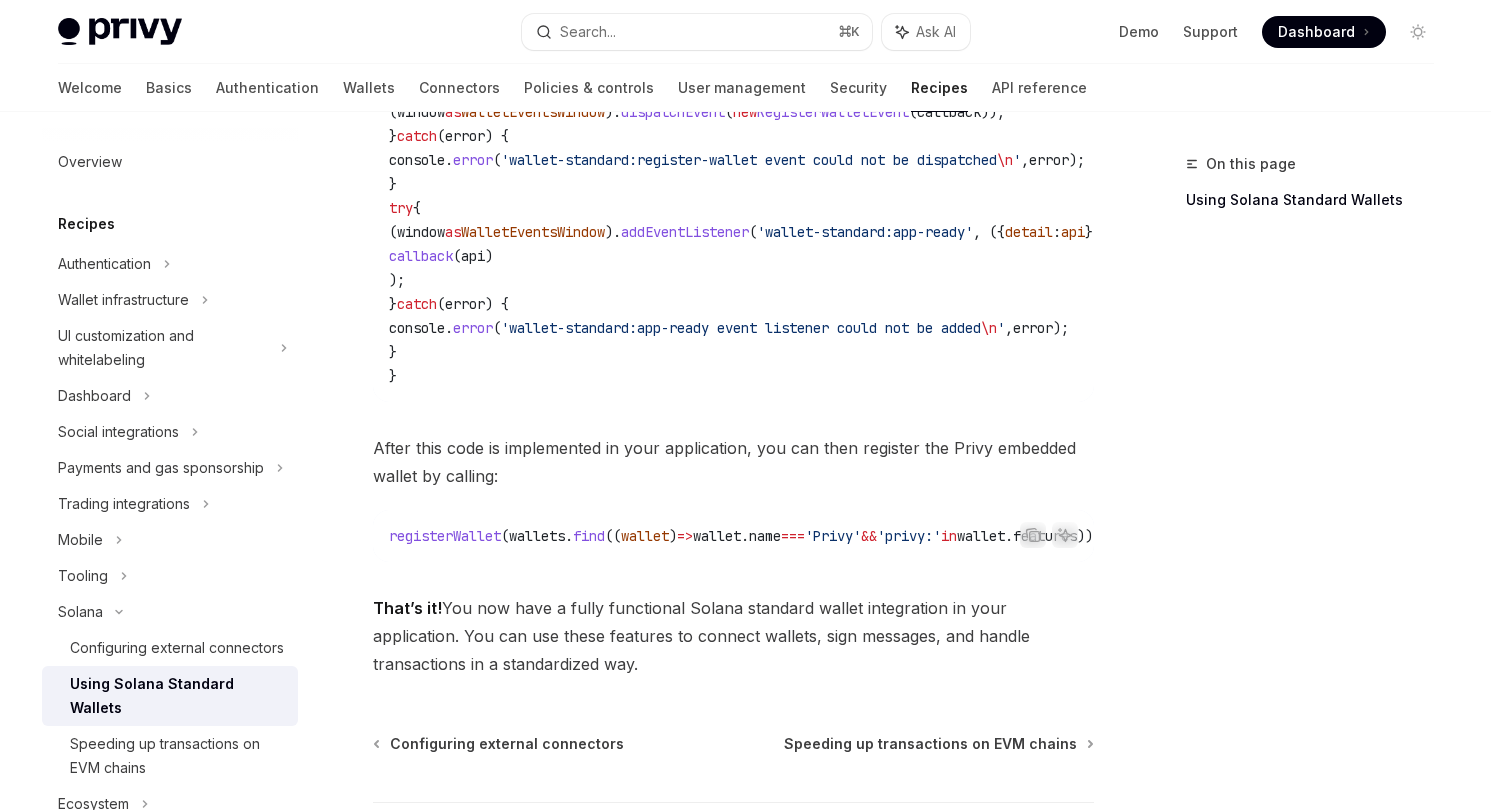 scroll, scrollTop: 3441, scrollLeft: 0, axis: vertical 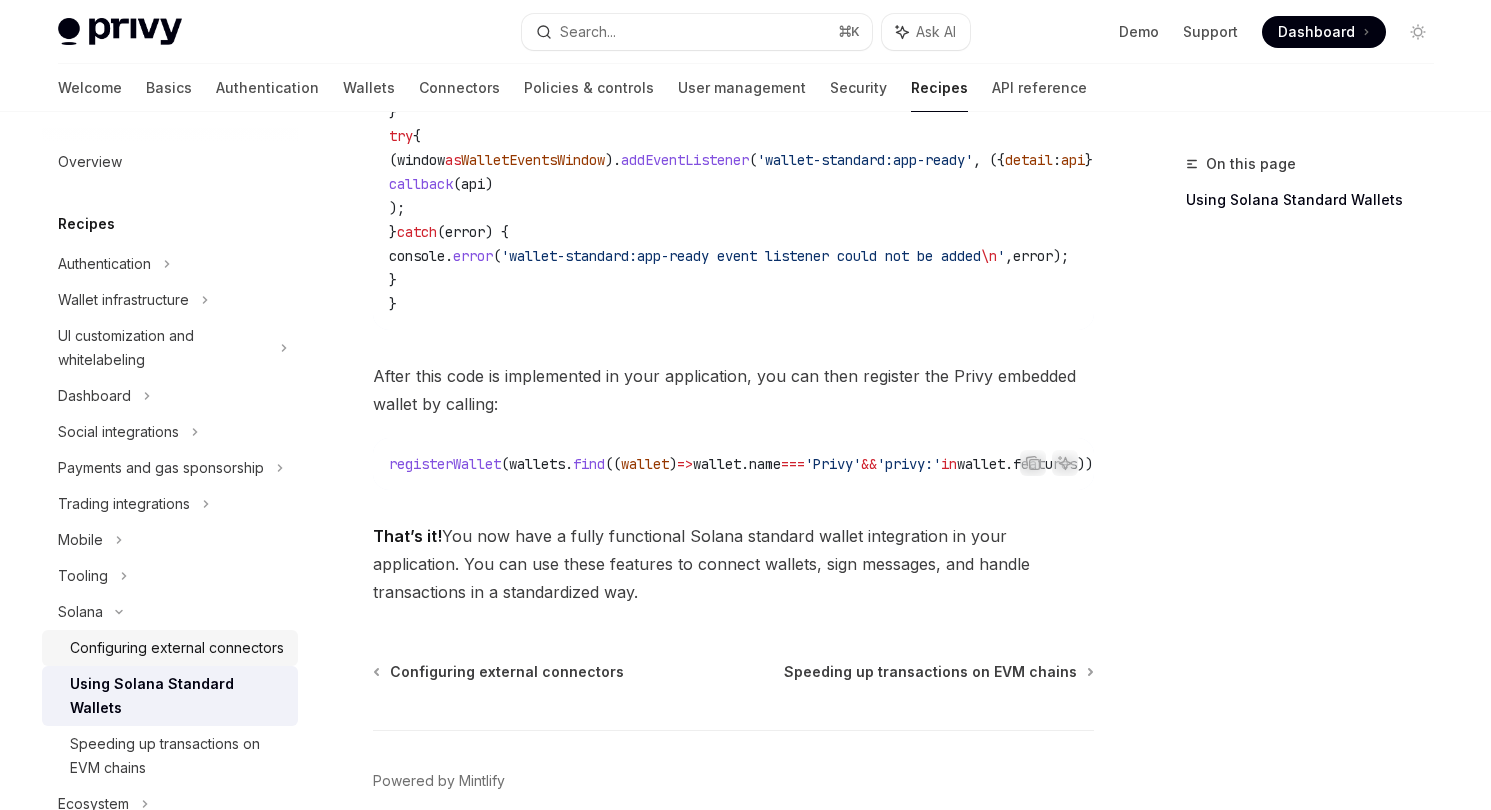 click on "Configuring external connectors" at bounding box center [177, 648] 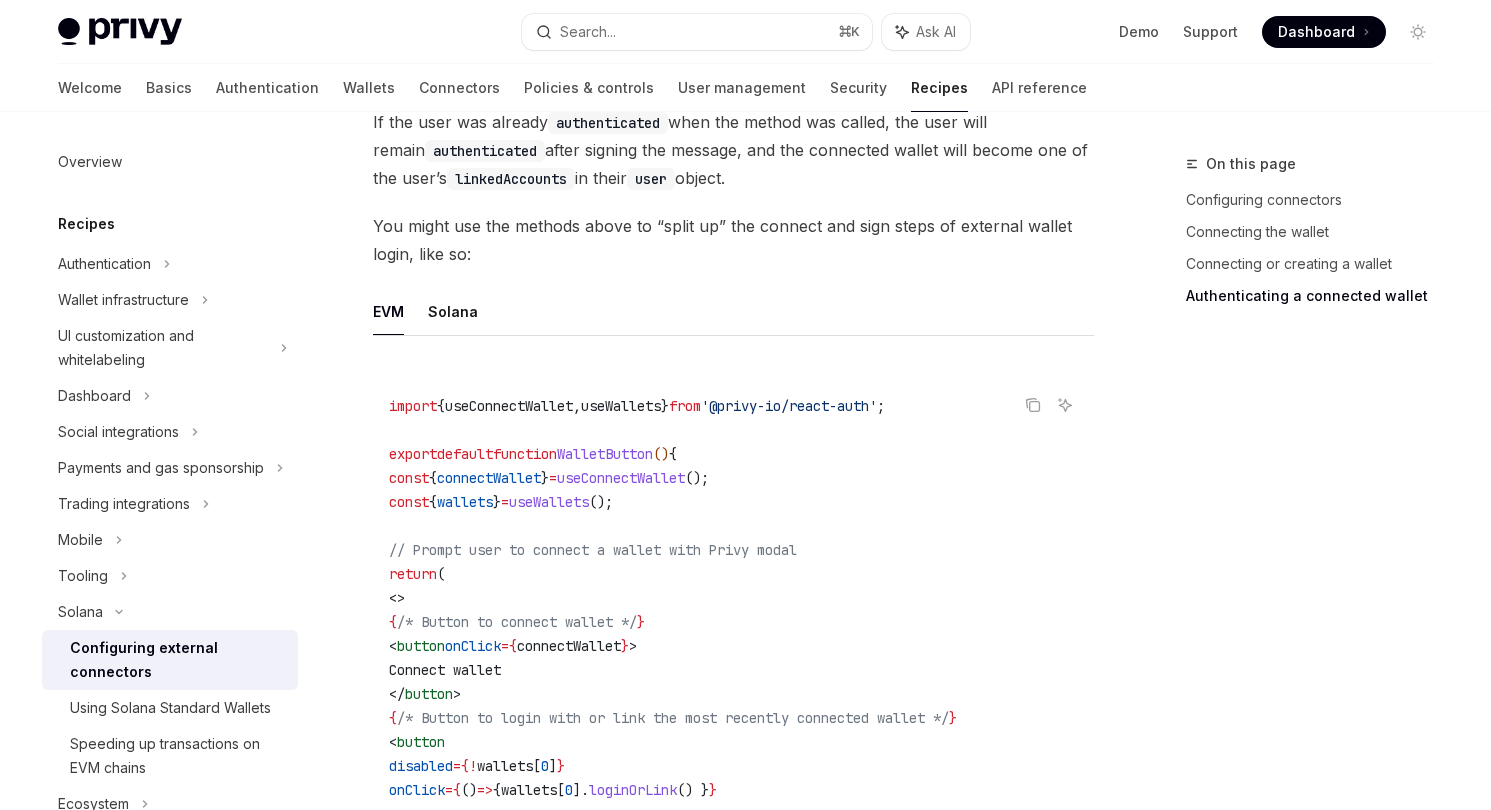 scroll, scrollTop: 3435, scrollLeft: 0, axis: vertical 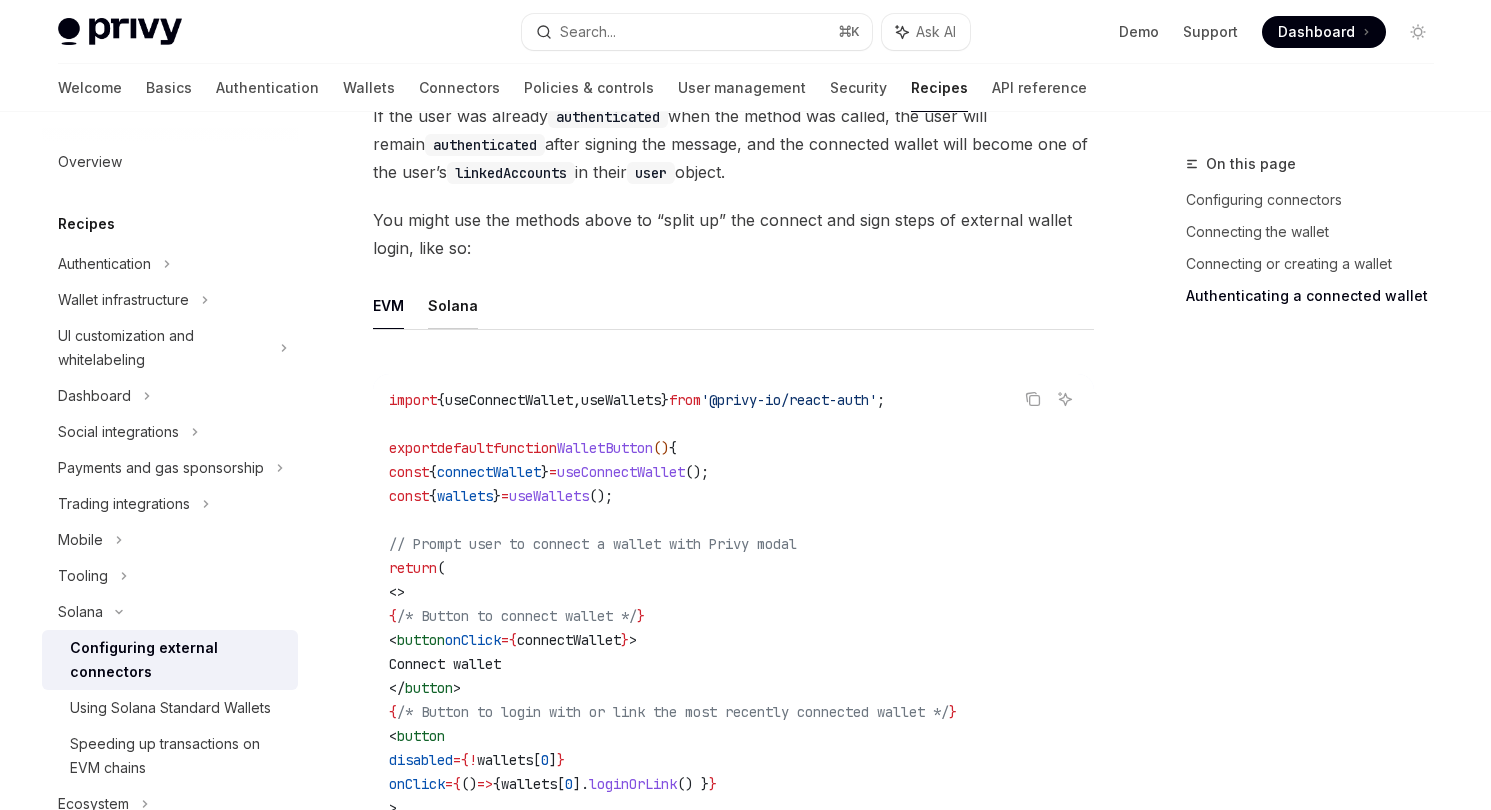 click on "Solana" at bounding box center (453, -2980) 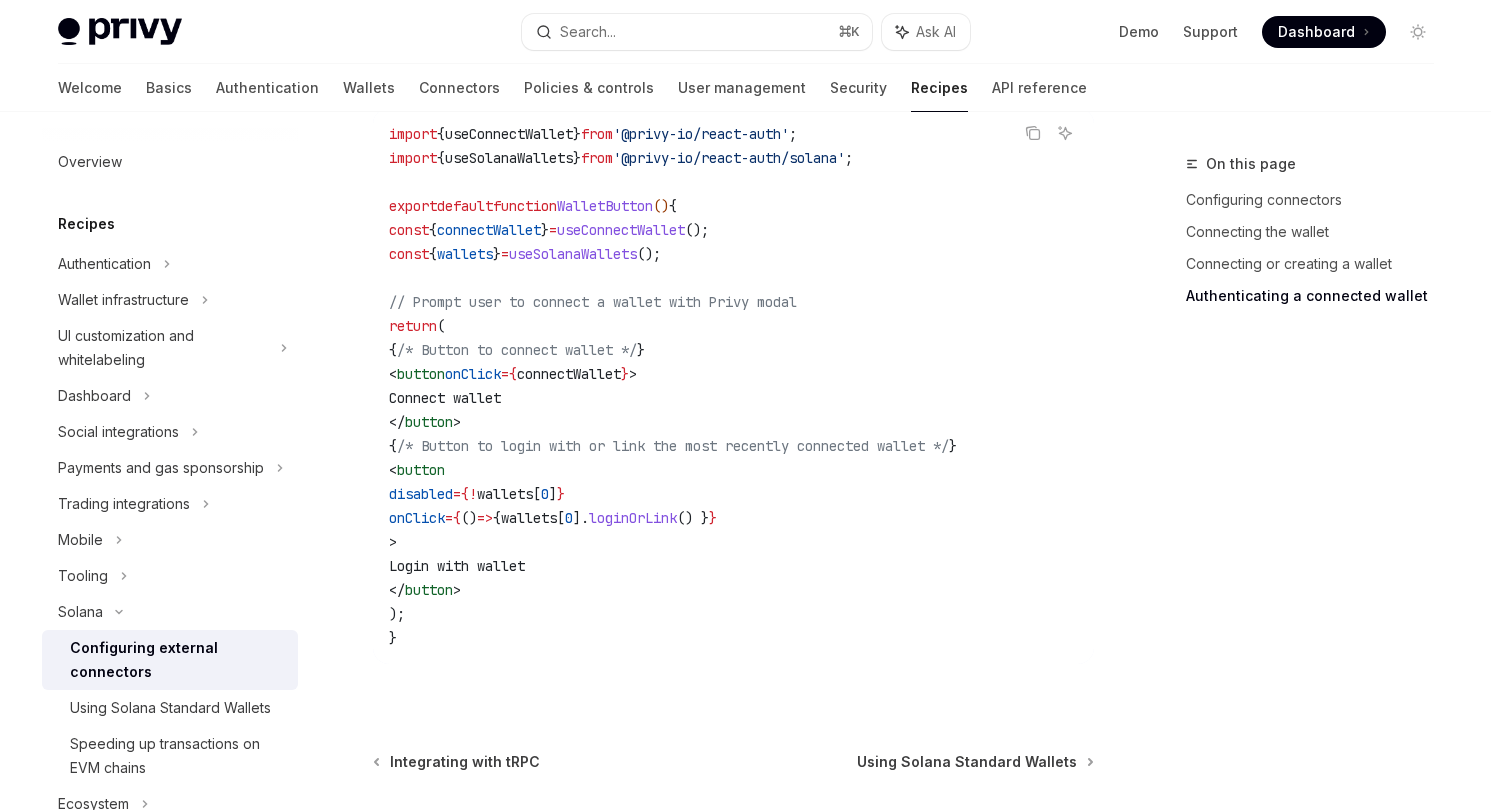 scroll, scrollTop: 3763, scrollLeft: 0, axis: vertical 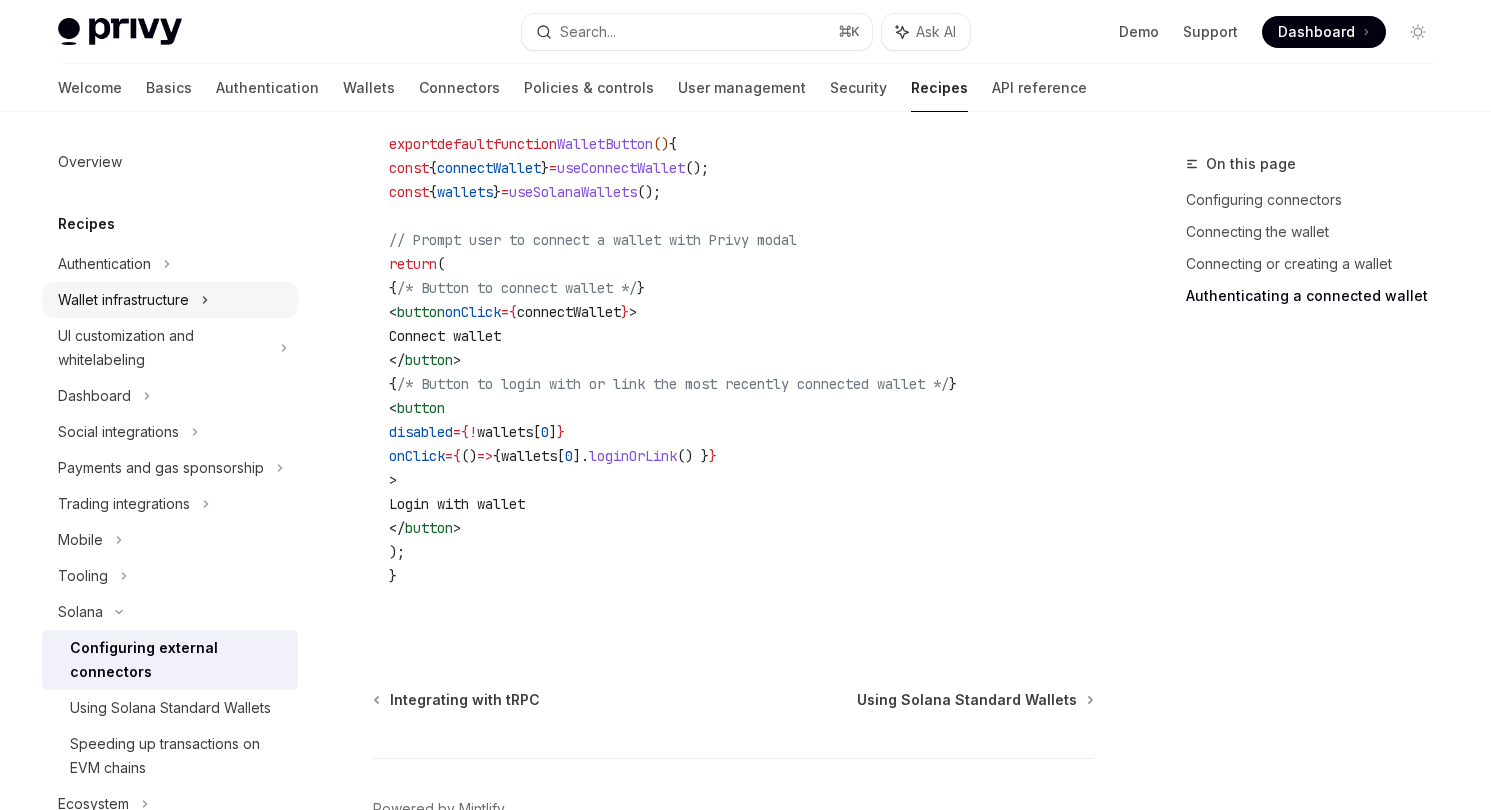 click on "Wallet infrastructure" at bounding box center (170, 300) 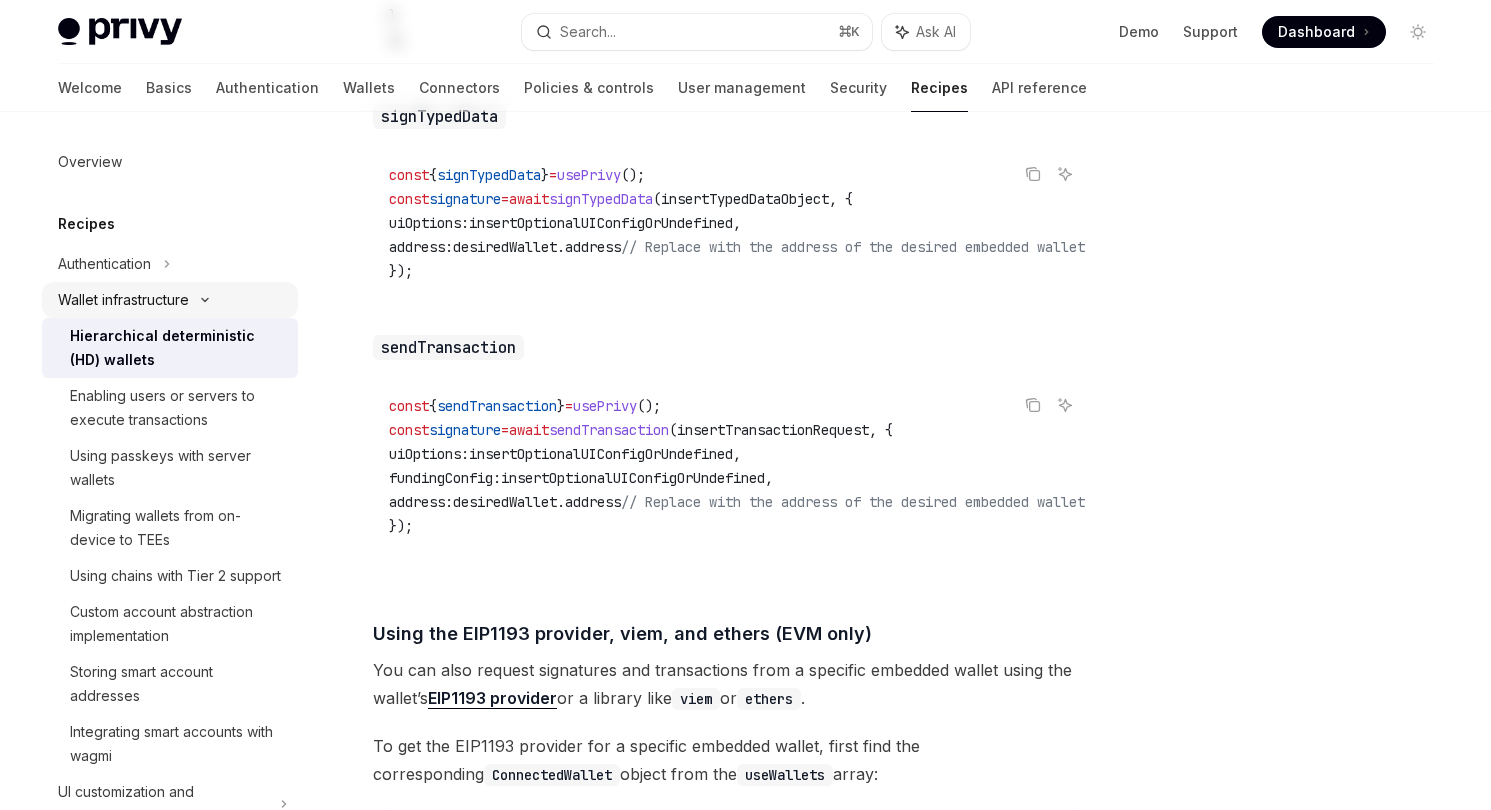 scroll, scrollTop: 0, scrollLeft: 0, axis: both 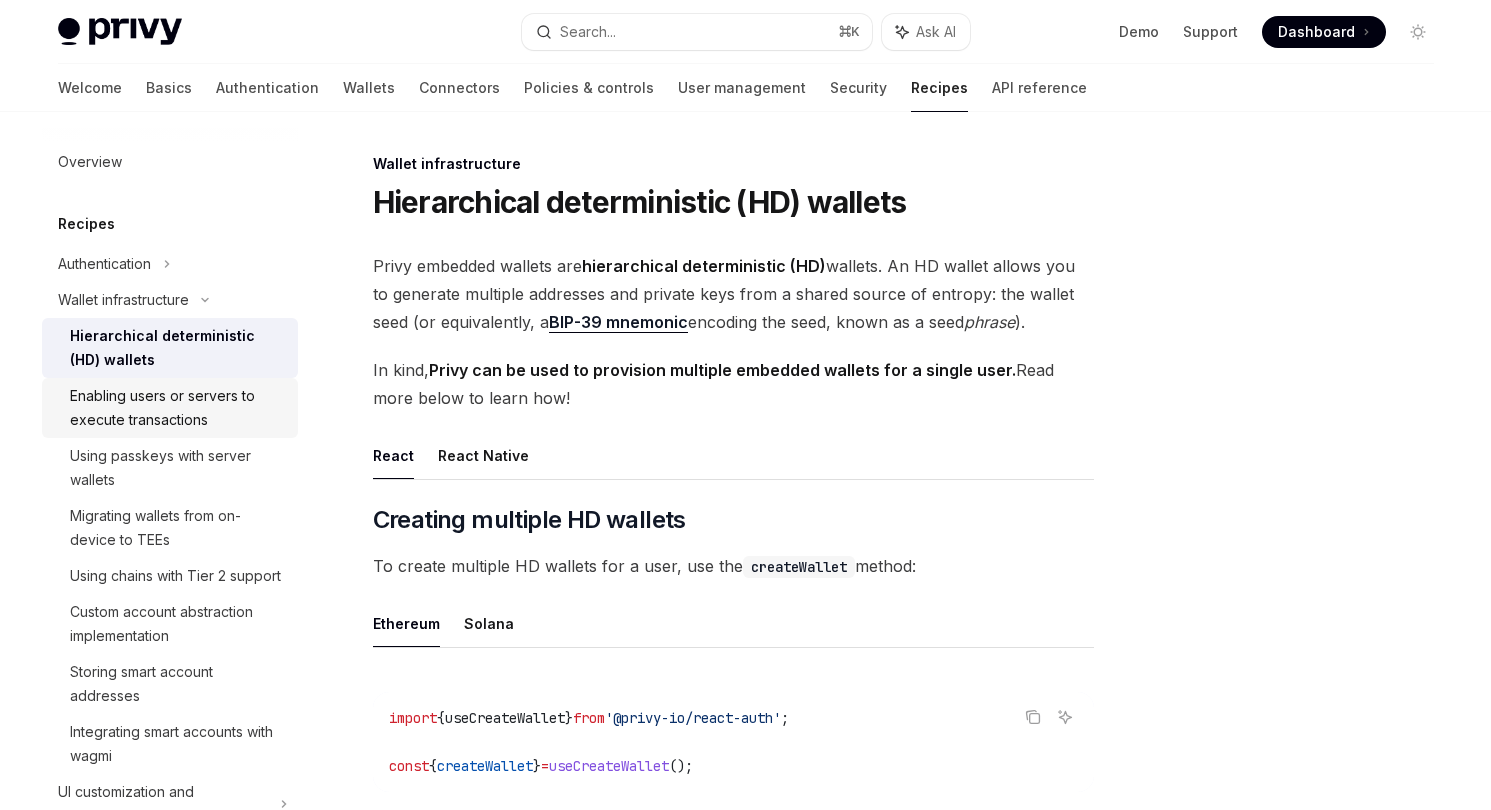 click on "Enabling users or servers to execute transactions" at bounding box center [178, 408] 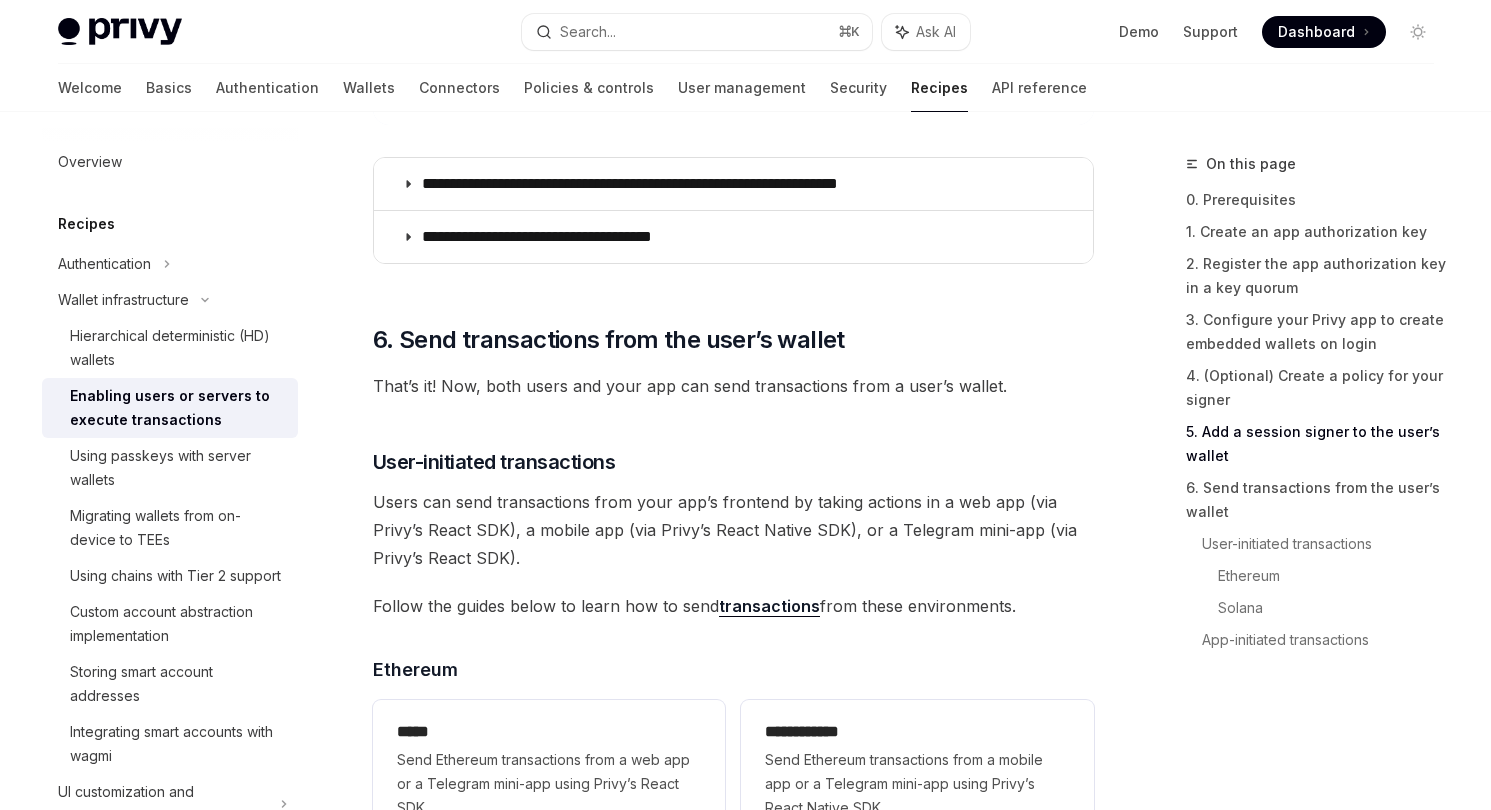 scroll, scrollTop: 3817, scrollLeft: 0, axis: vertical 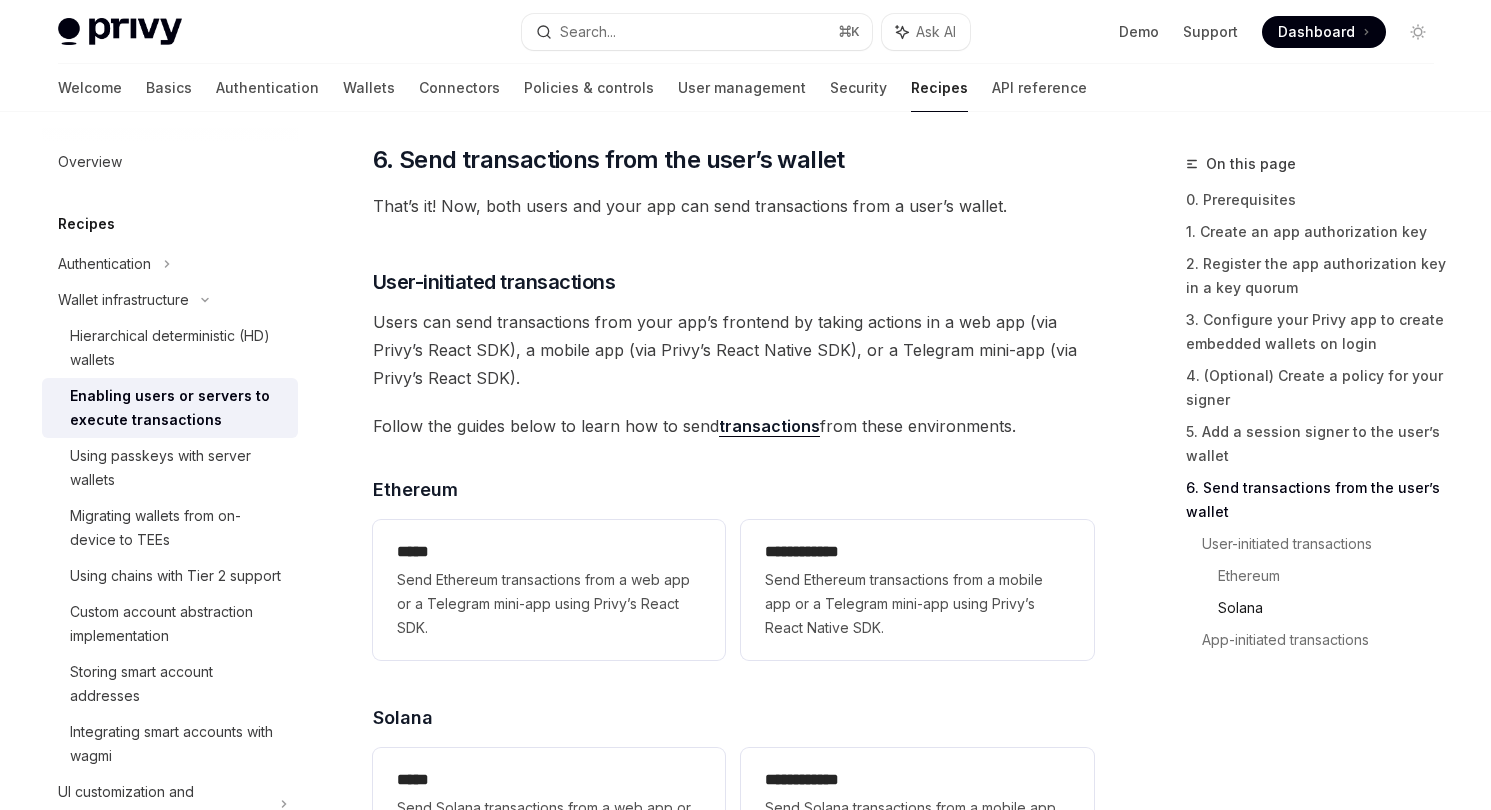 click on "Solana" at bounding box center [1334, 608] 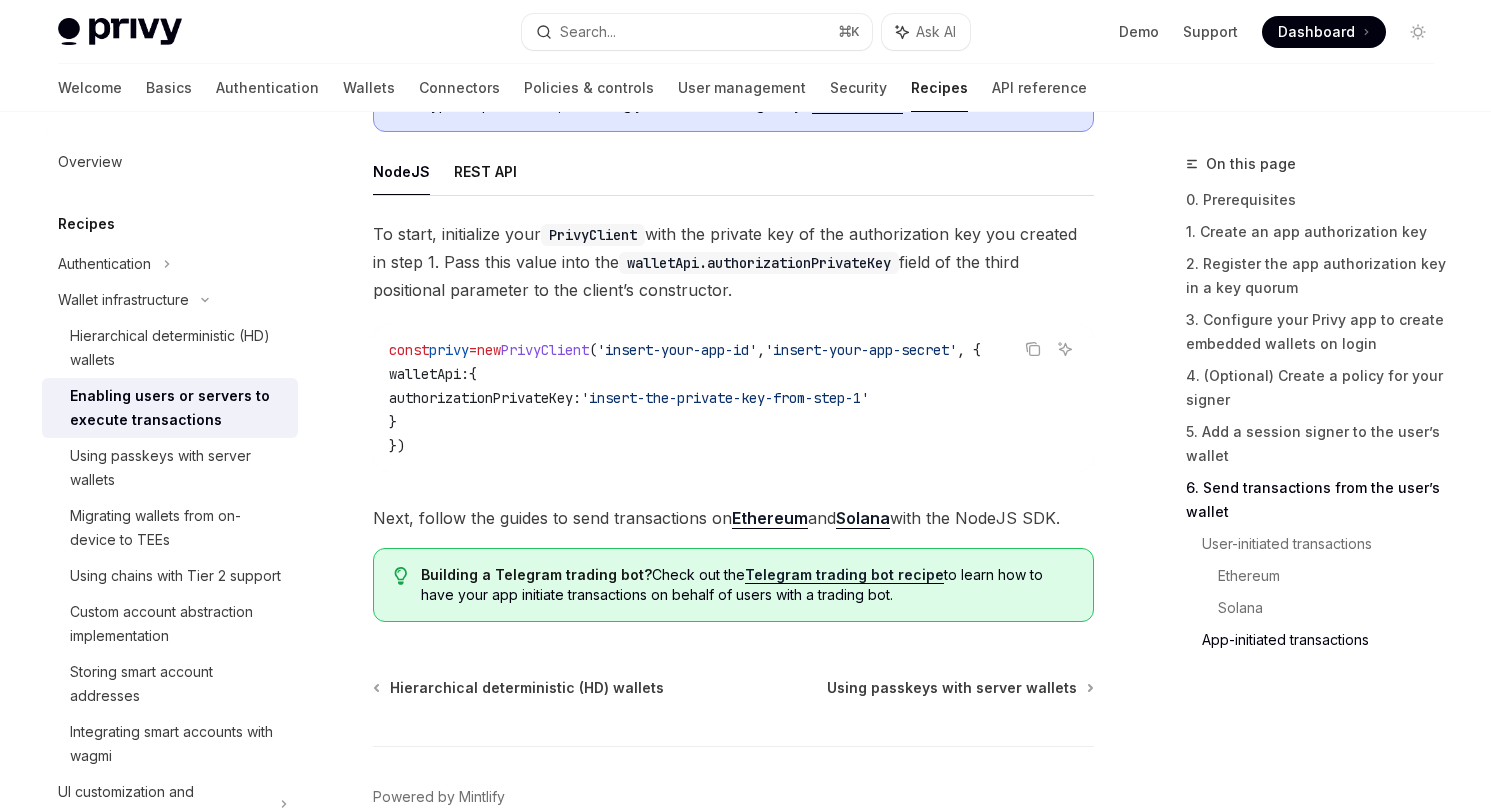 scroll, scrollTop: 5168, scrollLeft: 0, axis: vertical 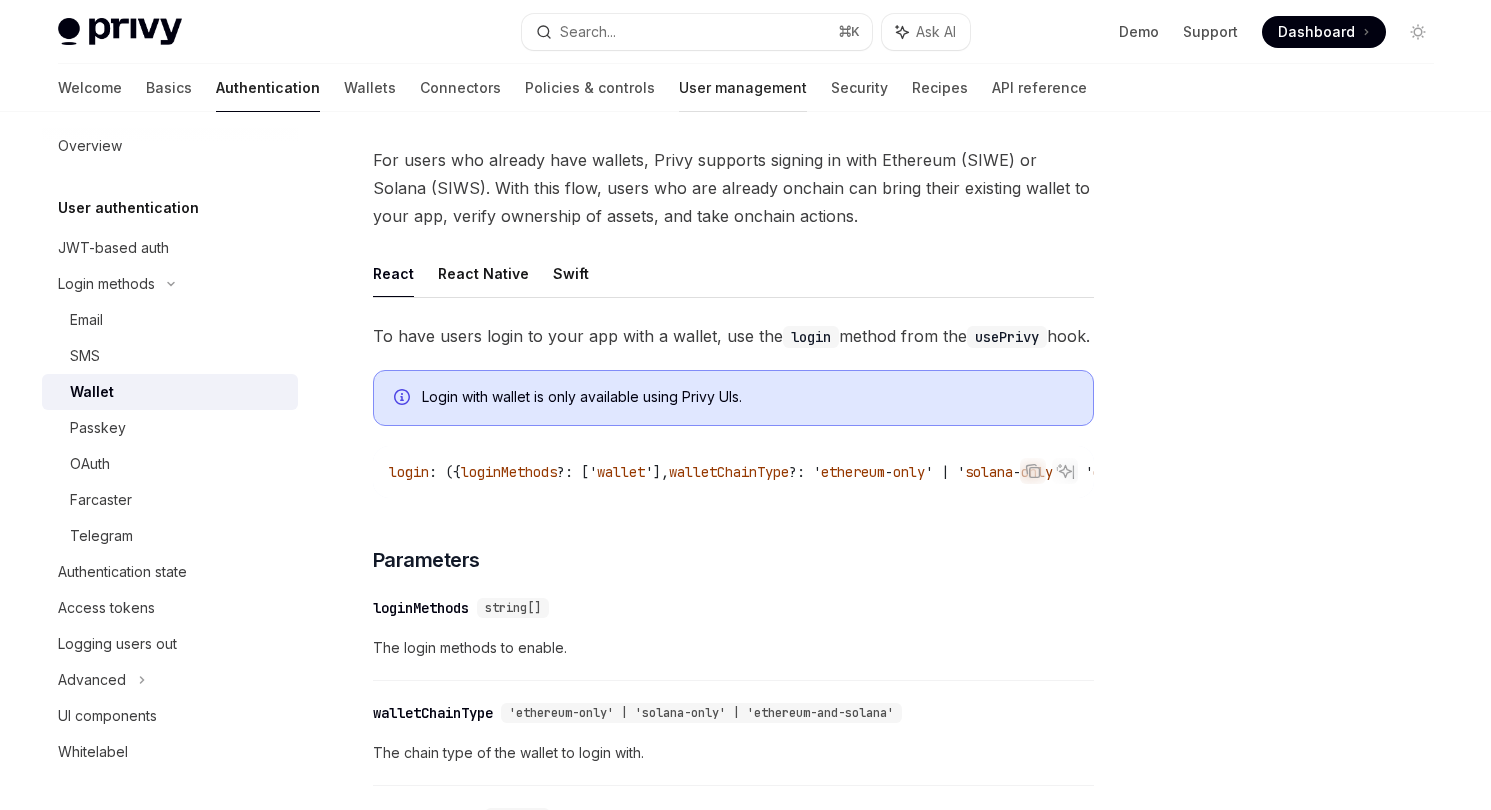 click on "User management" at bounding box center [743, 88] 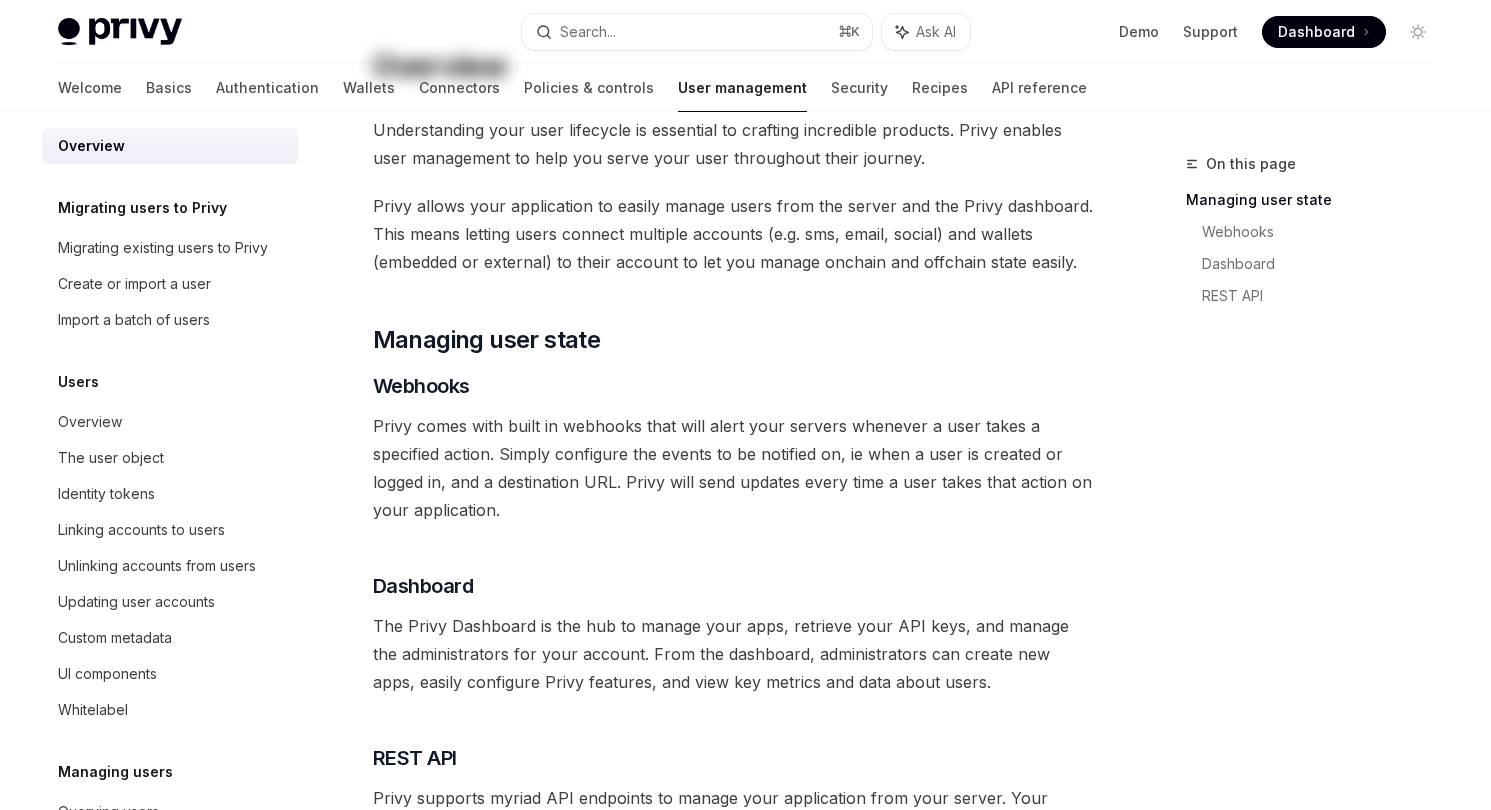 scroll, scrollTop: 0, scrollLeft: 0, axis: both 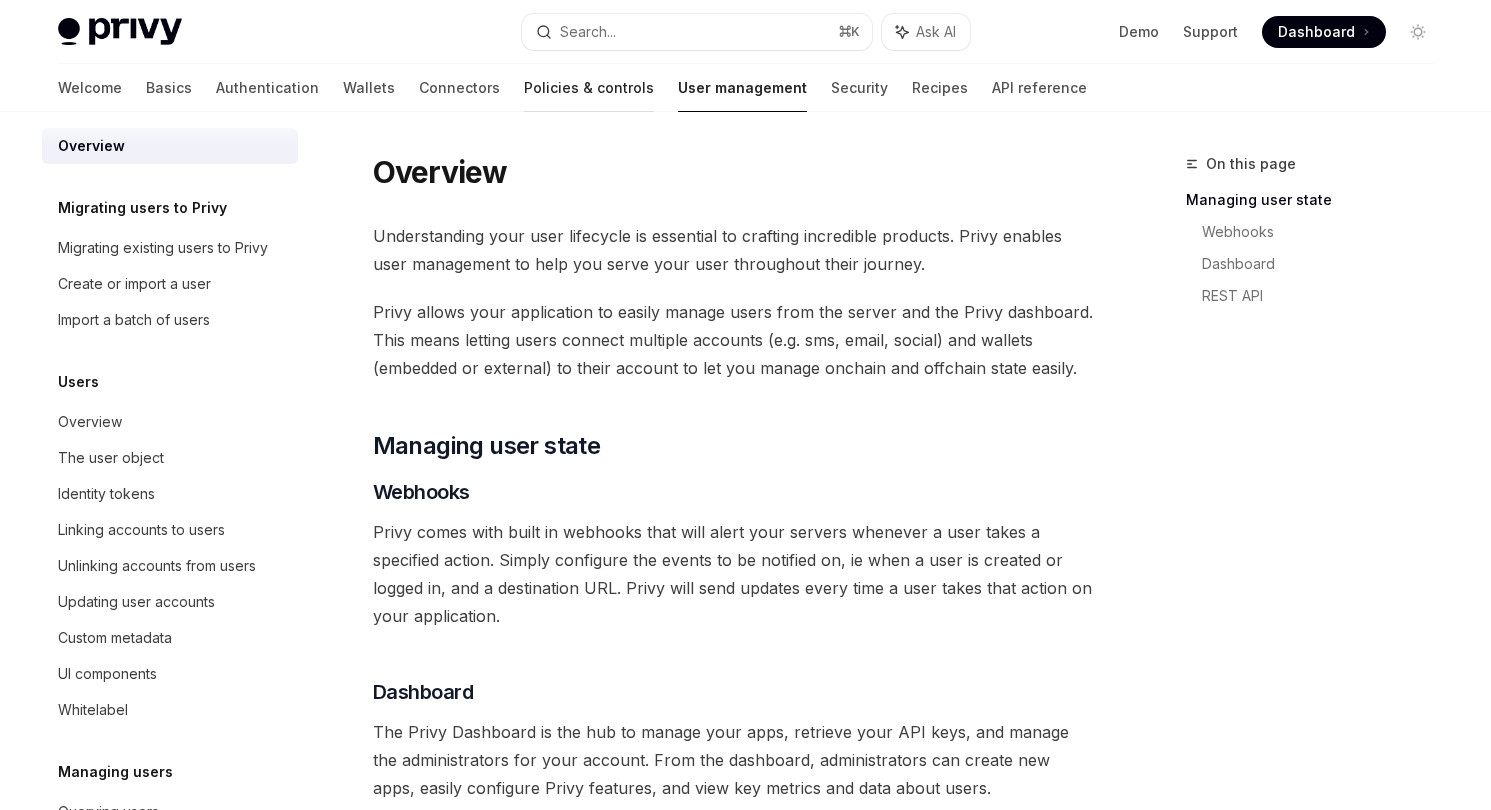 click on "Policies & controls" at bounding box center (589, 88) 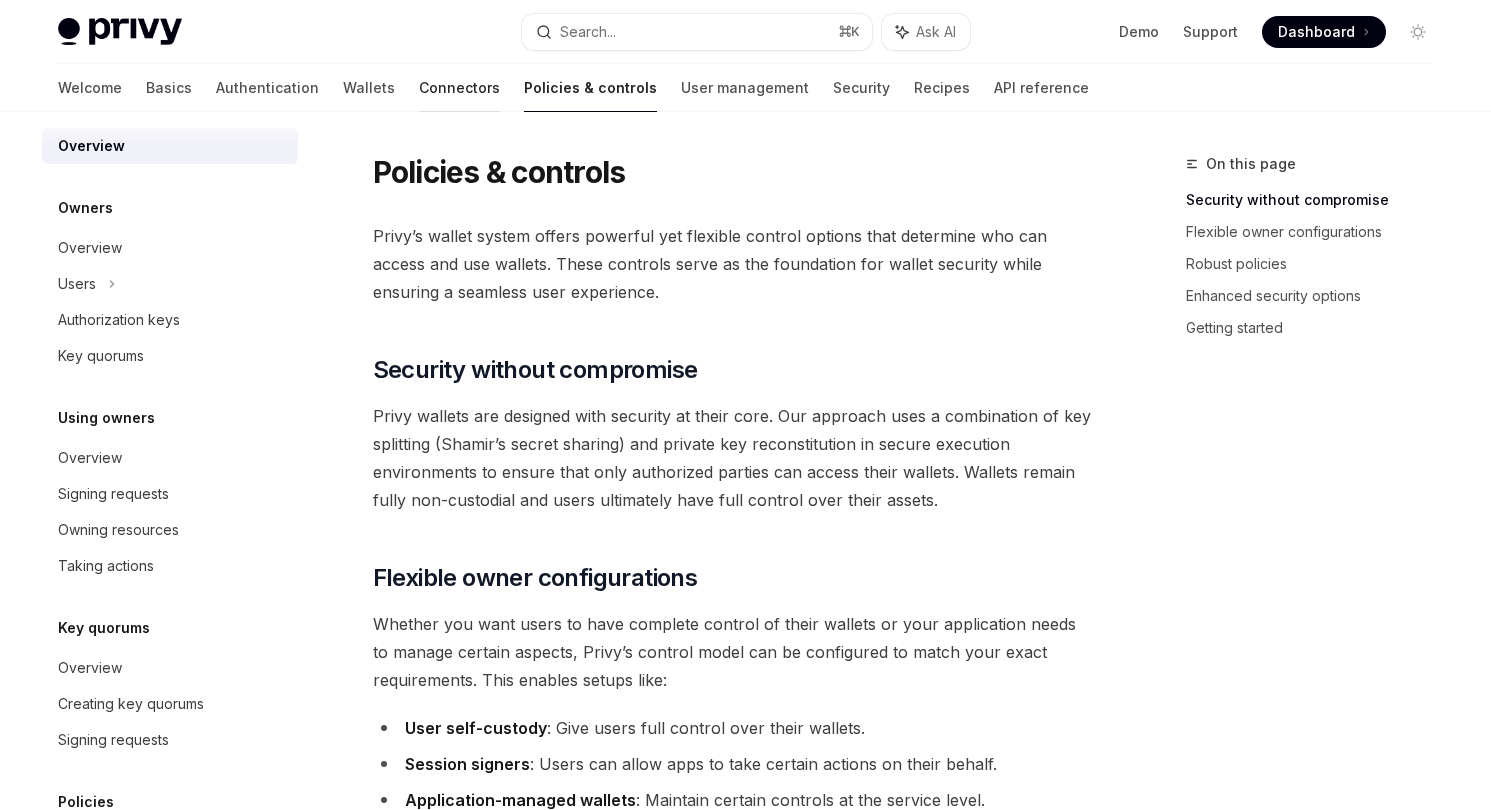 click on "Connectors" at bounding box center (459, 88) 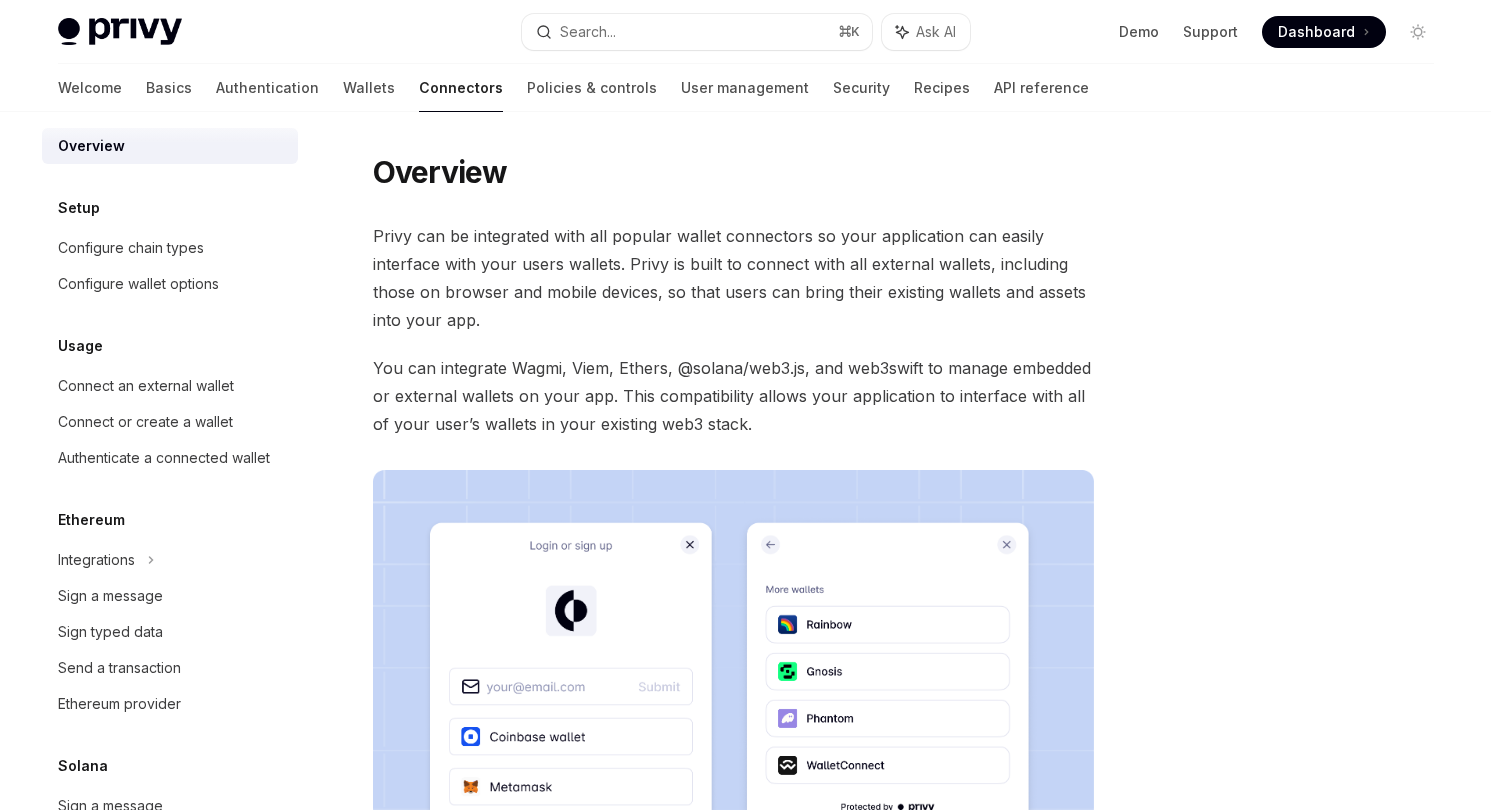 scroll, scrollTop: 178, scrollLeft: 0, axis: vertical 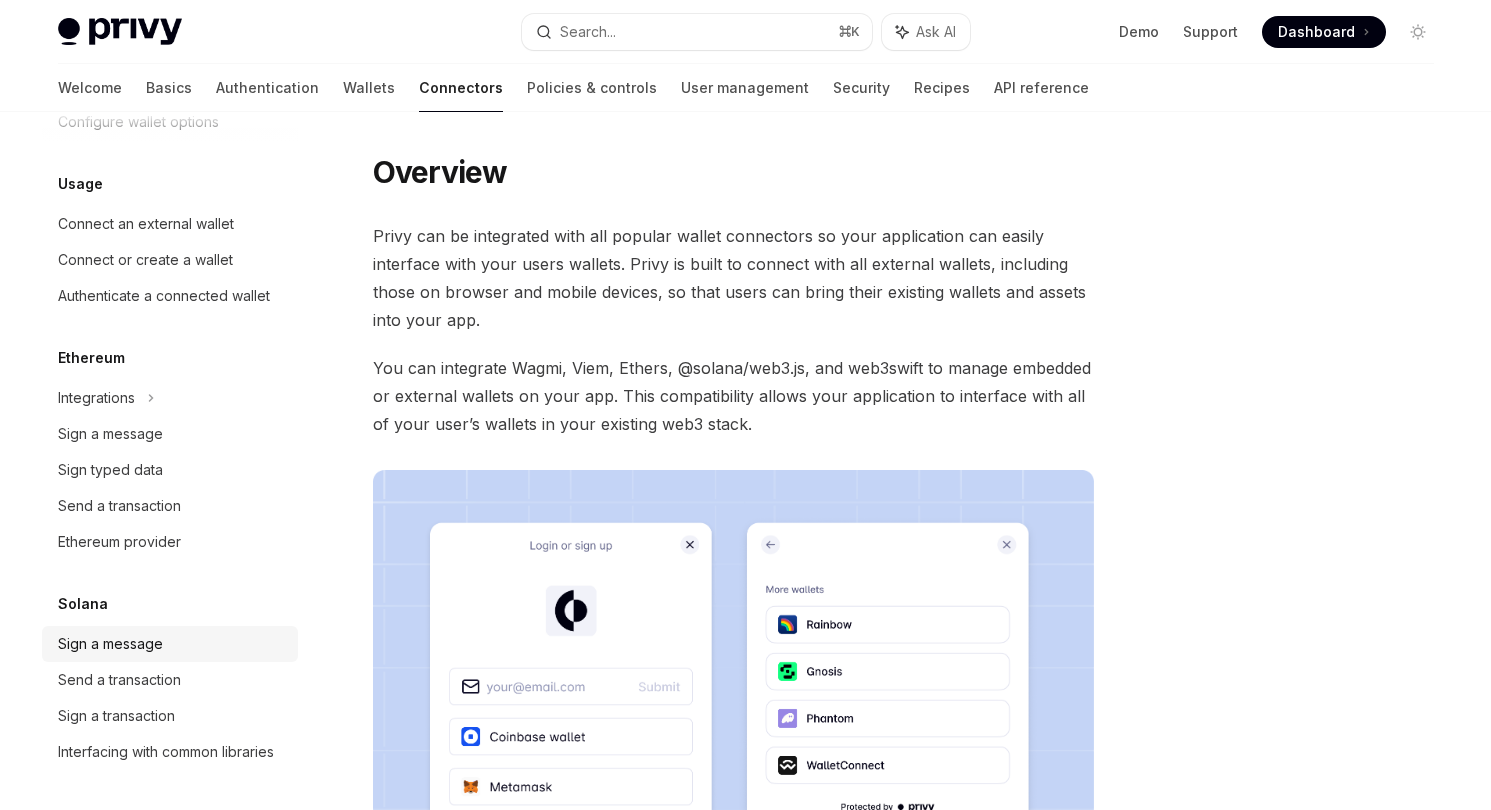 click on "Sign a message" at bounding box center [172, 644] 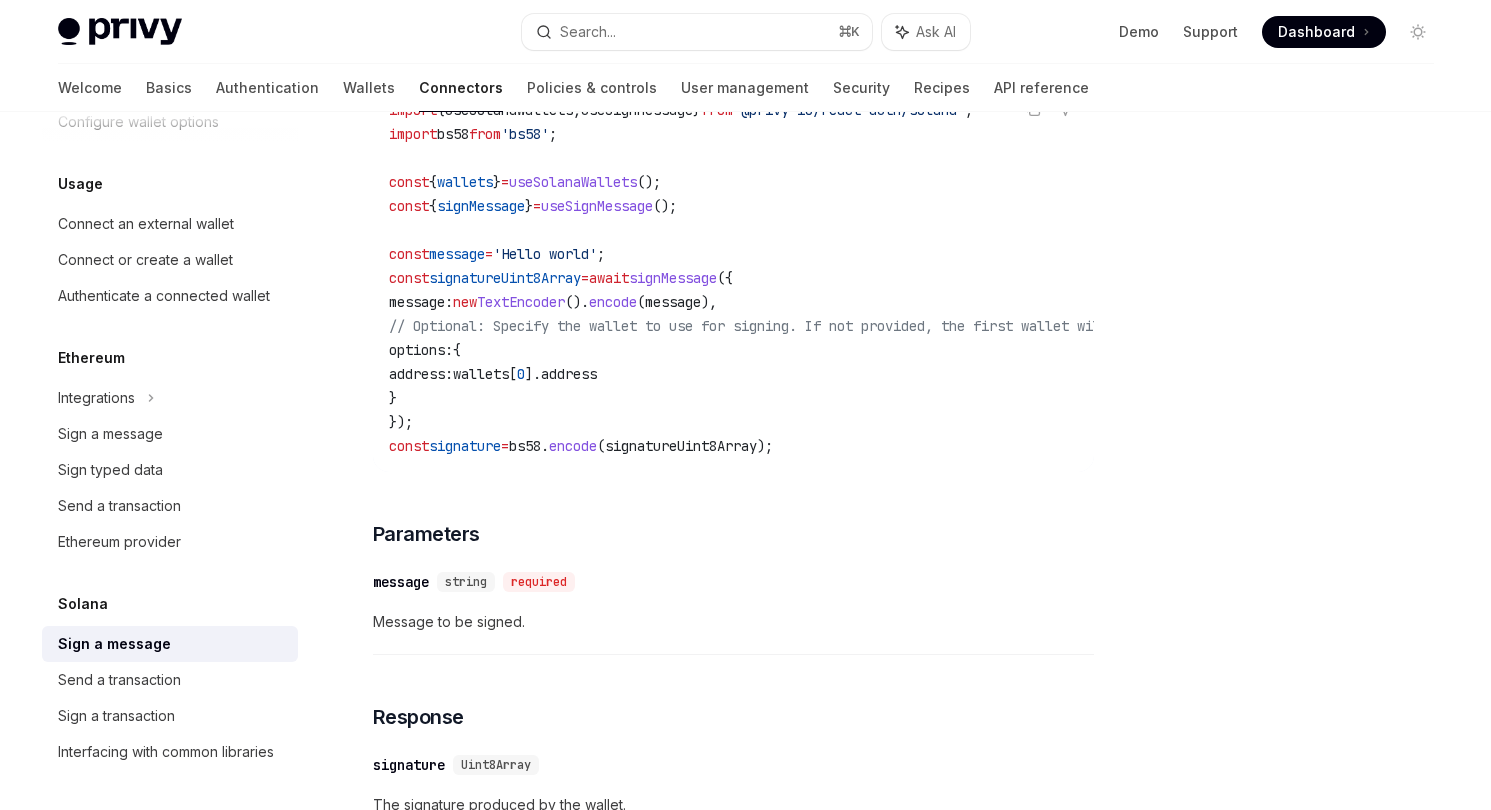 scroll, scrollTop: 320, scrollLeft: 0, axis: vertical 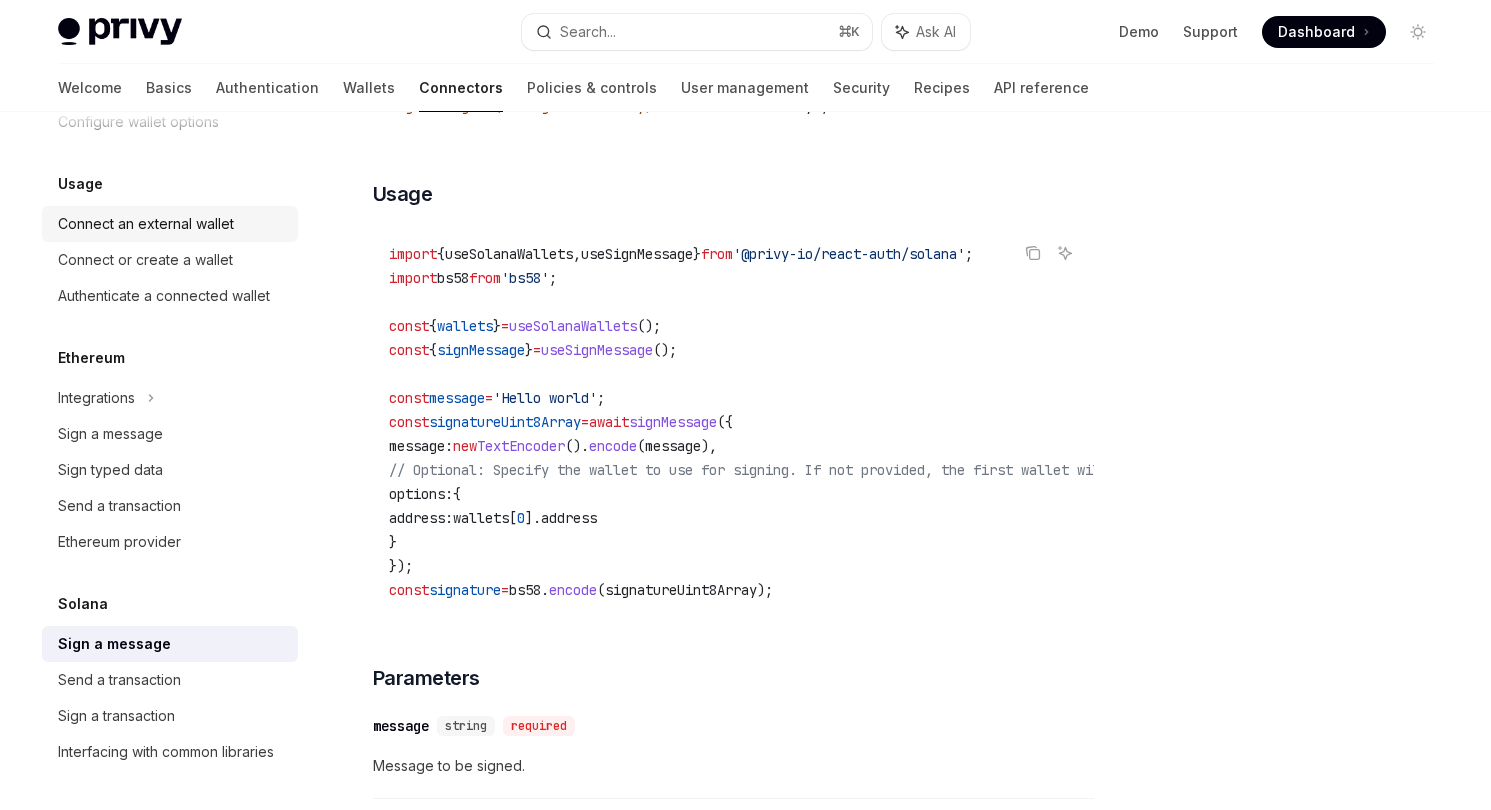 click on "Connect an external wallet" at bounding box center (146, 224) 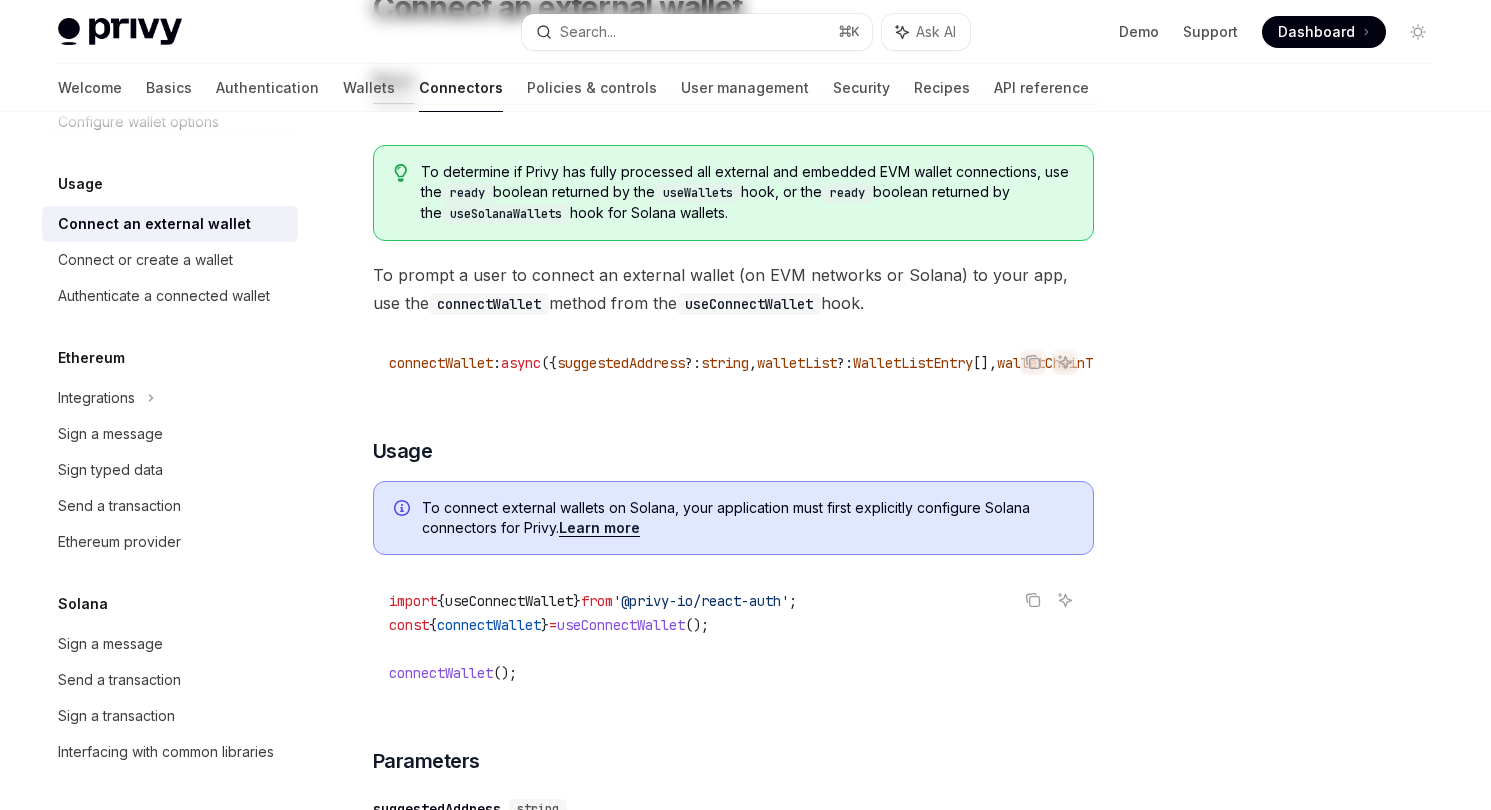 scroll, scrollTop: 0, scrollLeft: 0, axis: both 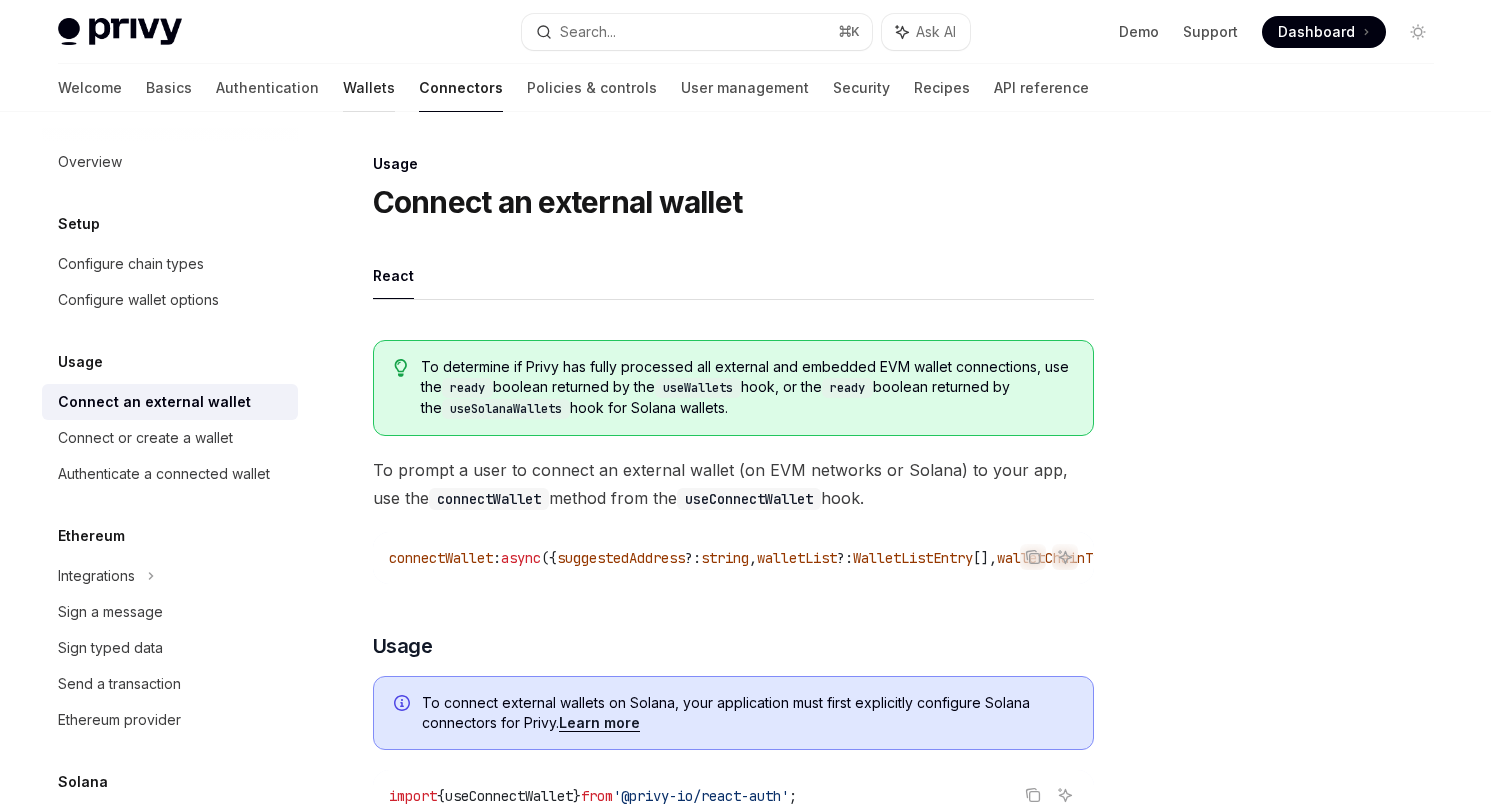 click on "Wallets" at bounding box center (369, 88) 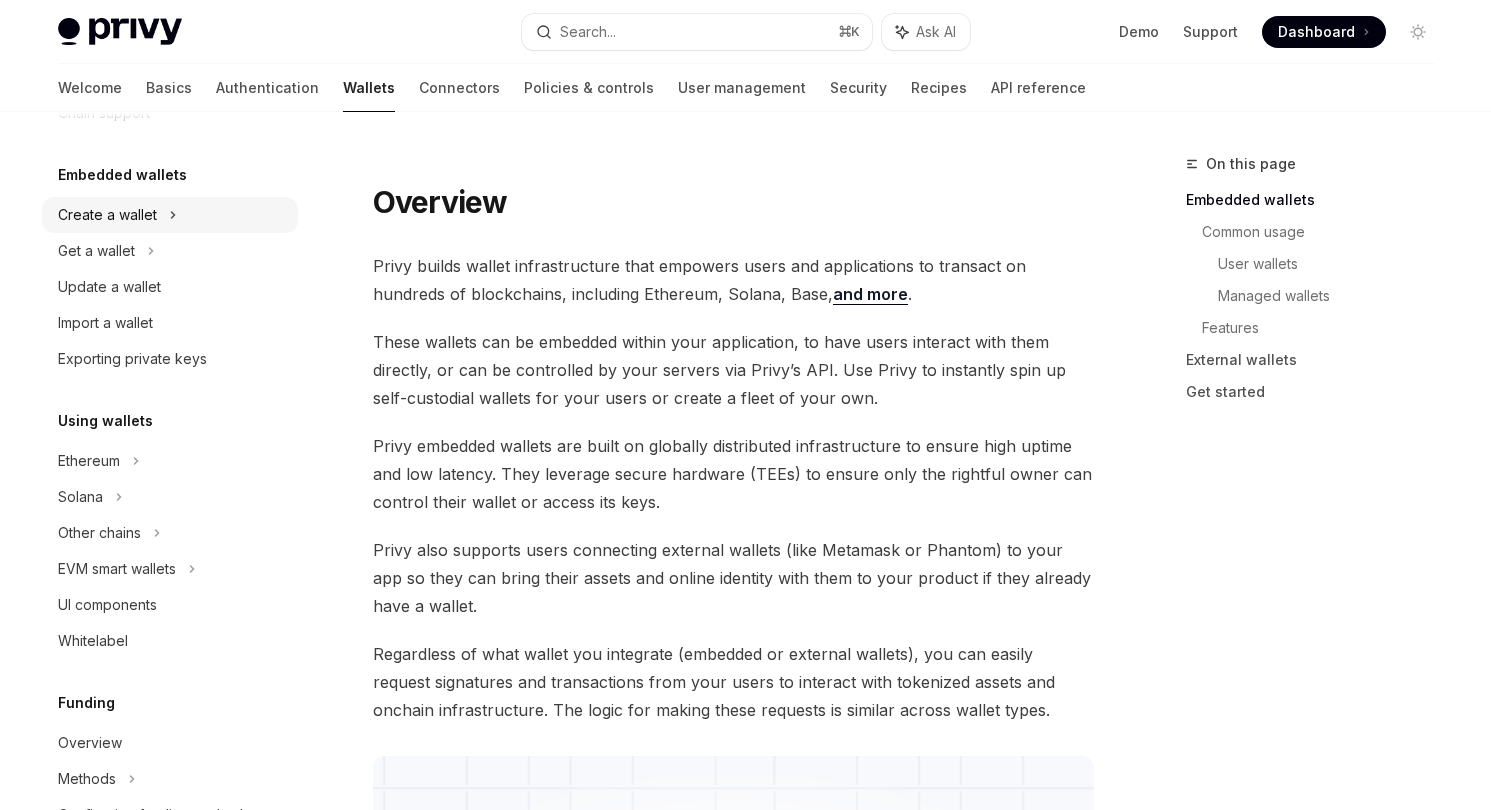 scroll, scrollTop: 208, scrollLeft: 0, axis: vertical 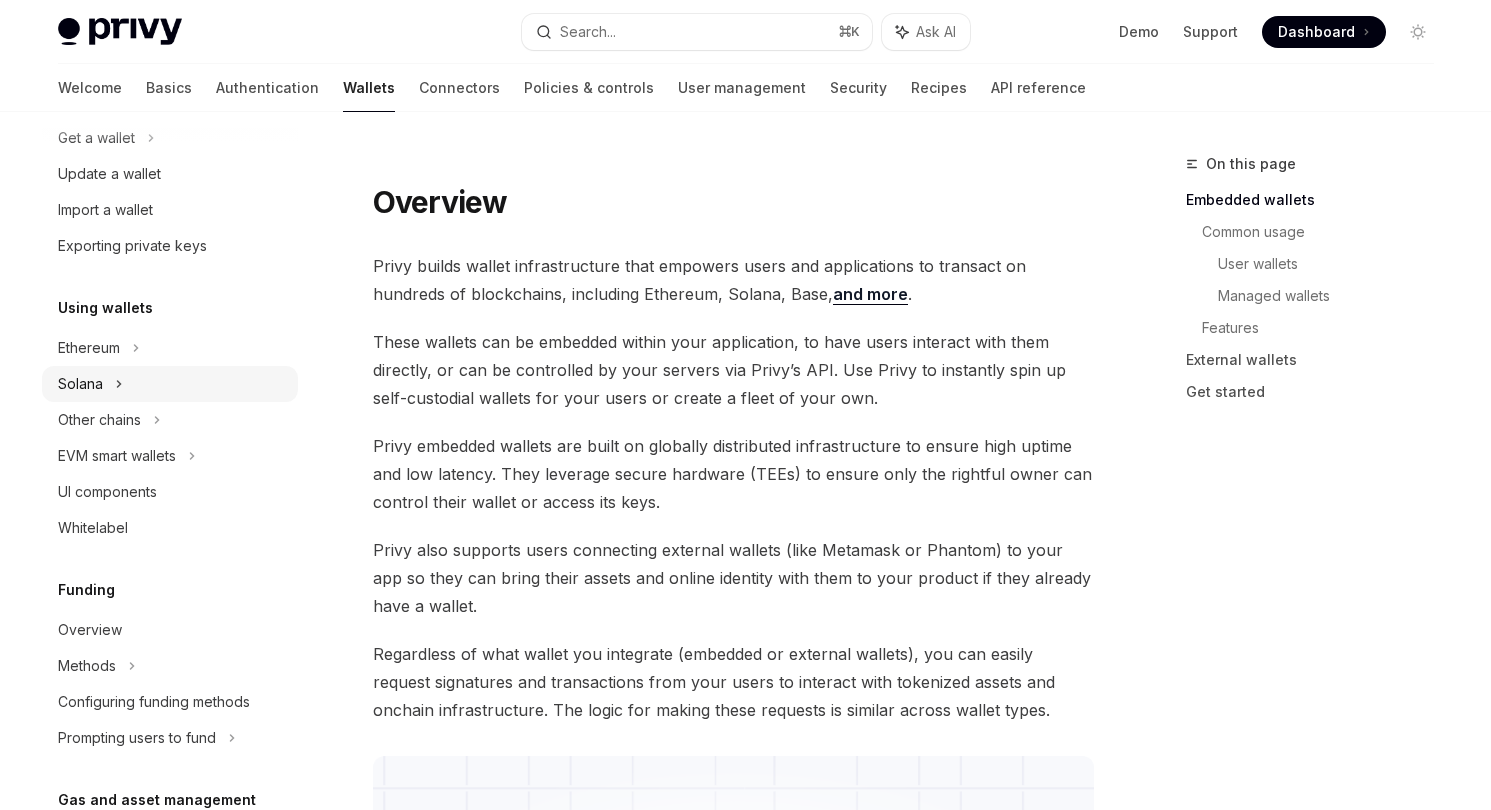 click on "Solana" at bounding box center [170, 138] 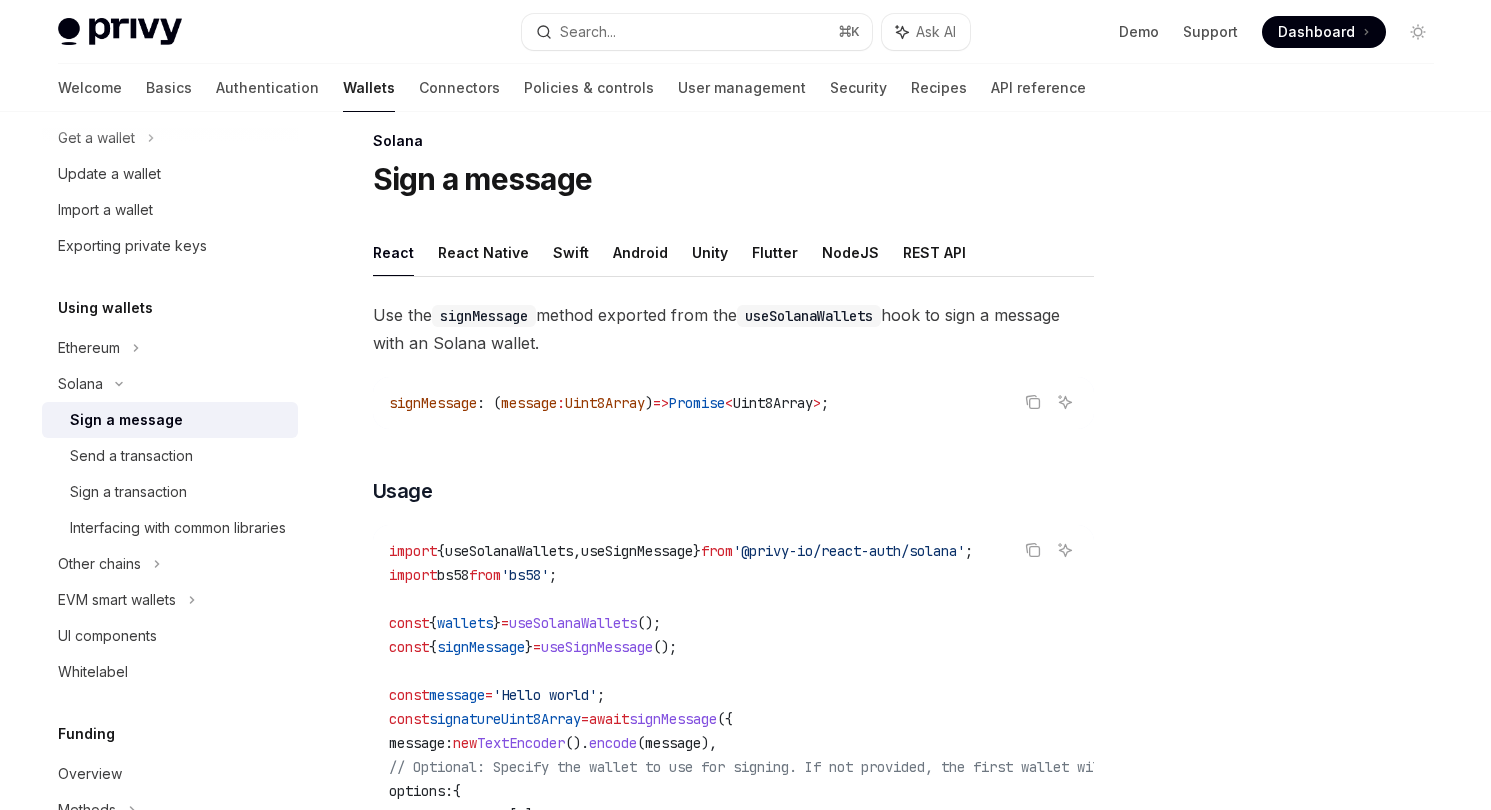 scroll, scrollTop: 33, scrollLeft: 0, axis: vertical 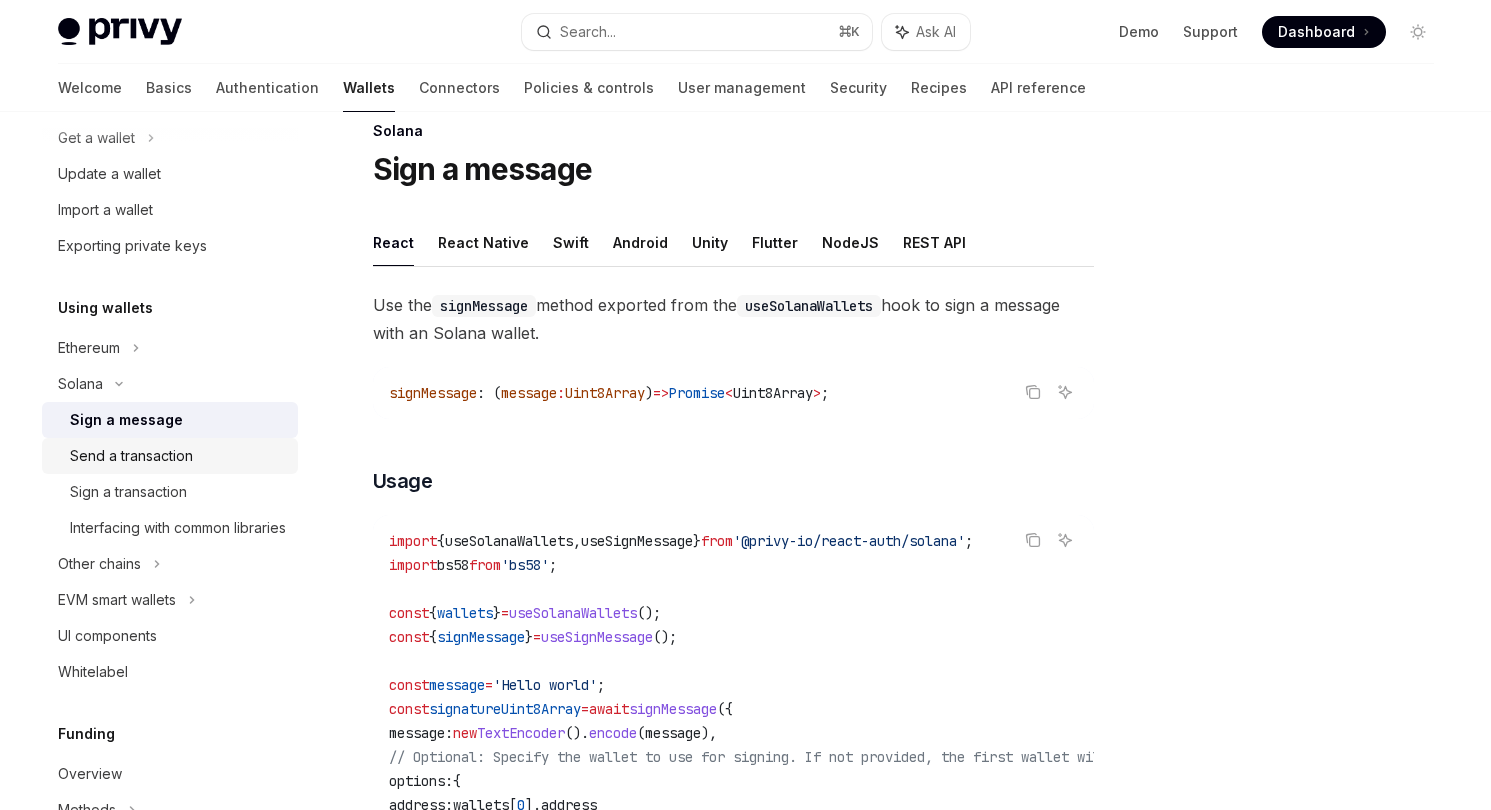 click on "Send a transaction" at bounding box center [178, 456] 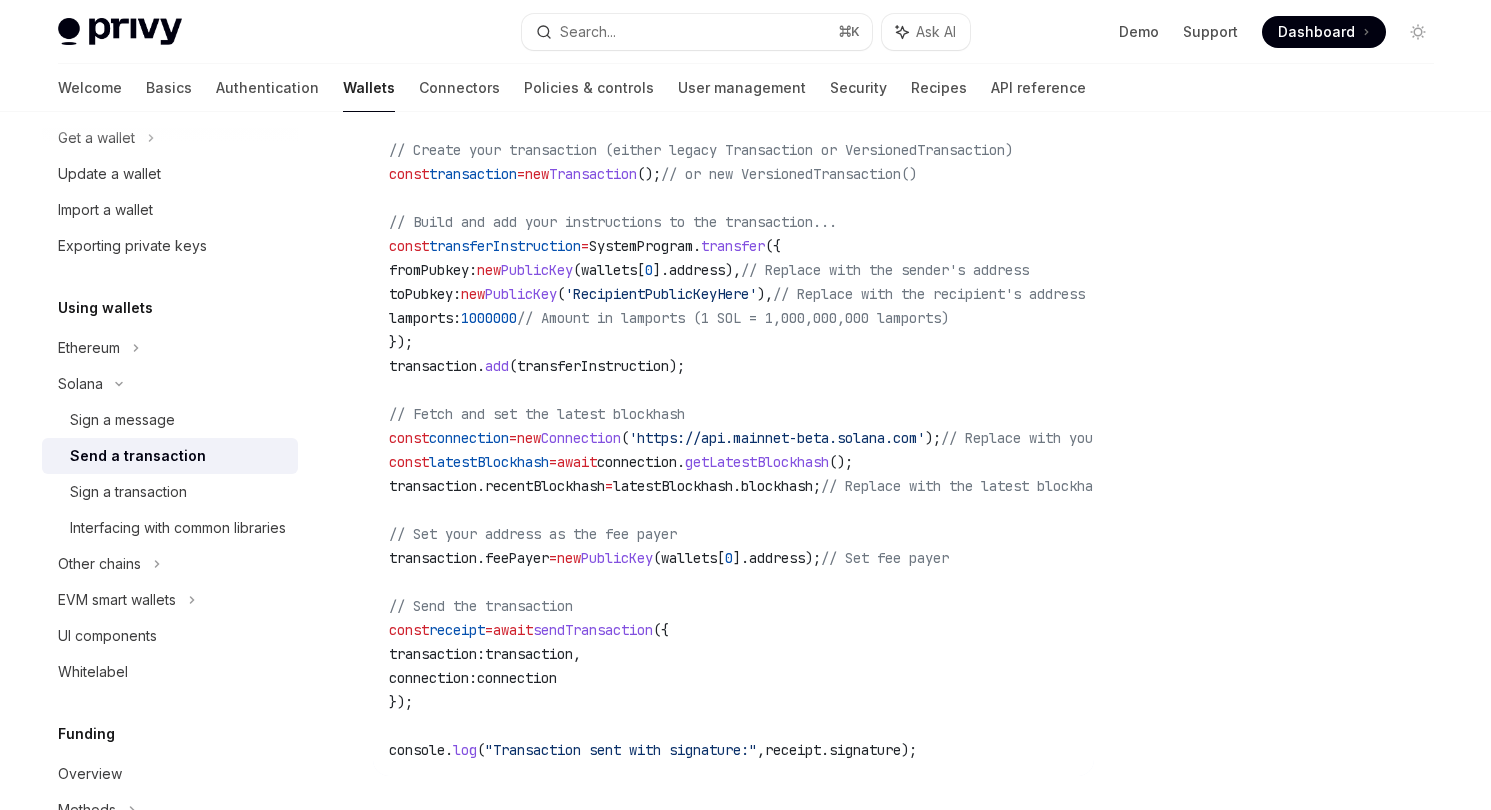 scroll, scrollTop: 898, scrollLeft: 0, axis: vertical 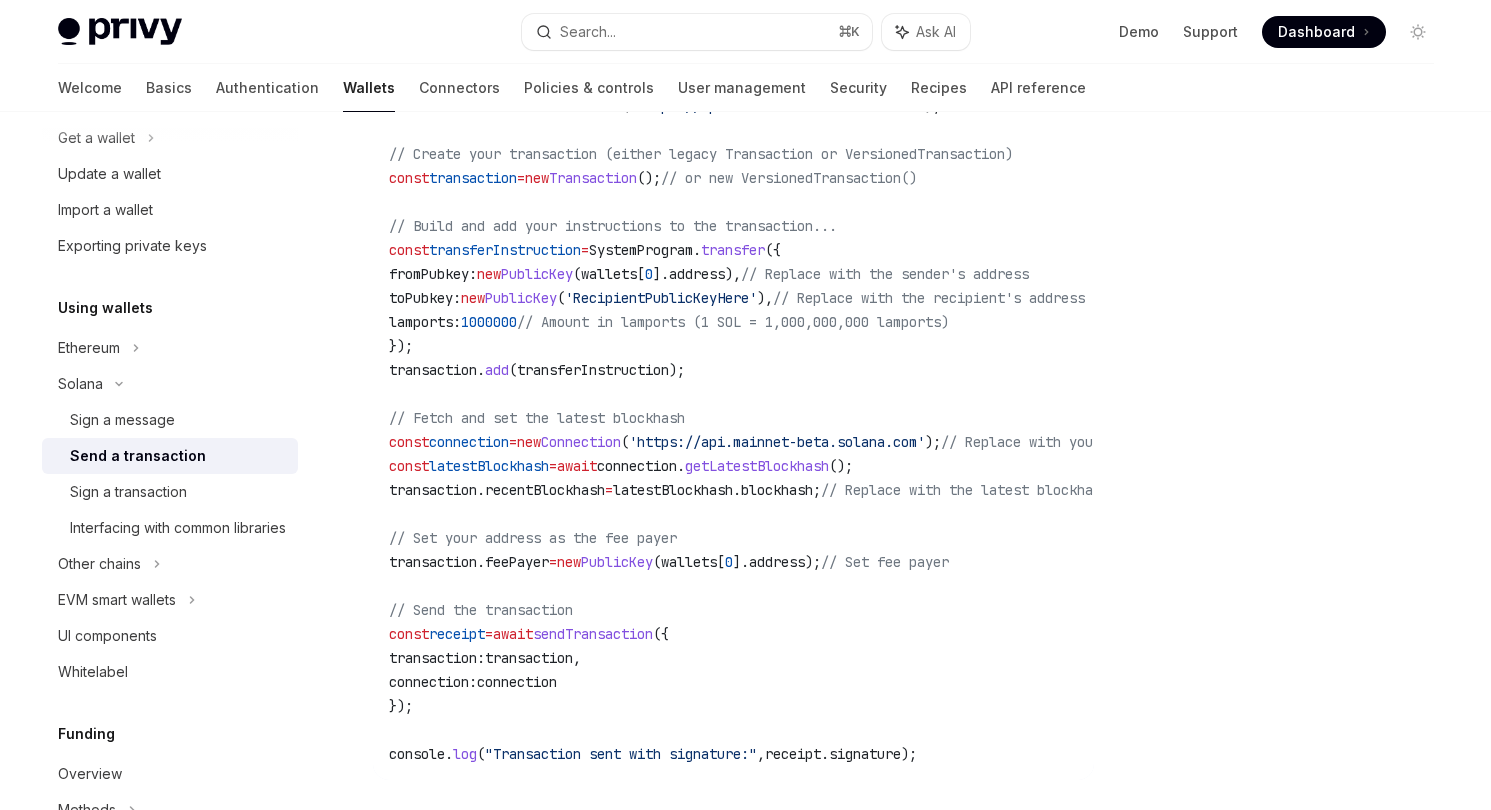 click on "sendTransaction" at bounding box center [593, 634] 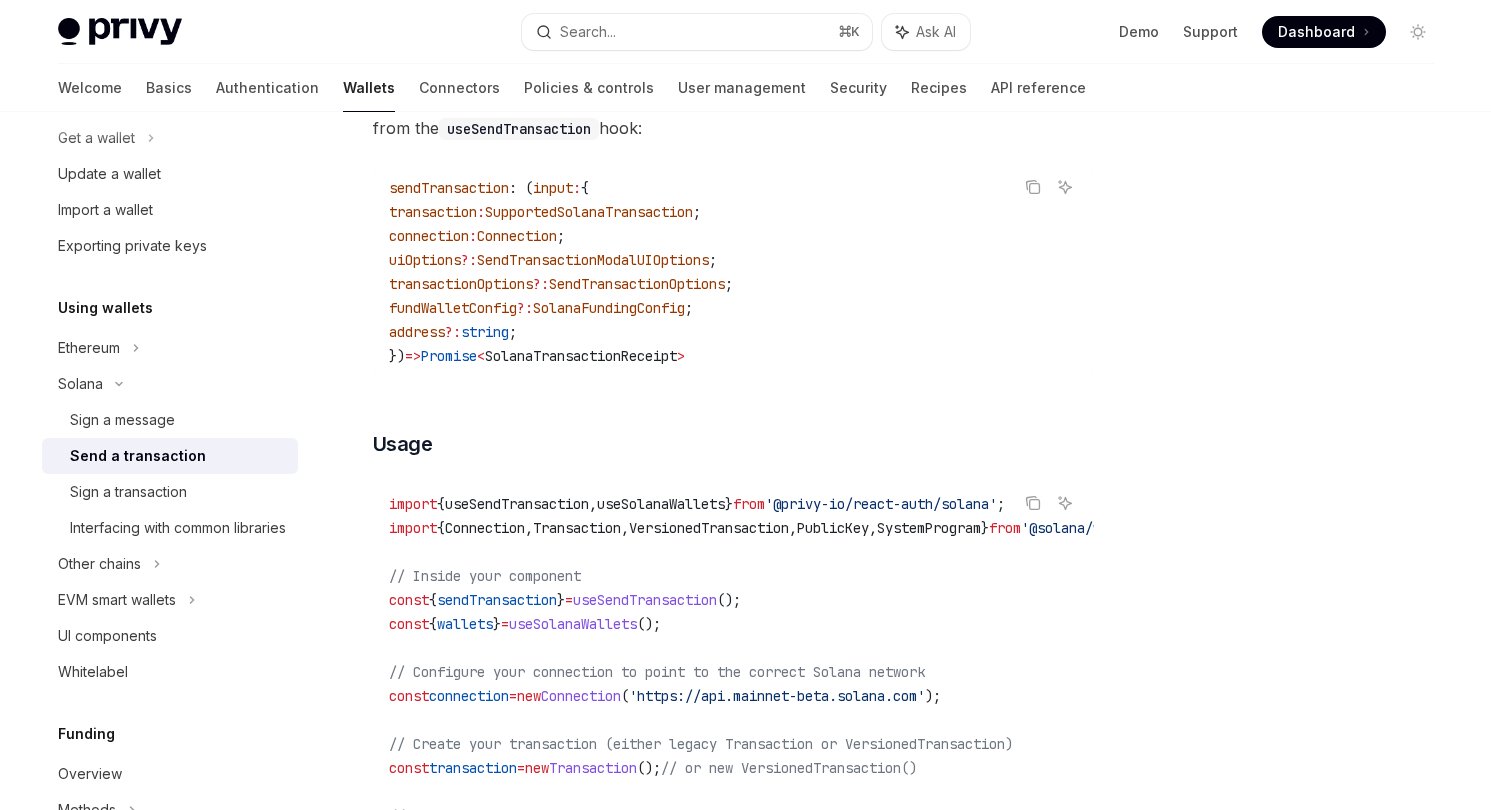 scroll, scrollTop: 417, scrollLeft: 0, axis: vertical 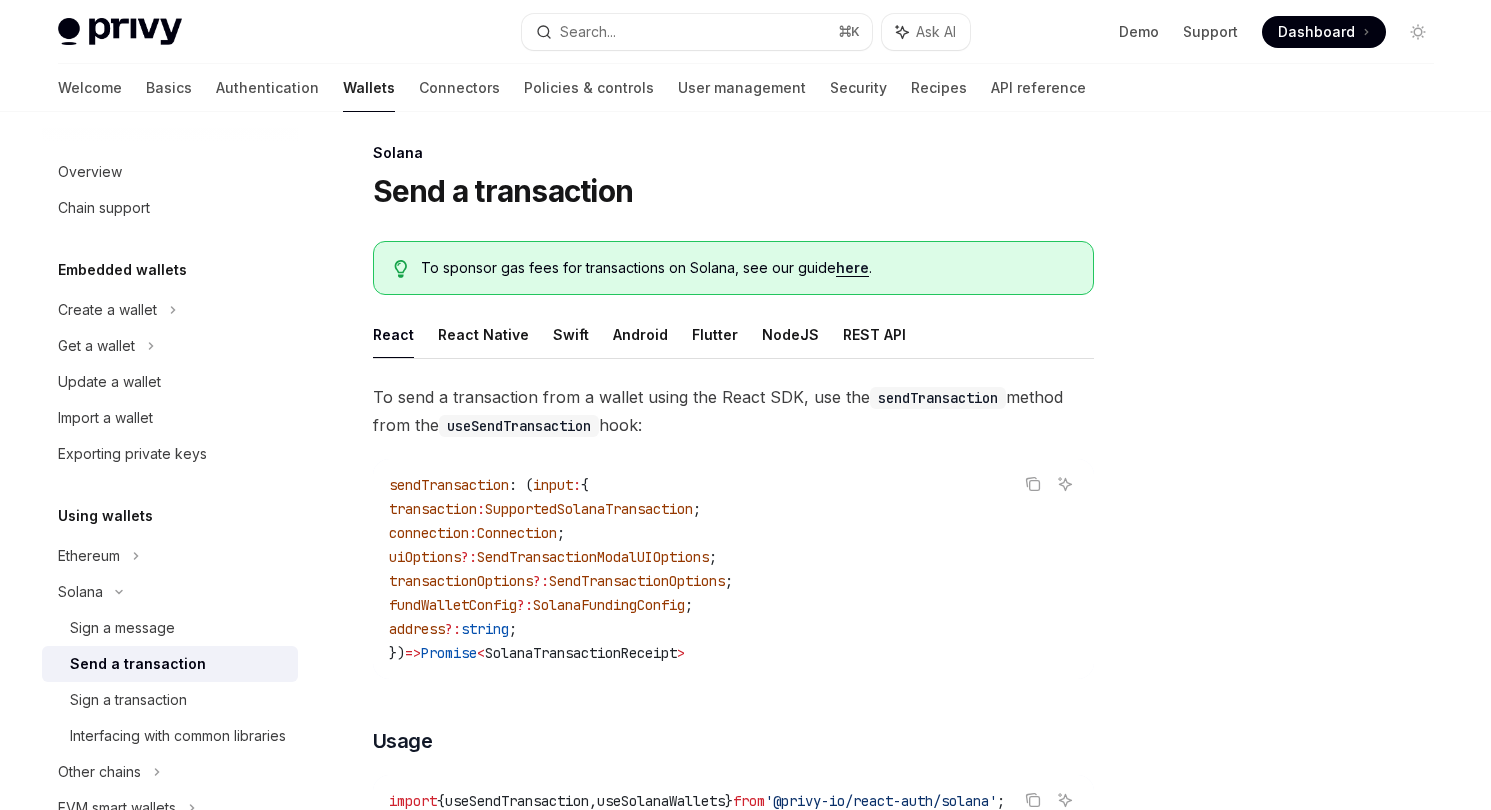 click on "Welcome Basics Authentication Wallets Connectors Policies & controls User management Security Recipes API reference" at bounding box center (746, 88) 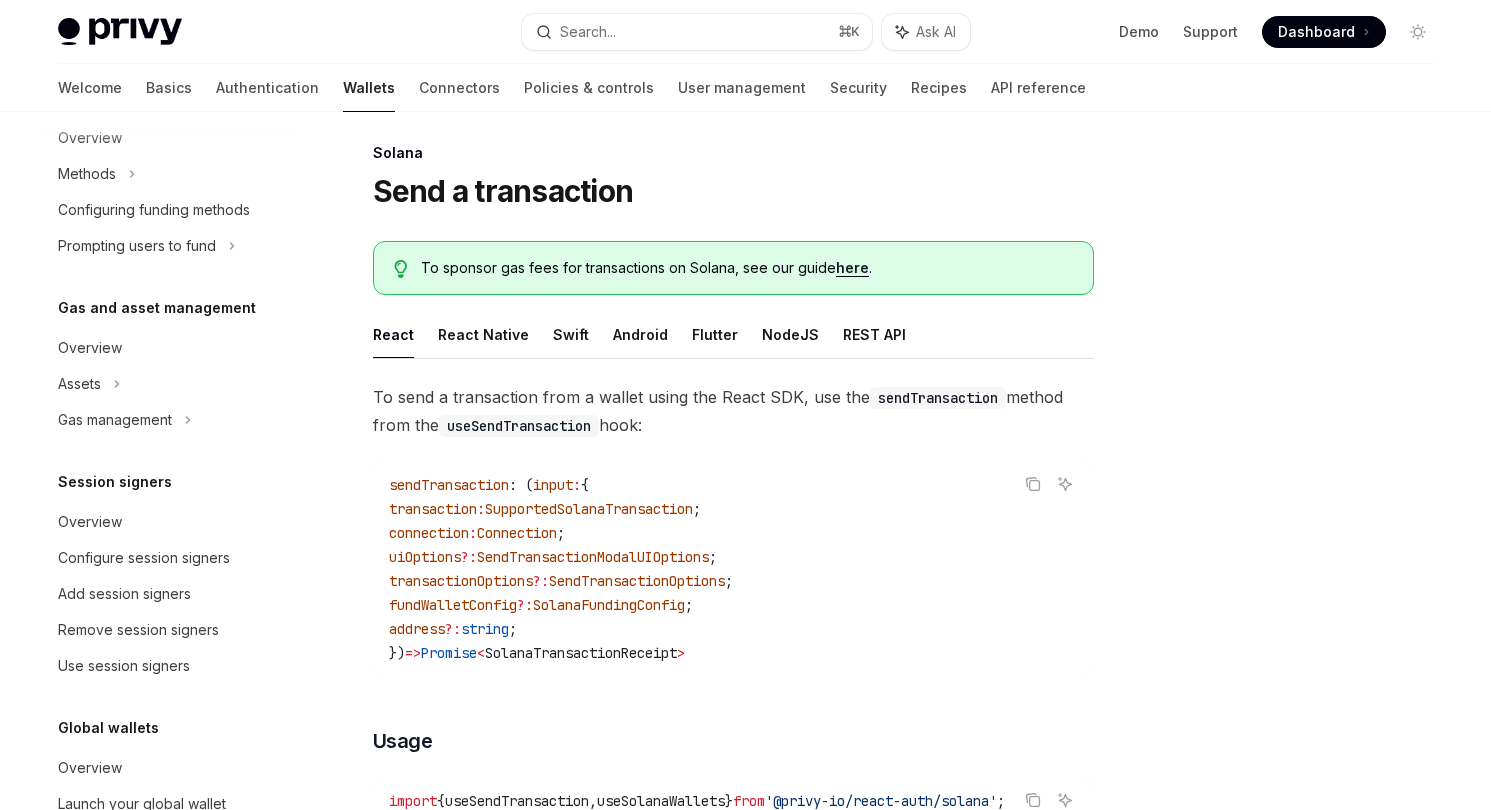 scroll, scrollTop: 956, scrollLeft: 0, axis: vertical 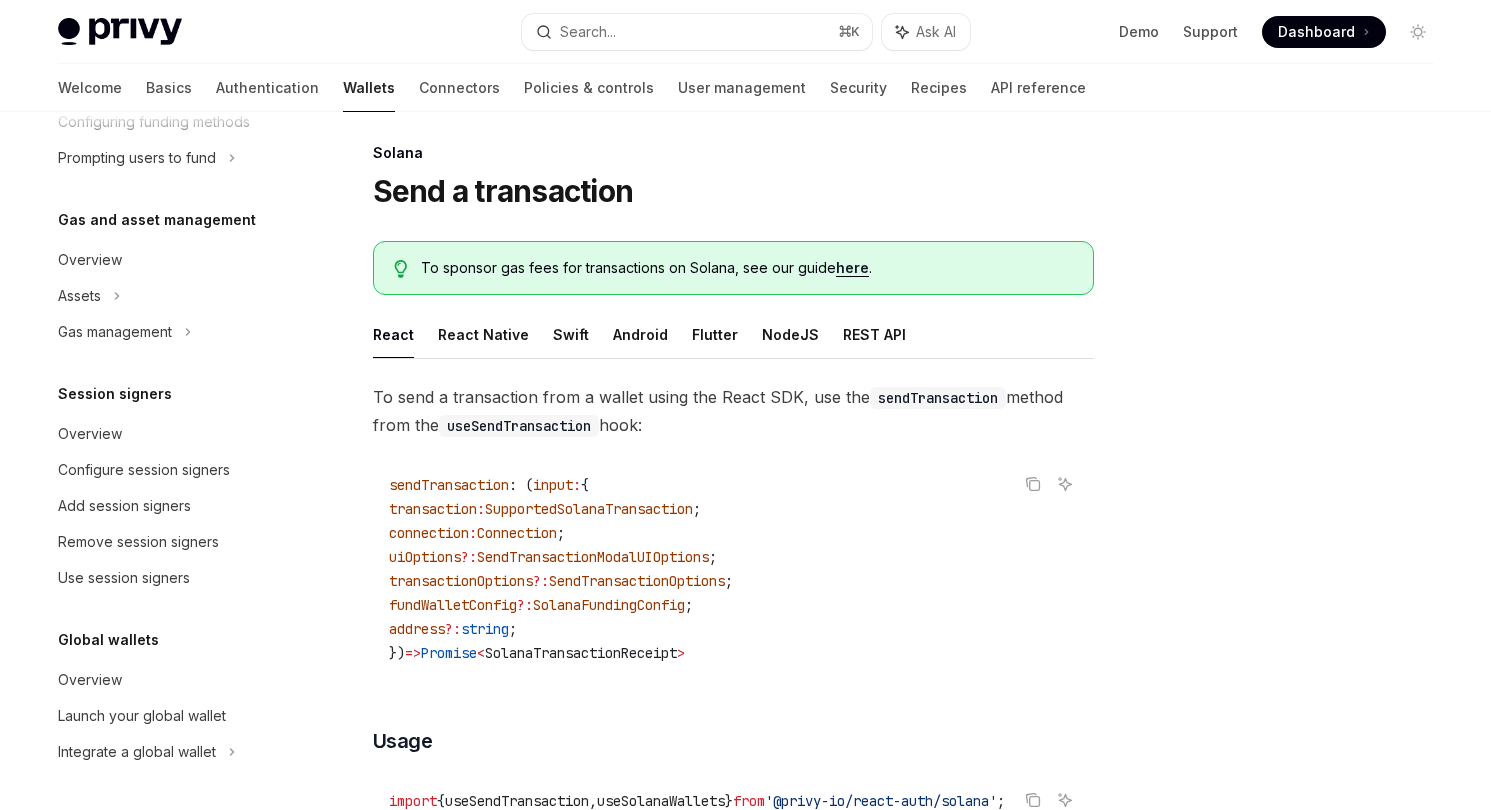 click on "Solana Send a transaction To sponsor gas fees for transactions on Solana, see our guide  here .
React React Native Swift Android Flutter NodeJS REST API To send a transaction from a wallet using the React SDK, use the  sendTransaction  method from the  useSendTransaction  hook: Copy Ask AI sendTransaction : ( input :  {
transaction :  SupportedSolanaTransaction ;
connection :  Connection ;
uiOptions ?:  SendTransactionModalUIOptions ;
transactionOptions ?:  SendTransactionOptions ;
fundWalletConfig ?:  SolanaFundingConfig ;
address ?:  string ;
})  =>  Promise < SolanaTransactionReceipt >
​ Usage Copy Ask AI import  { useSendTransaction ,  useSolanaWallets }  from  '@privy-io/react-auth/solana' ;
import  { Connection ,  Transaction ,  VersionedTransaction ,  PublicKey ,  SystemProgram }  from  '@solana/web3.js' ;
// Inside your component
const  {  sendTransaction  }  =  useSendTransaction ();
const  {  wallets  }  =  useSolanaWallets ();
const  connection  = (" at bounding box center (746, 1718) 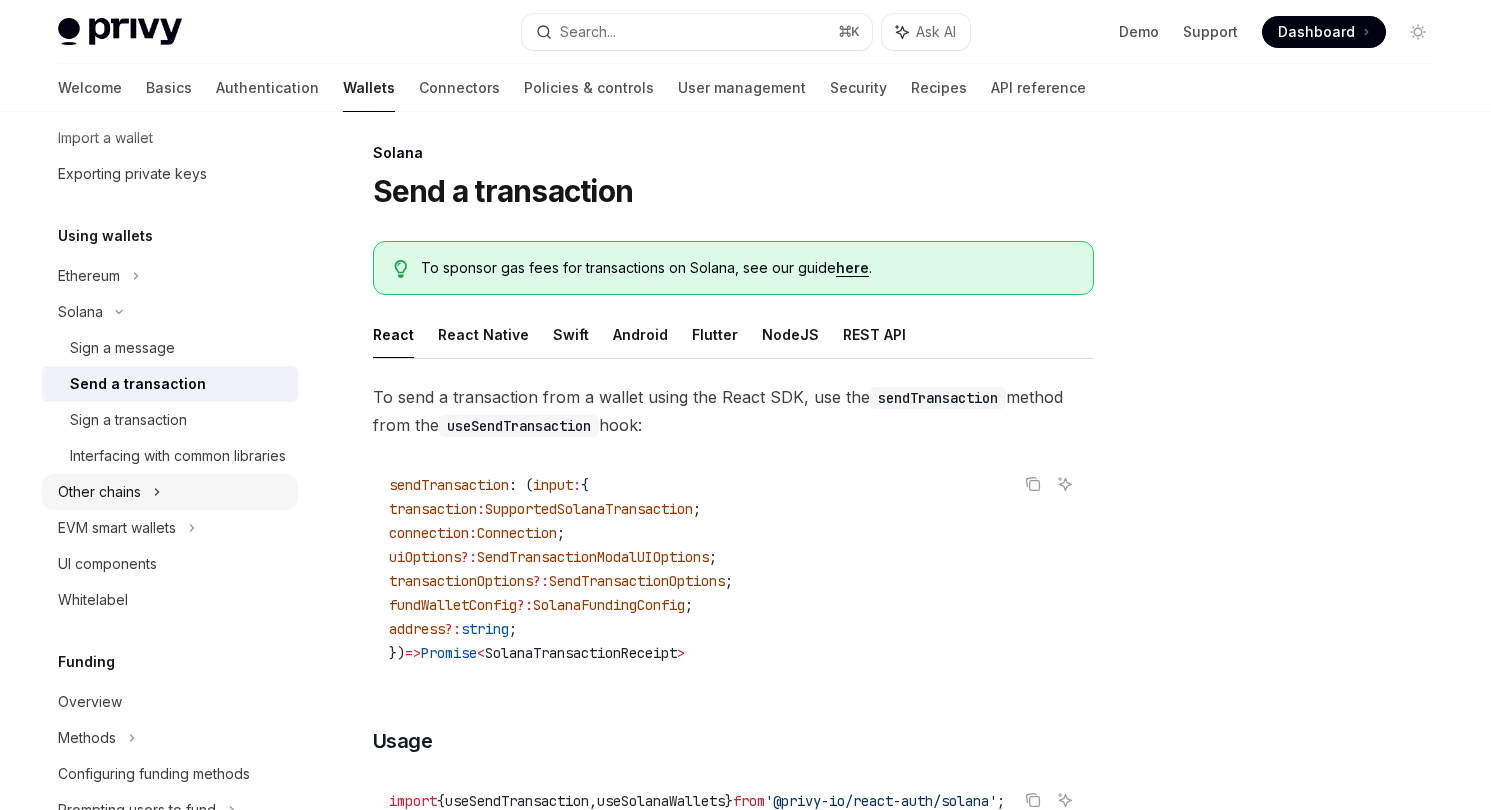 scroll, scrollTop: 222, scrollLeft: 0, axis: vertical 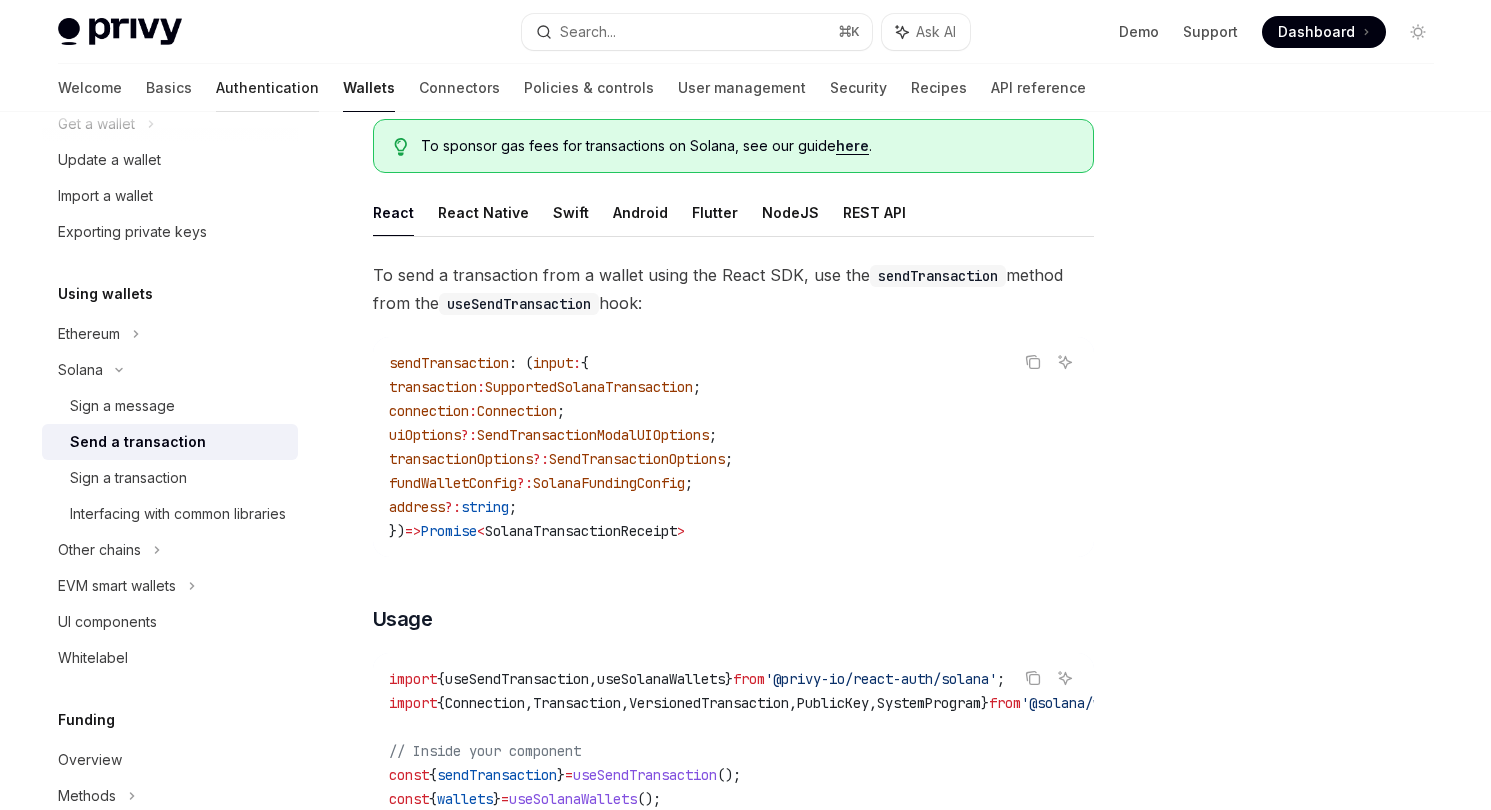 click on "Authentication" at bounding box center [267, 88] 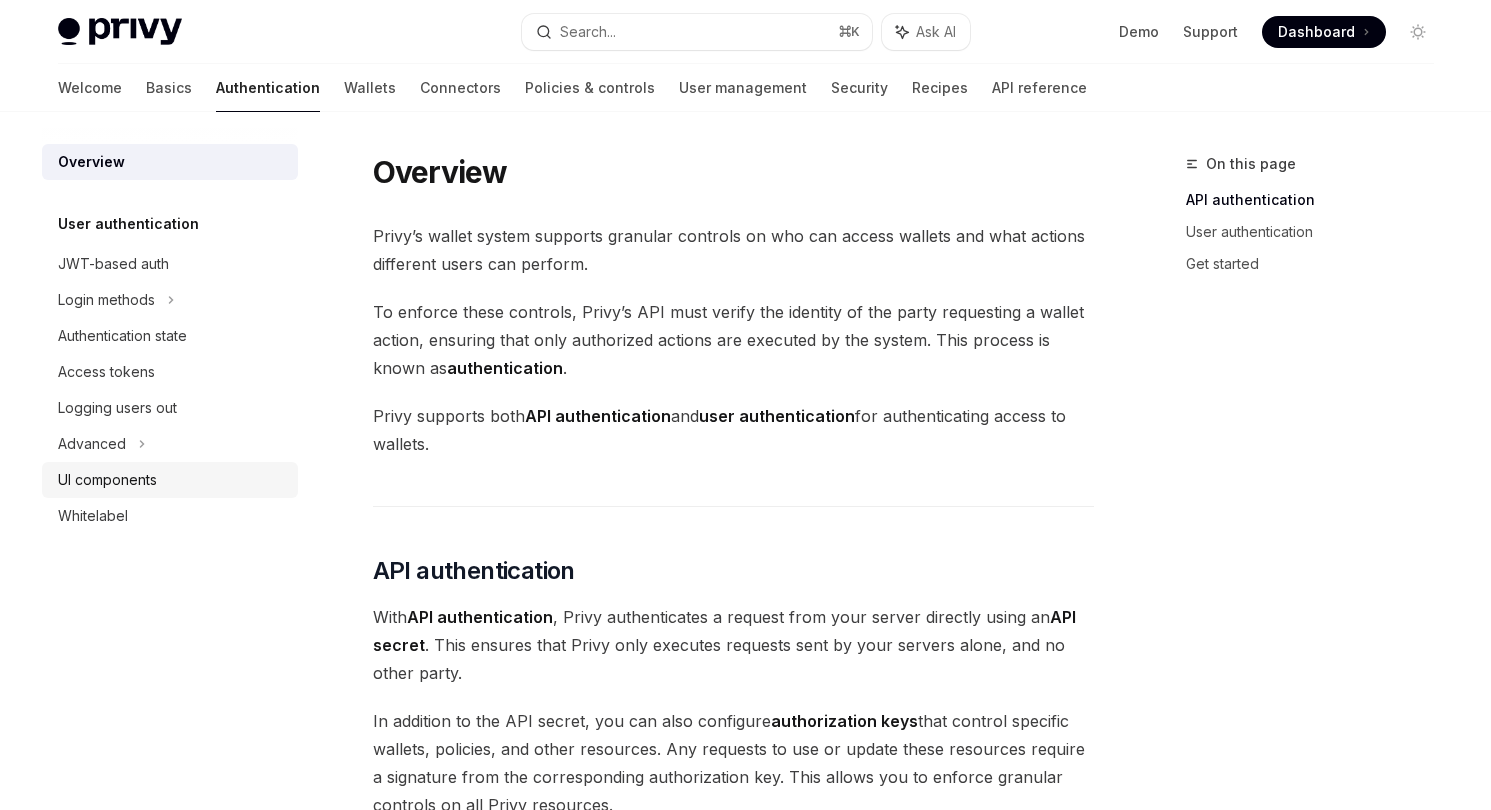 click on "UI components" at bounding box center [107, 480] 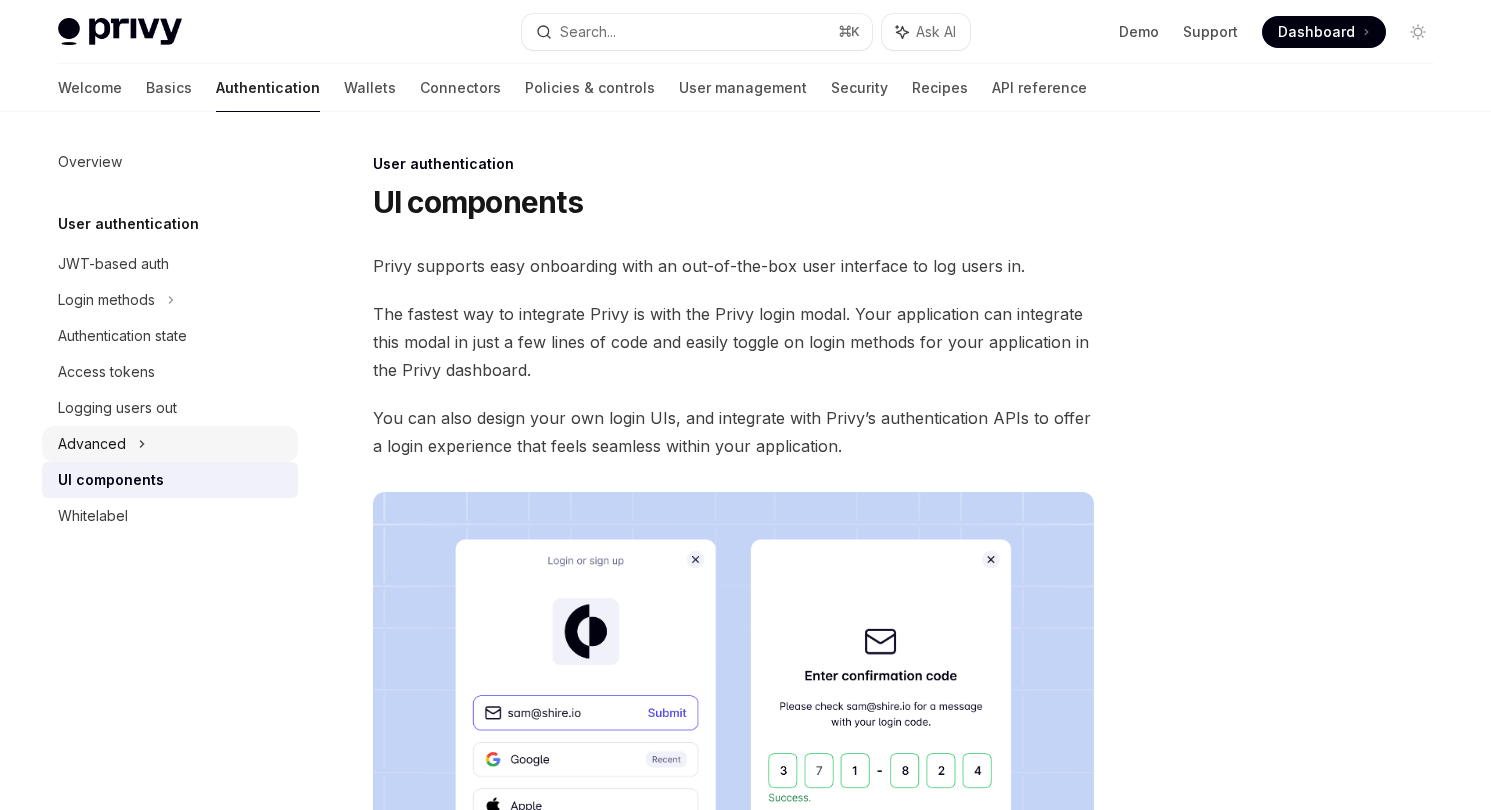click 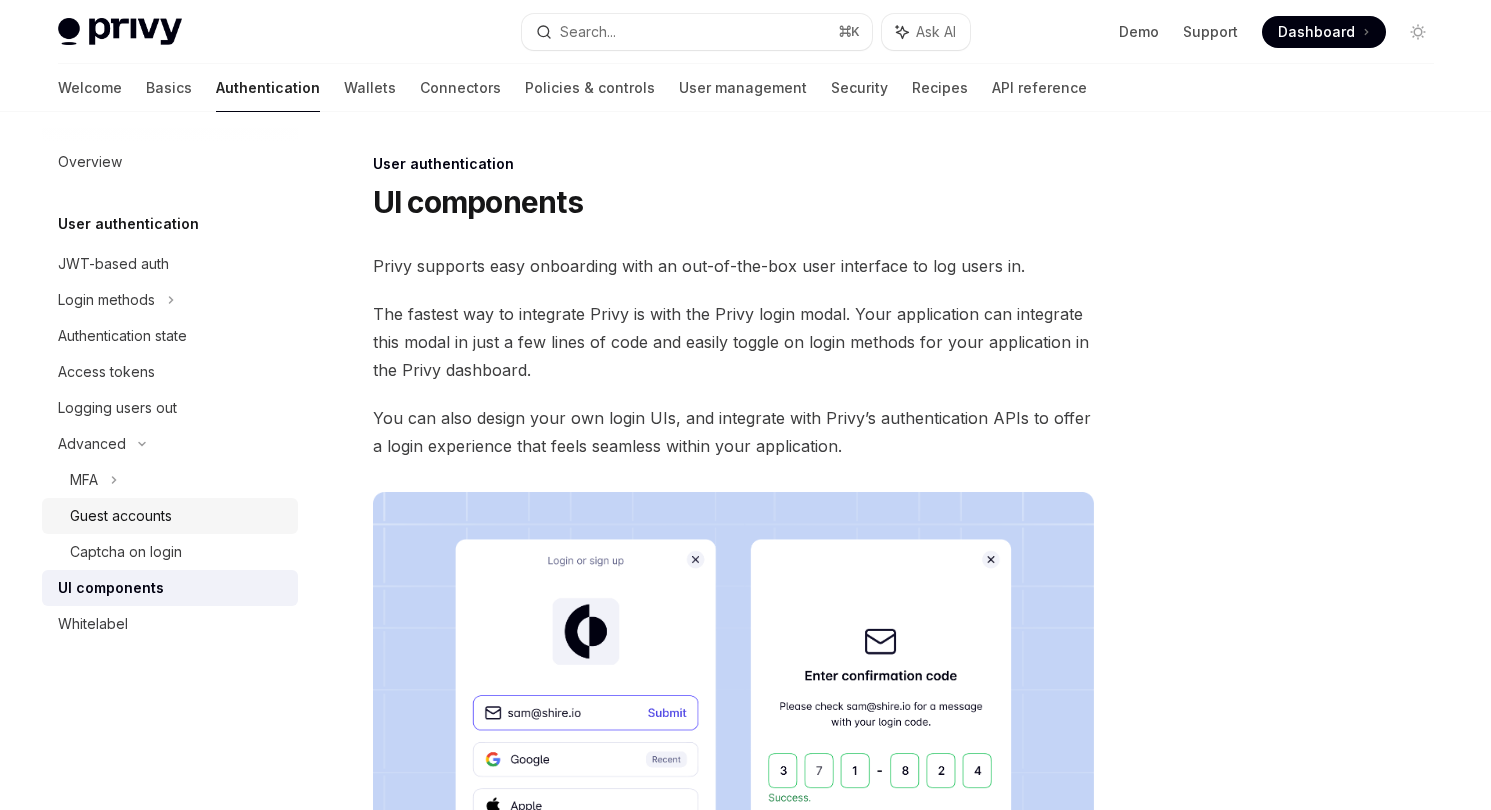 click on "Guest accounts" at bounding box center [121, 516] 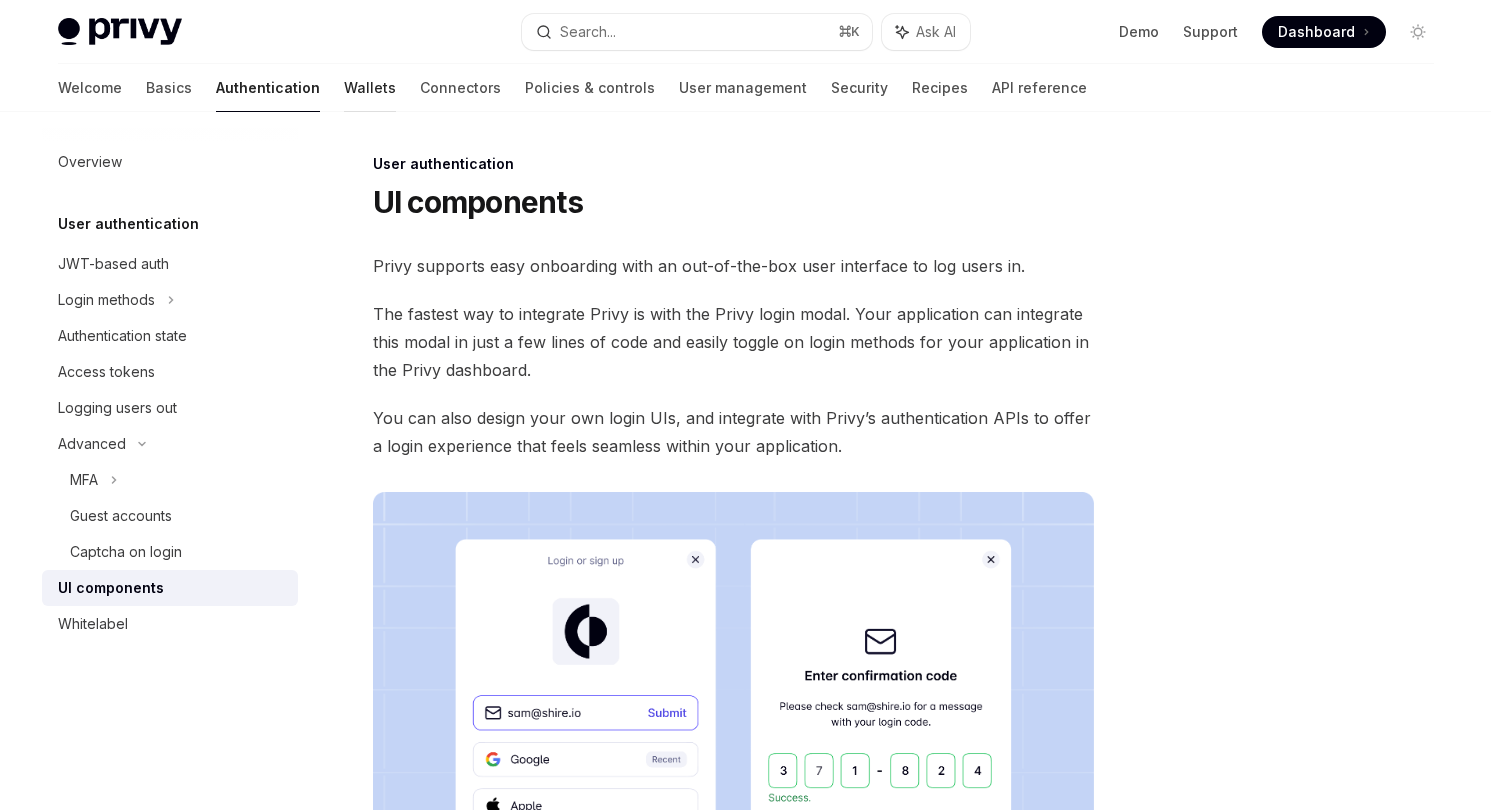 click on "Wallets" at bounding box center (370, 88) 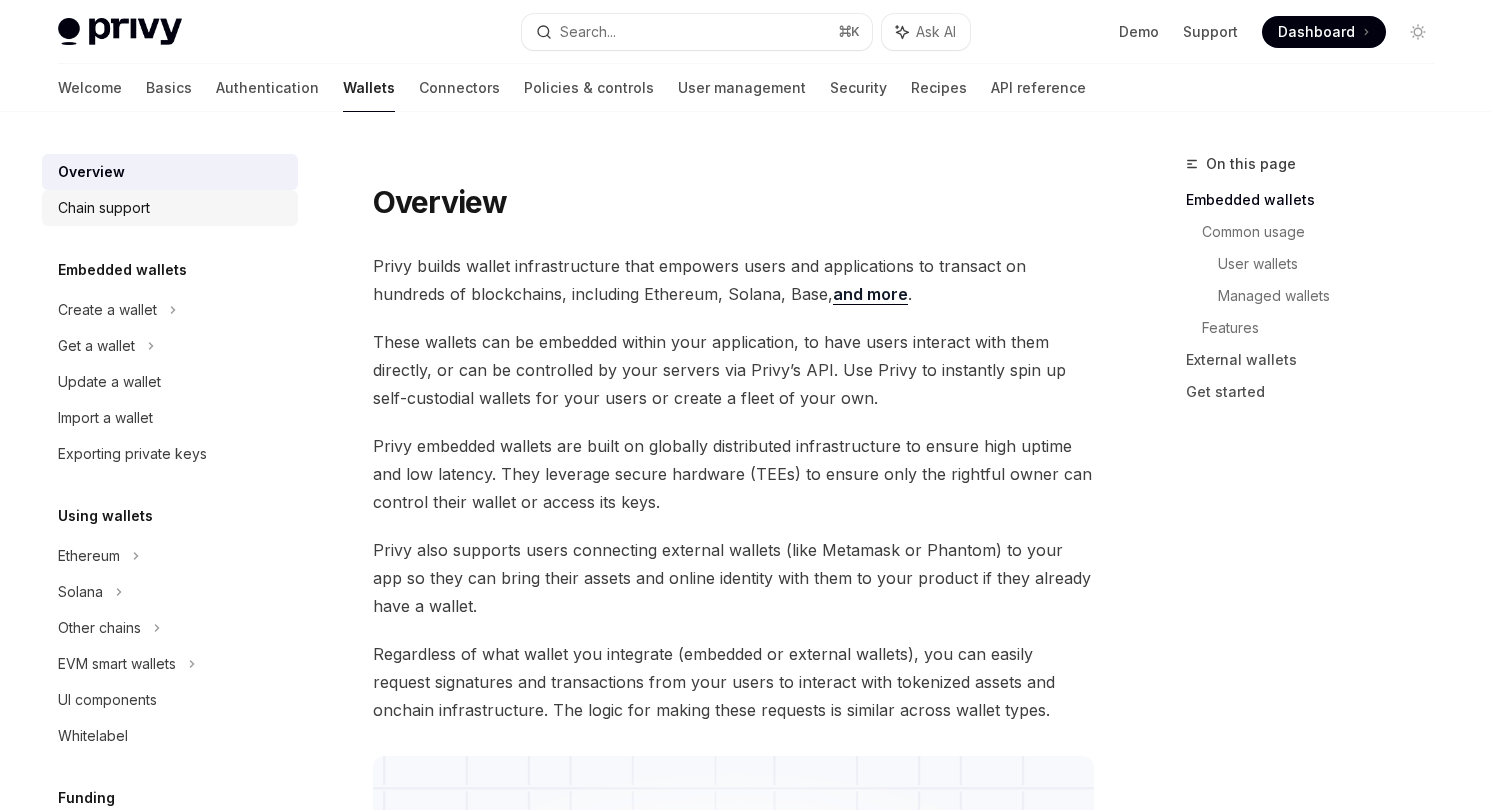 click on "Chain support" at bounding box center [104, 208] 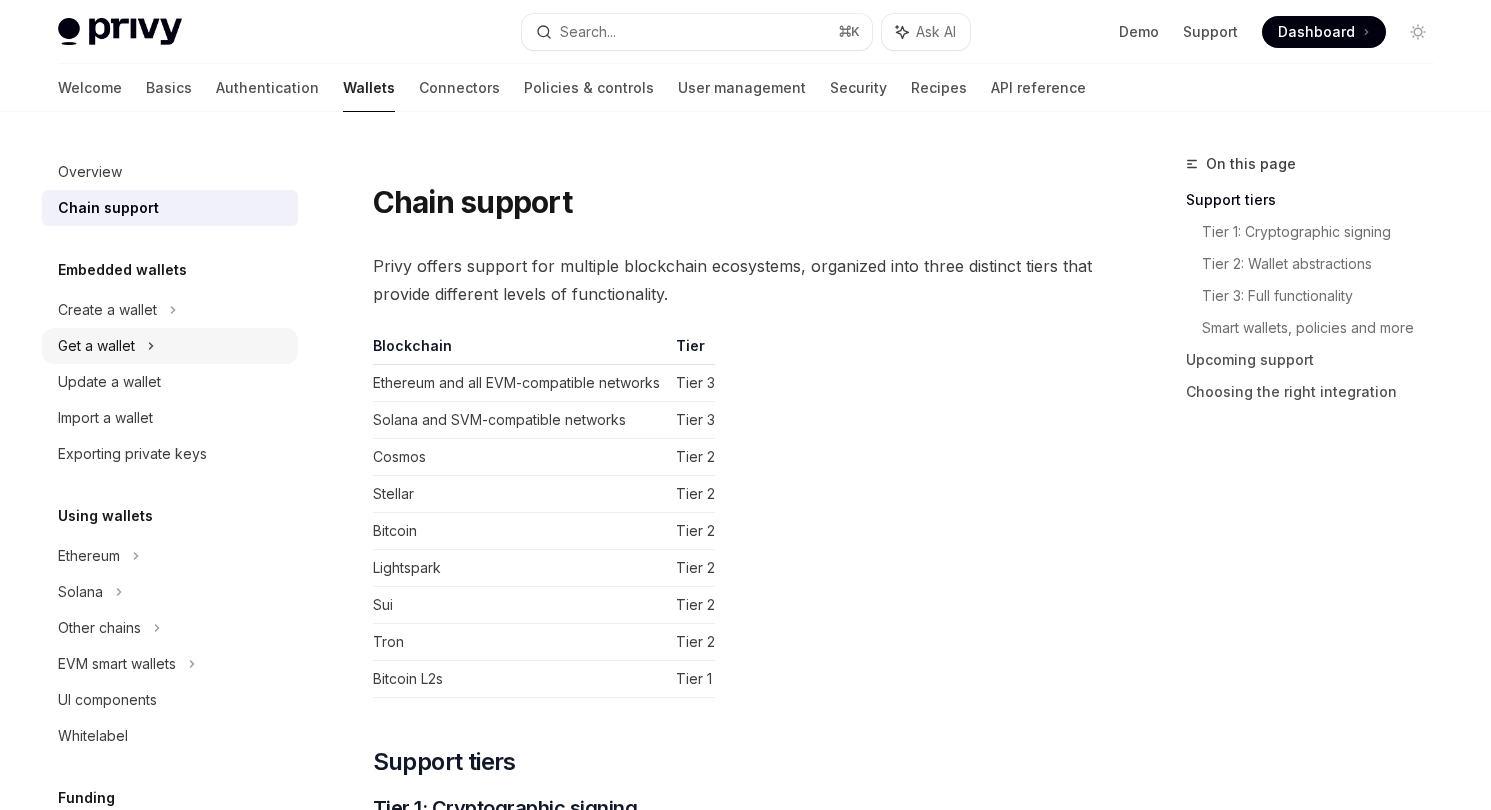 click on "Get a wallet" at bounding box center (170, 346) 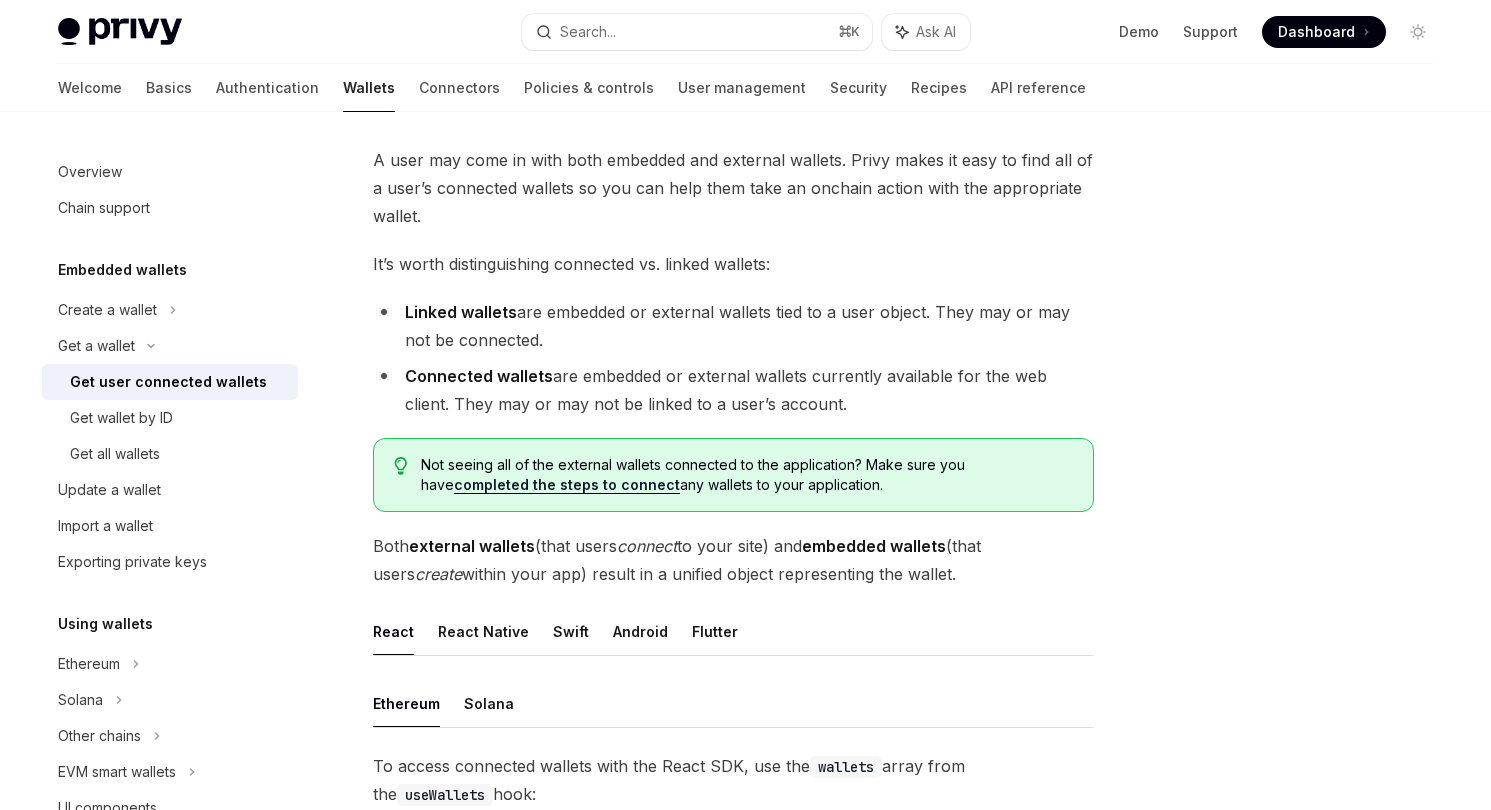 scroll, scrollTop: 118, scrollLeft: 0, axis: vertical 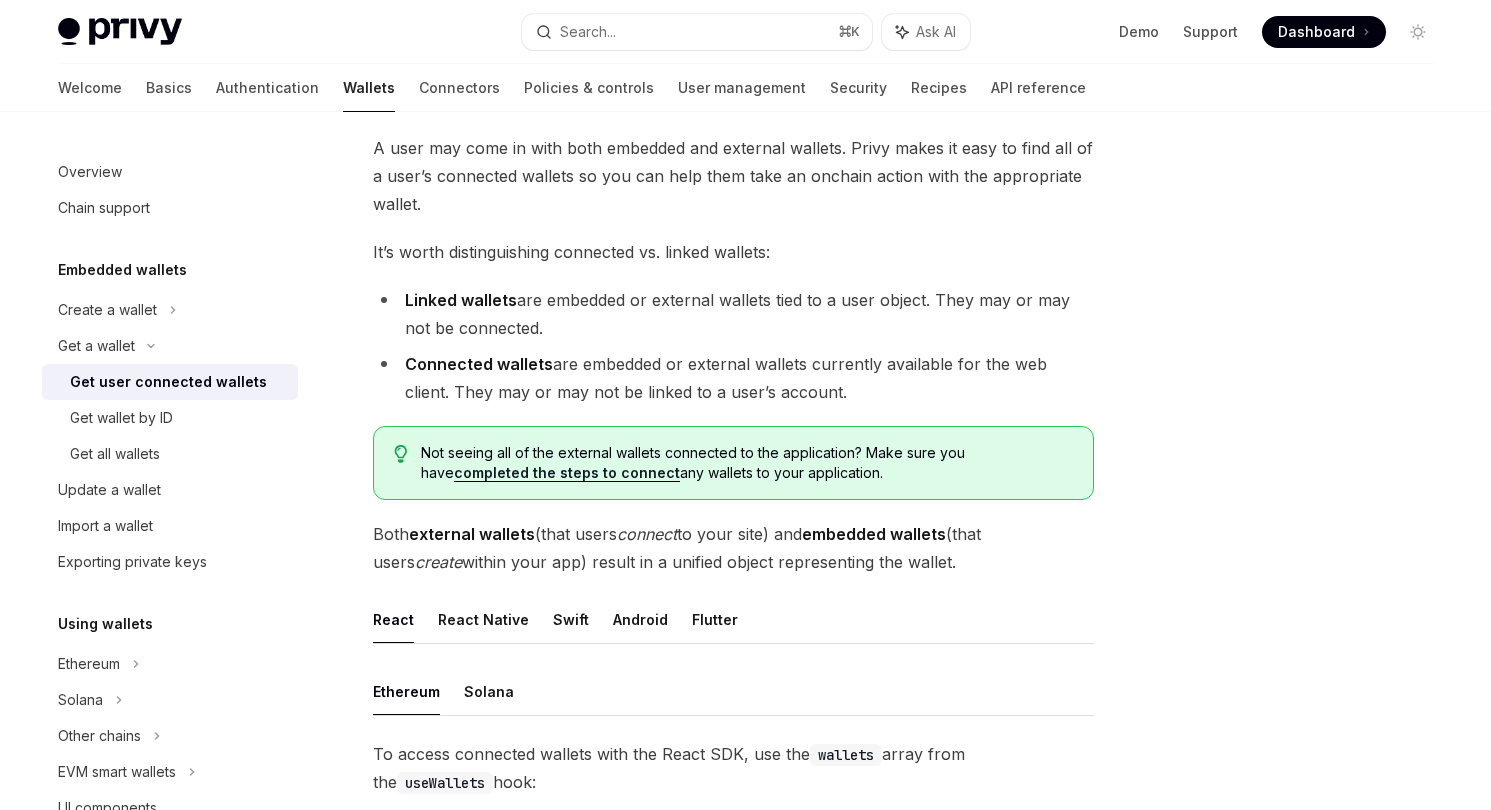 click on "Get a wallet Get user connected wallets A user may come in with both embedded and external wallets. Privy makes it easy to find all of a user’s connected wallets so you can help them take an onchain action with the appropriate wallet.
It’s worth distinguishing connected vs. linked wallets:
Linked wallets  are embedded or external wallets tied to a user object. They may or may not be connected.
Connected wallets  are embedded or external wallets currently available for the web client. They may or may not be linked to a user’s account.
Not seeing all of the external wallets connected to the application? Make sure you have  completed
the steps to connect  any wallets
to your application.
Both  external wallets  (that users  connect  to your site) and  embedded wallets  (that users  create  within your app) result in a unified object representing the wallet.
React React Native Swift Android Flutter Ethereum Solana To access connected wallets with the React SDK, use the  wallets useWallets :" at bounding box center (546, 1304) 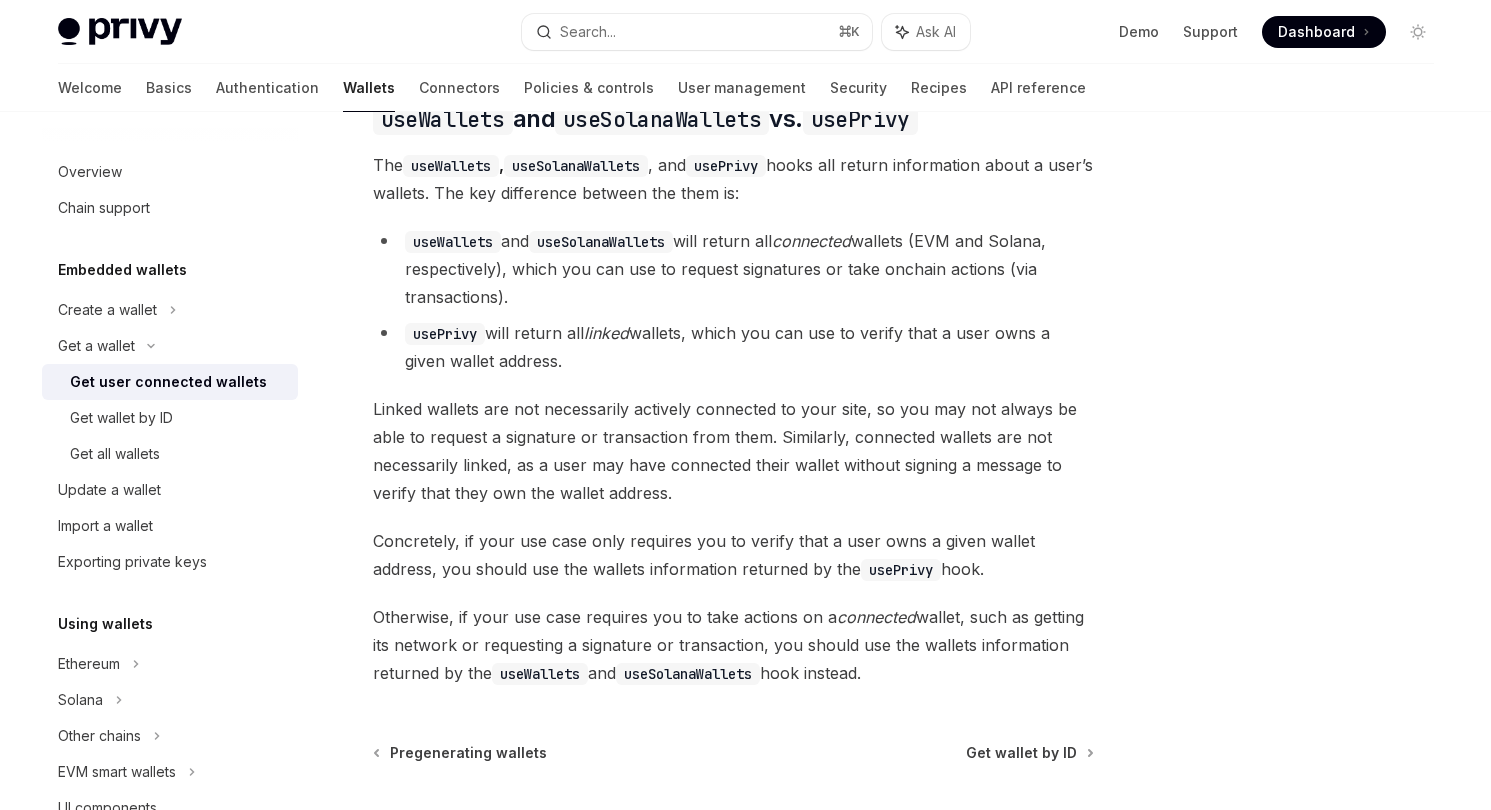 scroll, scrollTop: 1702, scrollLeft: 0, axis: vertical 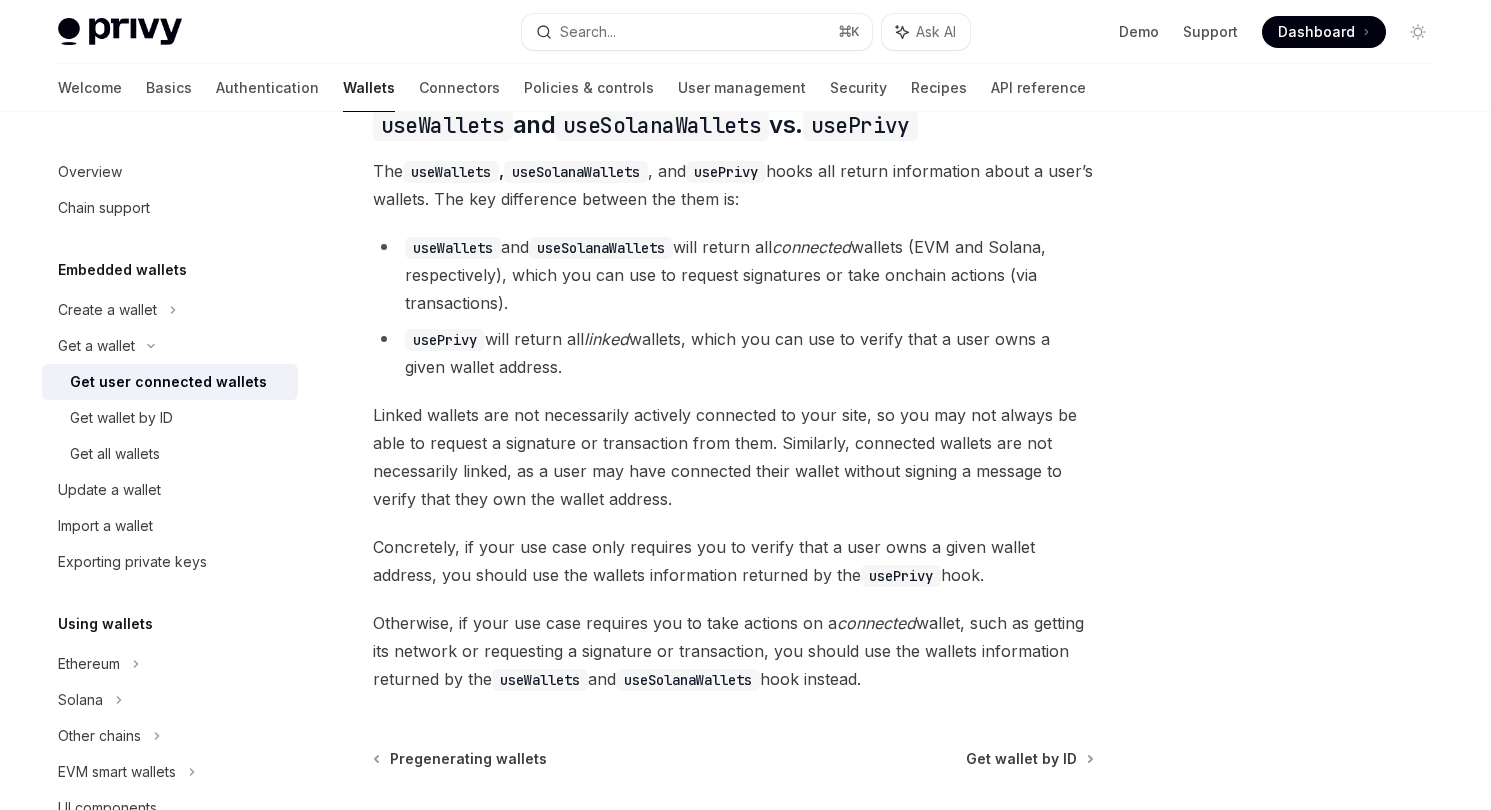 click on "usePrivy" at bounding box center [445, 340] 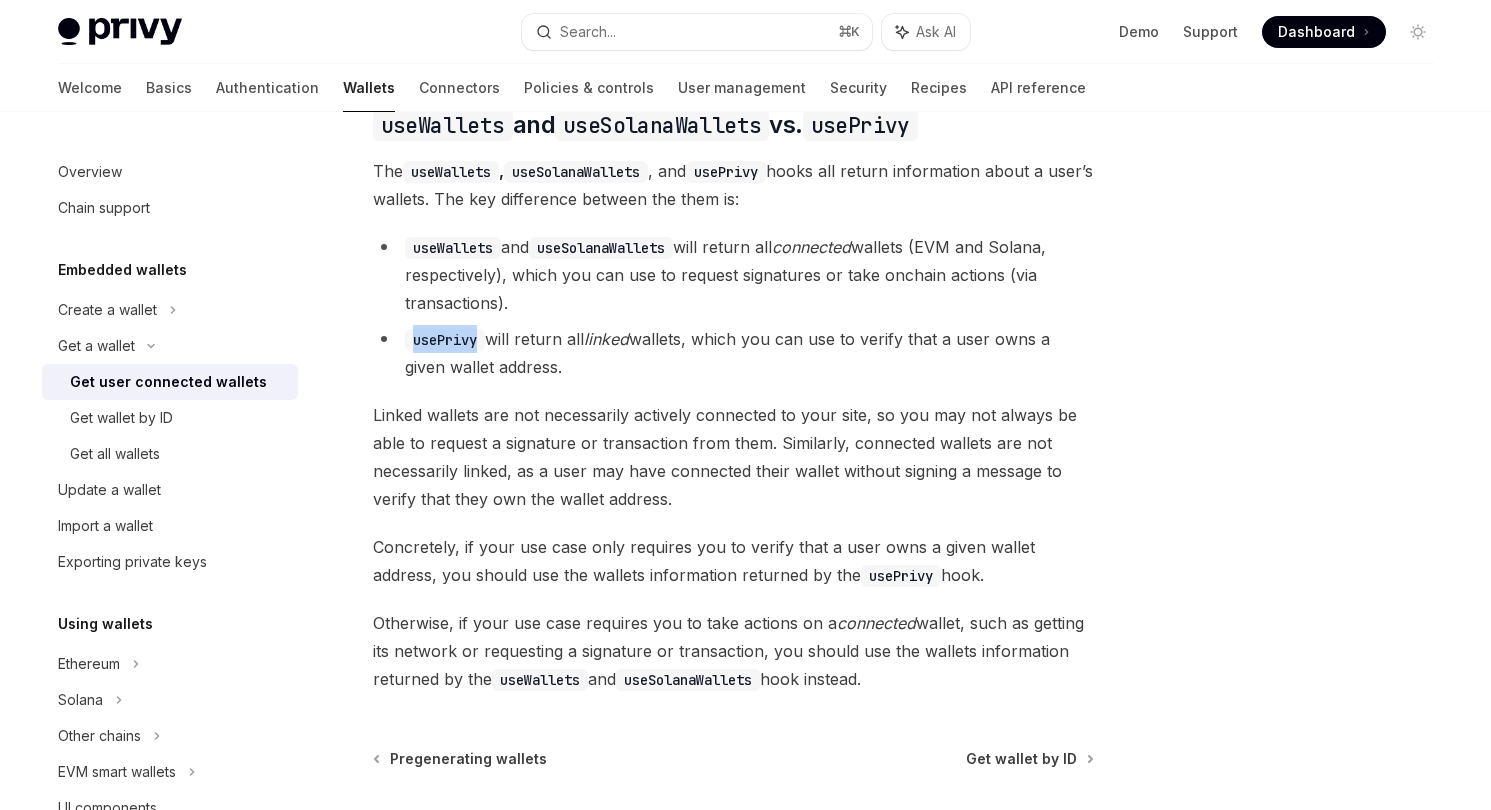click on "usePrivy" at bounding box center (445, 340) 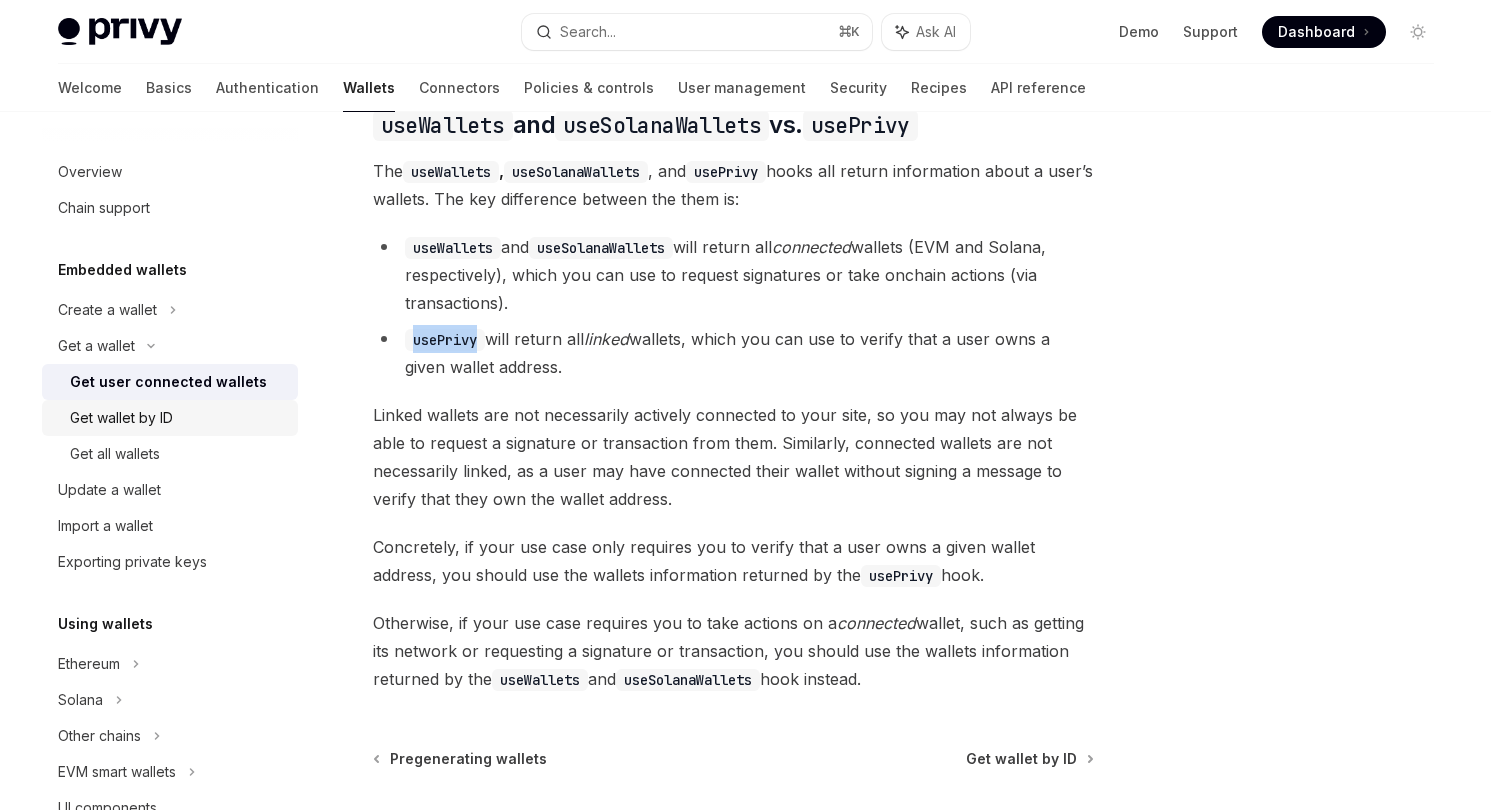 click on "Get wallet by ID" at bounding box center [178, 418] 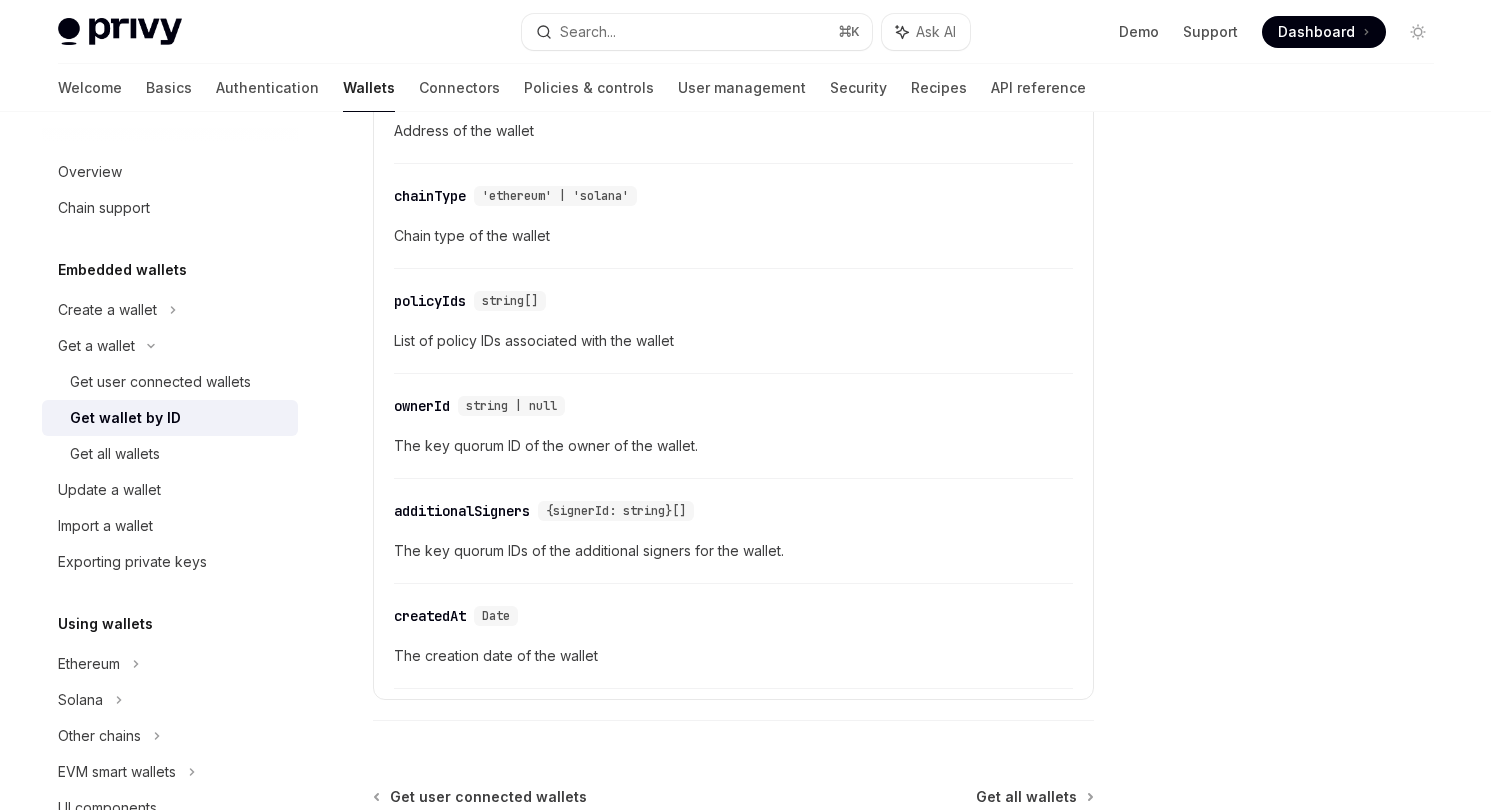scroll, scrollTop: 1204, scrollLeft: 0, axis: vertical 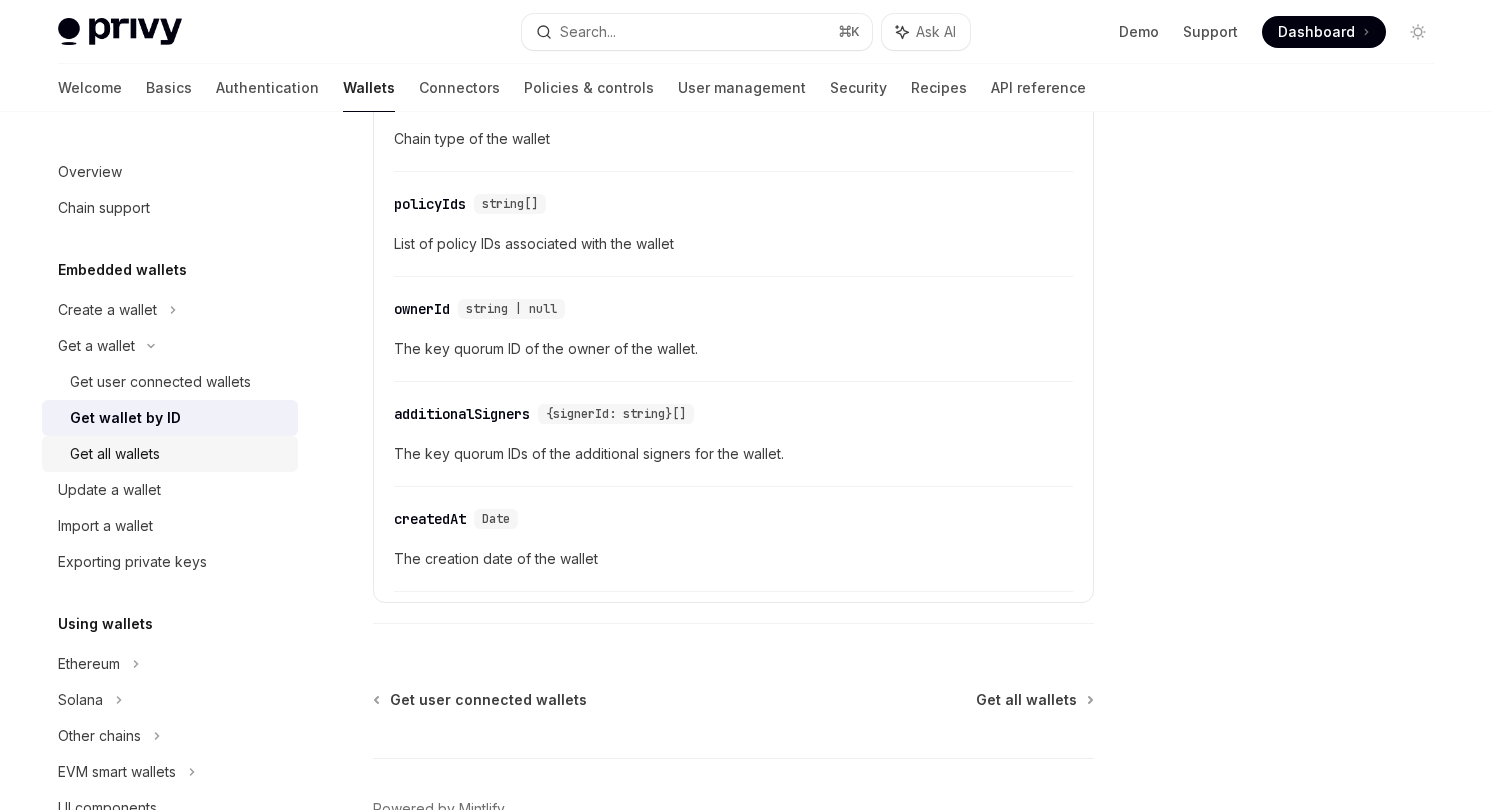 click on "Get all wallets" at bounding box center (178, 454) 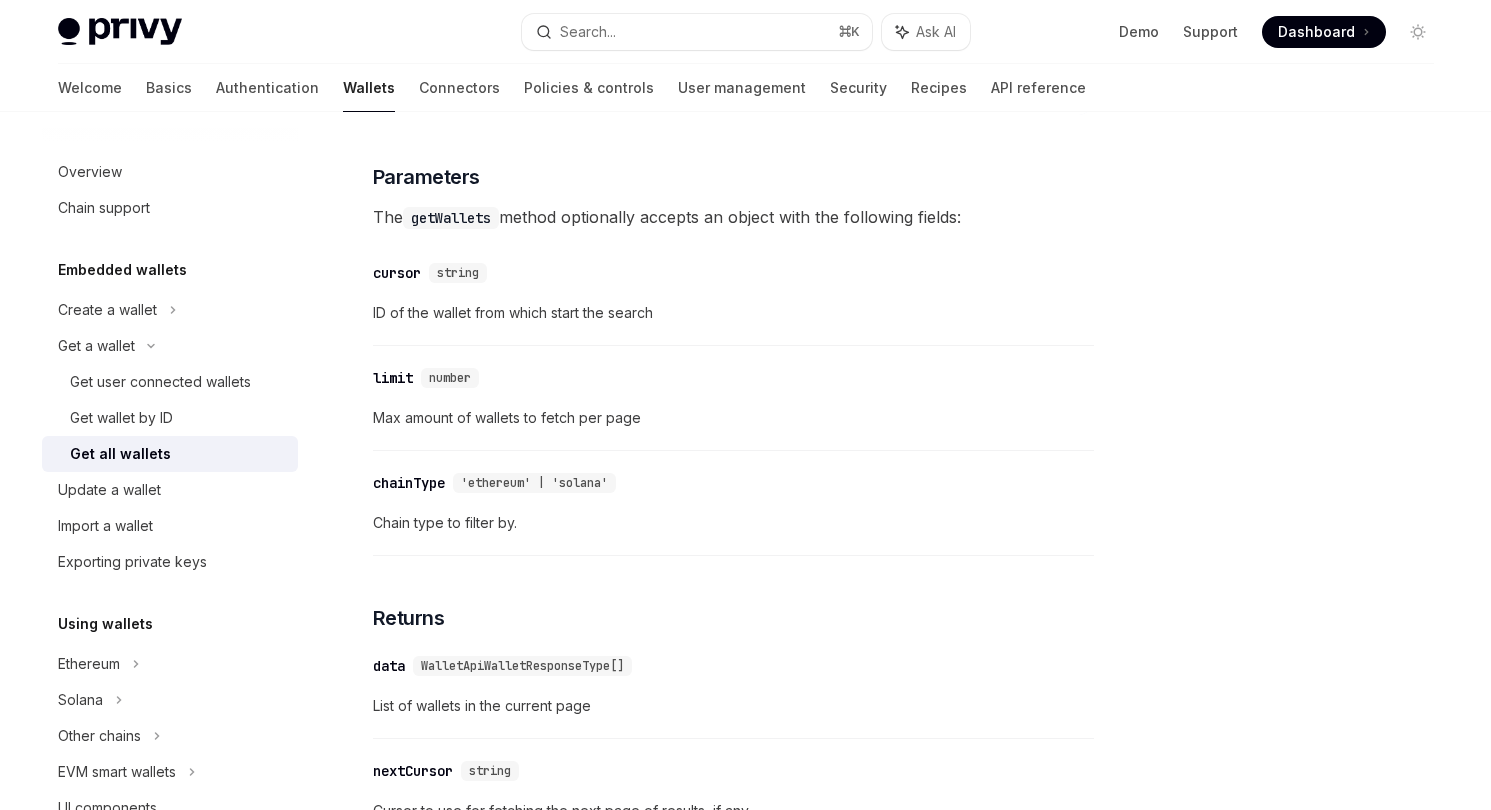 scroll, scrollTop: 724, scrollLeft: 0, axis: vertical 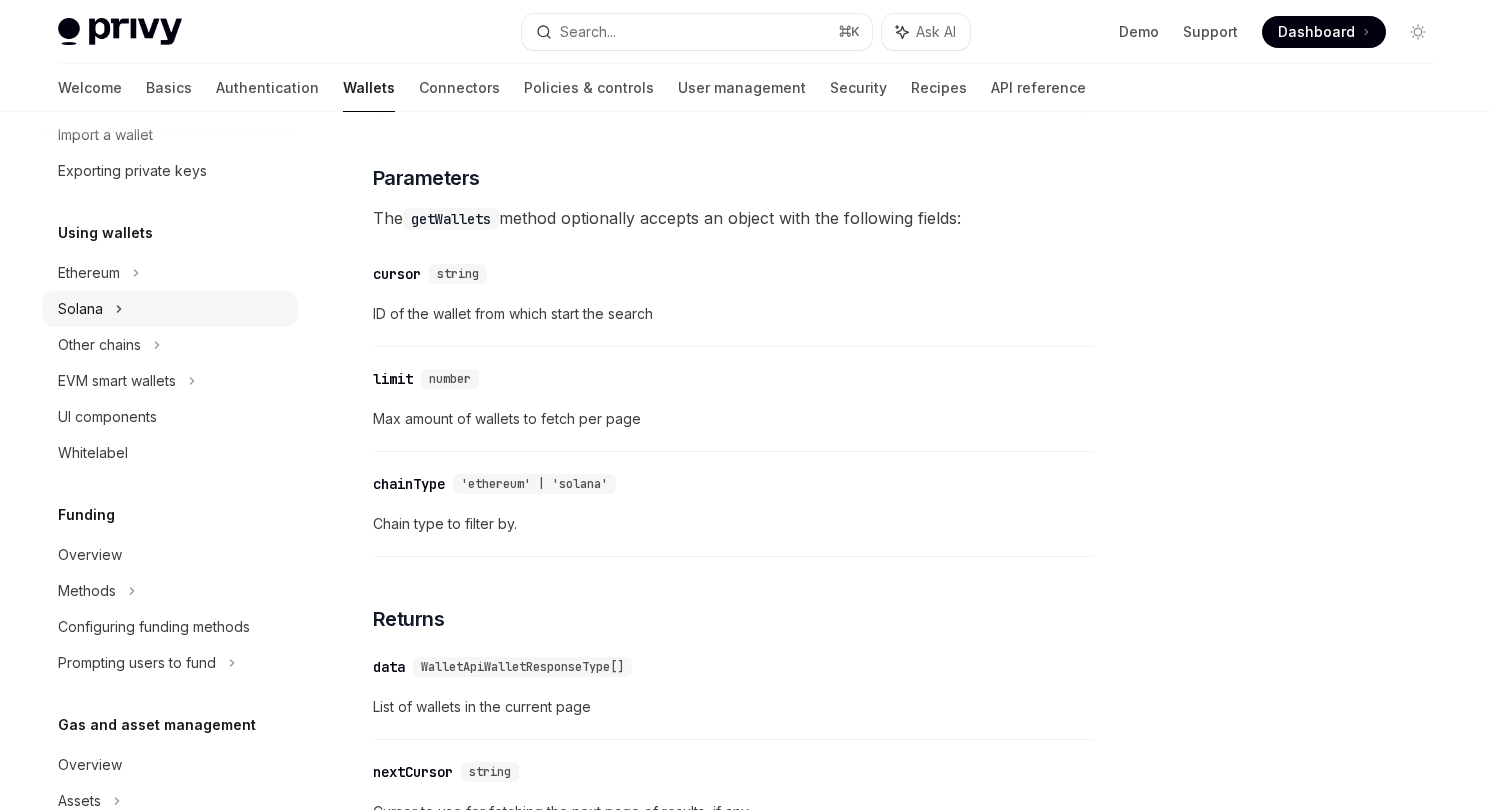 click 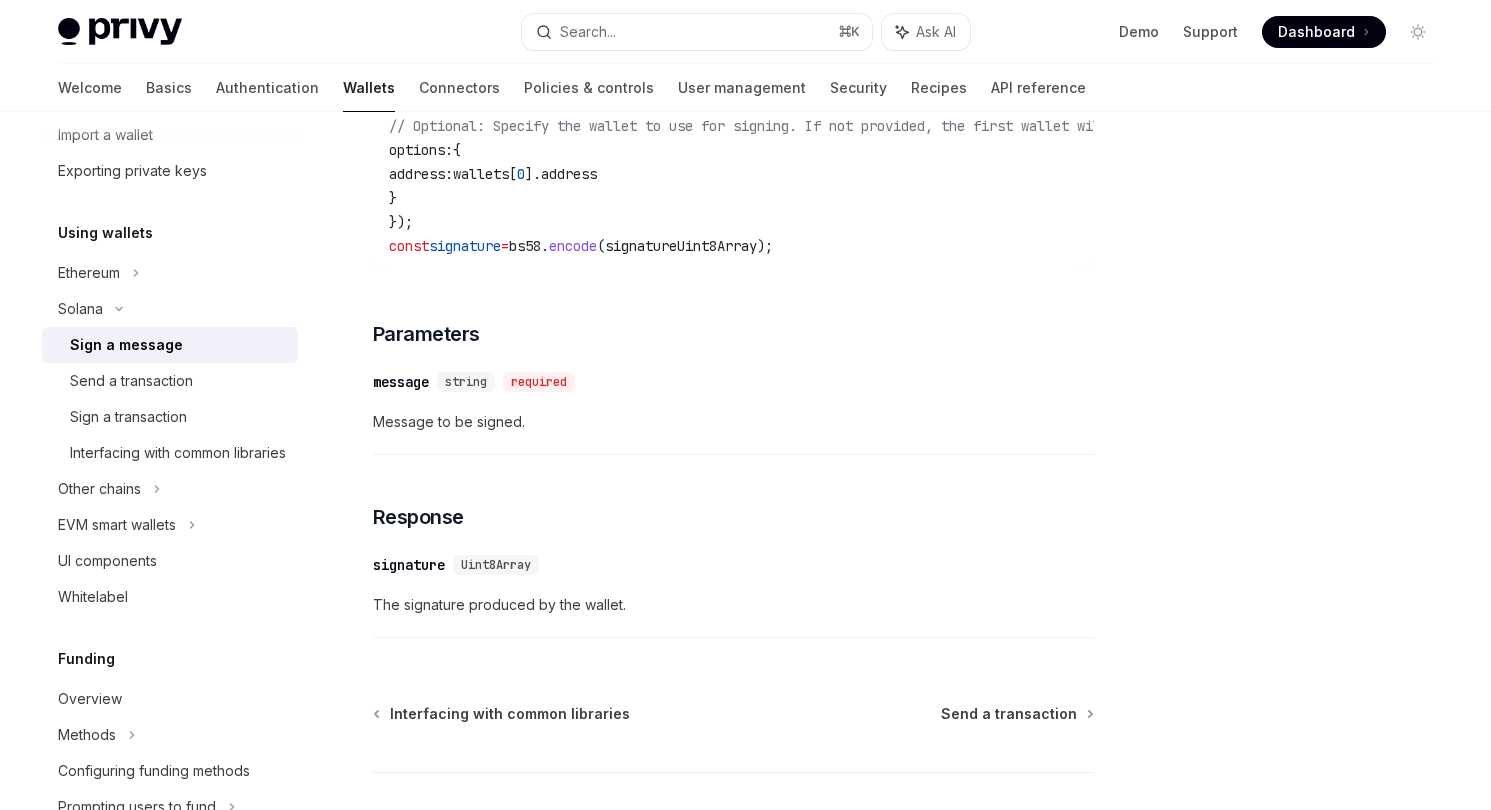 scroll, scrollTop: 803, scrollLeft: 0, axis: vertical 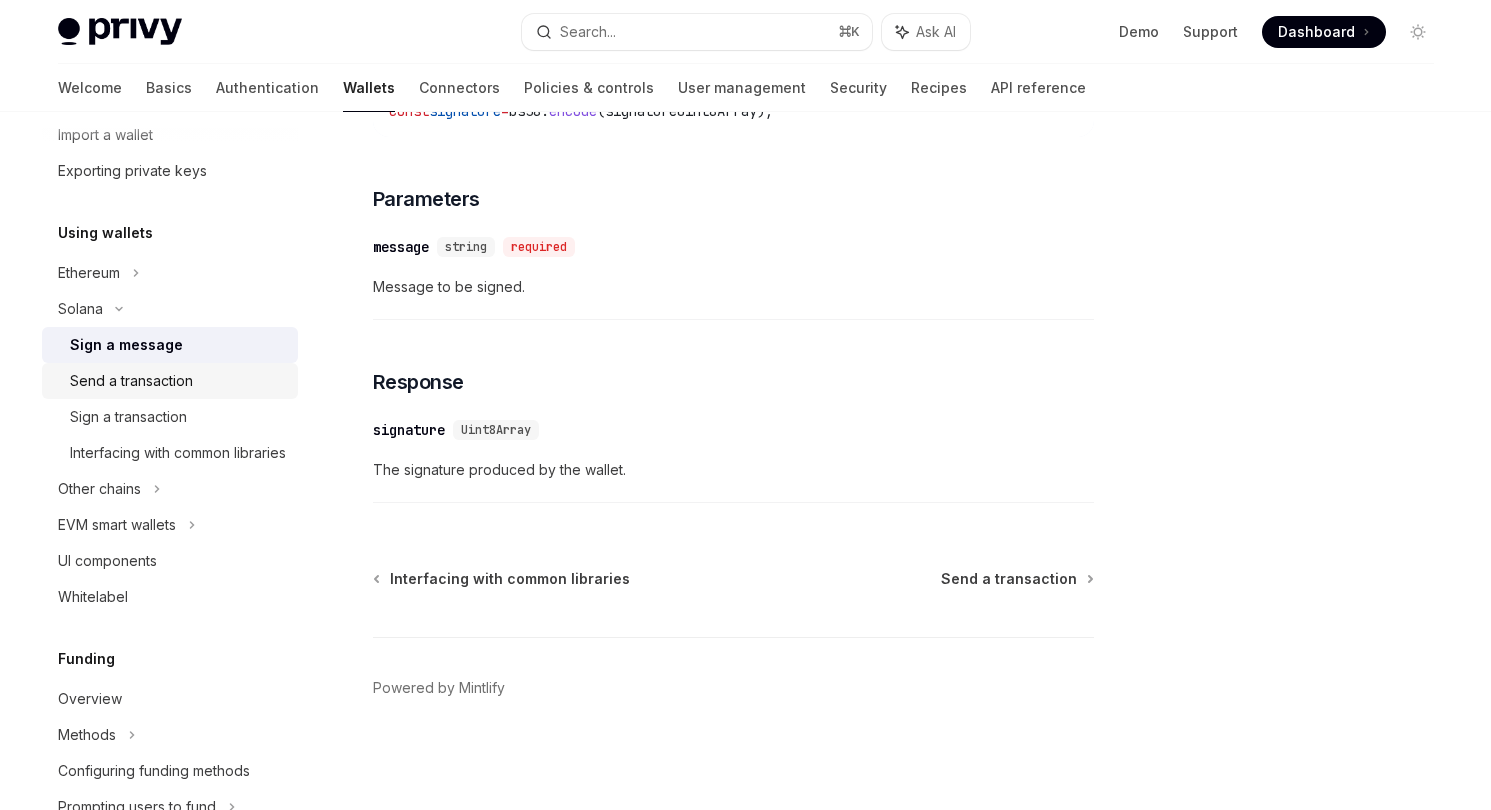 click on "Send a transaction" at bounding box center (178, 381) 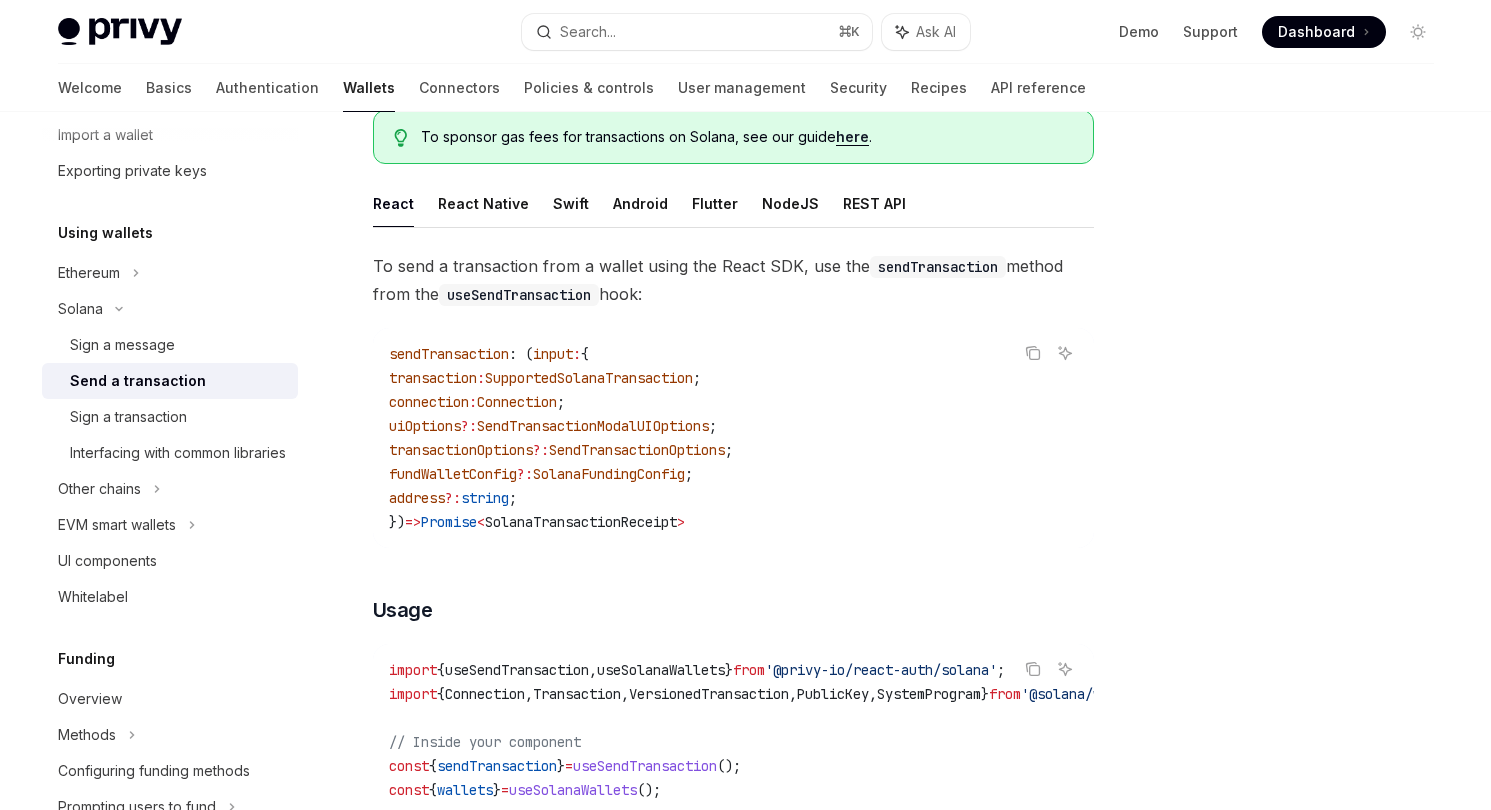 scroll, scrollTop: 104, scrollLeft: 0, axis: vertical 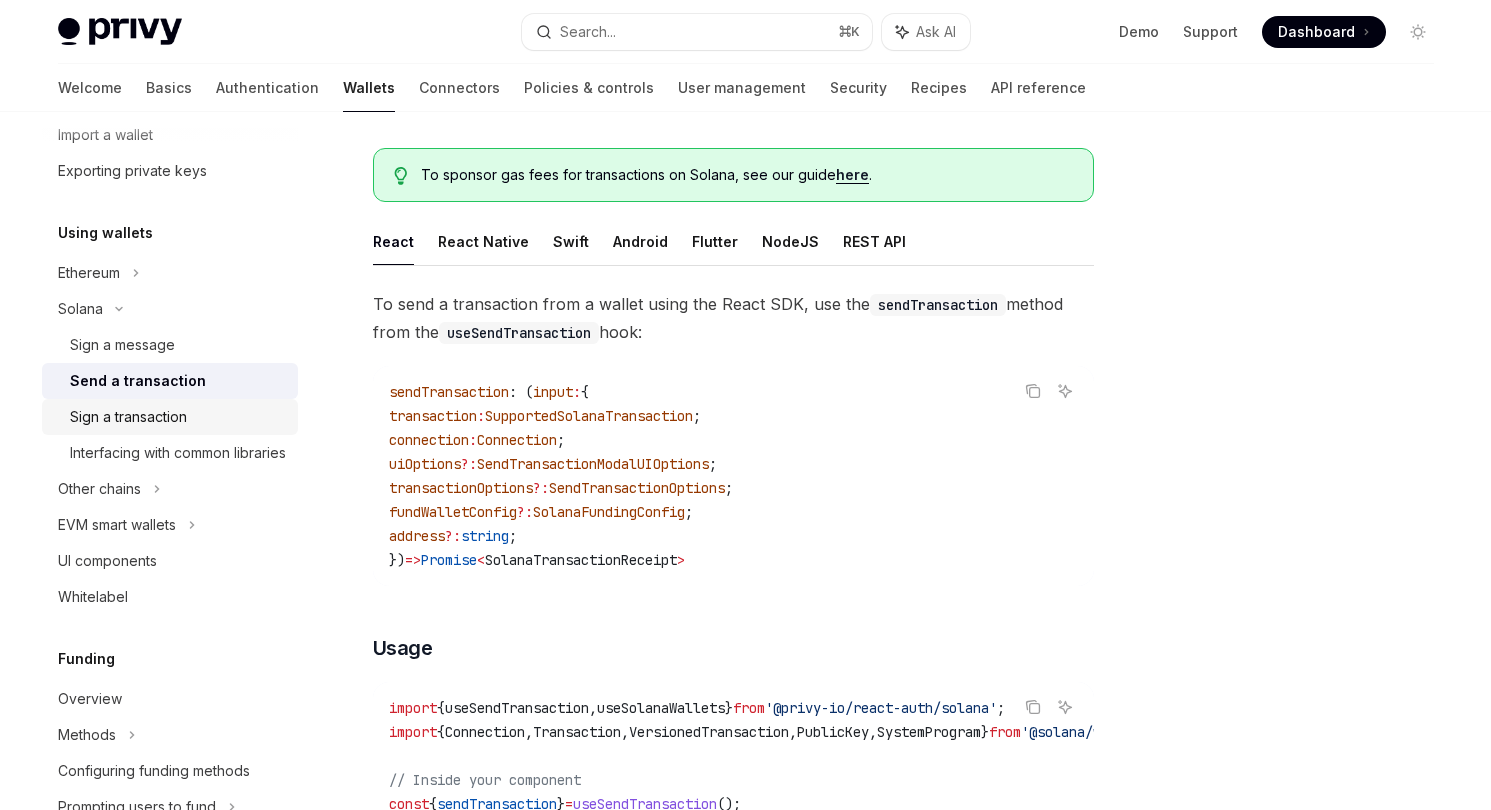 click on "Sign a transaction" at bounding box center (178, 417) 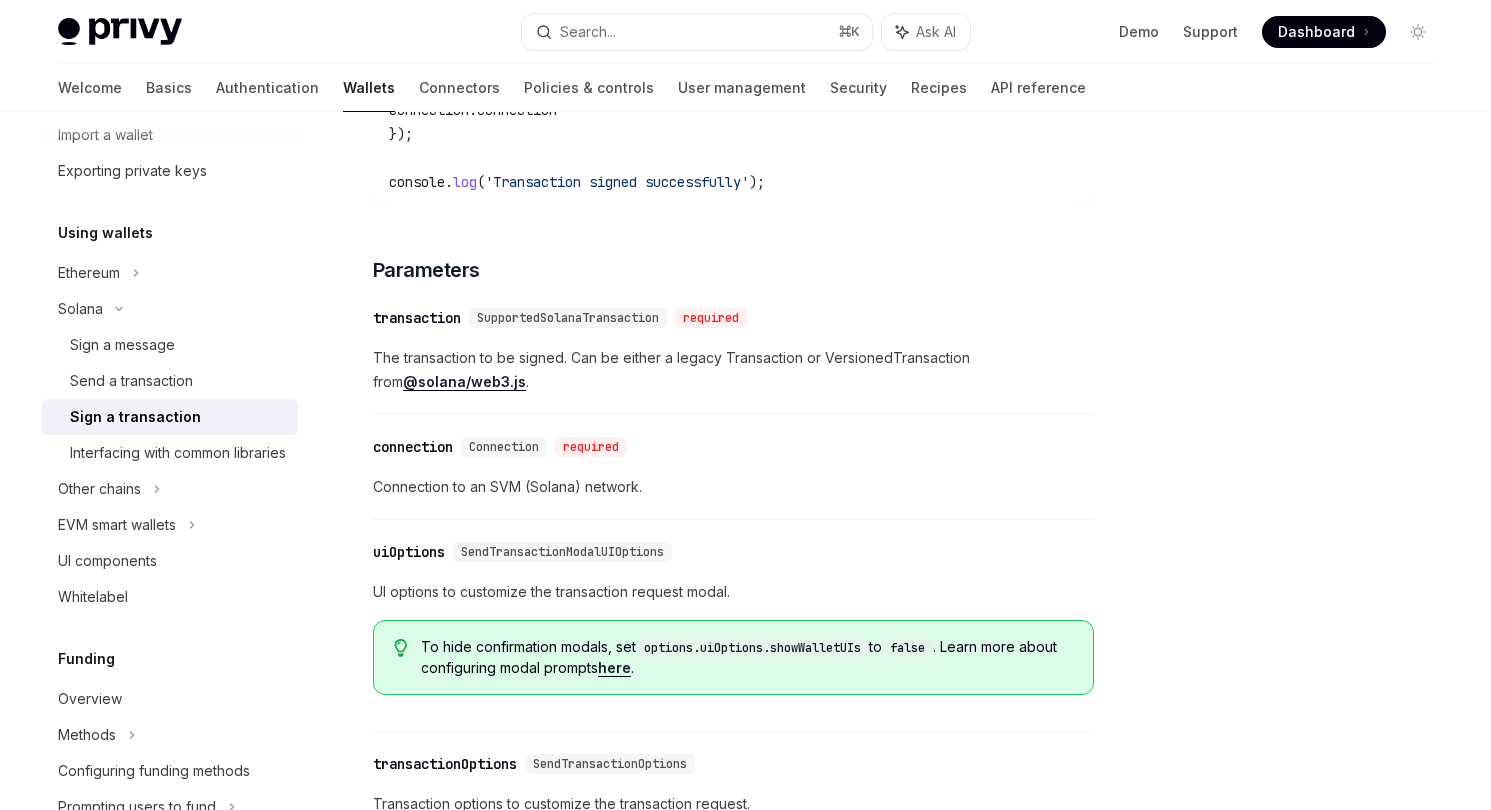 scroll, scrollTop: 1115, scrollLeft: 0, axis: vertical 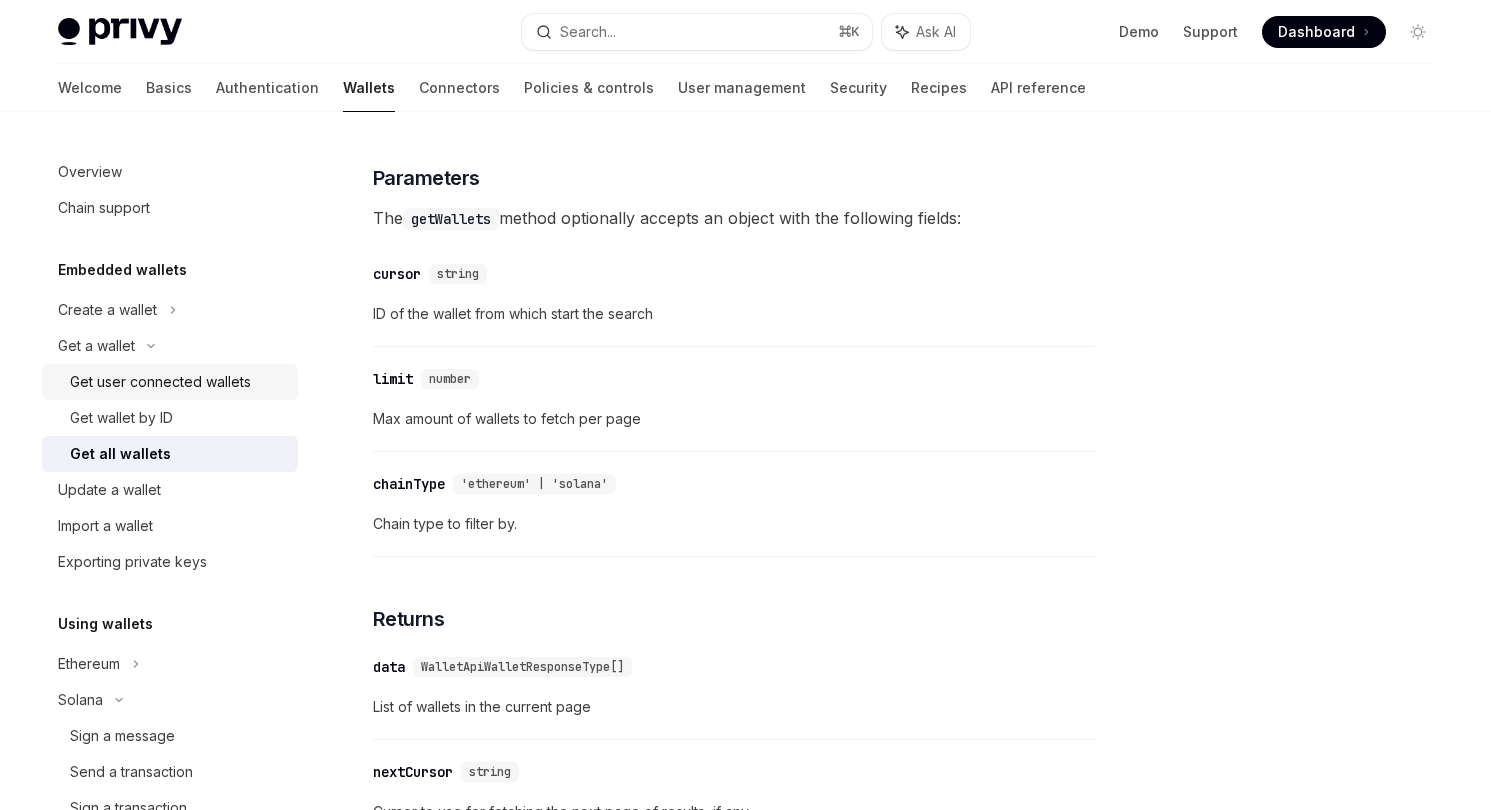 click on "Get user connected wallets" at bounding box center [160, 382] 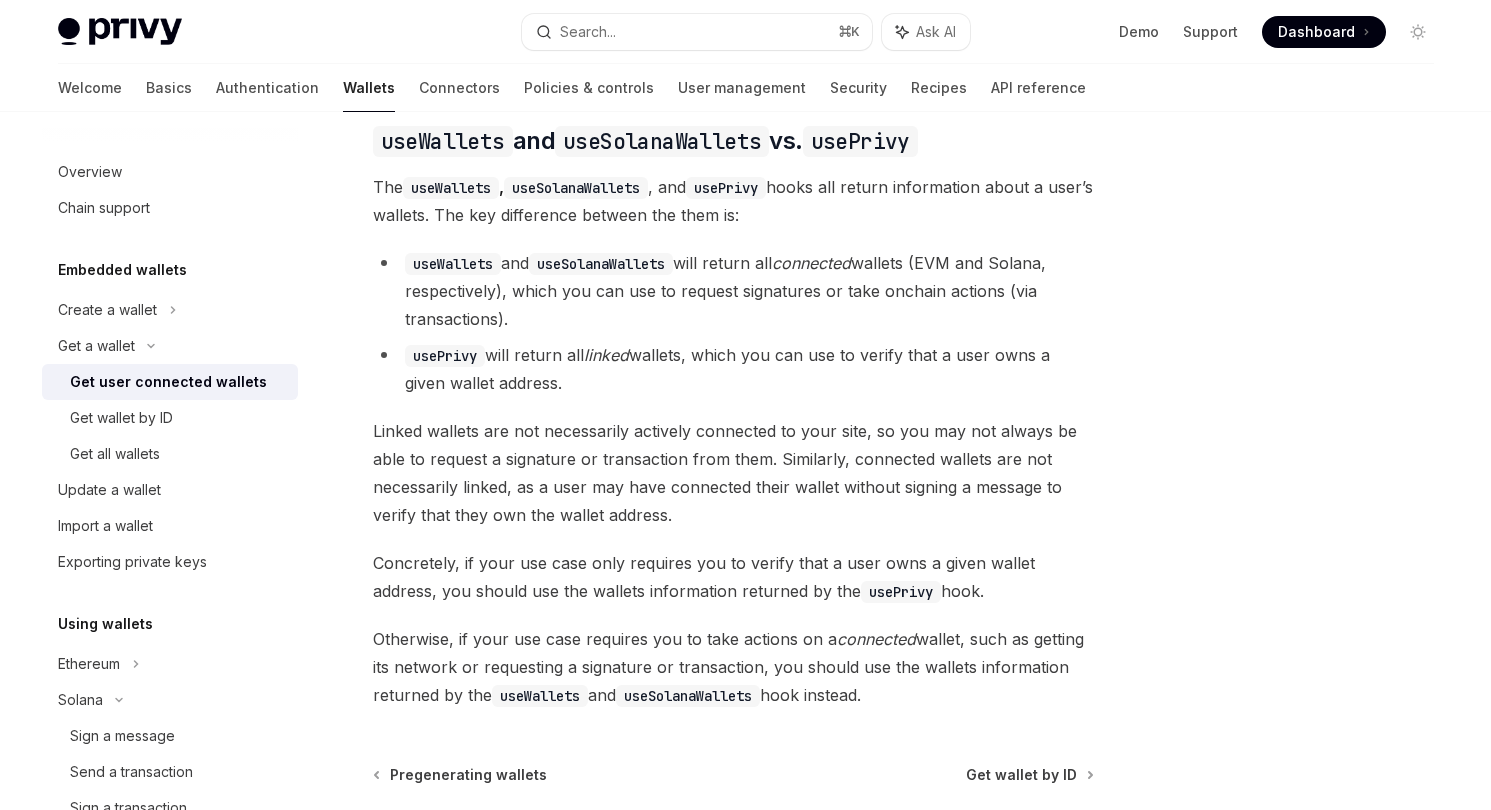 scroll, scrollTop: 1705, scrollLeft: 0, axis: vertical 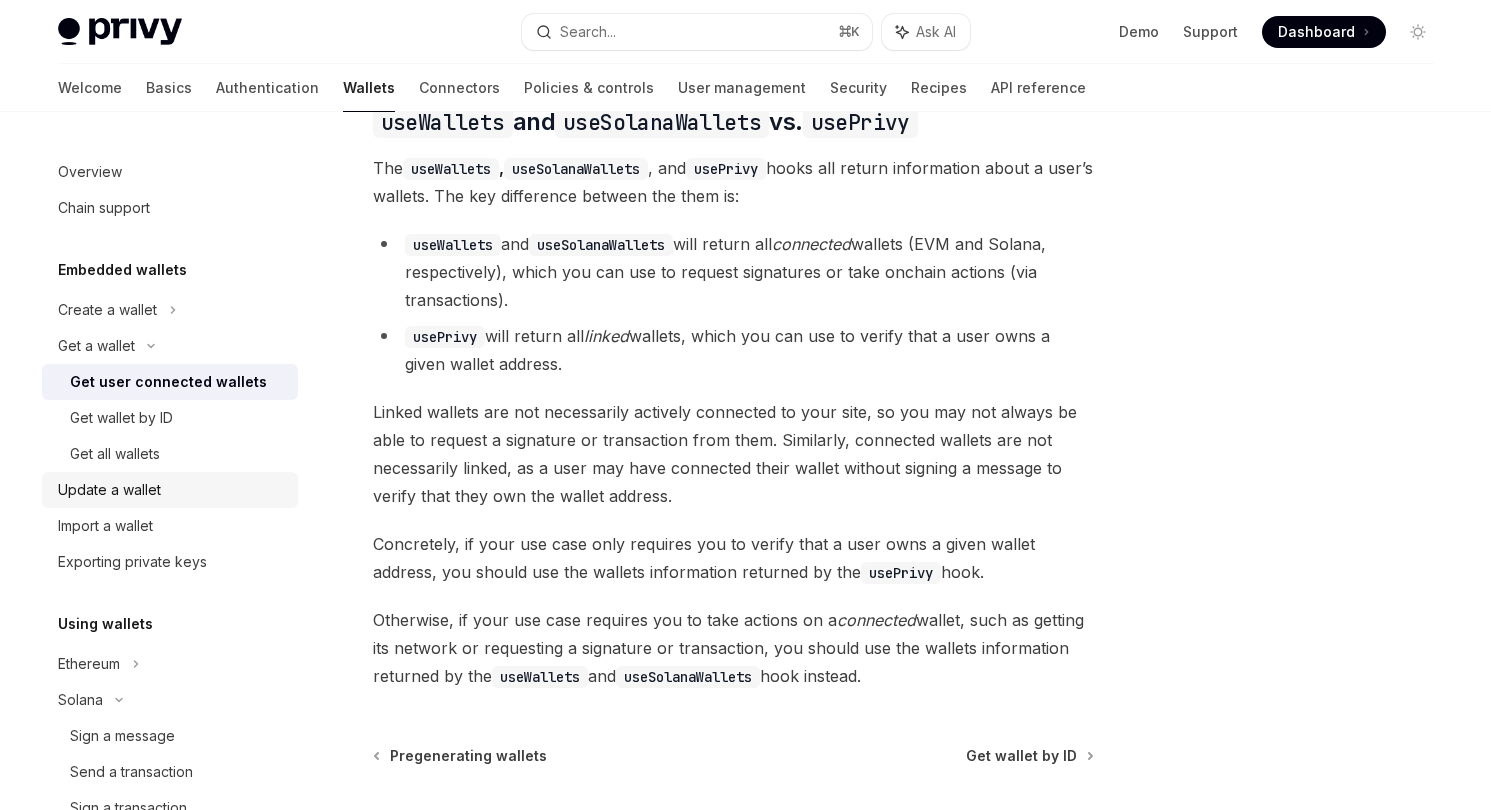 click on "Update a wallet" at bounding box center [170, 490] 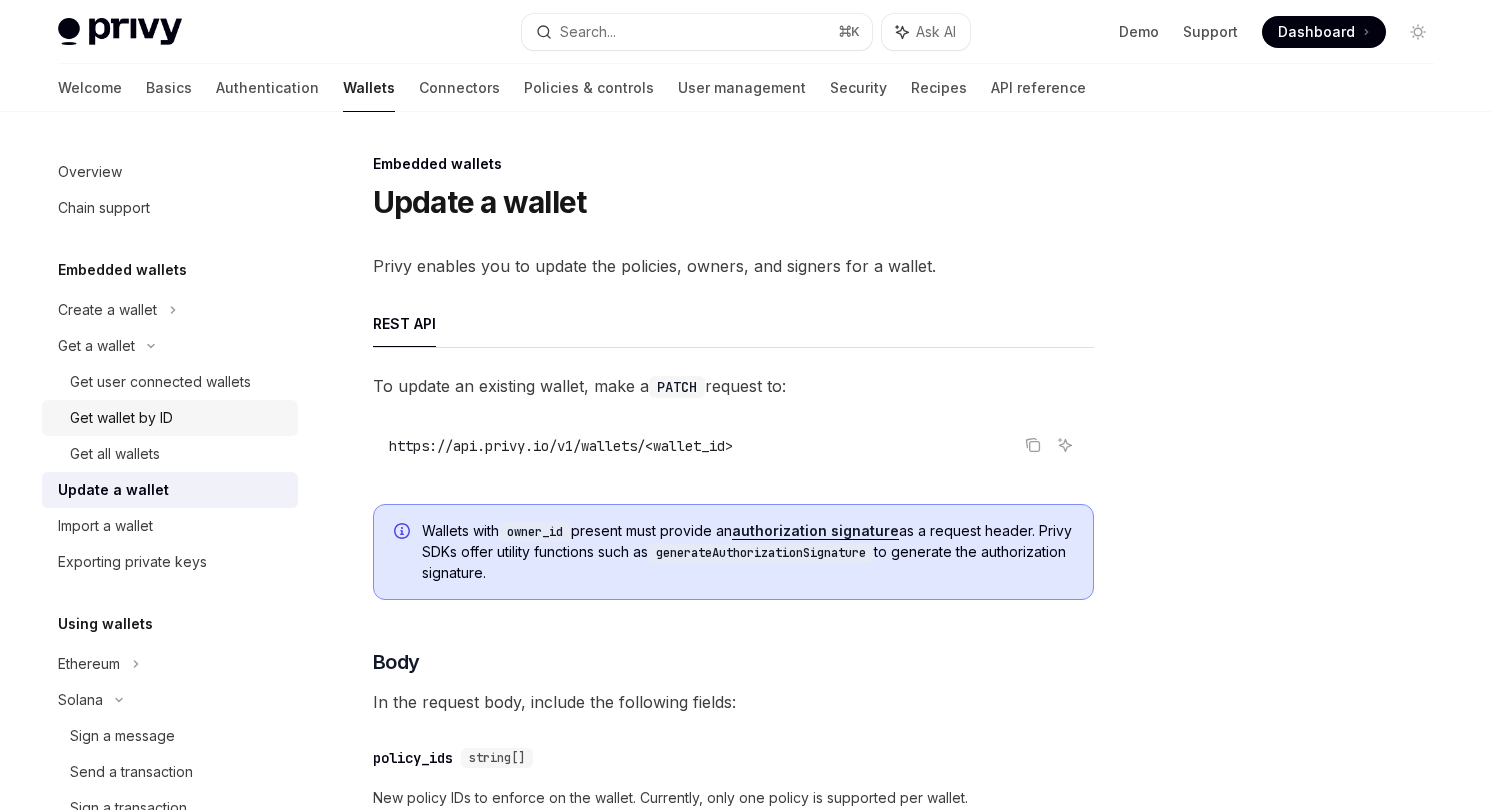 click on "Get wallet by ID" at bounding box center [170, 418] 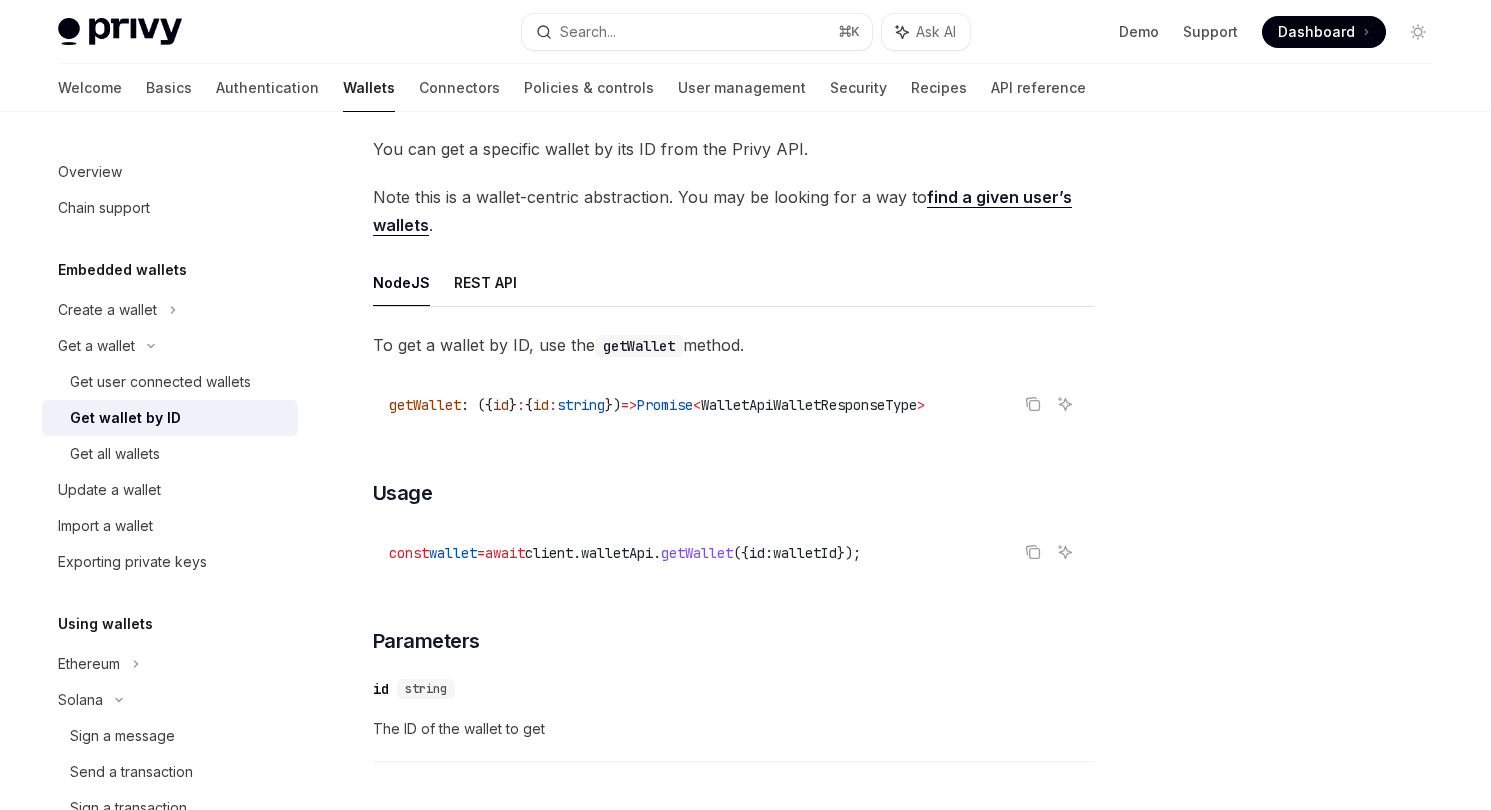 scroll, scrollTop: 127, scrollLeft: 0, axis: vertical 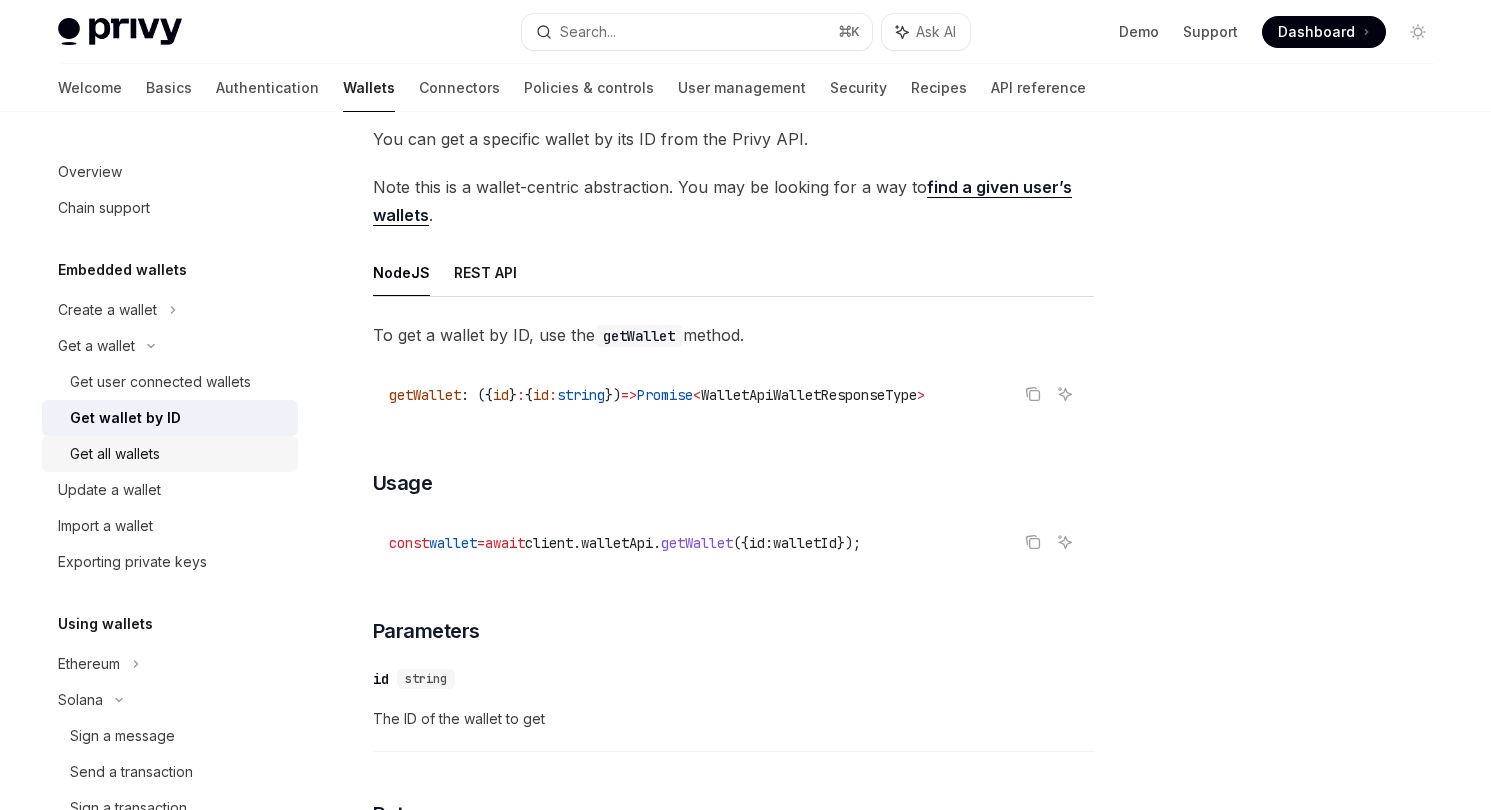 click on "Get all wallets" at bounding box center [178, 454] 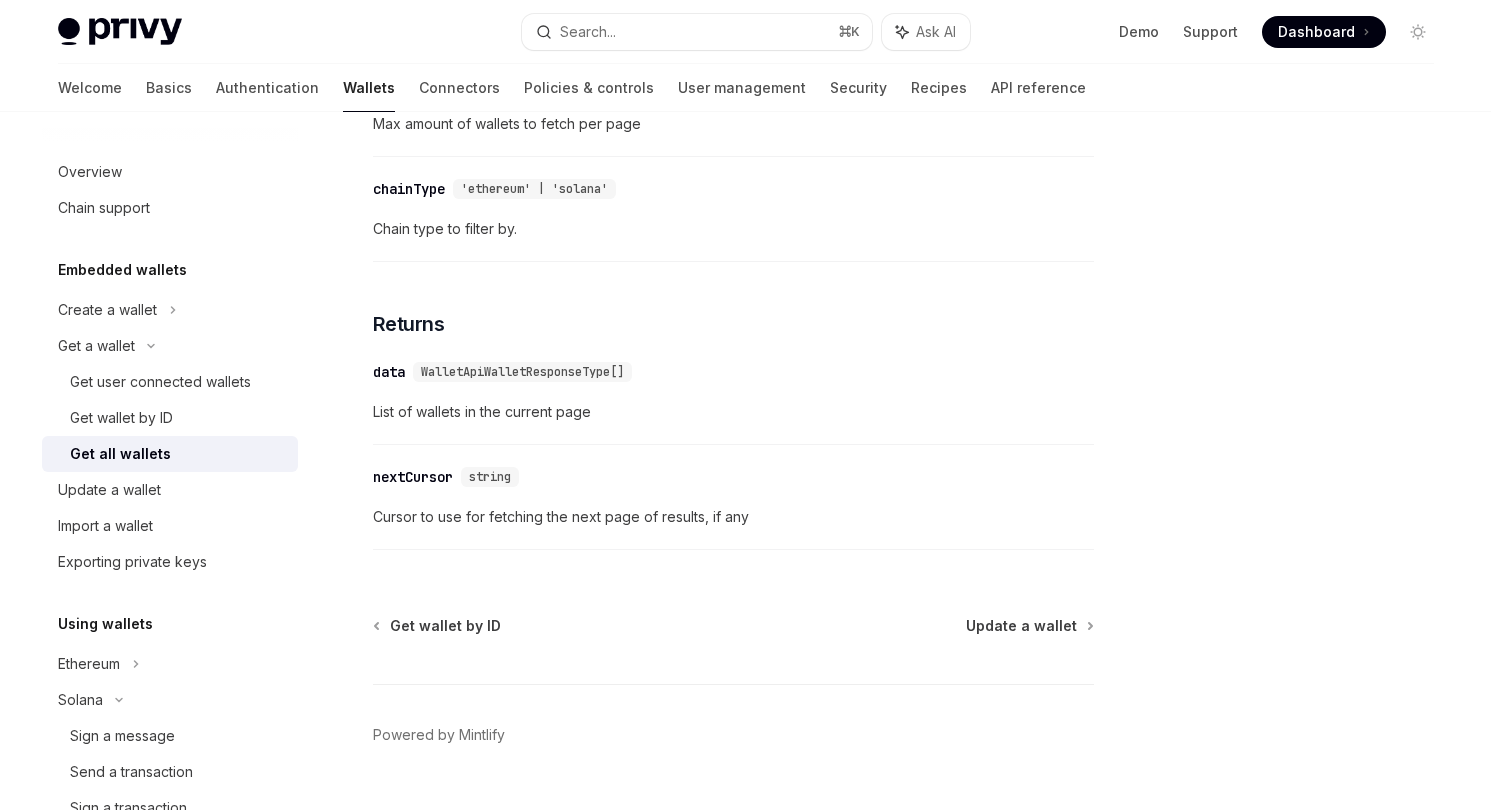 scroll, scrollTop: 1016, scrollLeft: 0, axis: vertical 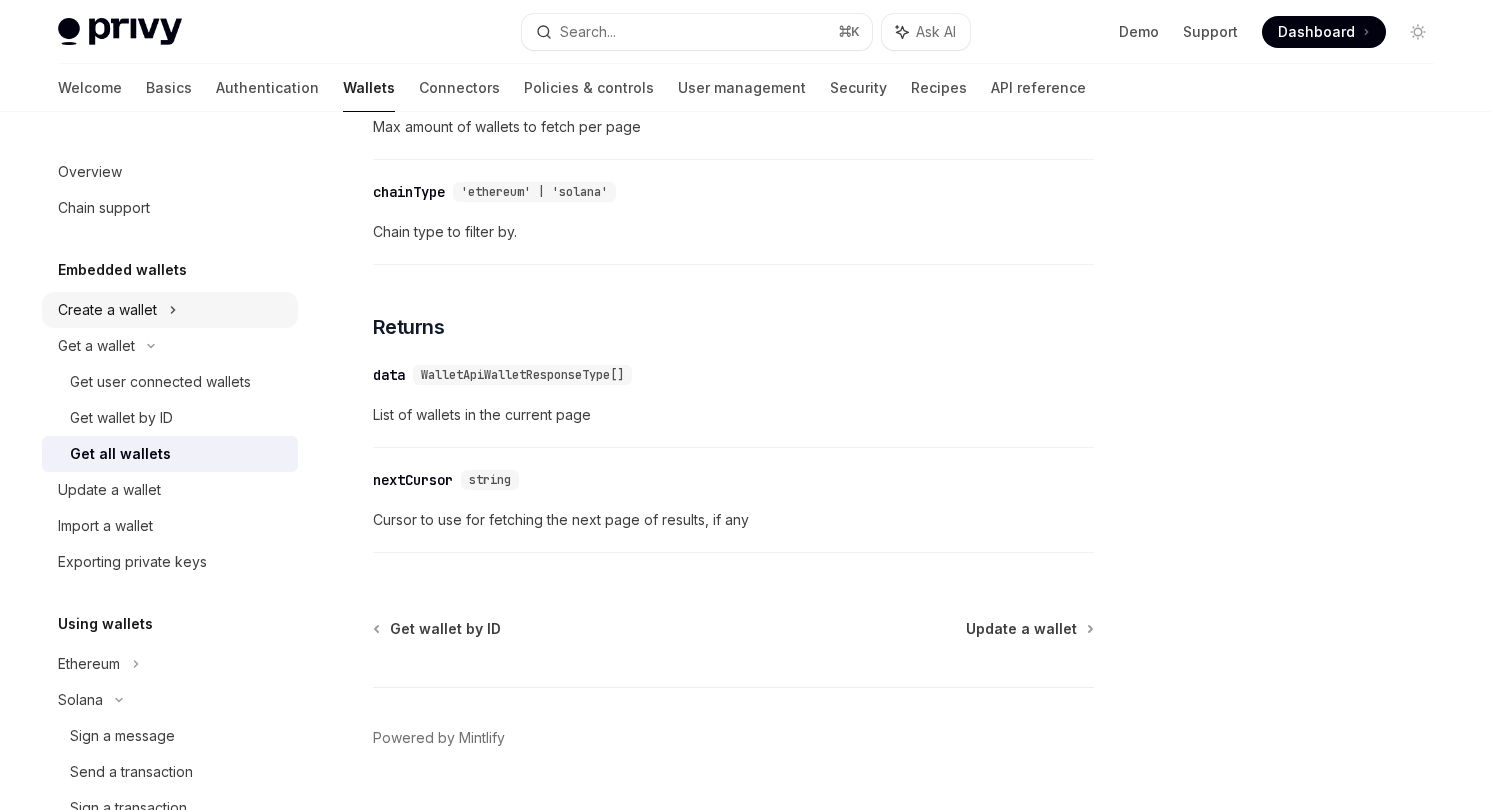 click on "Create a wallet" at bounding box center (107, 310) 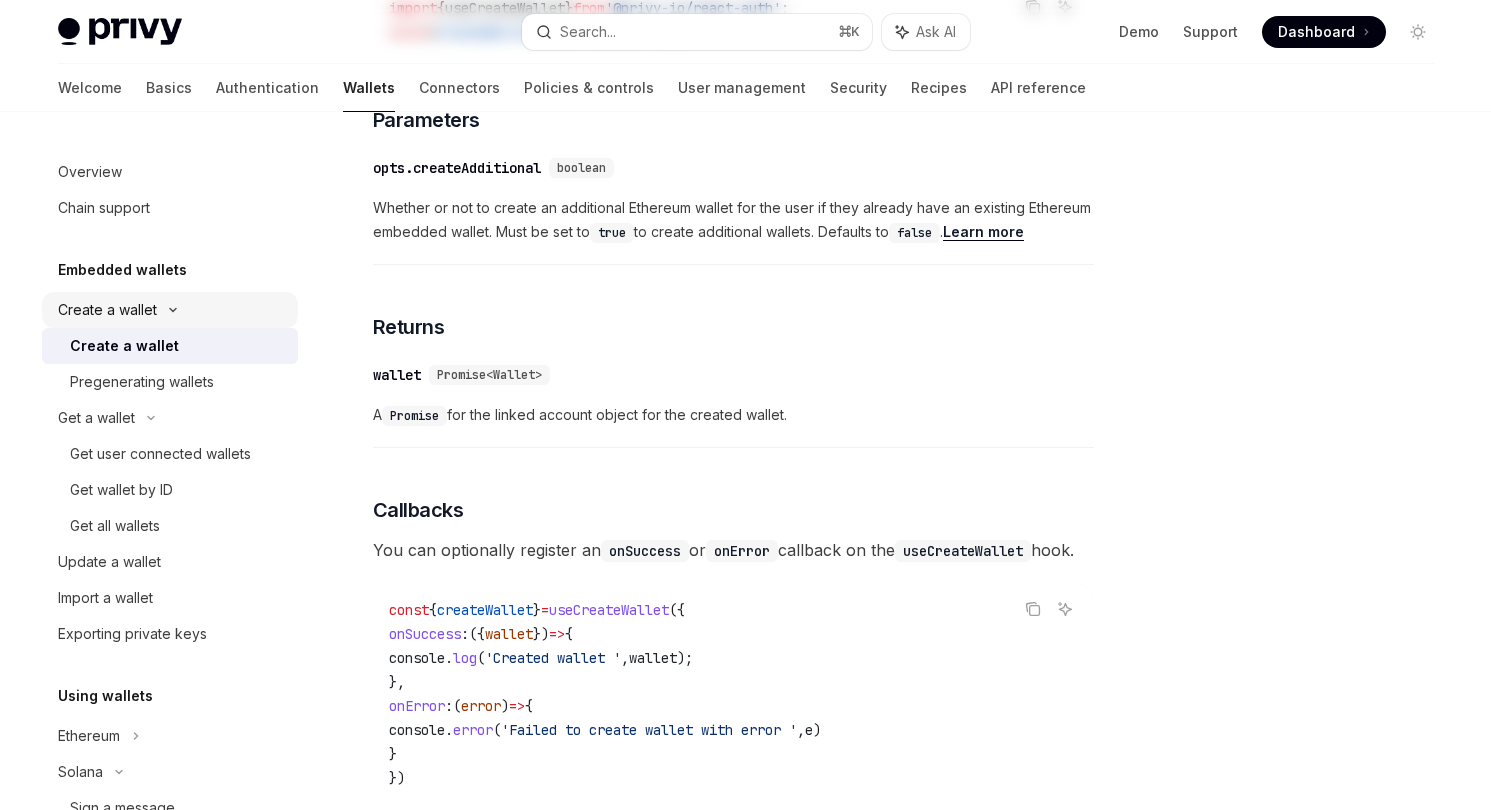 scroll, scrollTop: 0, scrollLeft: 0, axis: both 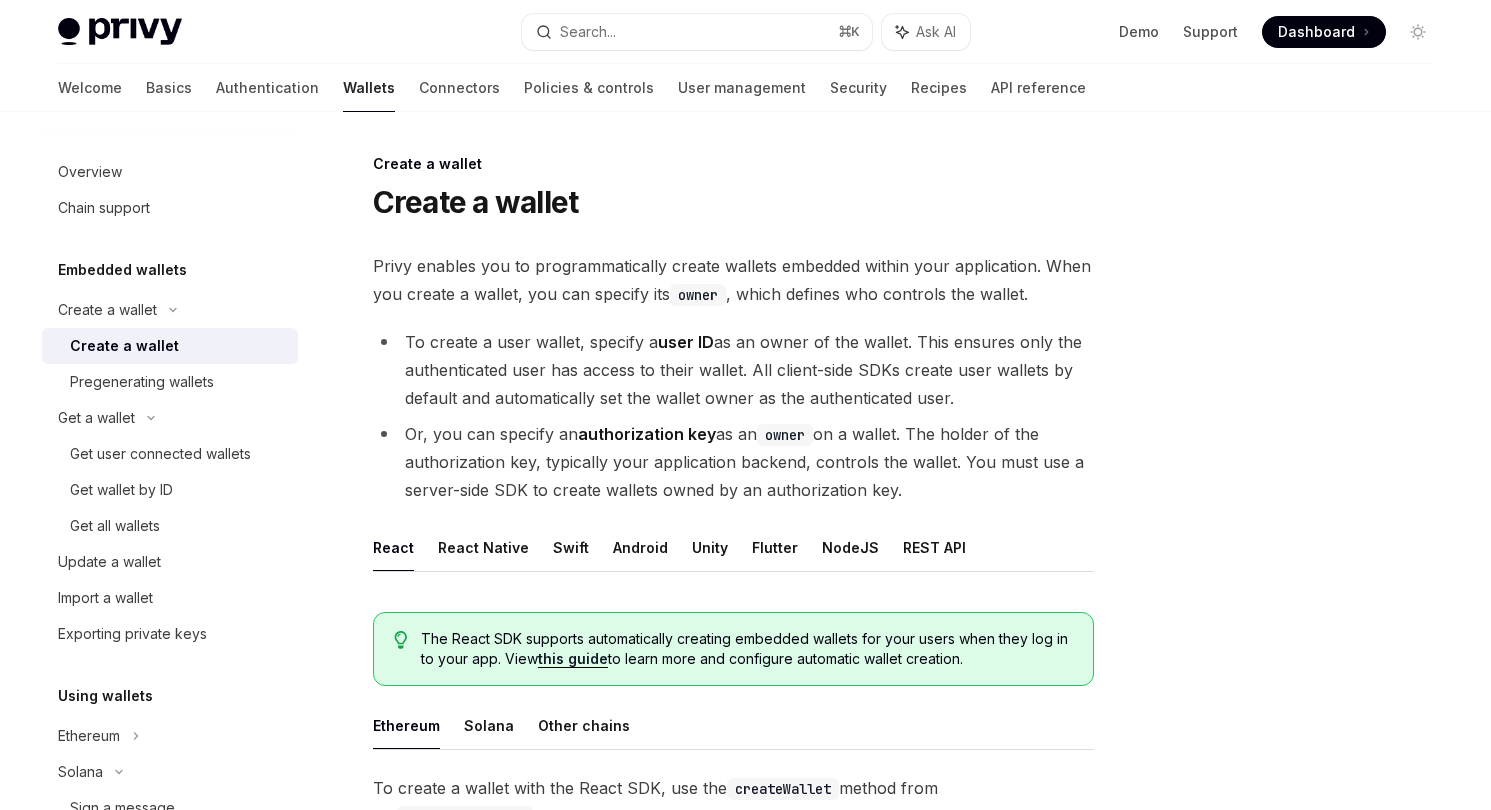 click on "Create a wallet" at bounding box center [124, 346] 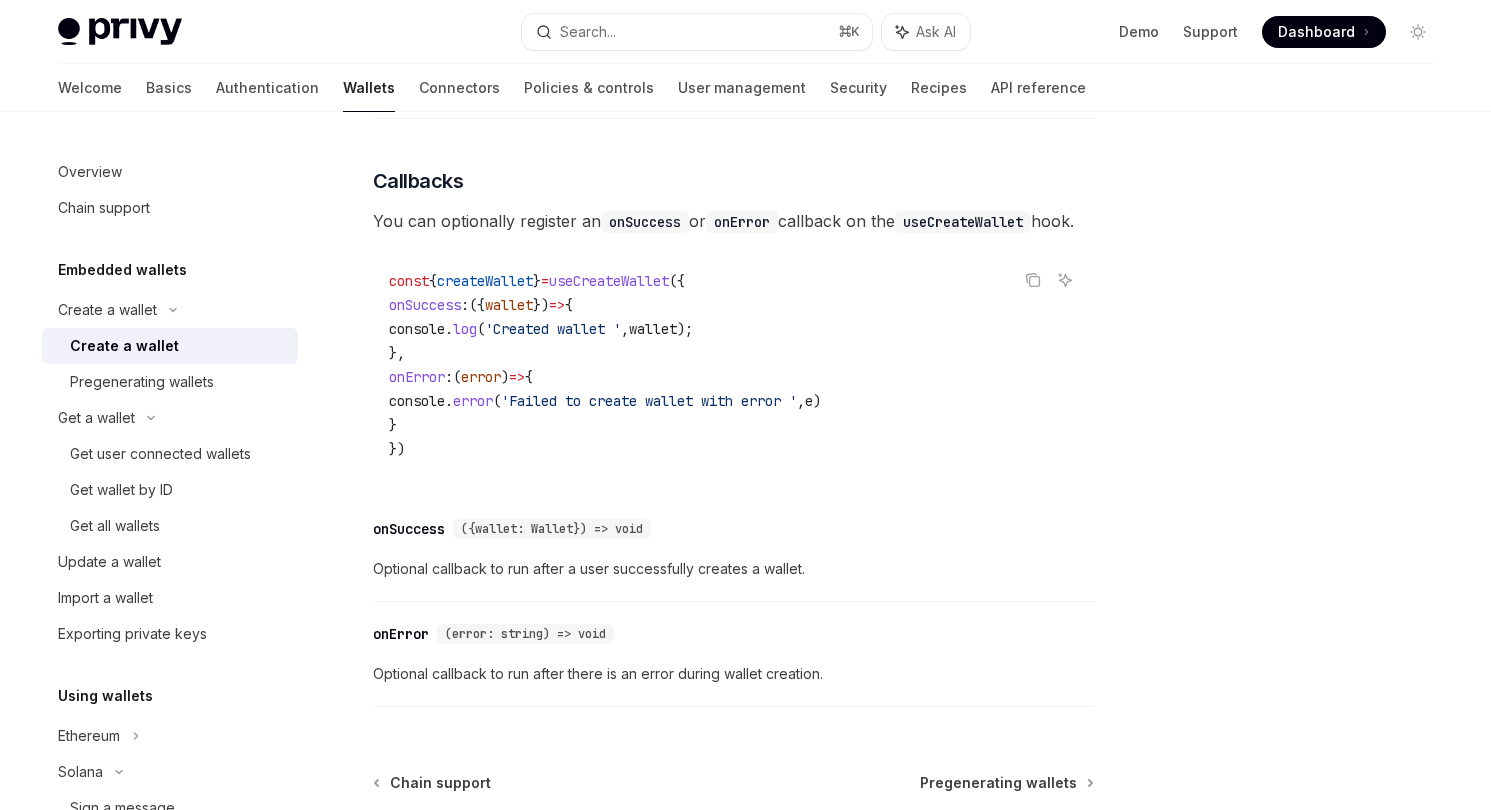 scroll, scrollTop: 1305, scrollLeft: 0, axis: vertical 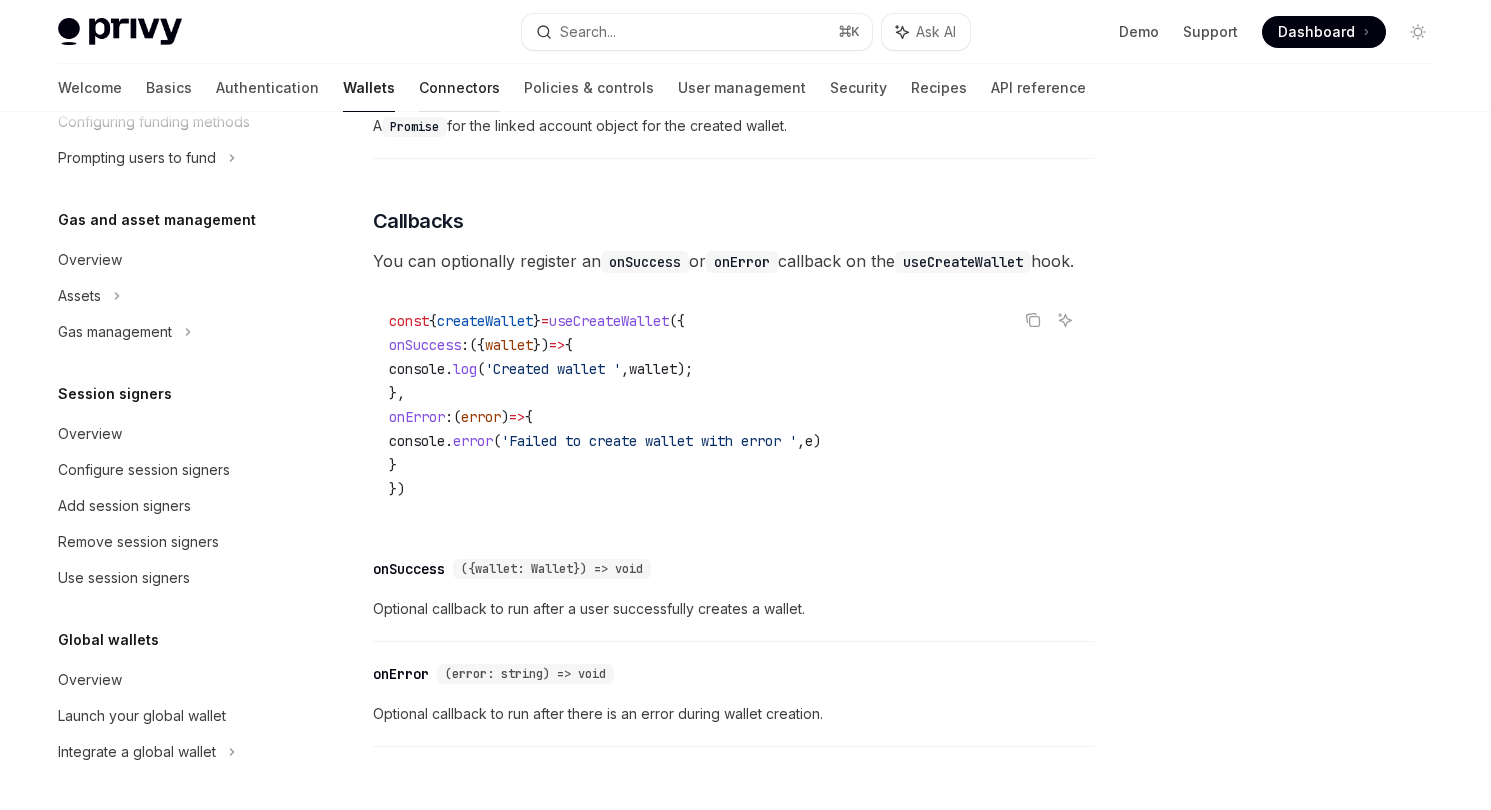 click on "Connectors" at bounding box center [459, 88] 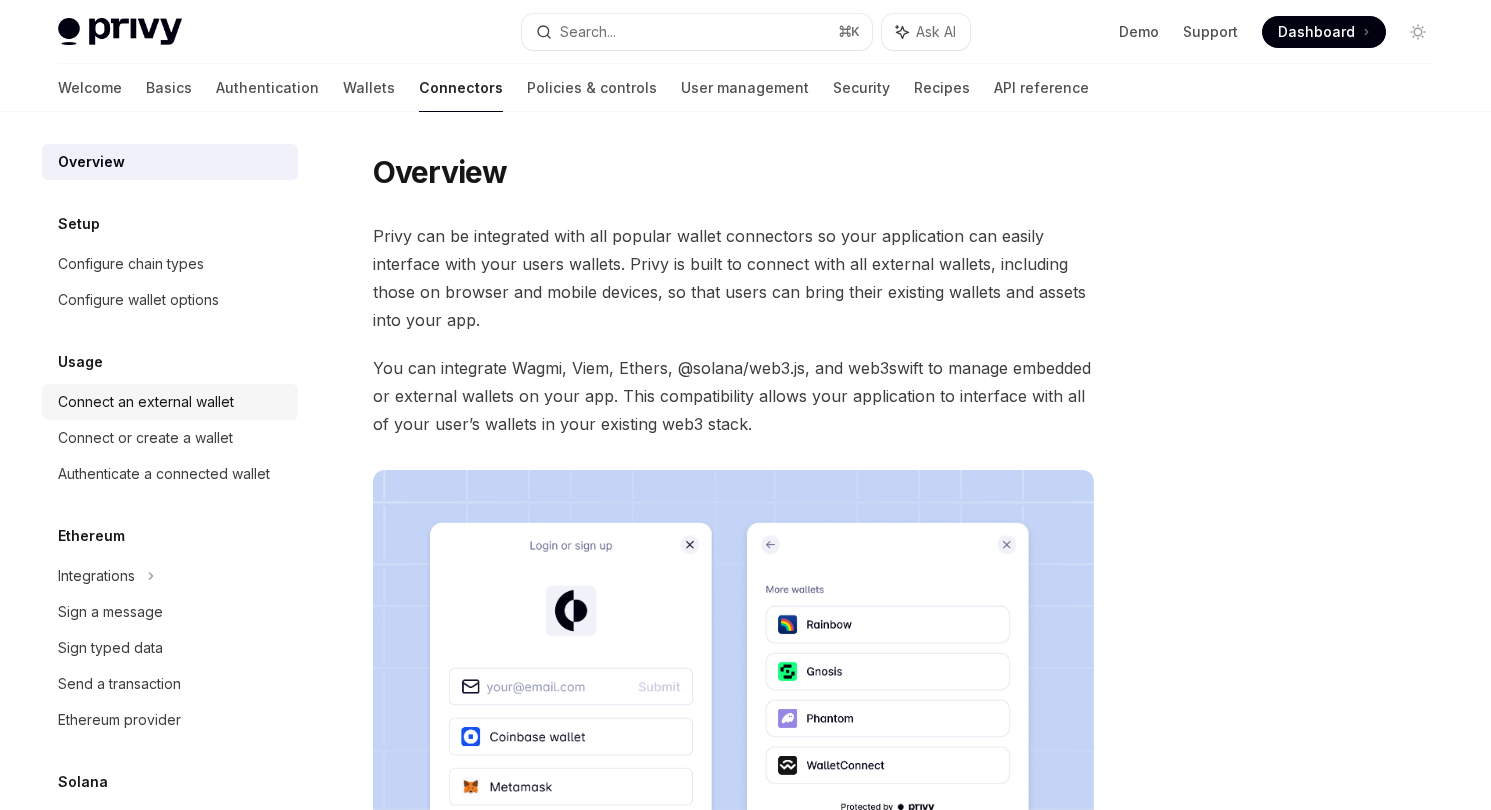 scroll, scrollTop: 178, scrollLeft: 0, axis: vertical 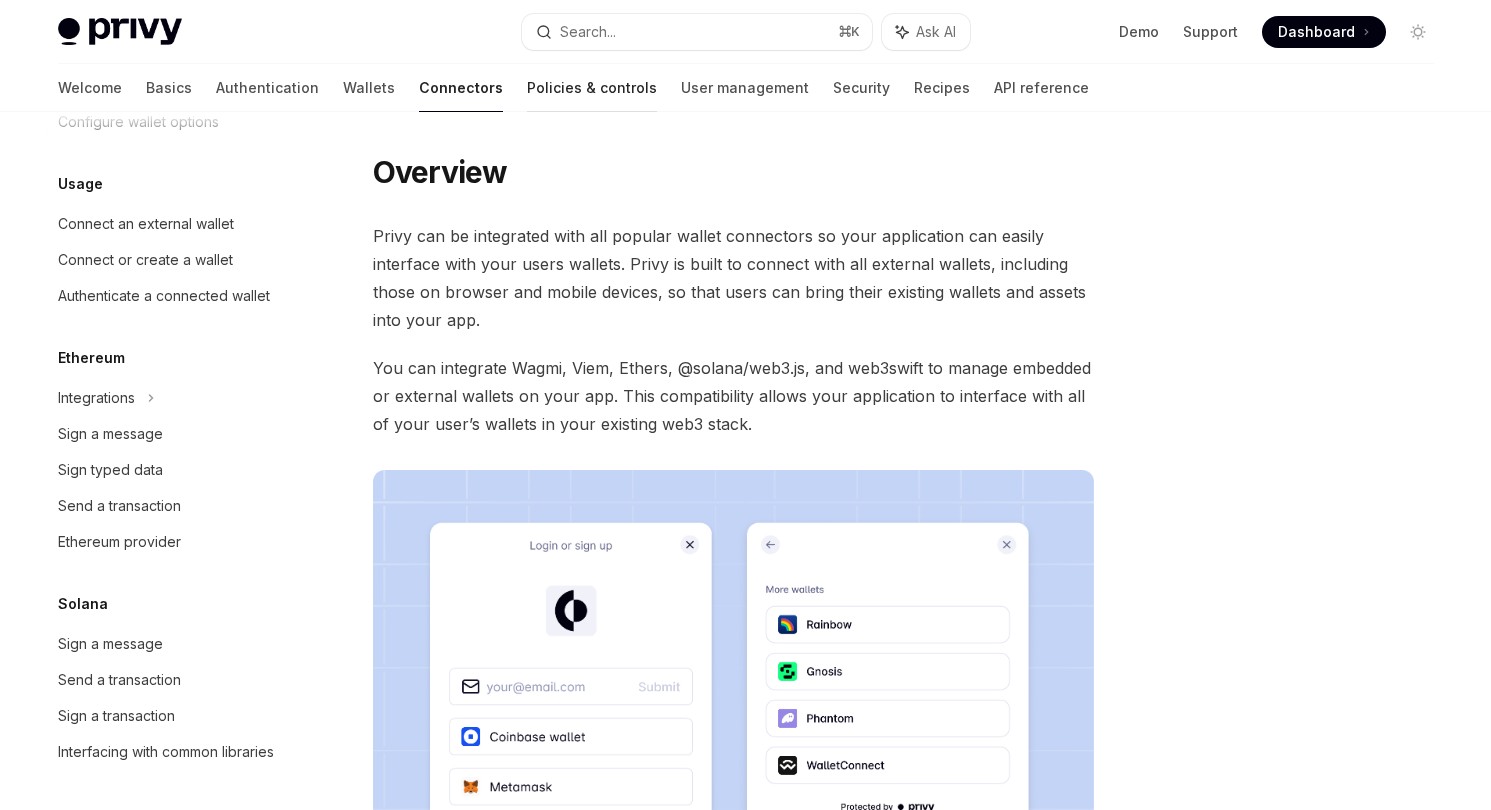 click on "Policies & controls" at bounding box center [592, 88] 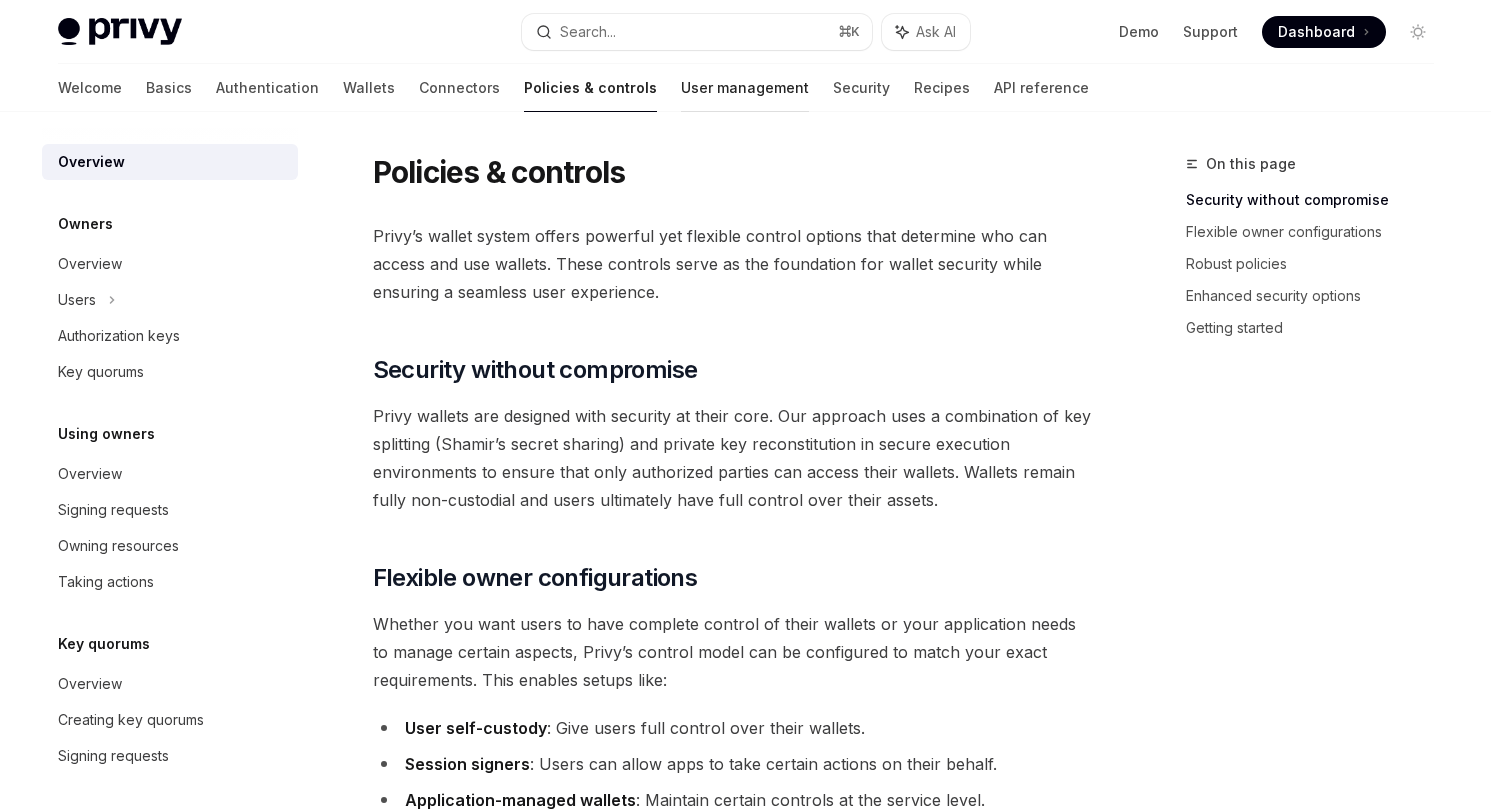 click on "User management" at bounding box center [745, 88] 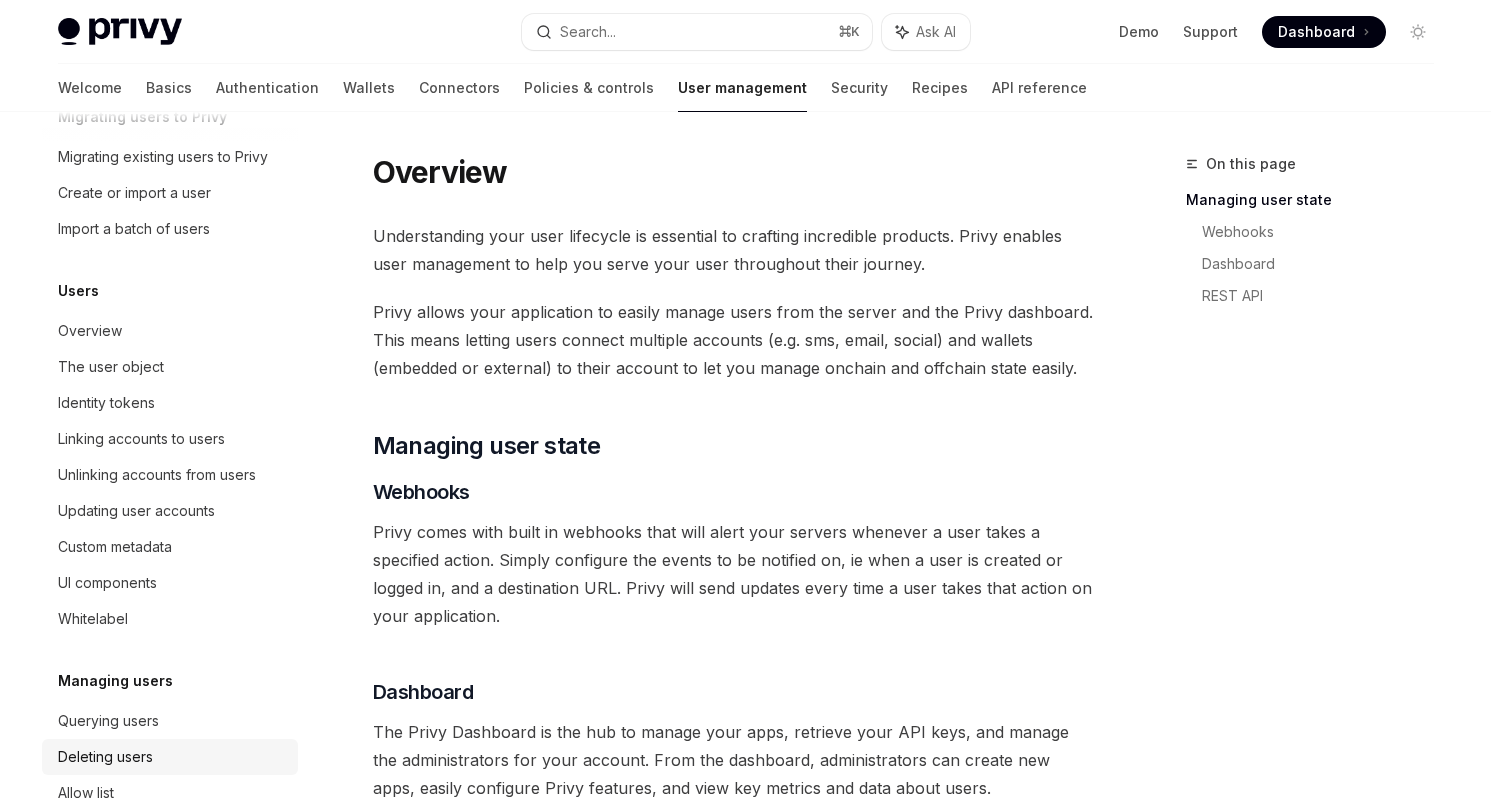 scroll, scrollTop: 0, scrollLeft: 0, axis: both 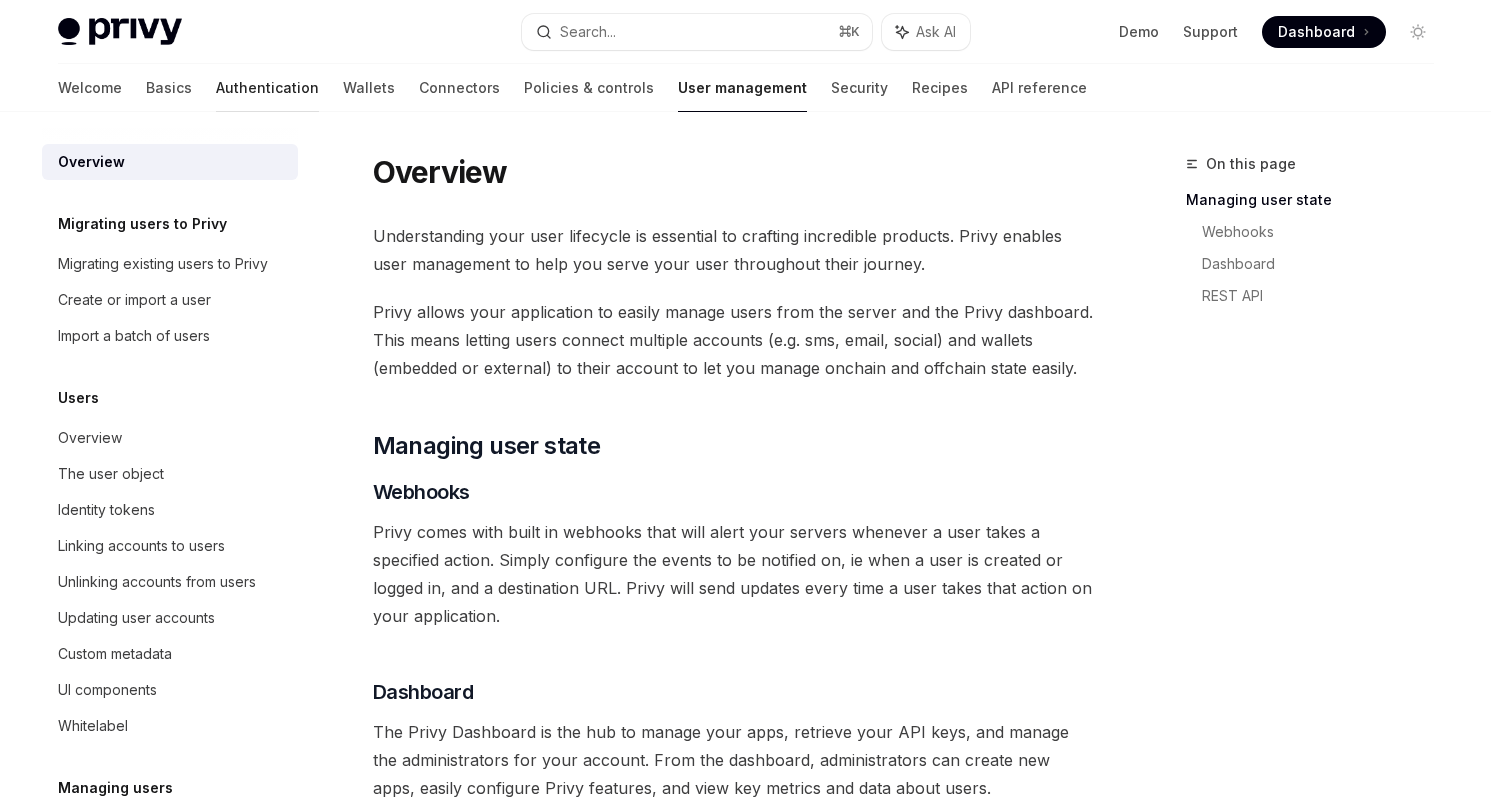click on "Authentication" at bounding box center (267, 88) 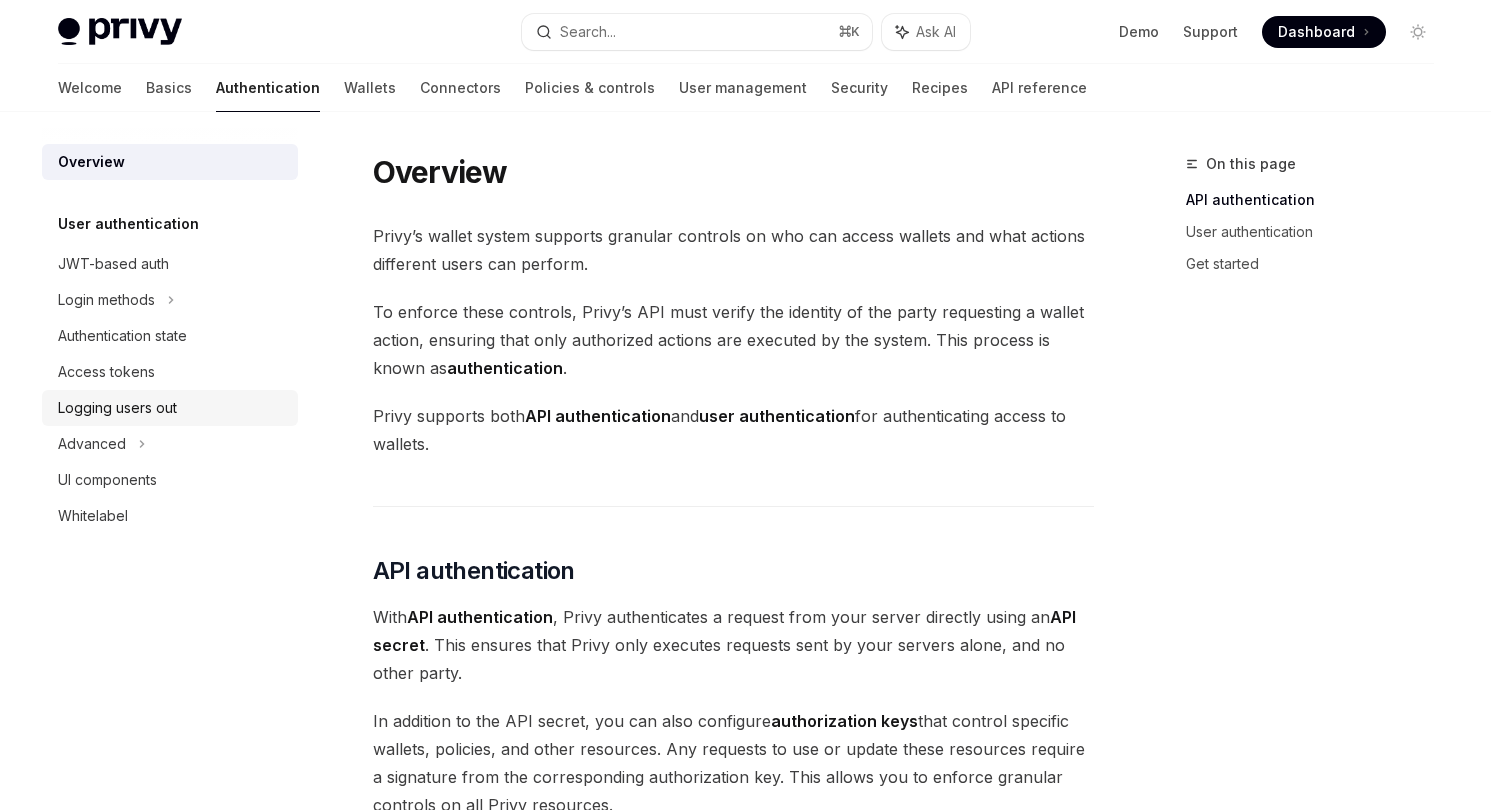 click on "Logging users out" at bounding box center (117, 408) 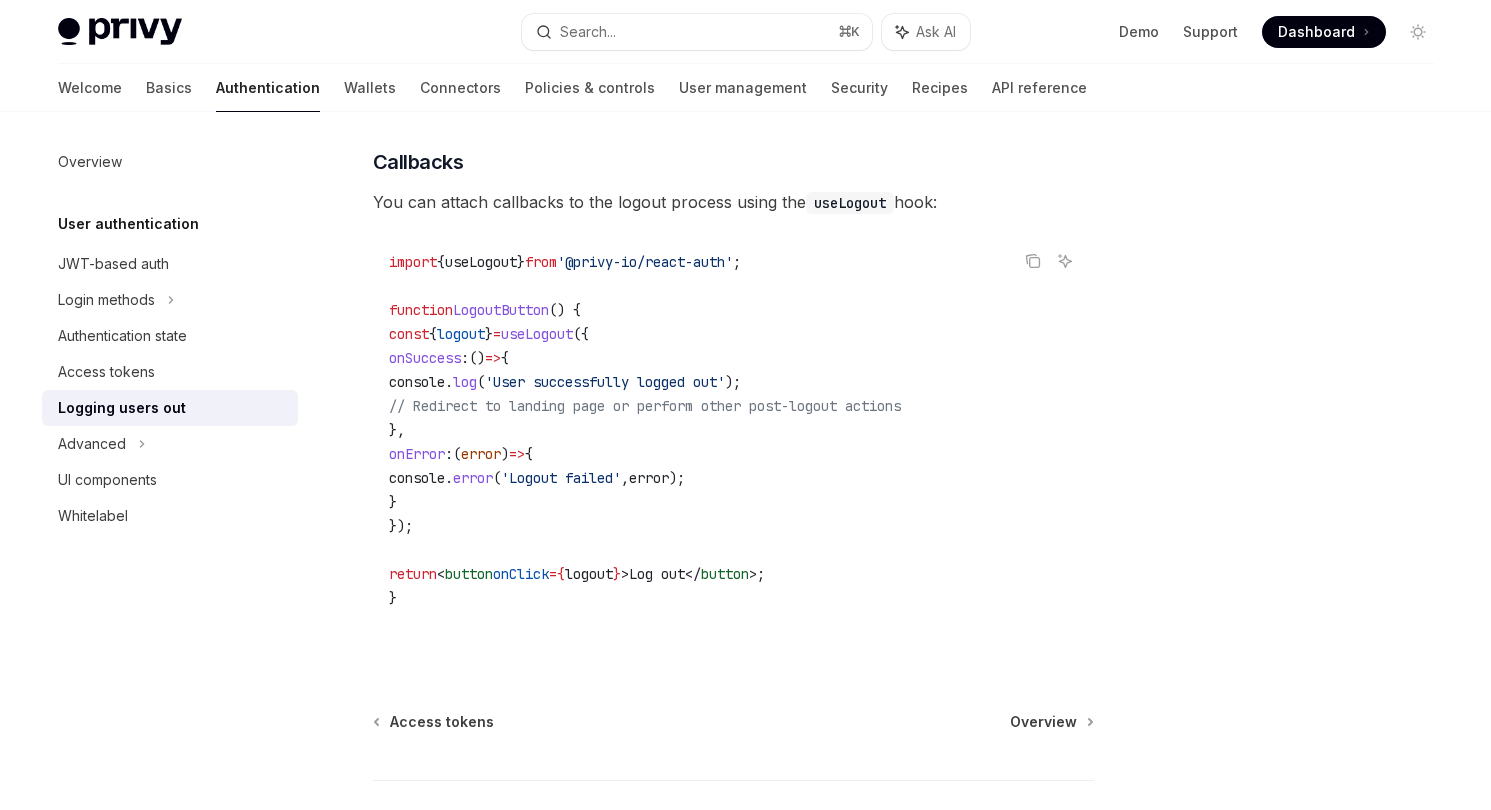 scroll, scrollTop: 880, scrollLeft: 0, axis: vertical 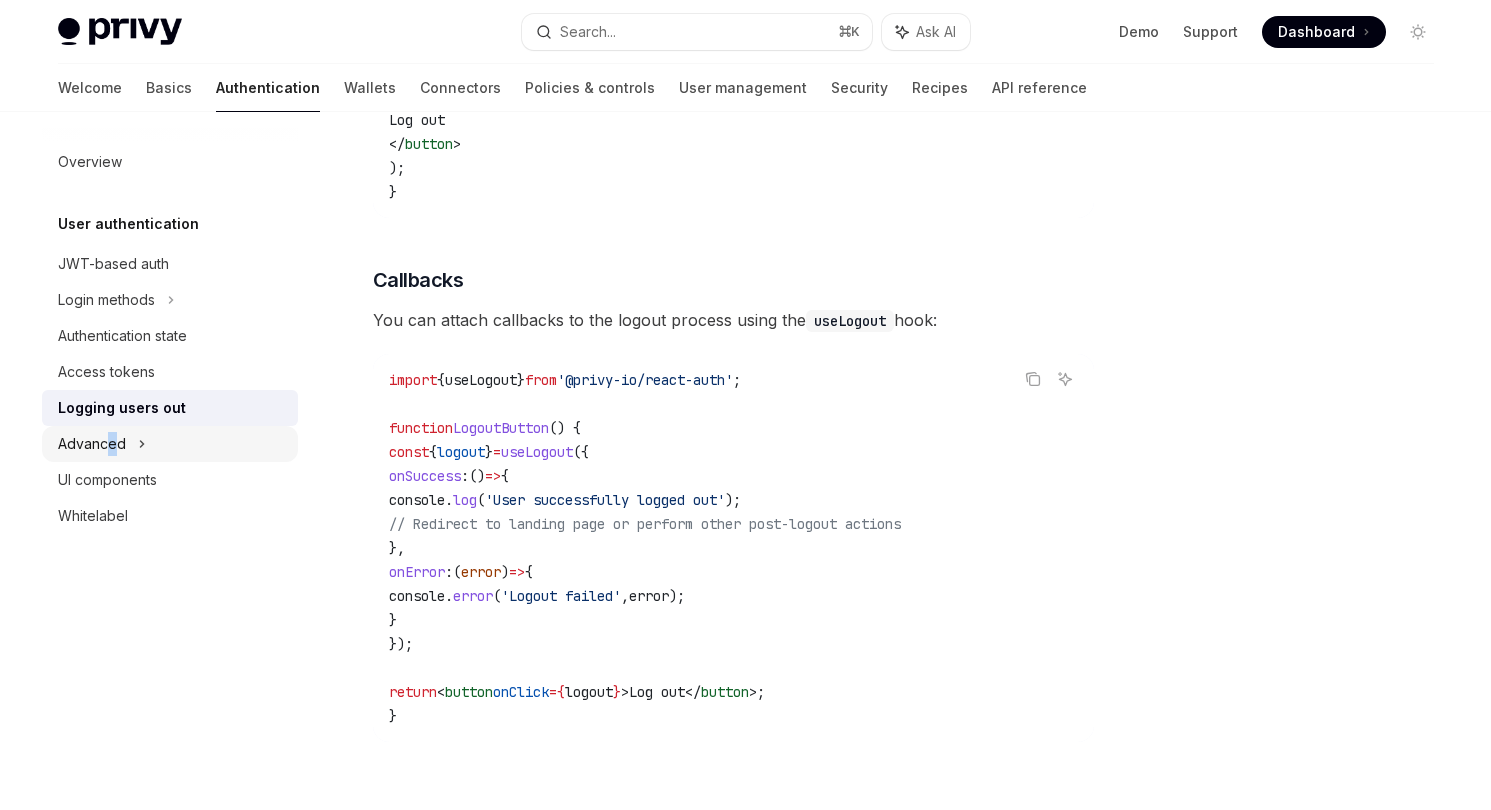 click on "Advanced" at bounding box center [92, 444] 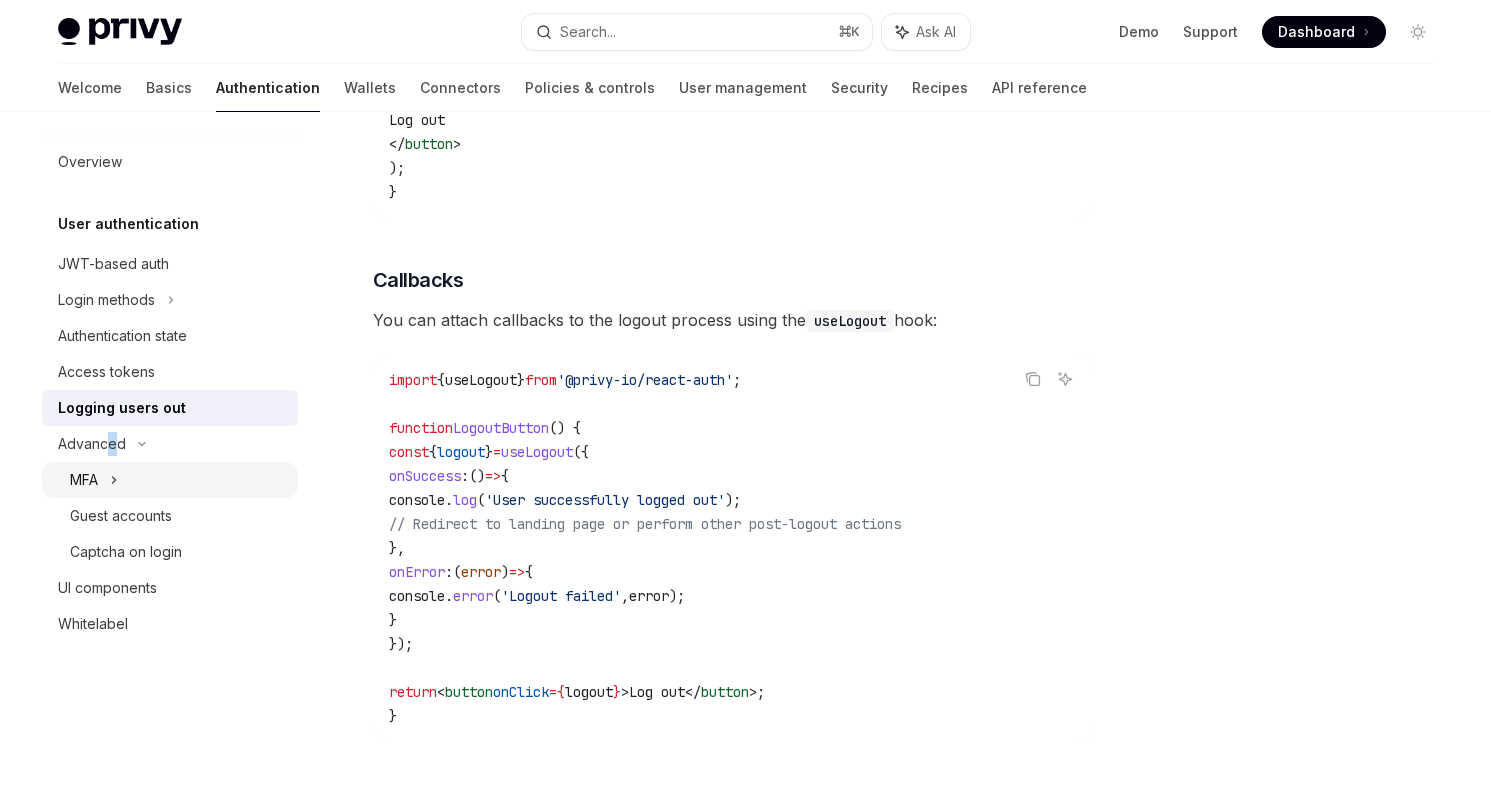 scroll, scrollTop: 717, scrollLeft: 0, axis: vertical 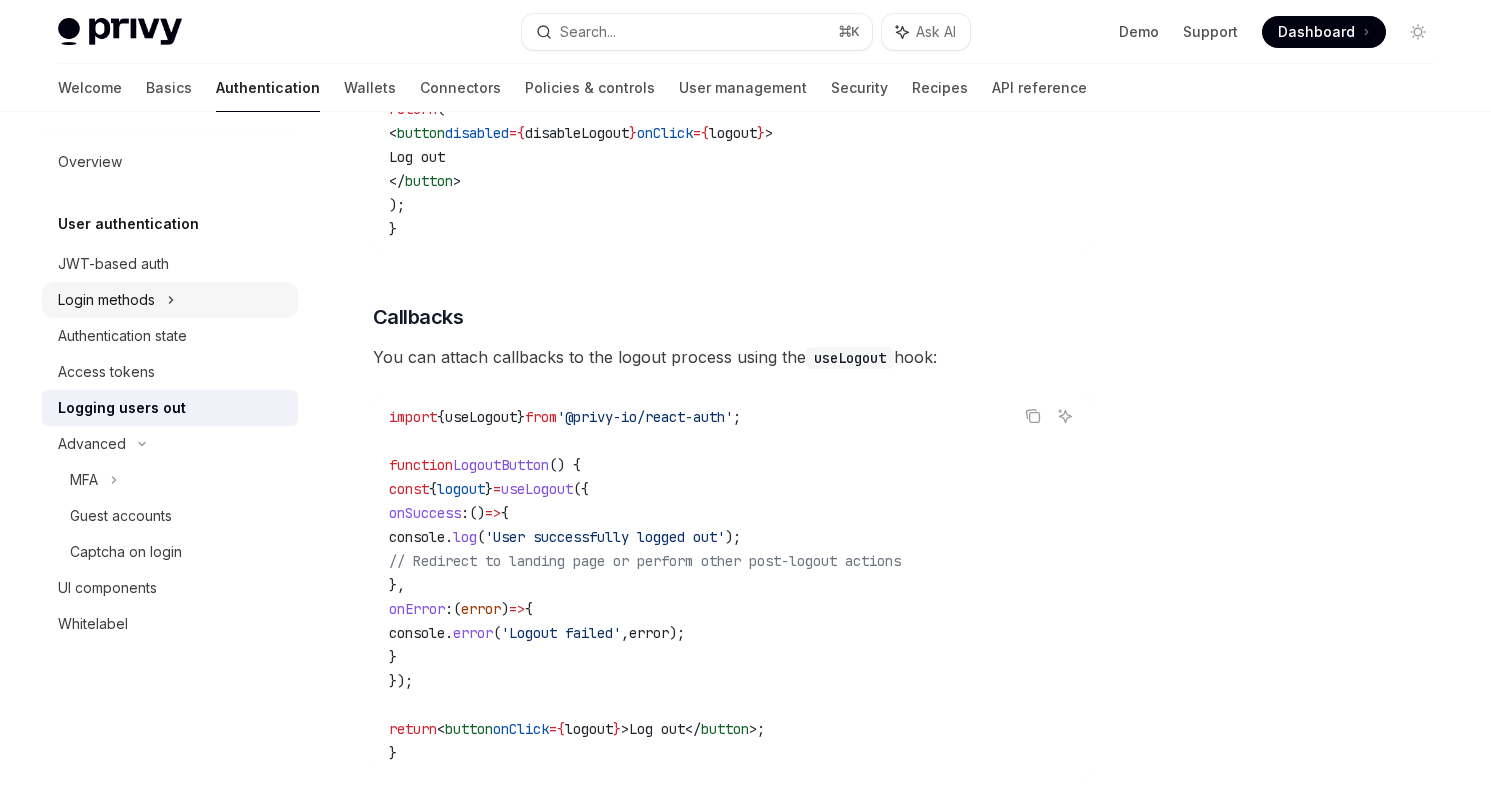 click 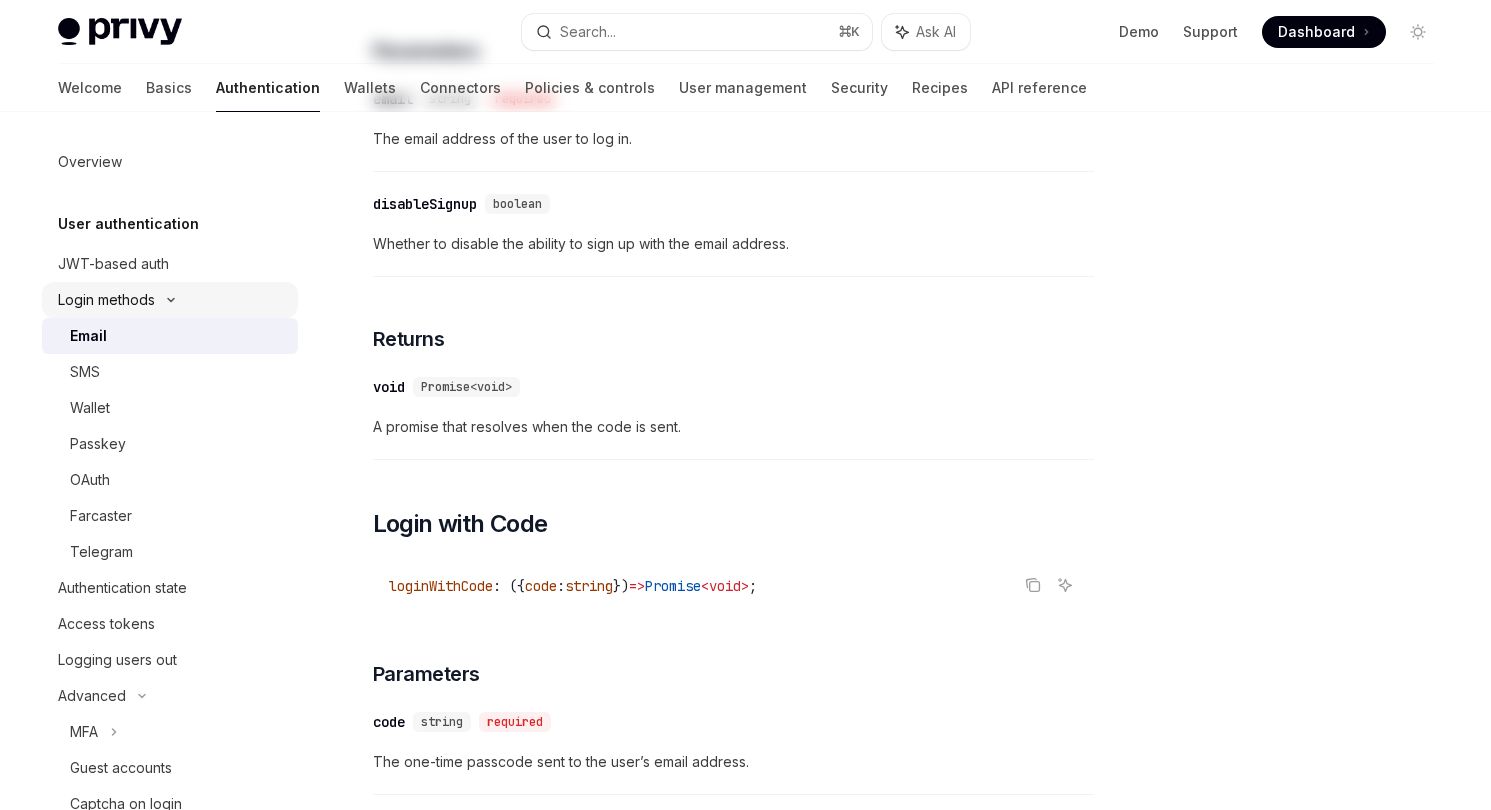 scroll, scrollTop: 0, scrollLeft: 0, axis: both 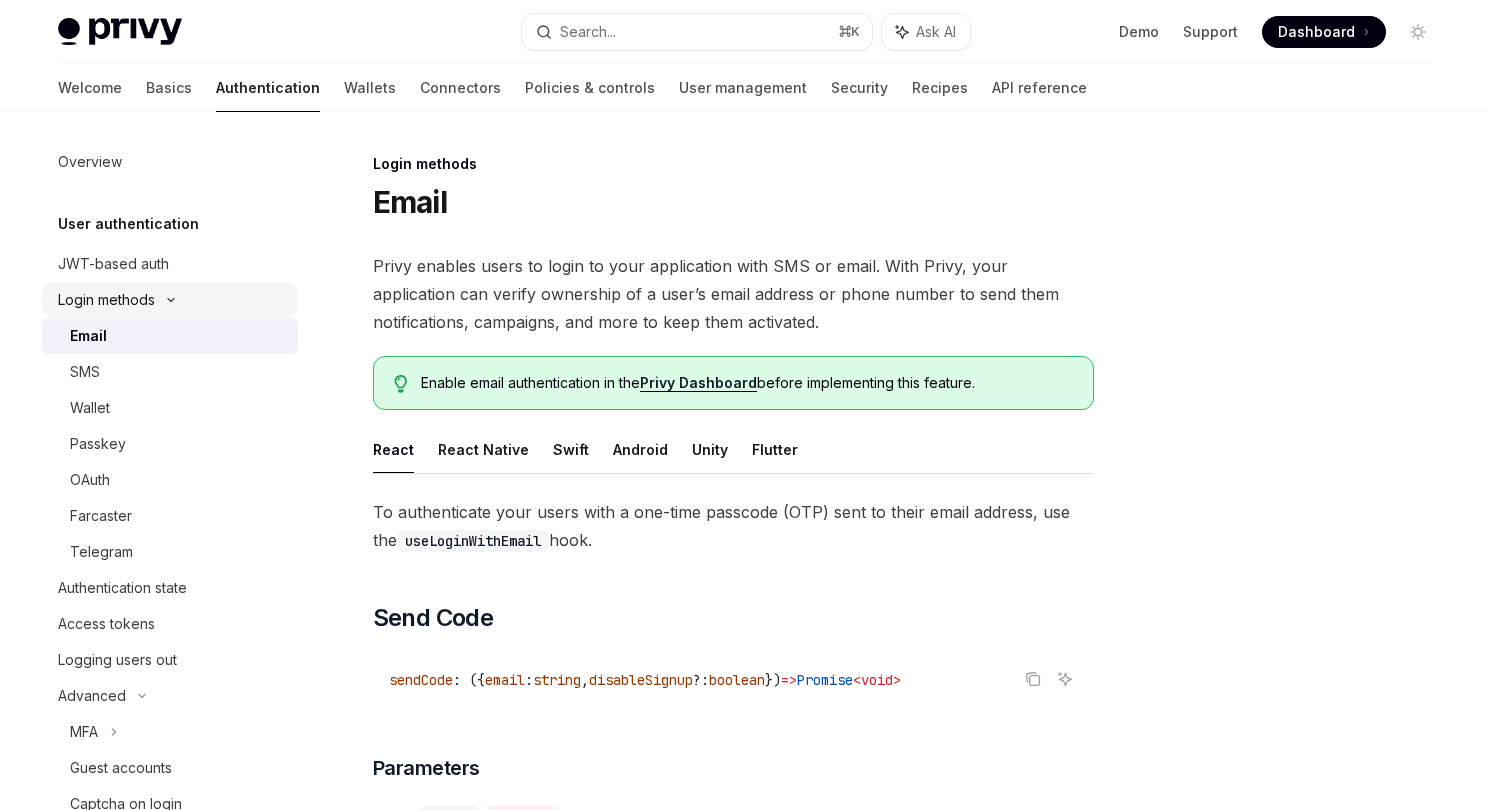 click on "Login methods" at bounding box center [170, 300] 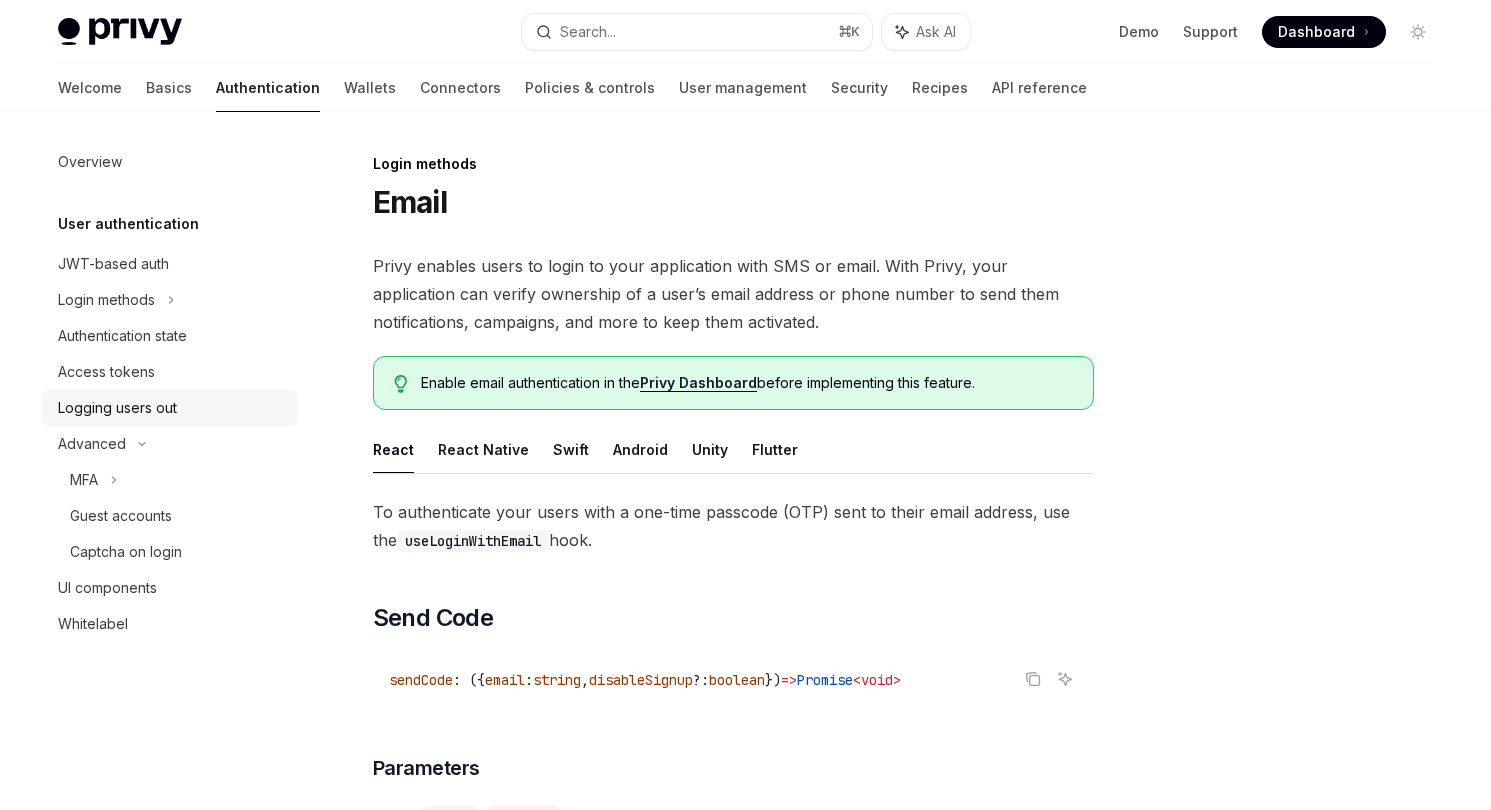 click on "Logging users out" at bounding box center [117, 408] 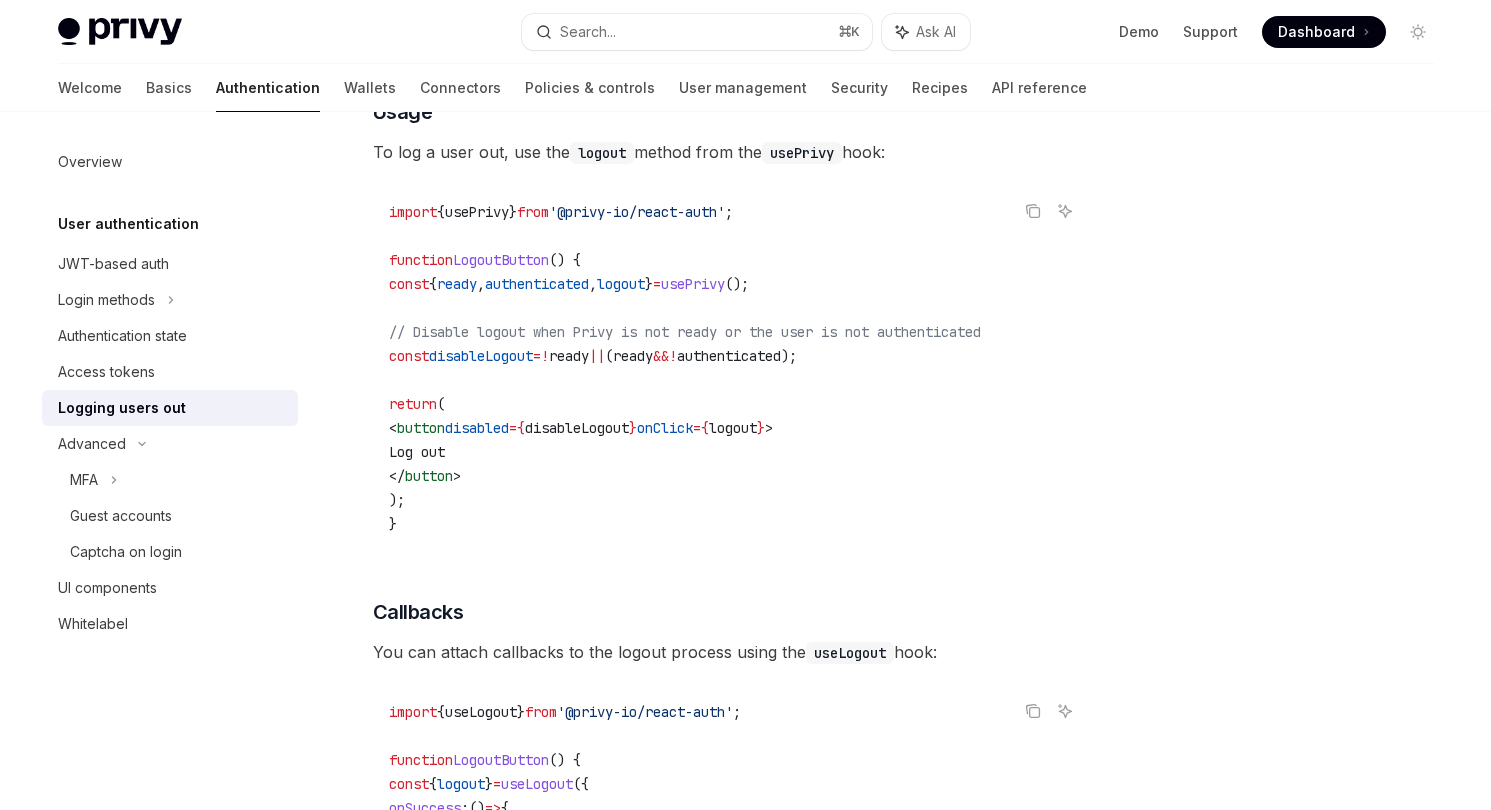 scroll, scrollTop: 420, scrollLeft: 0, axis: vertical 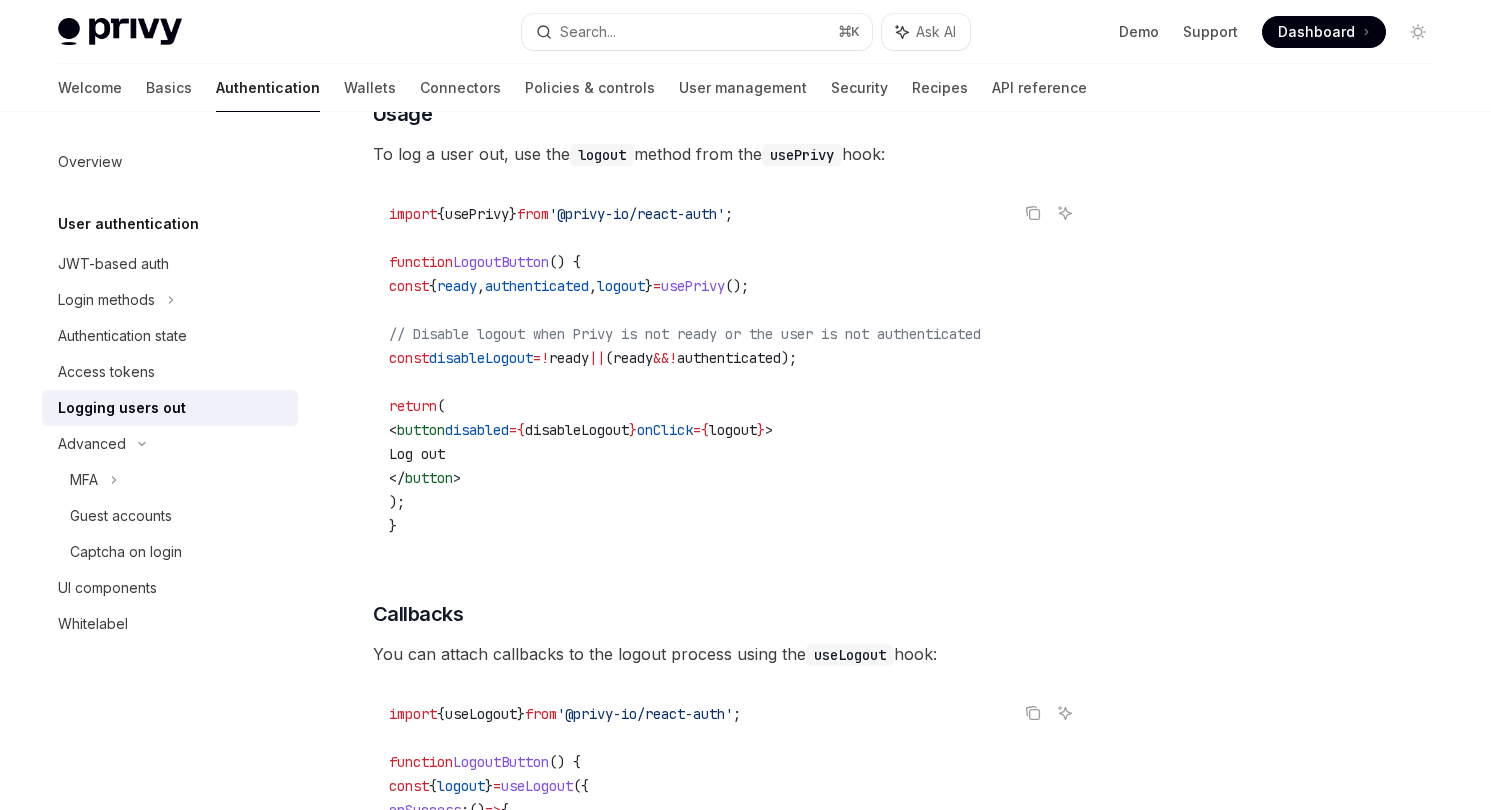 click on "logout" at bounding box center (621, 286) 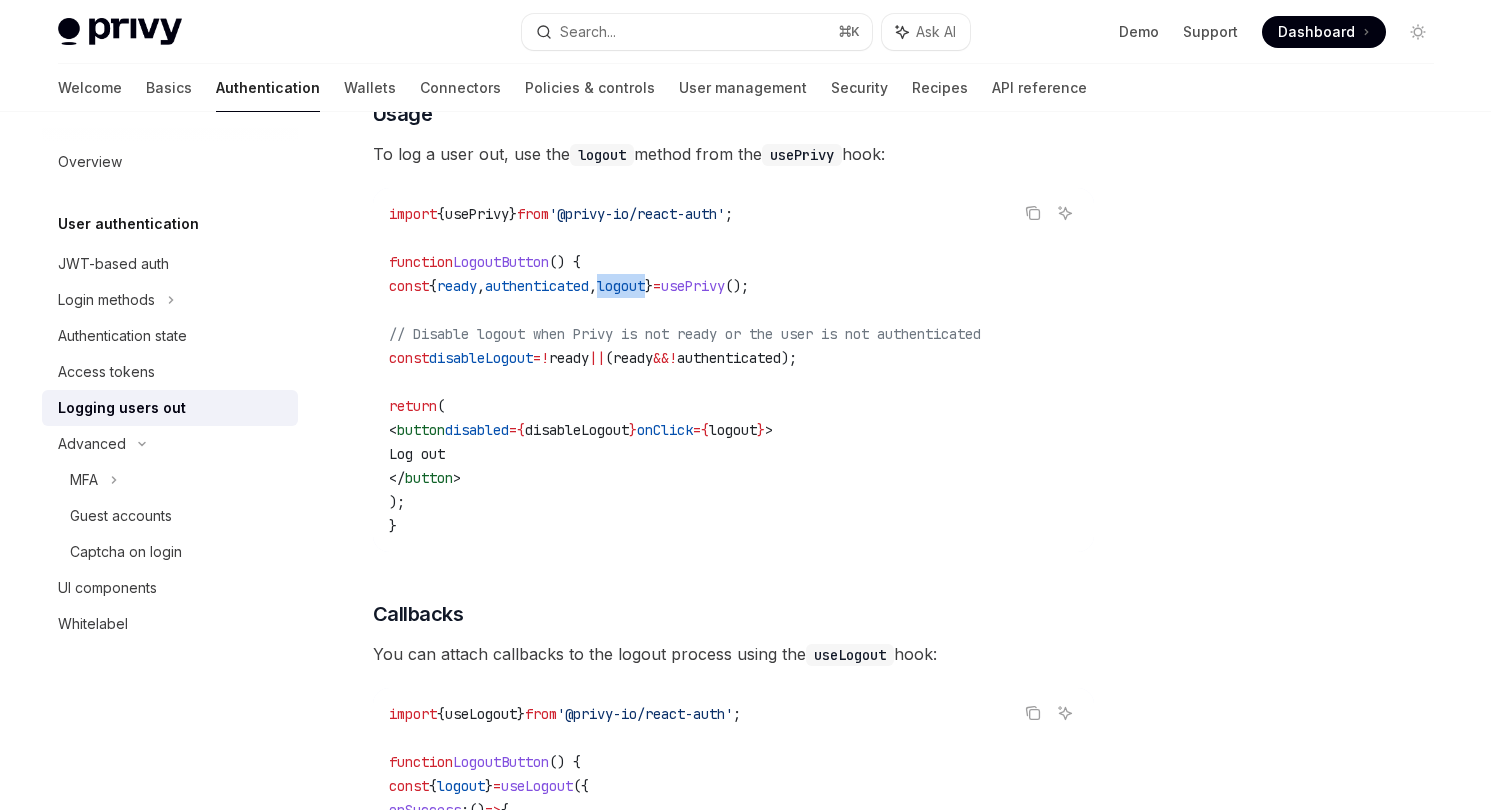 click on "logout" at bounding box center [621, 286] 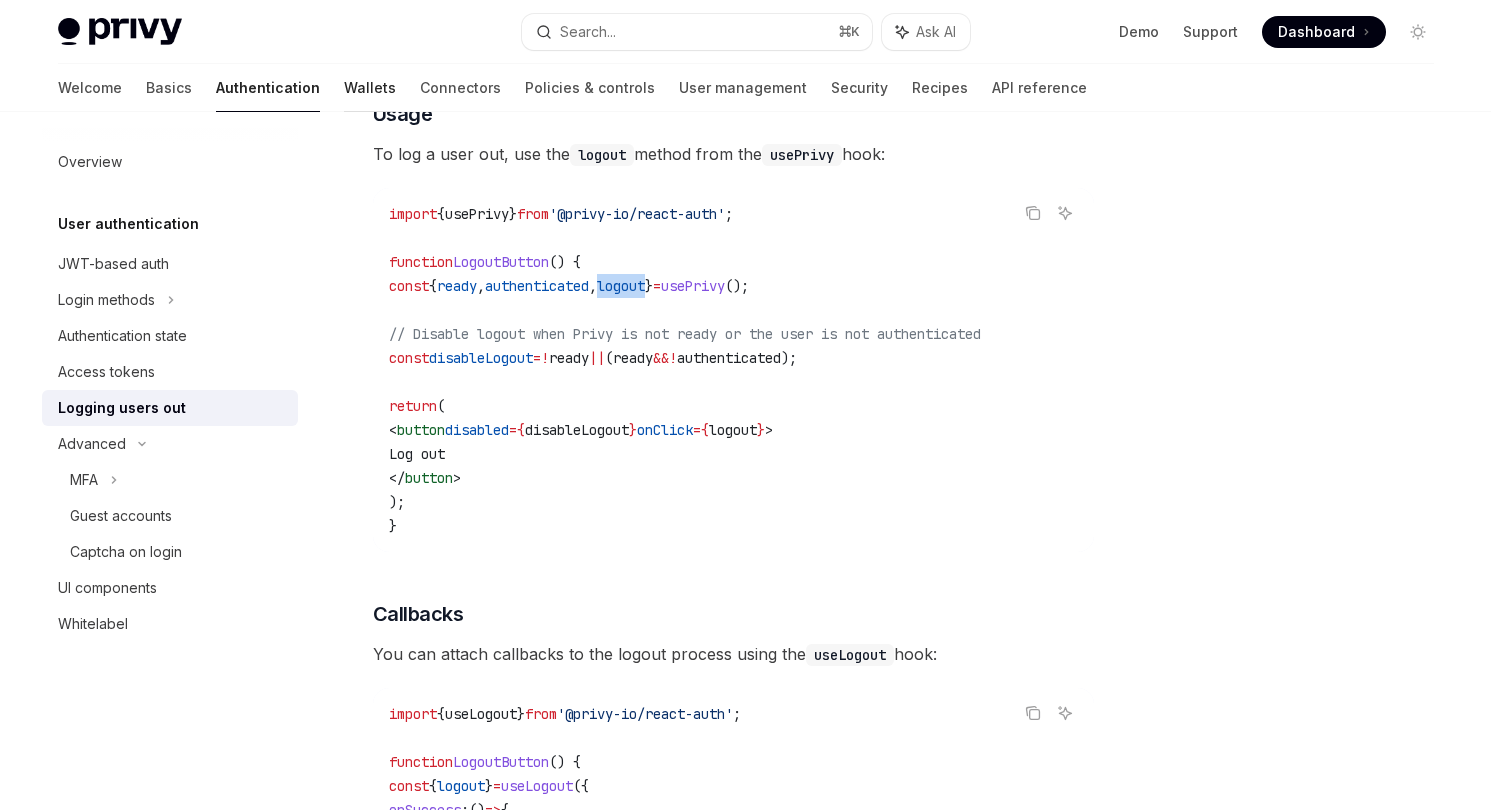 click on "Wallets" at bounding box center [370, 88] 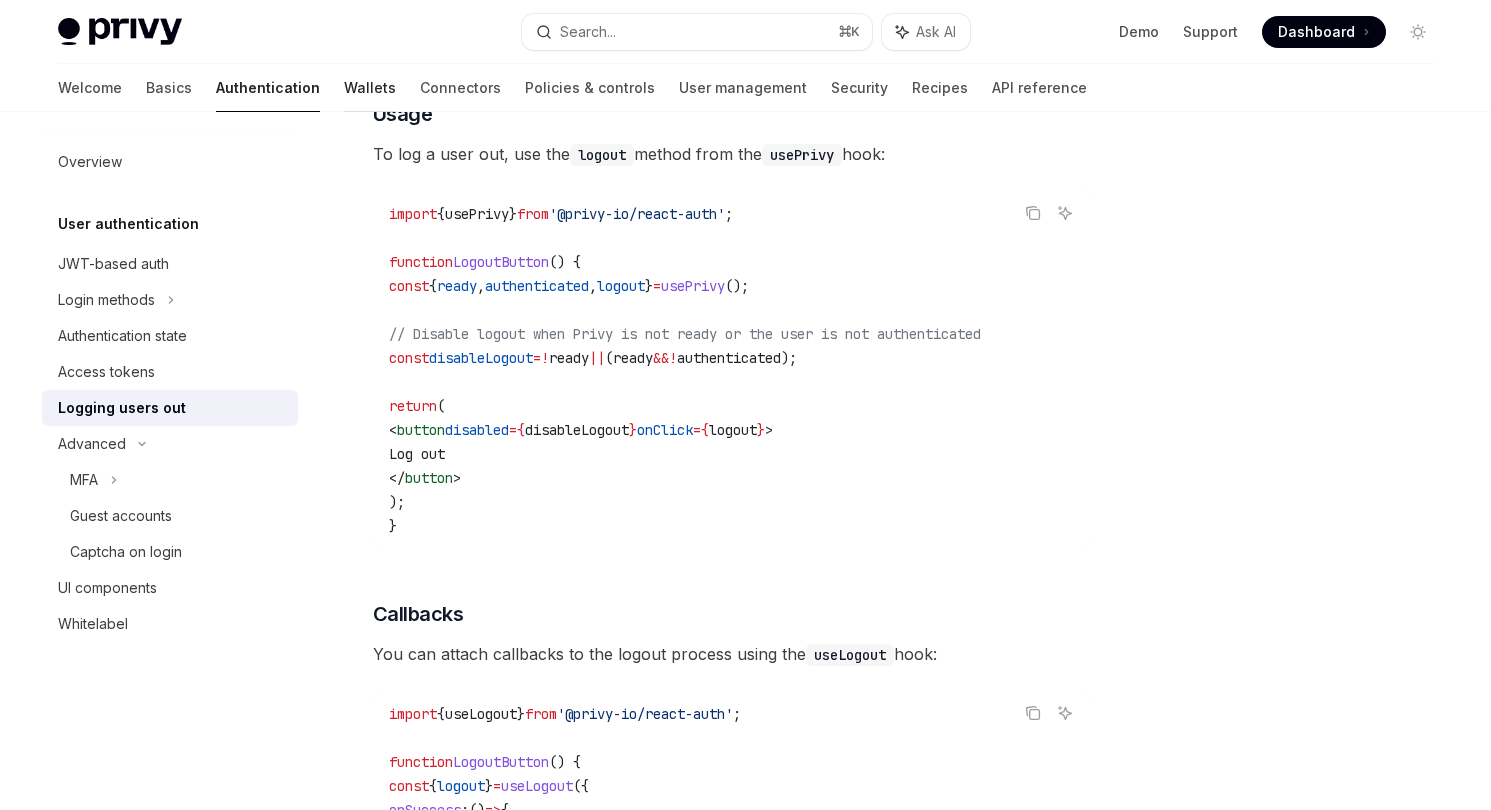 scroll, scrollTop: 0, scrollLeft: 0, axis: both 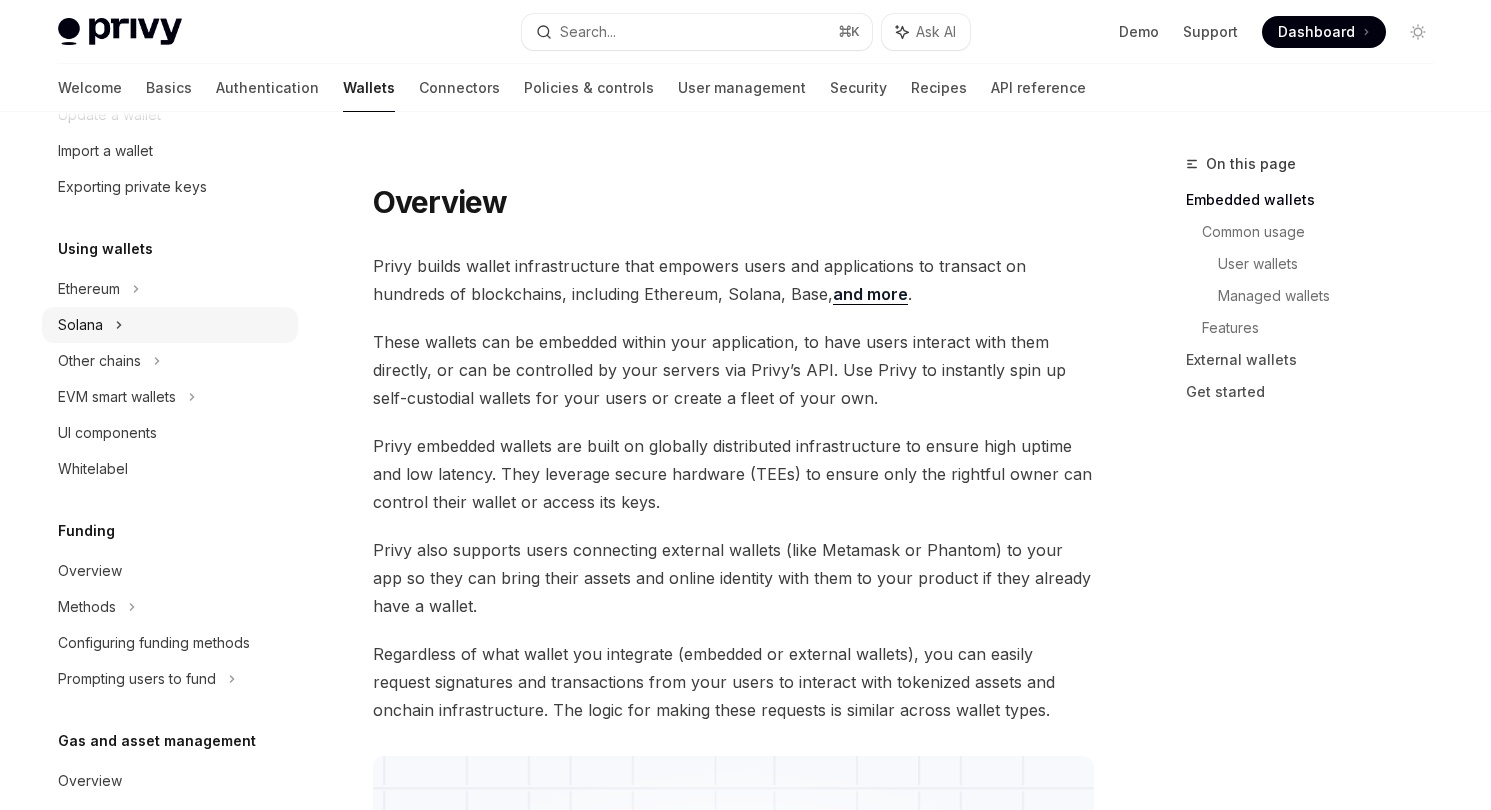 click on "Solana" at bounding box center (170, 79) 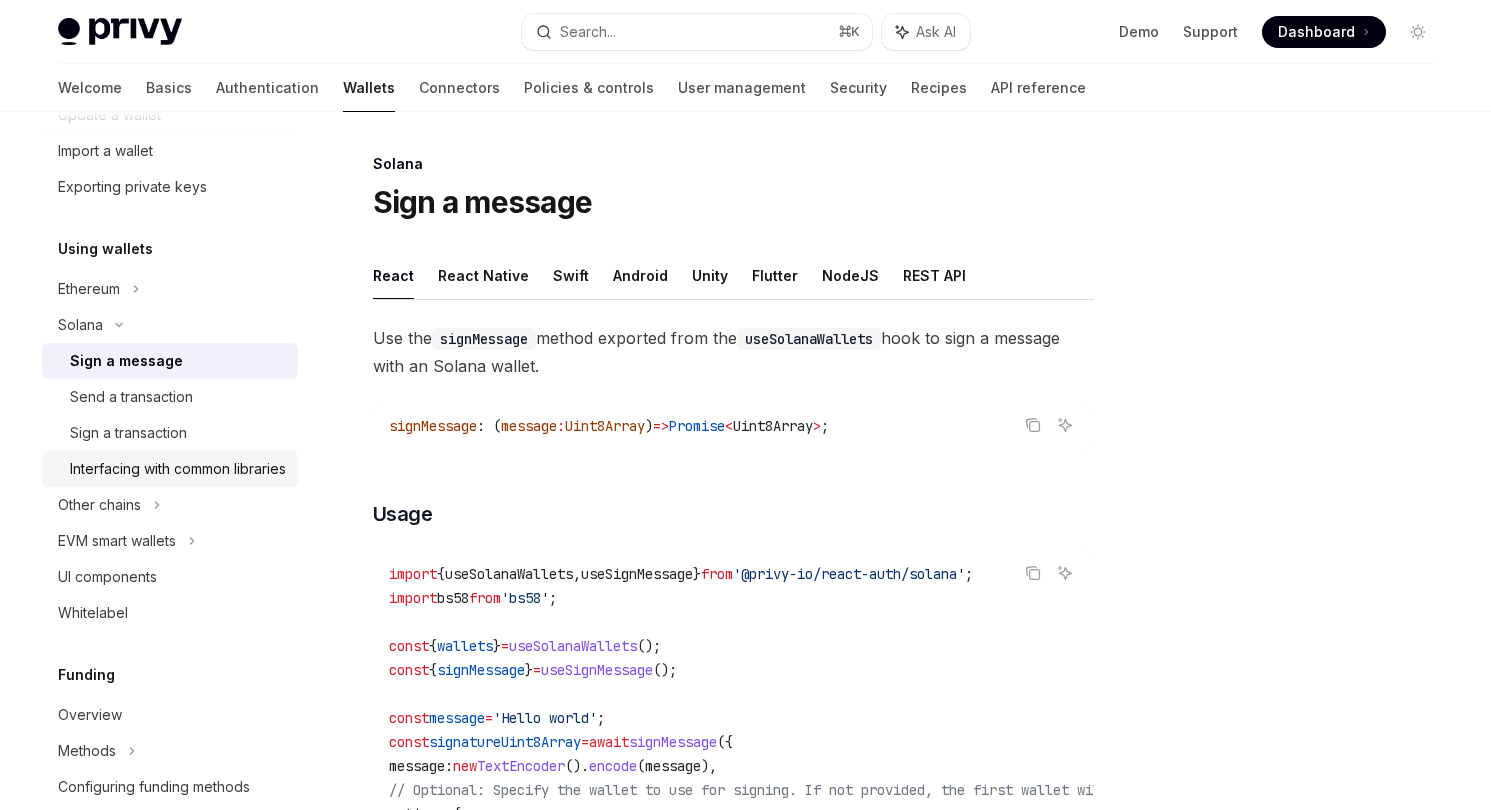 click on "Interfacing with common libraries" at bounding box center (178, 469) 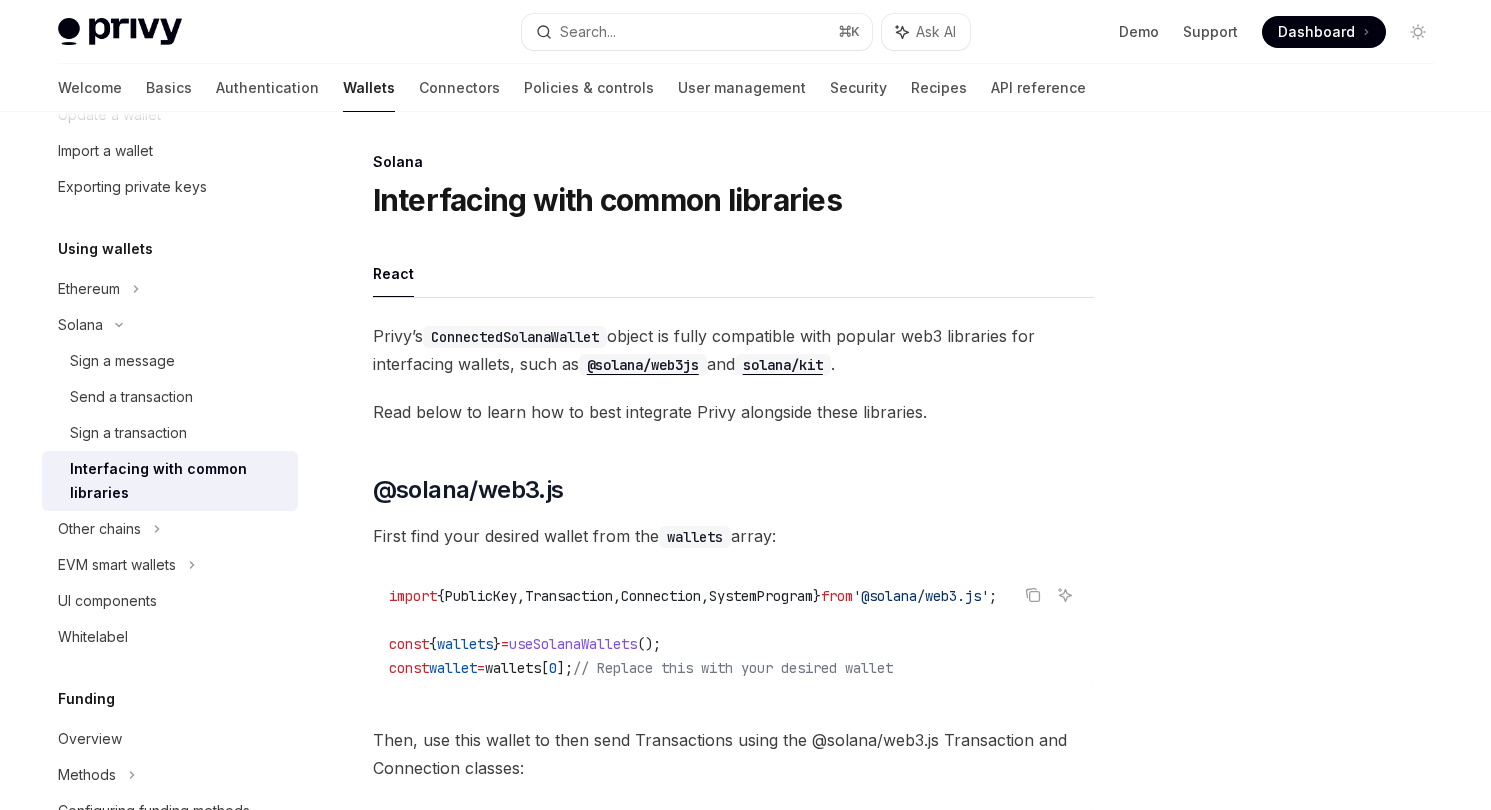 scroll, scrollTop: 0, scrollLeft: 0, axis: both 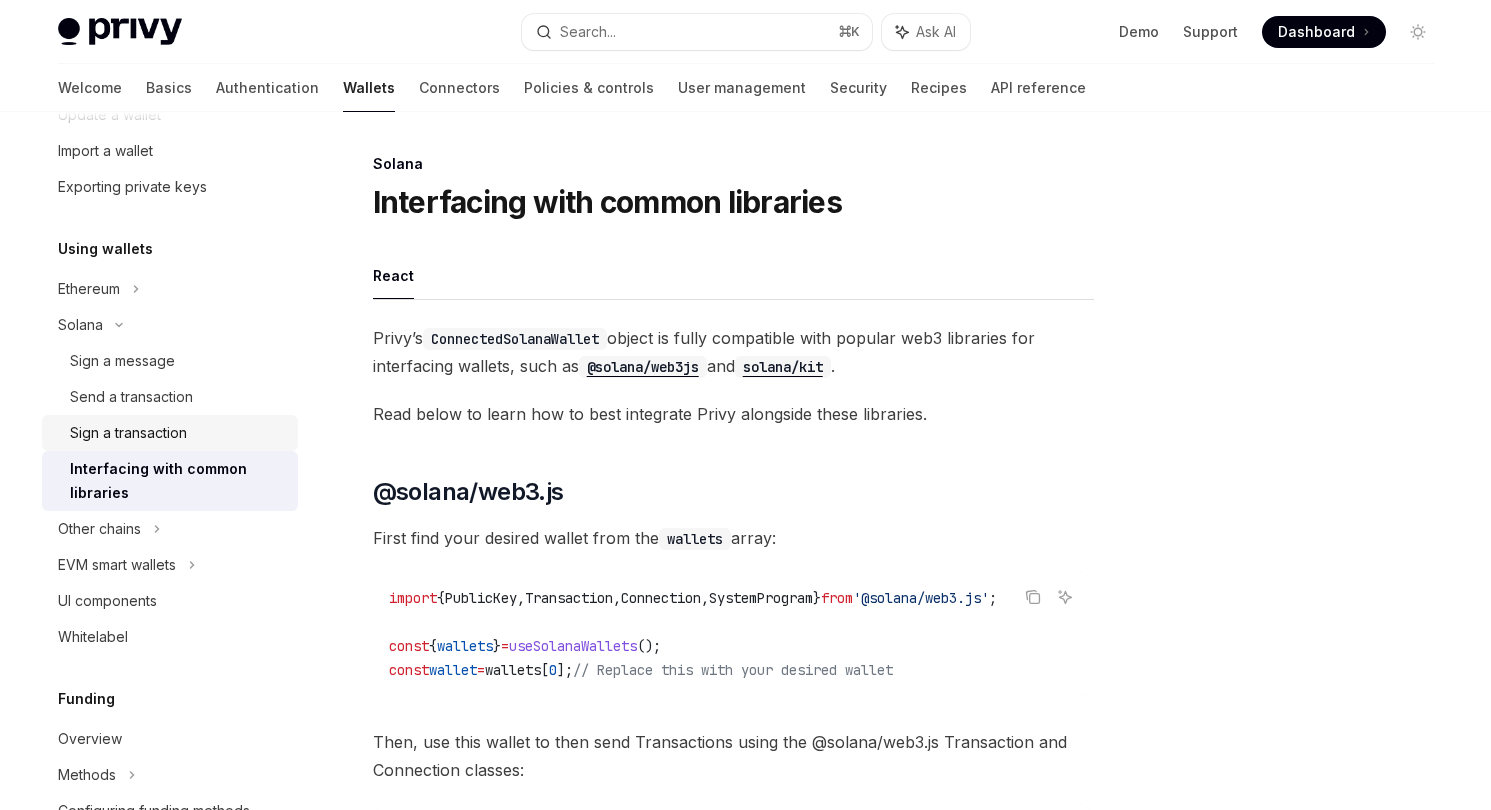 click on "Sign a transaction" at bounding box center [128, 433] 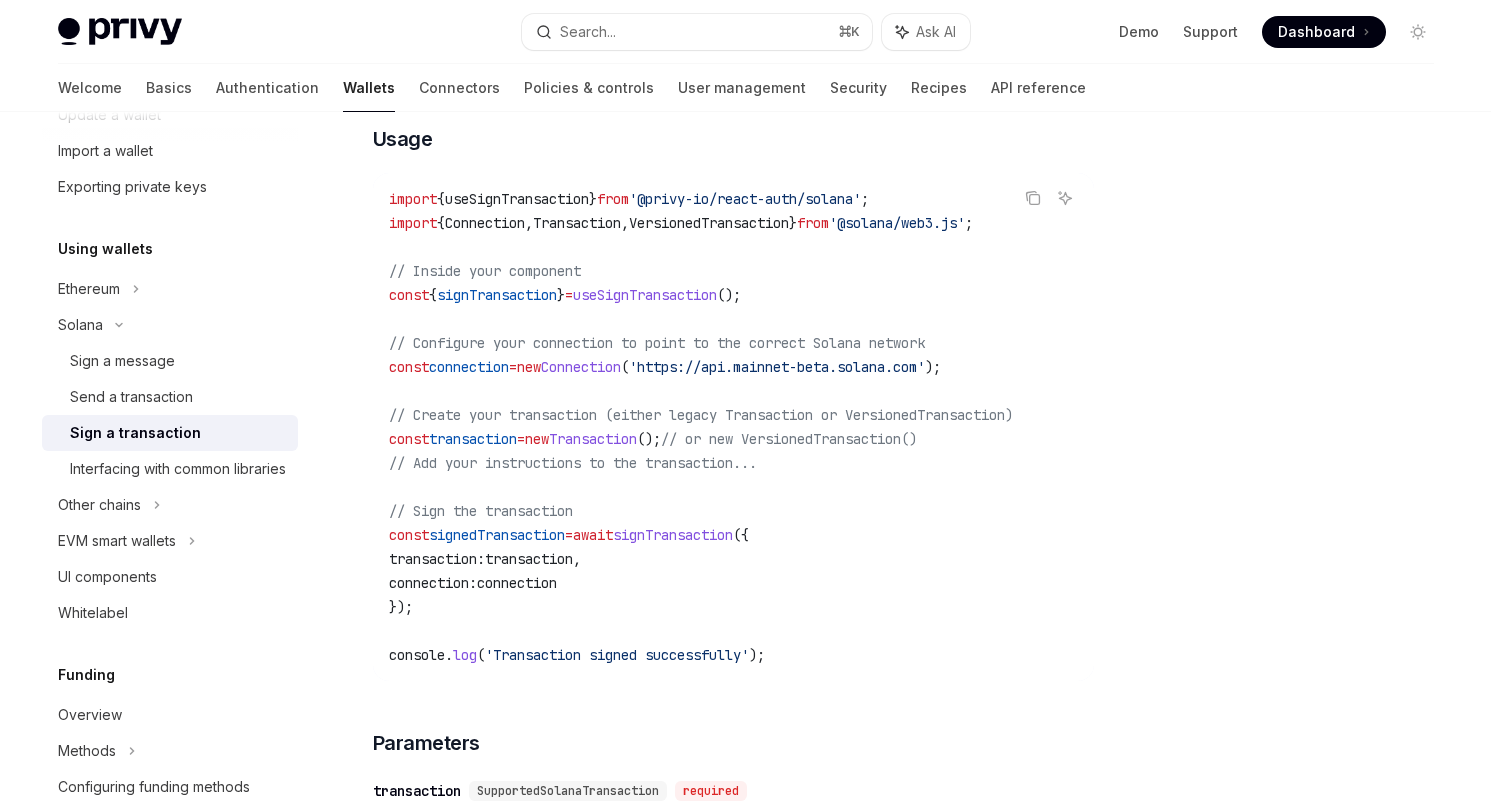 scroll, scrollTop: 615, scrollLeft: 0, axis: vertical 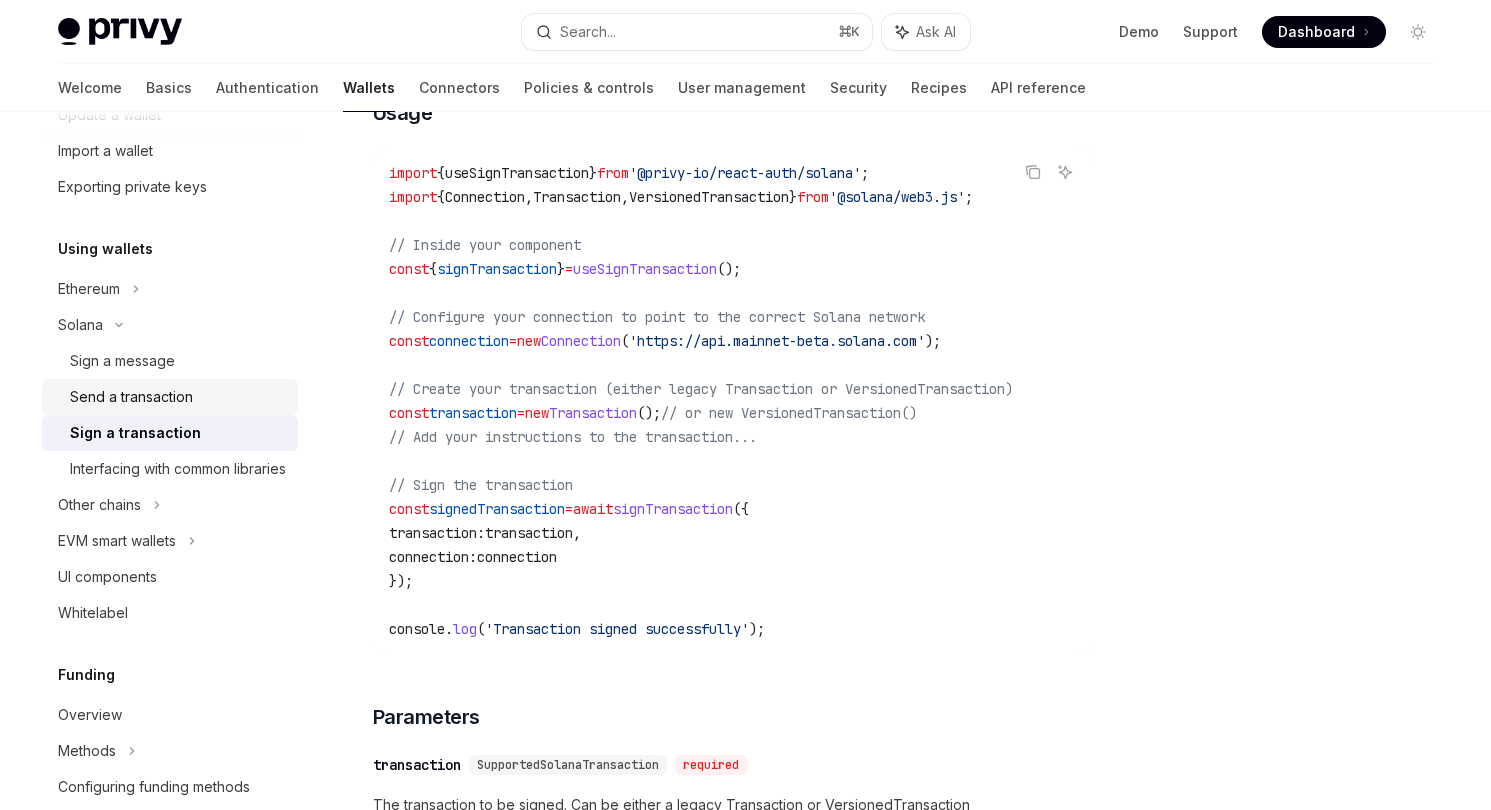 click on "Send a transaction" at bounding box center [131, 397] 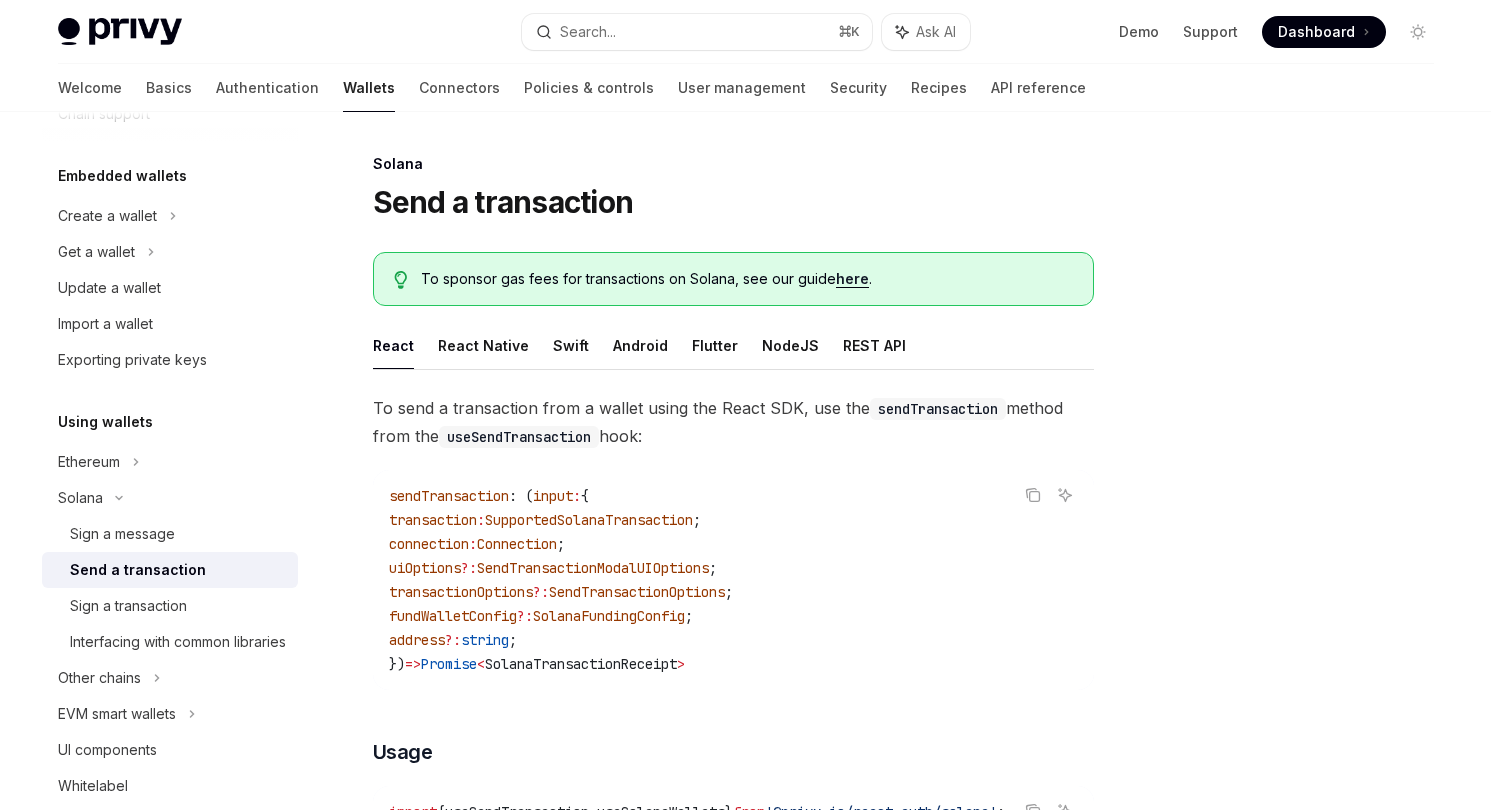 scroll, scrollTop: 0, scrollLeft: 0, axis: both 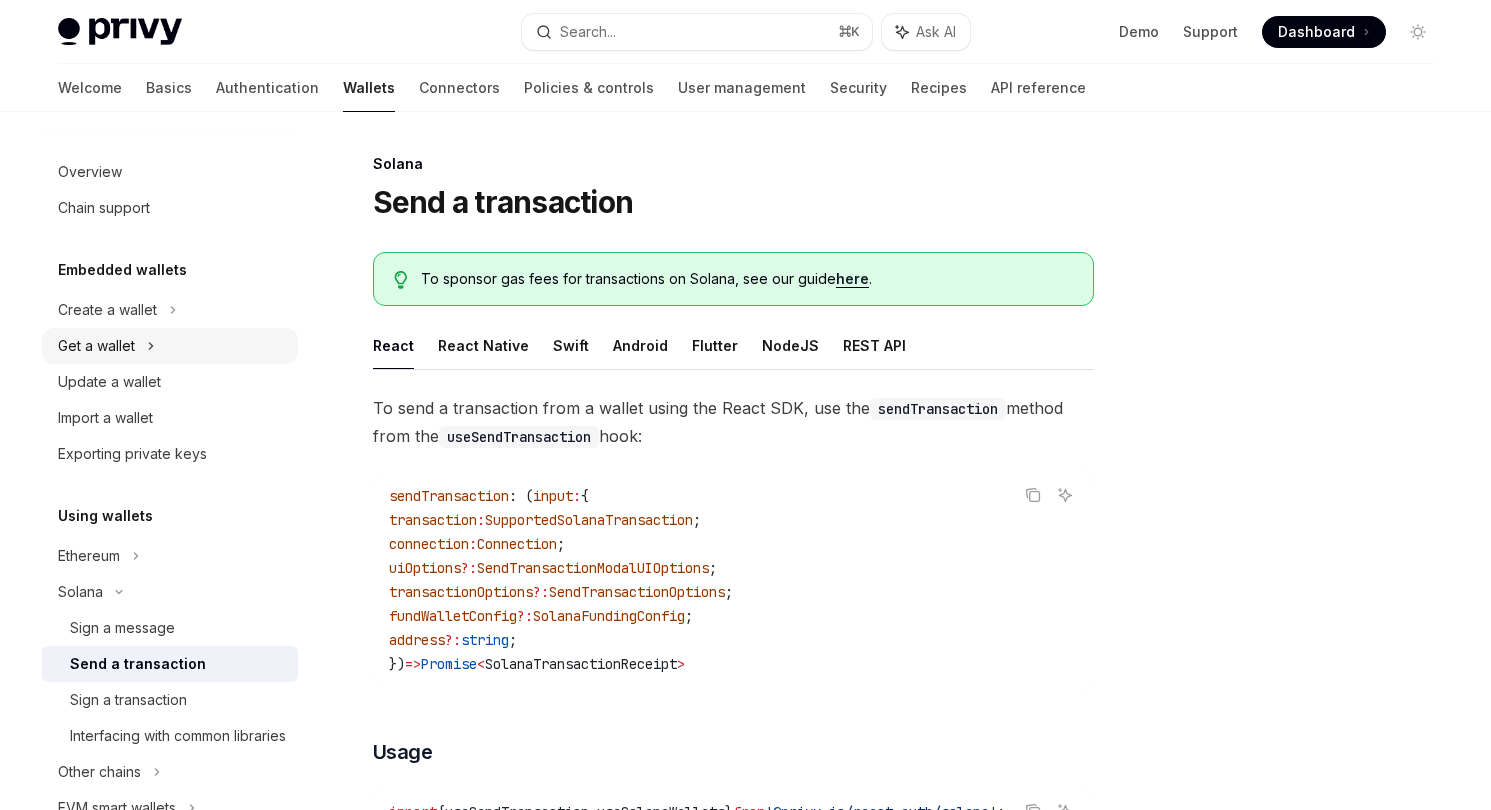 click on "Get a wallet" at bounding box center (170, 346) 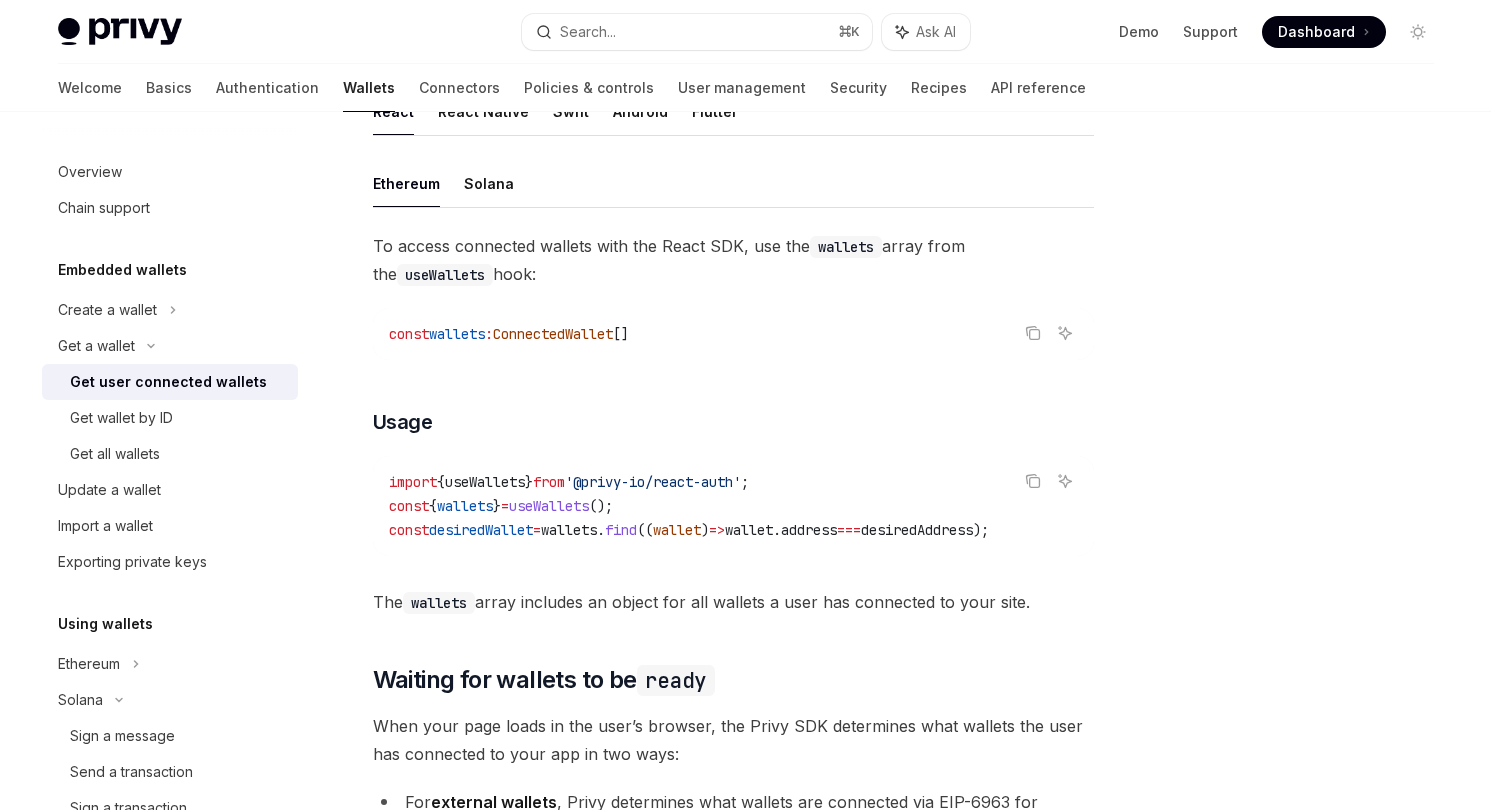 scroll, scrollTop: 628, scrollLeft: 0, axis: vertical 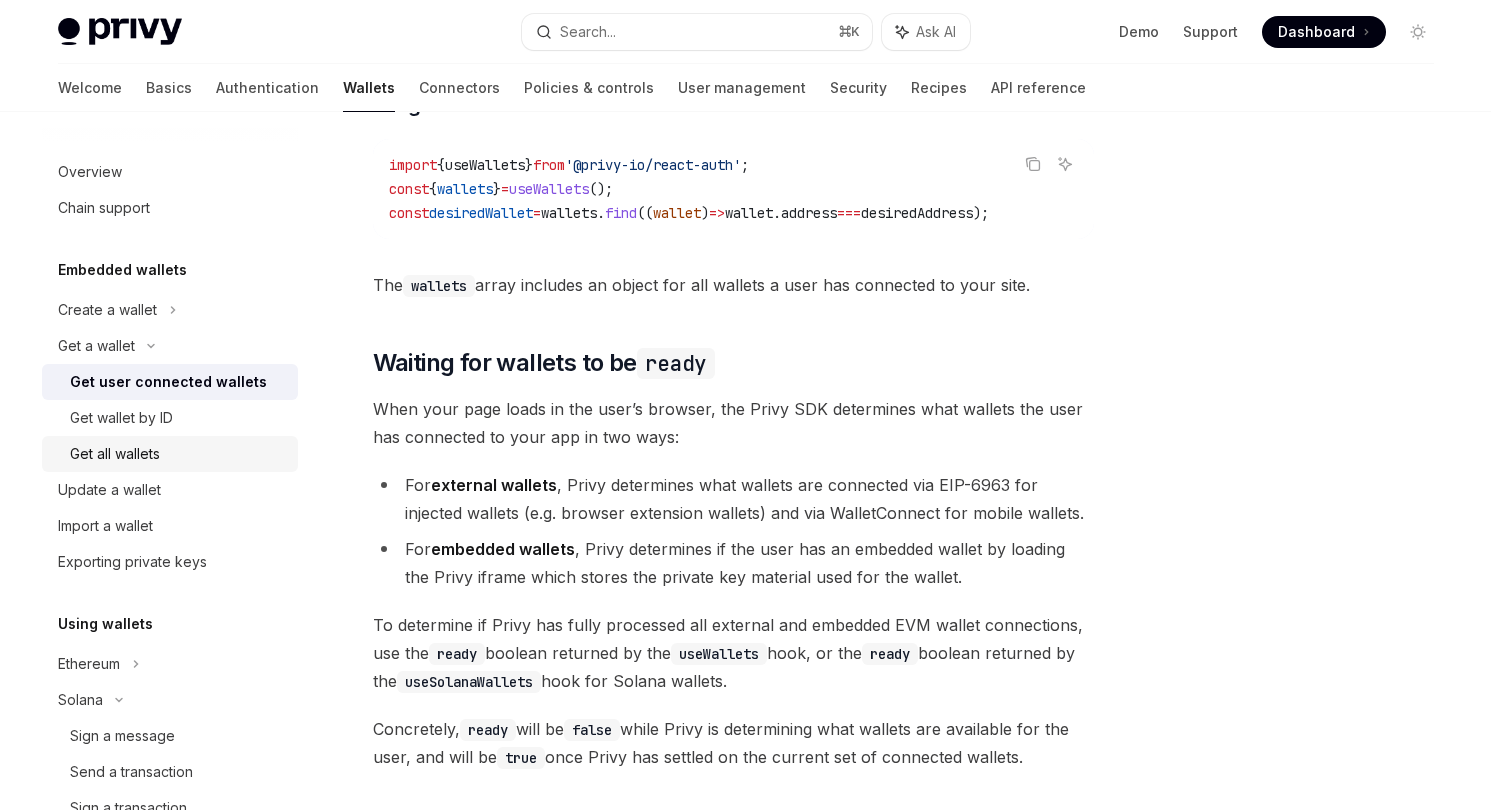 click on "Get all wallets" at bounding box center [115, 454] 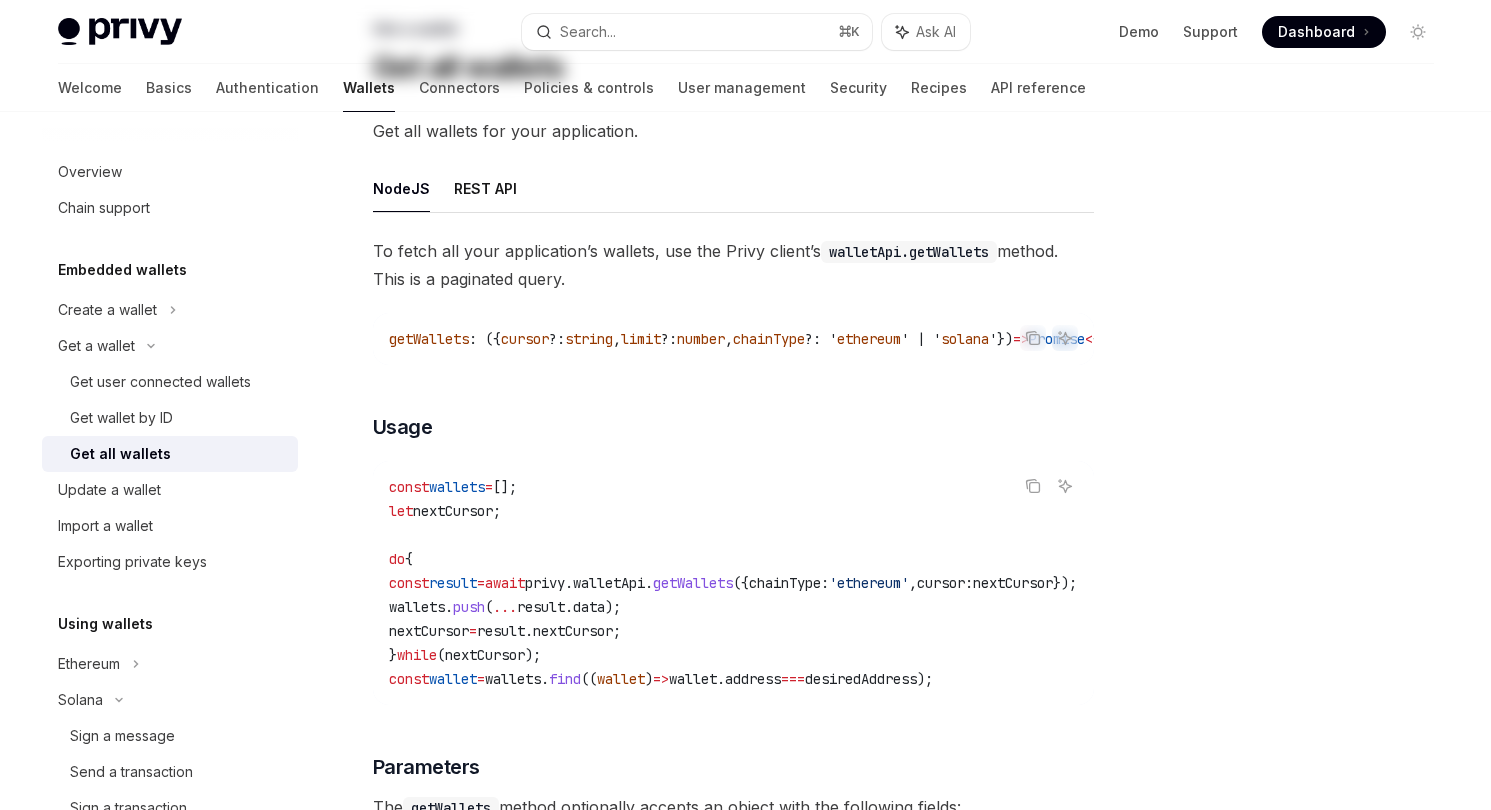 scroll, scrollTop: 169, scrollLeft: 0, axis: vertical 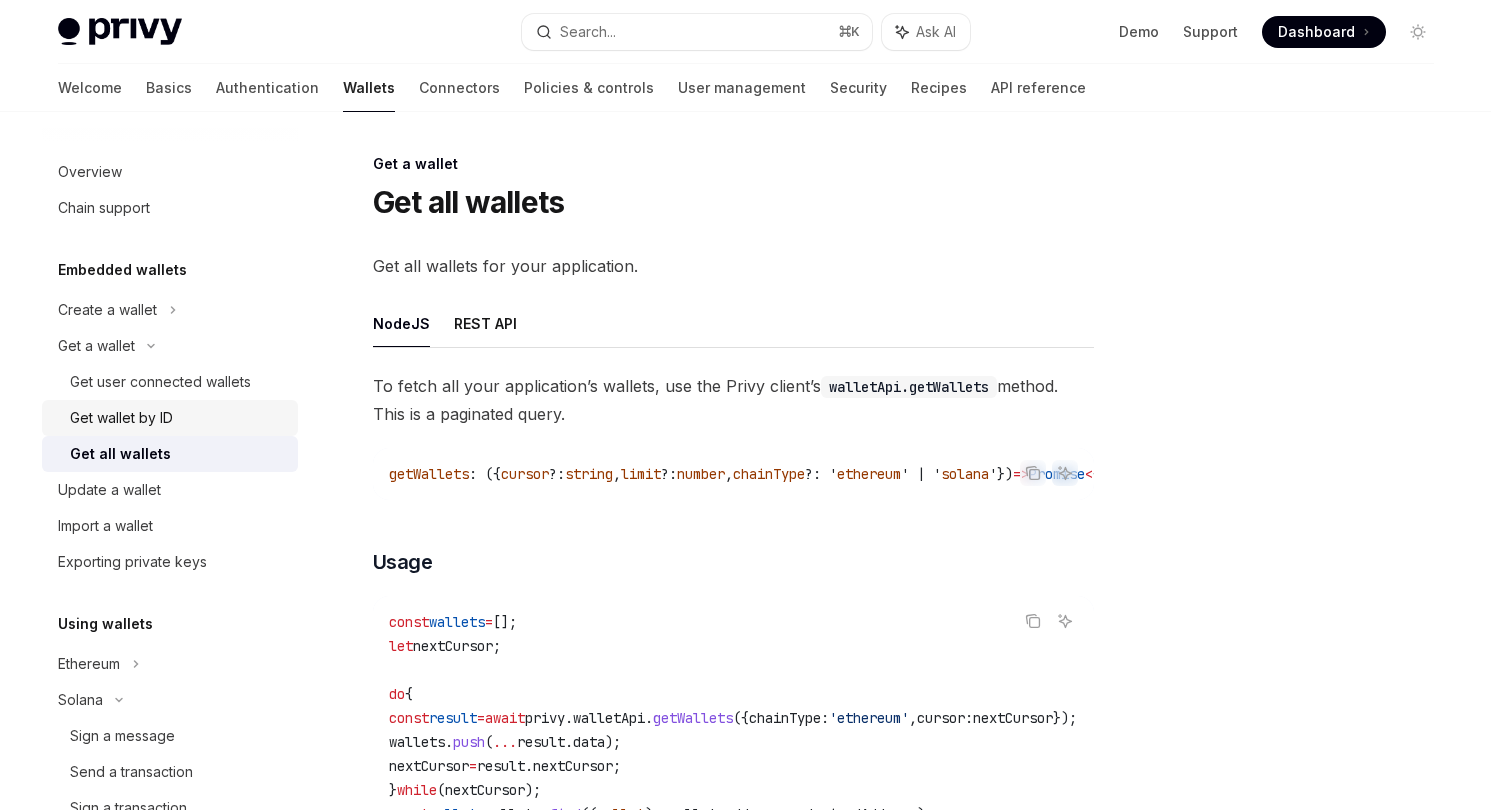 click on "Get wallet by ID" at bounding box center [170, 418] 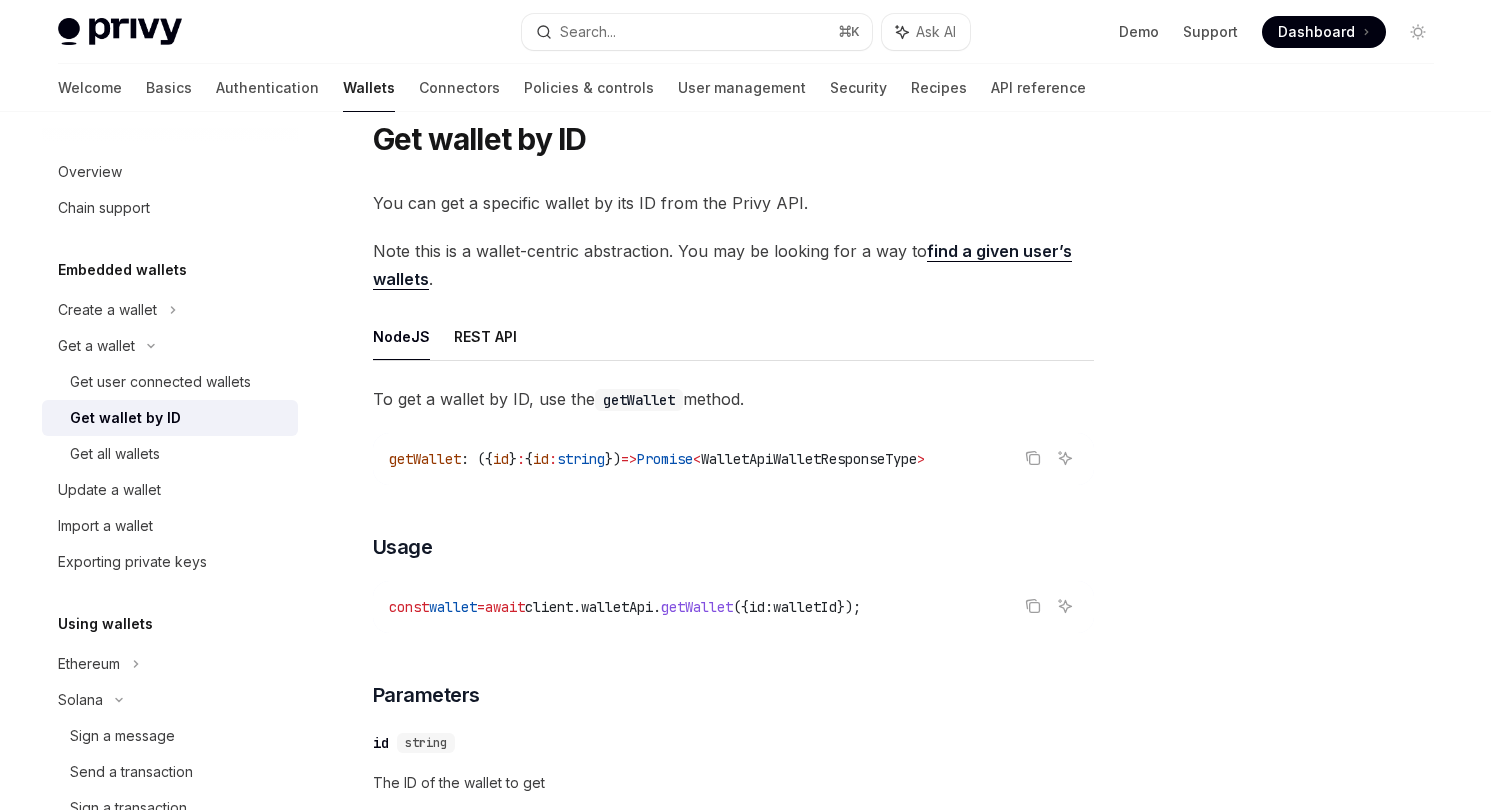 scroll, scrollTop: 48, scrollLeft: 0, axis: vertical 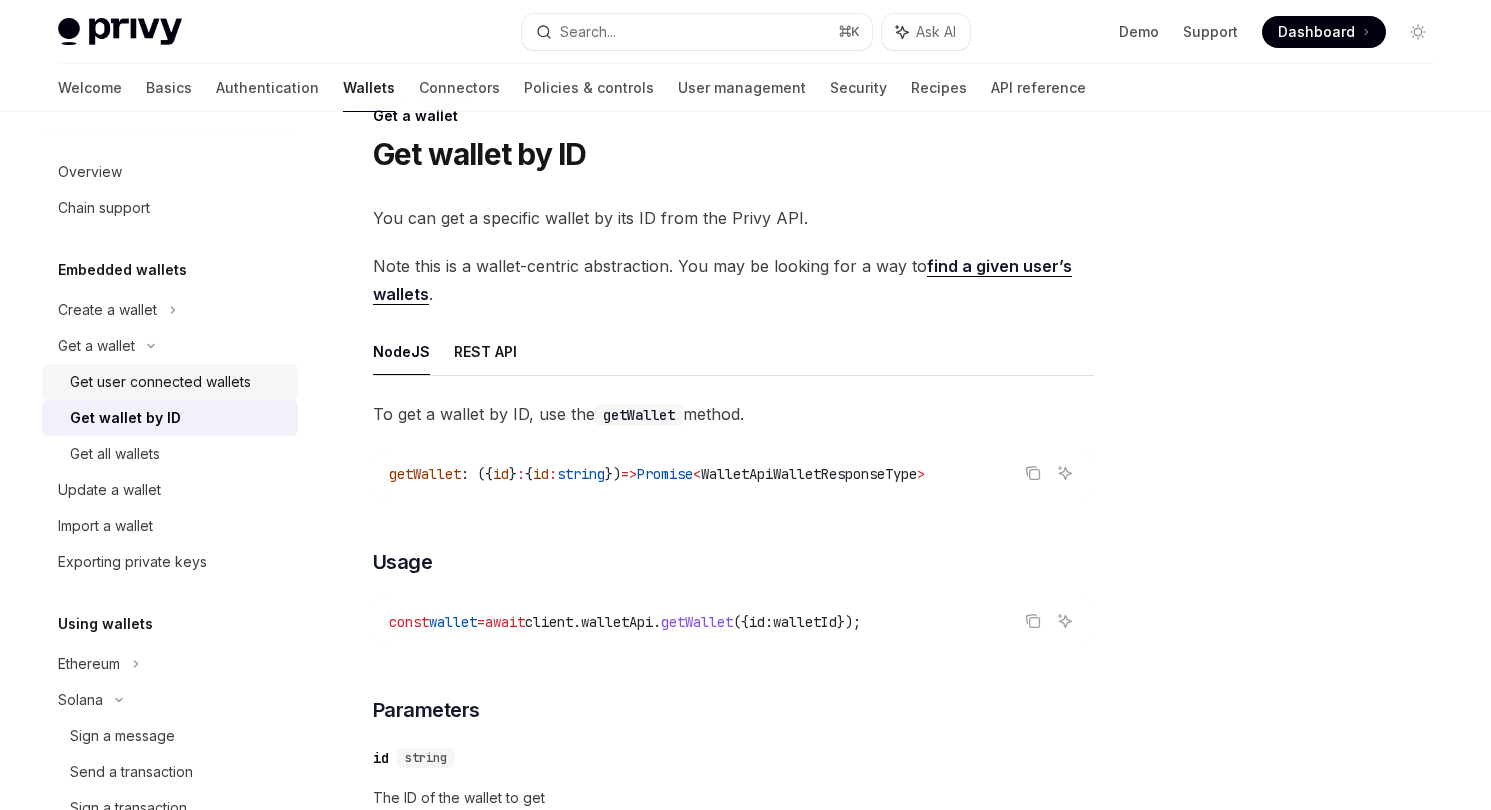 click on "Get user connected wallets" at bounding box center (178, 382) 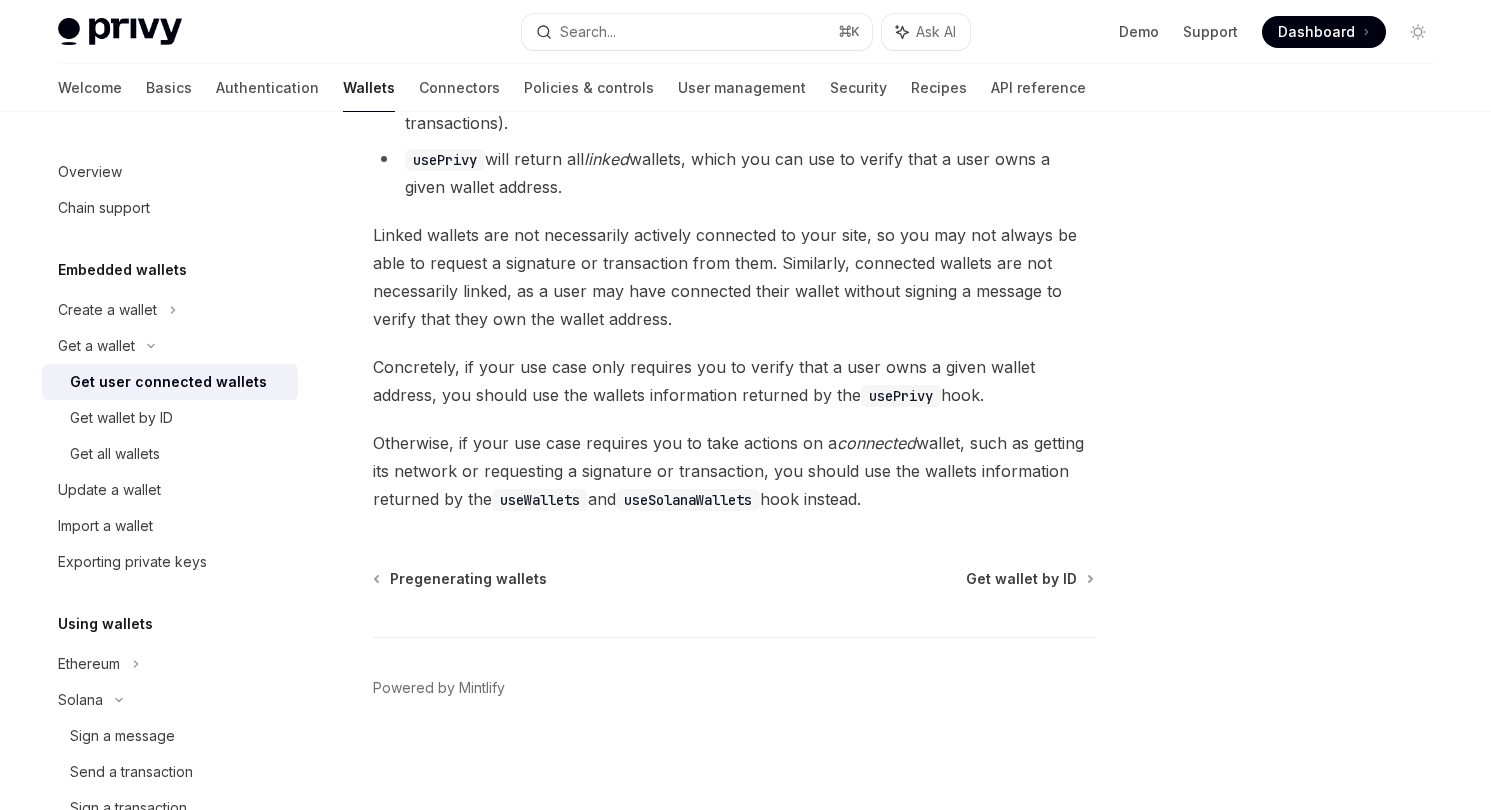 scroll, scrollTop: 1890, scrollLeft: 0, axis: vertical 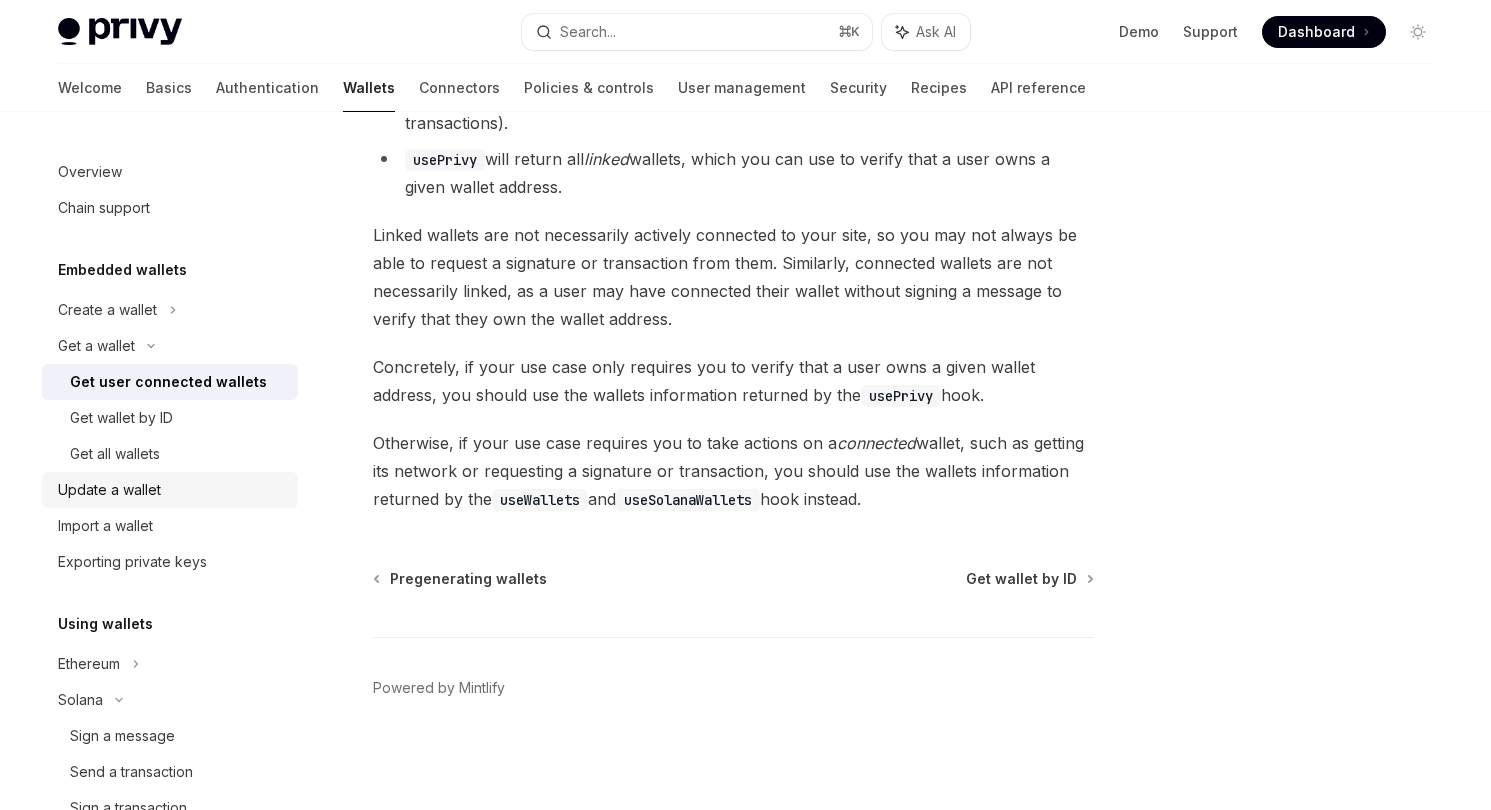 click on "Update a wallet" at bounding box center (172, 490) 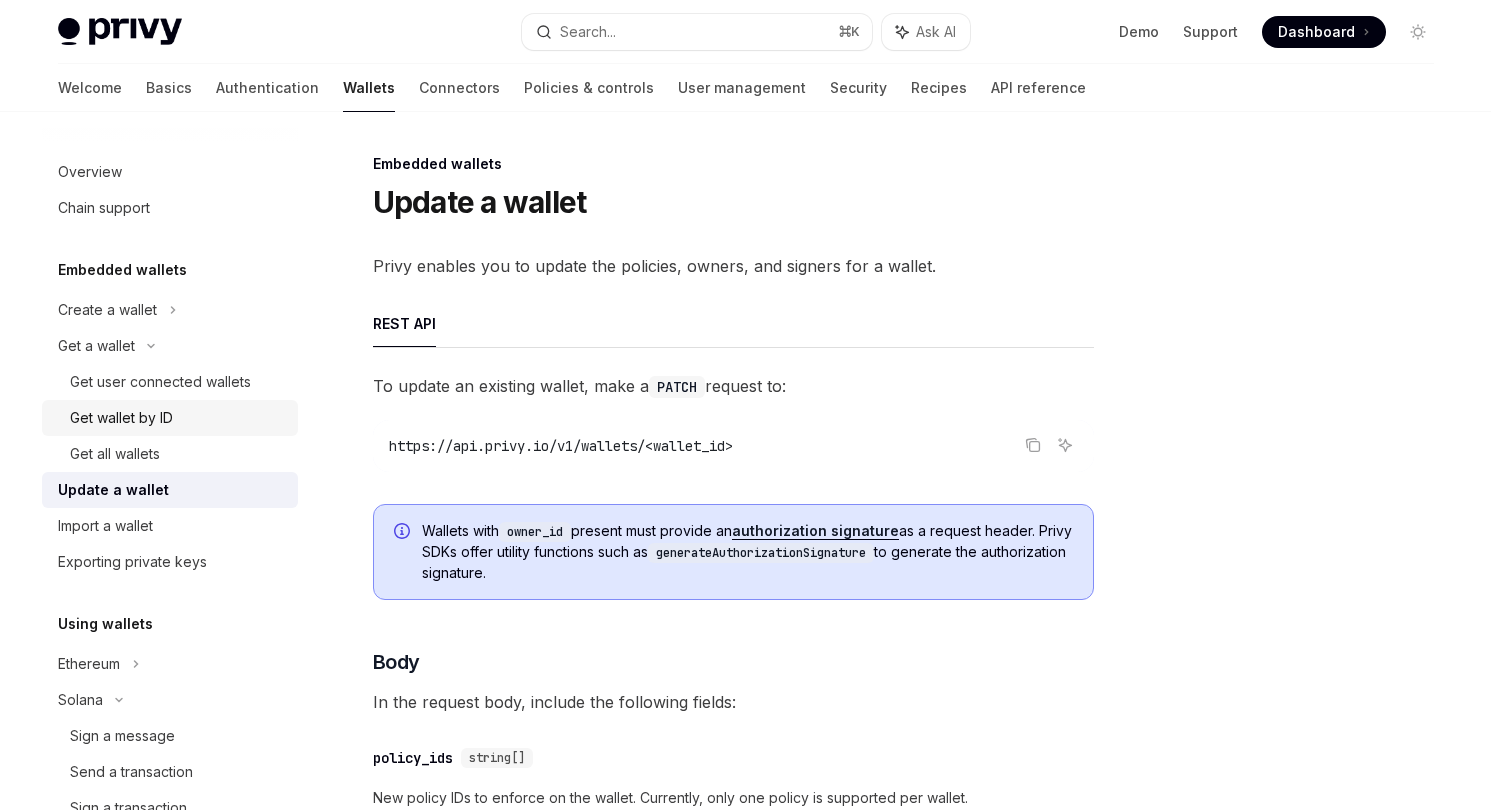 click on "Get wallet by ID" at bounding box center (170, 418) 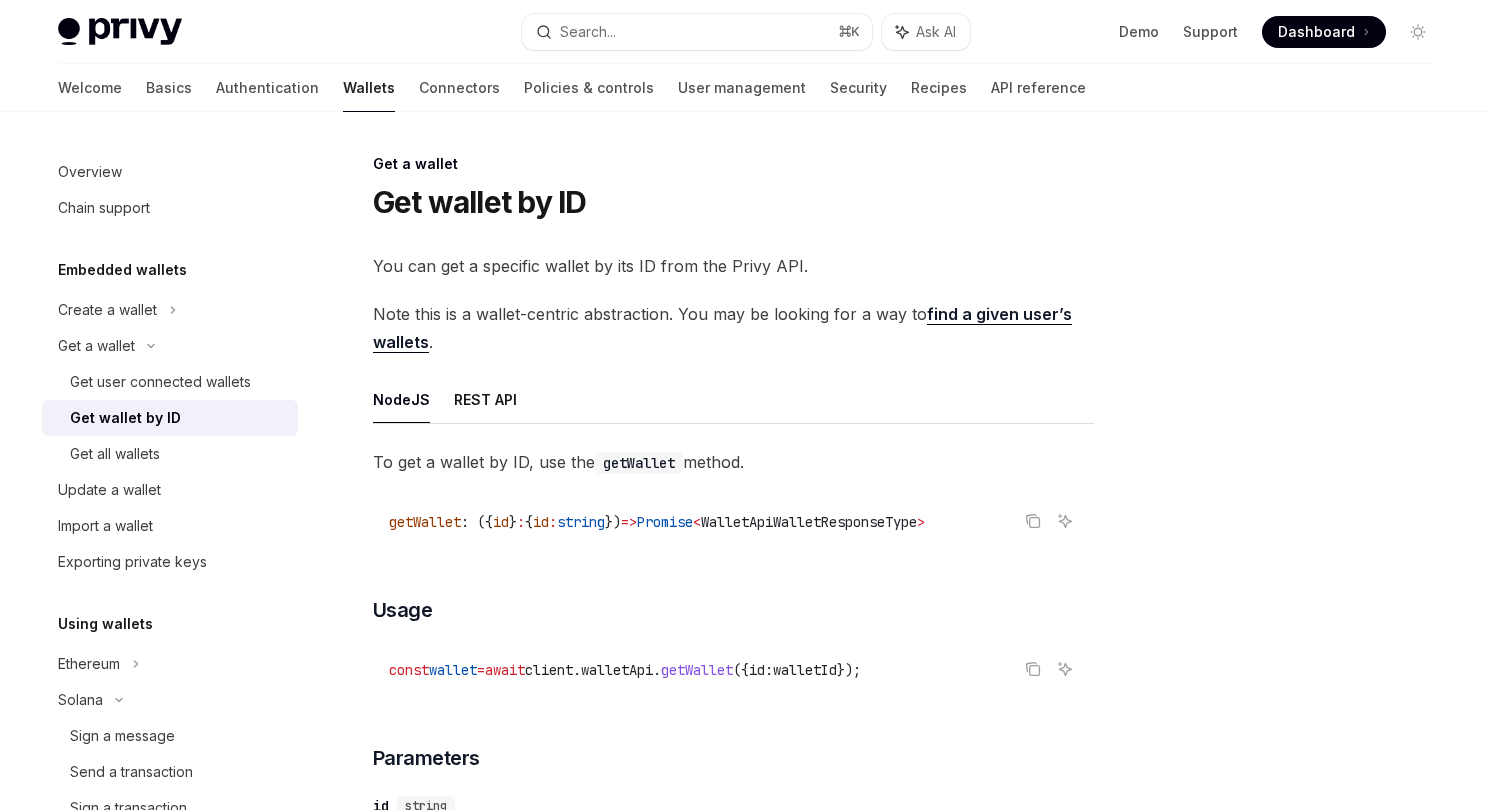 click on "find a given user’s wallets" at bounding box center [722, 328] 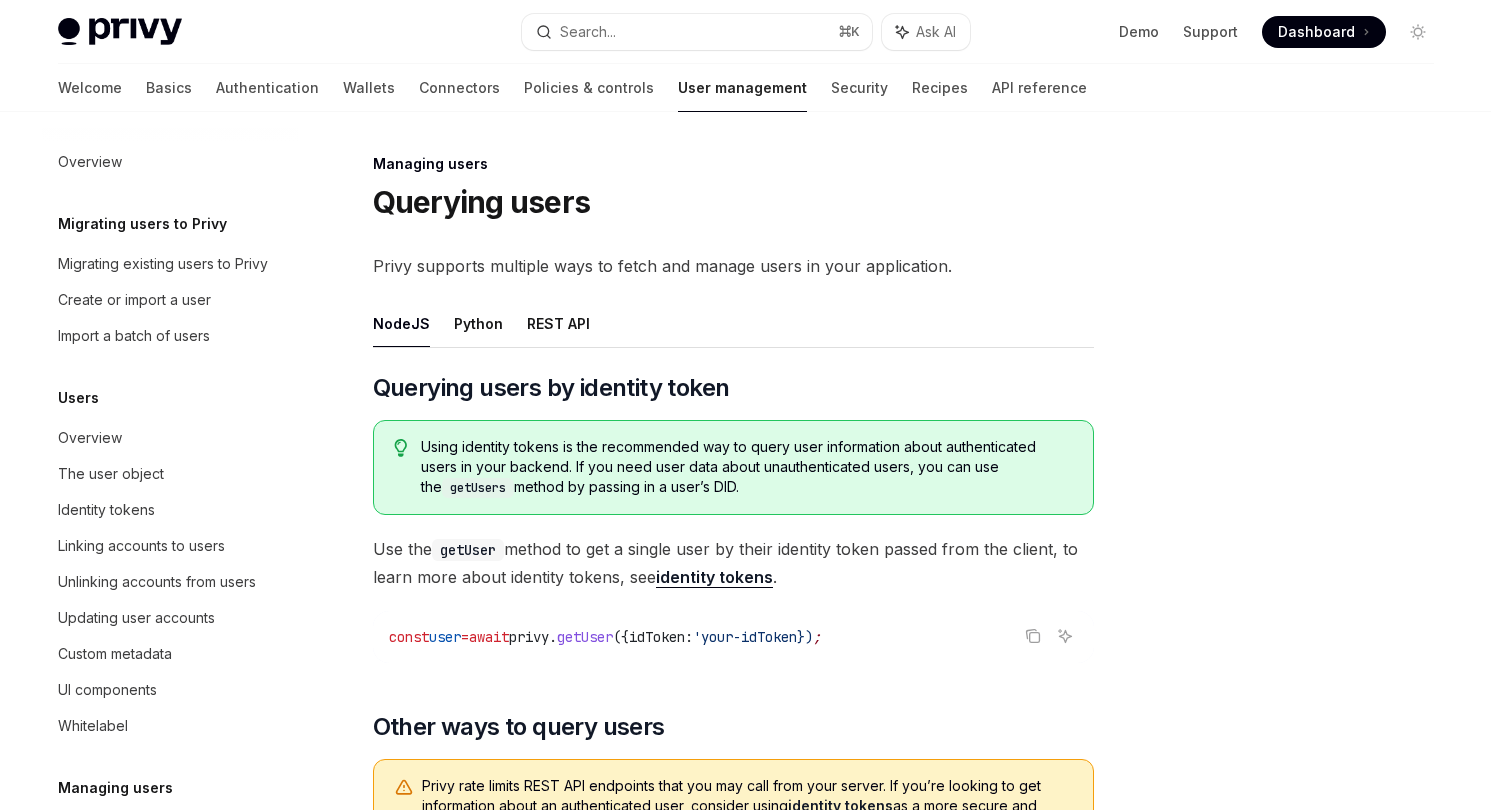 scroll, scrollTop: 322, scrollLeft: 0, axis: vertical 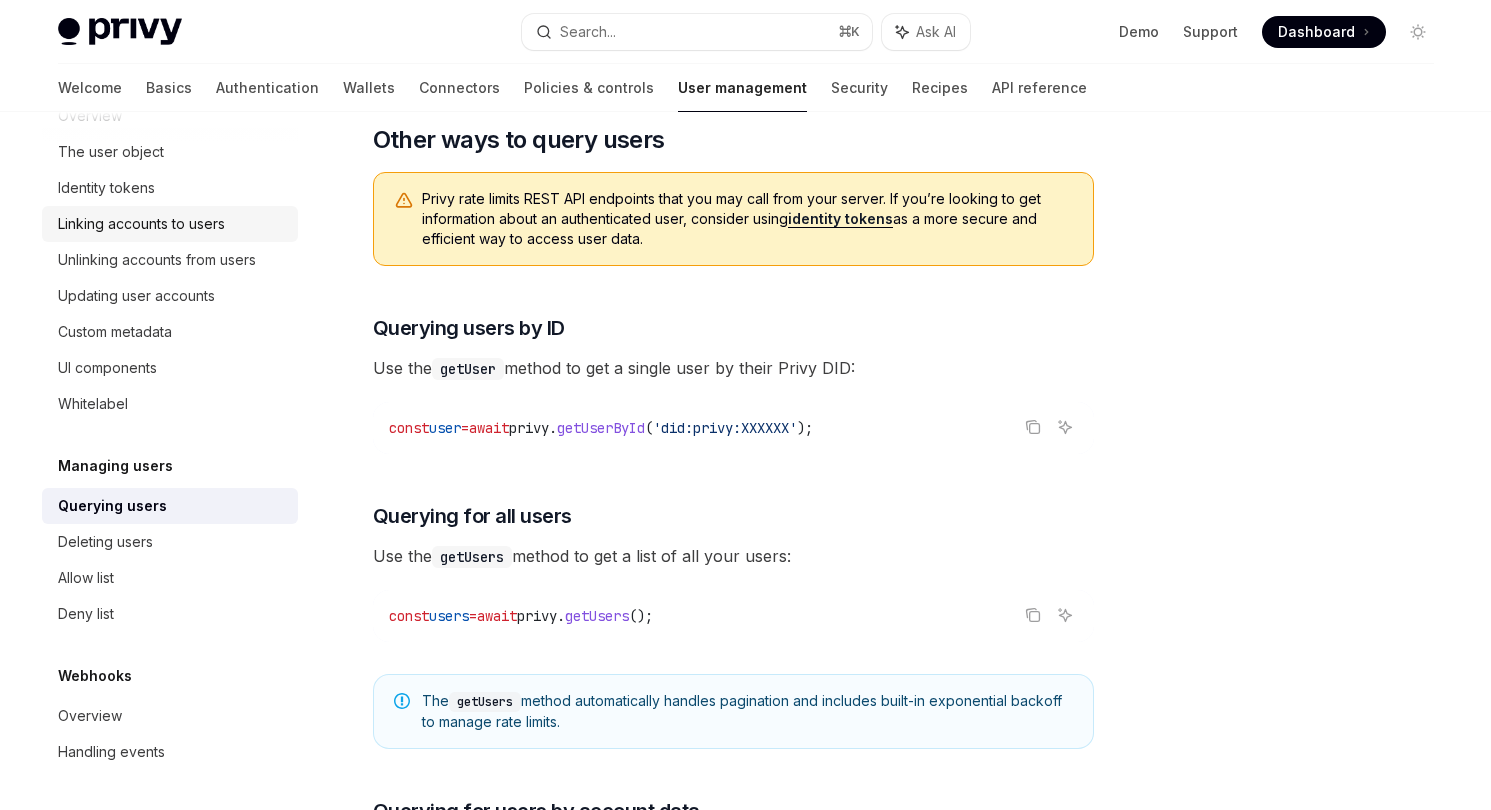 click on "Linking accounts to users" at bounding box center [172, 224] 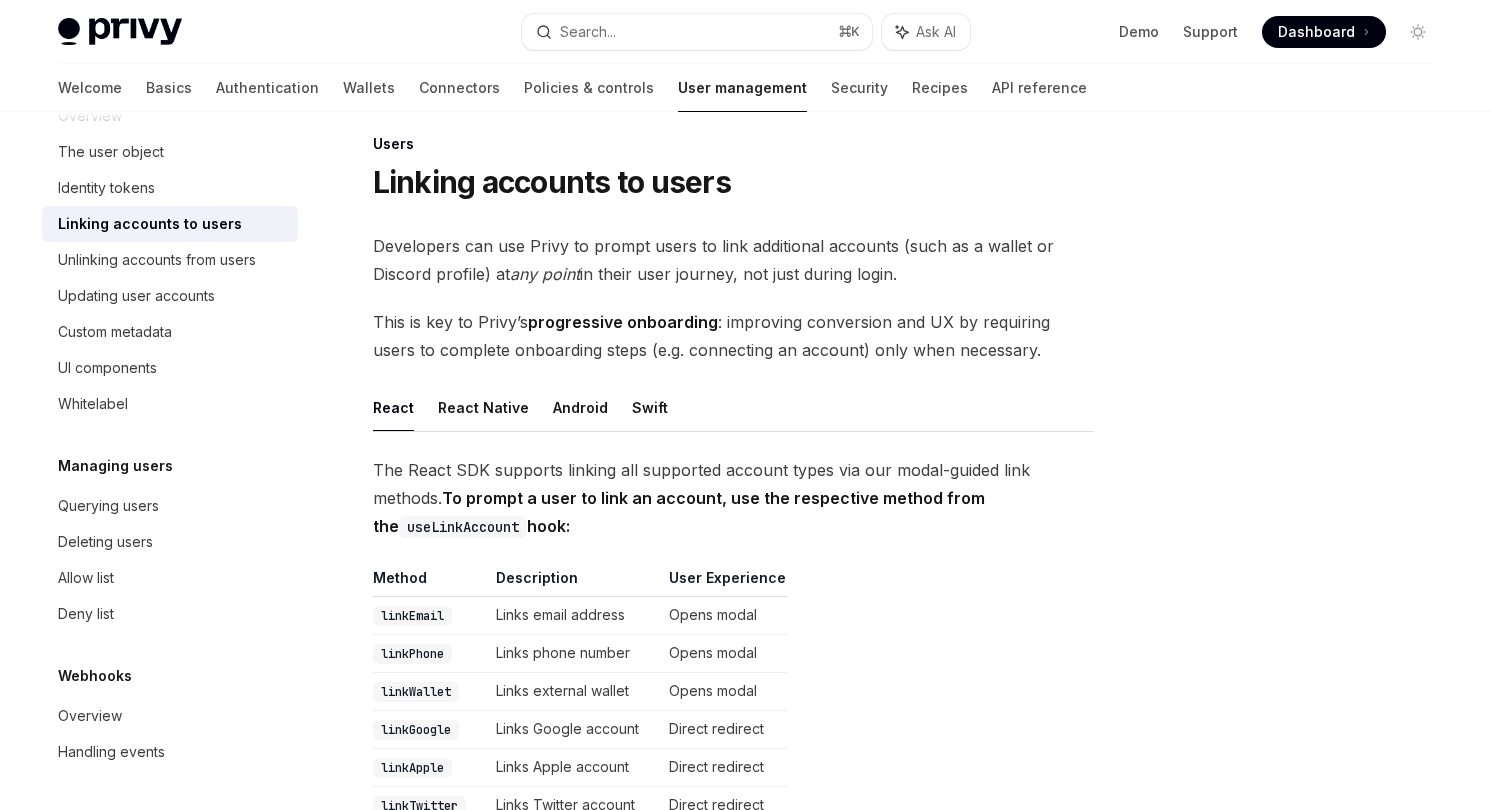 scroll, scrollTop: 0, scrollLeft: 0, axis: both 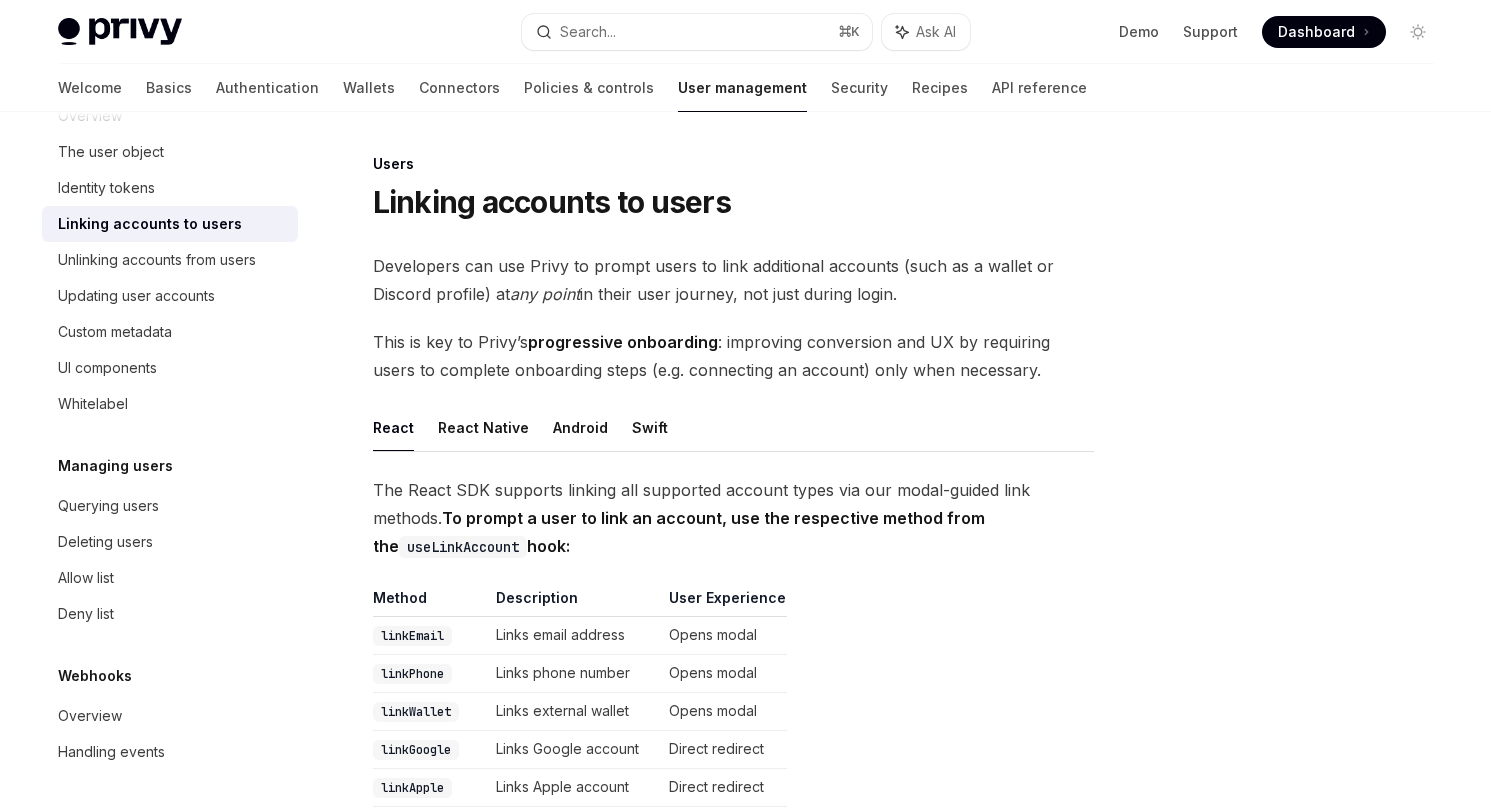 click on "Welcome Basics Authentication Wallets Connectors Policies & controls User management Security Recipes API reference" at bounding box center (572, 88) 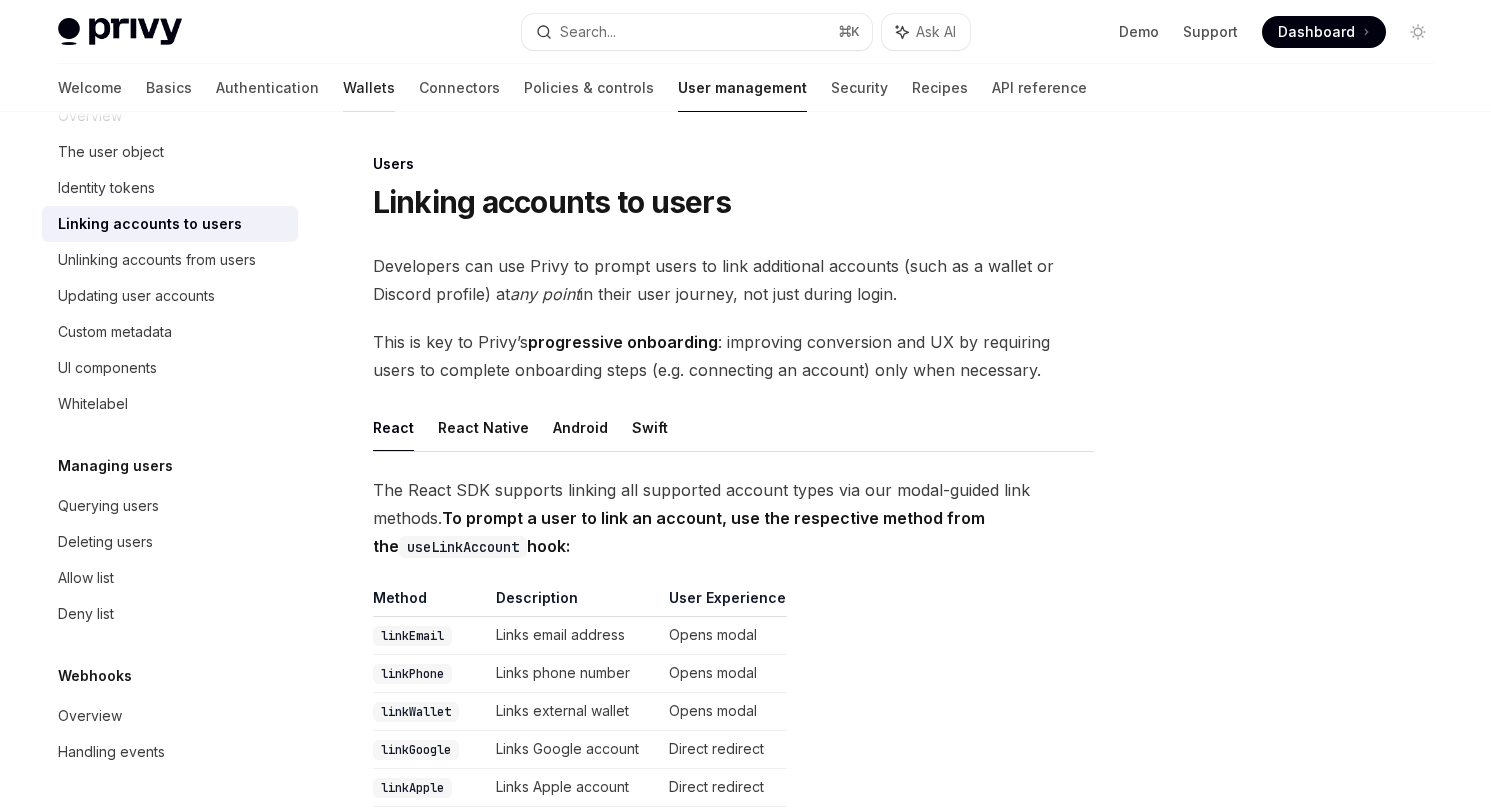 click on "Wallets" at bounding box center [369, 88] 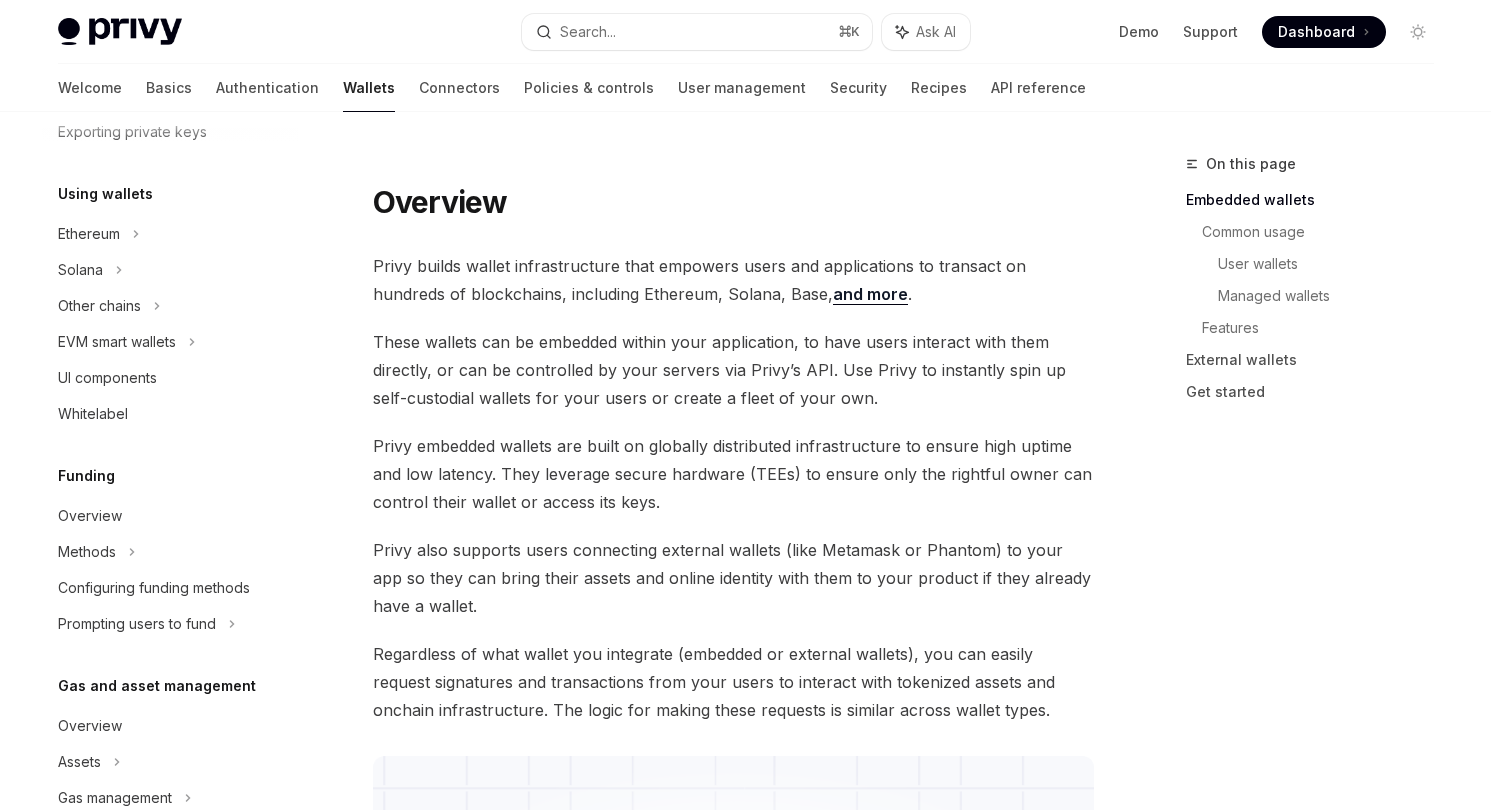 scroll, scrollTop: 0, scrollLeft: 0, axis: both 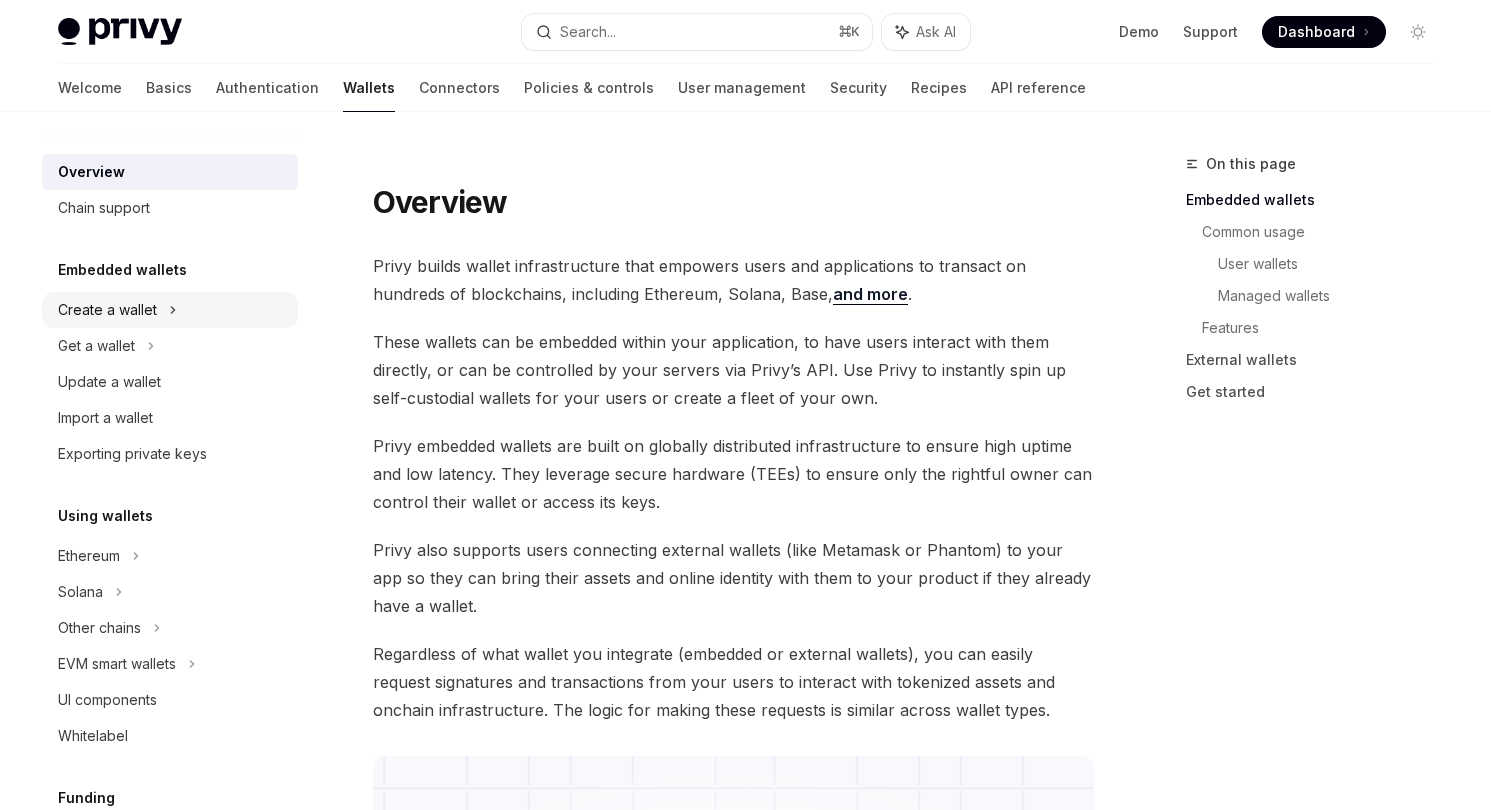 click on "Create a wallet" at bounding box center [170, 310] 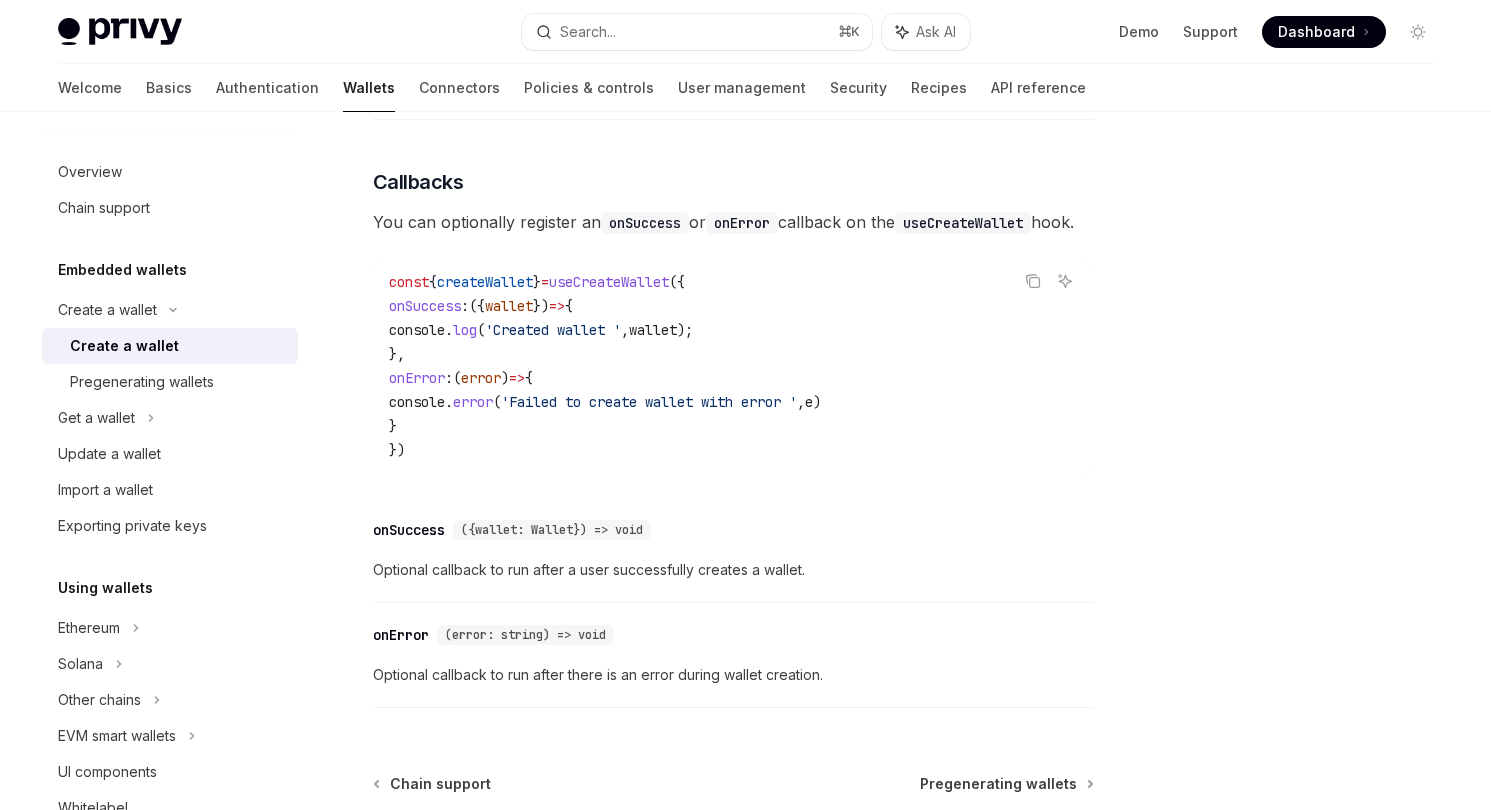 scroll, scrollTop: 1407, scrollLeft: 0, axis: vertical 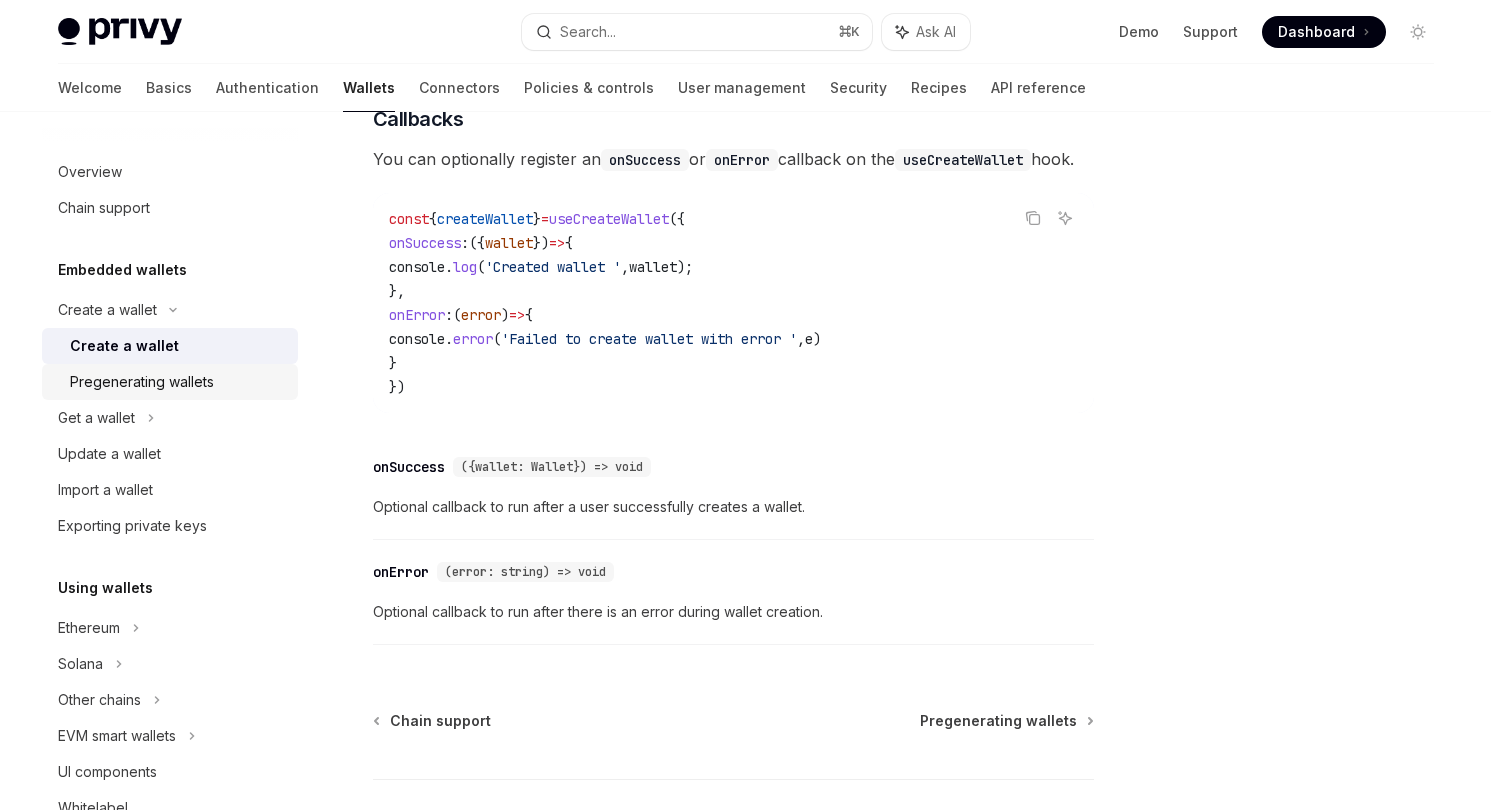 click on "Pregenerating wallets" at bounding box center (142, 382) 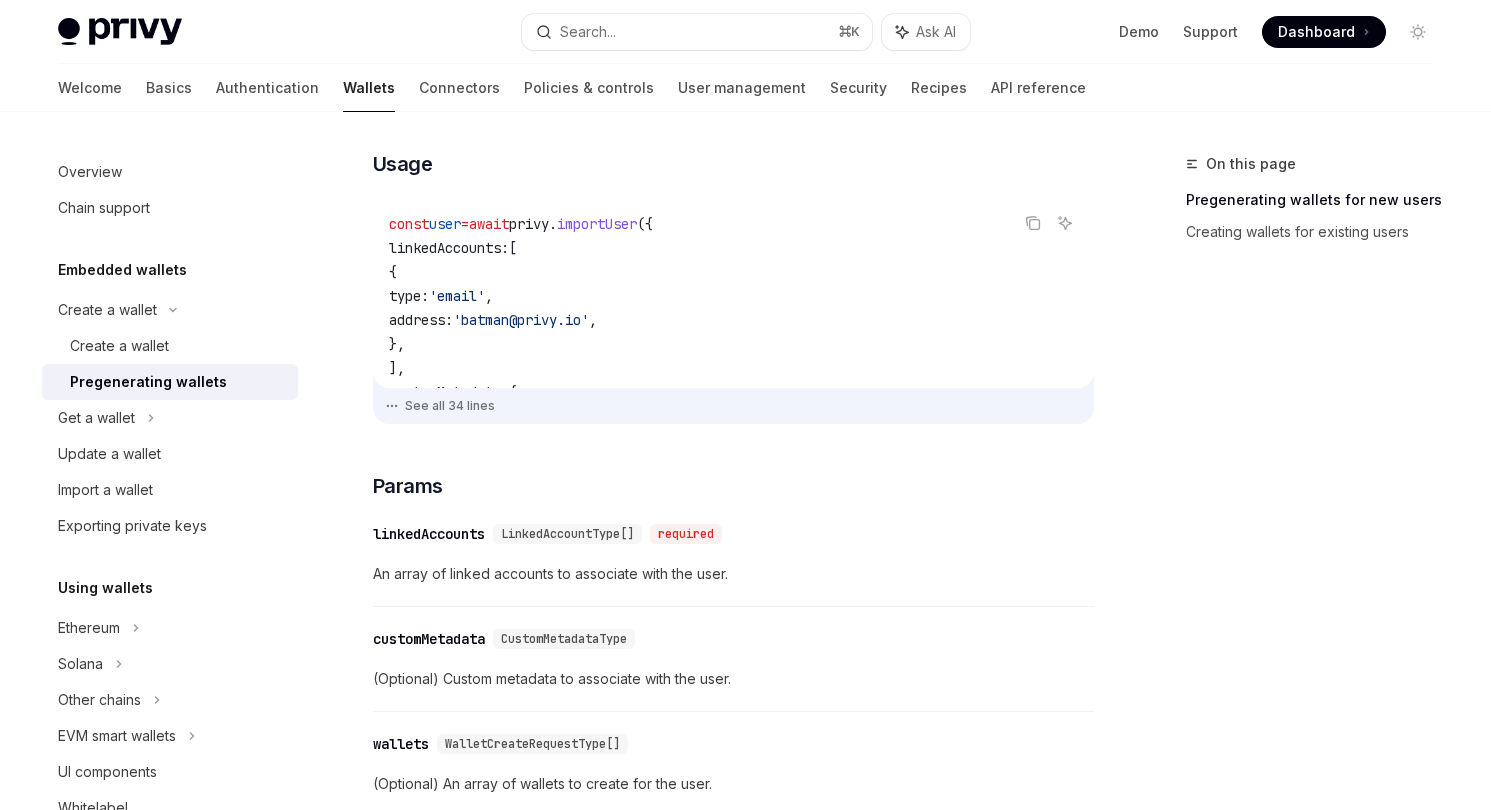 scroll, scrollTop: 631, scrollLeft: 0, axis: vertical 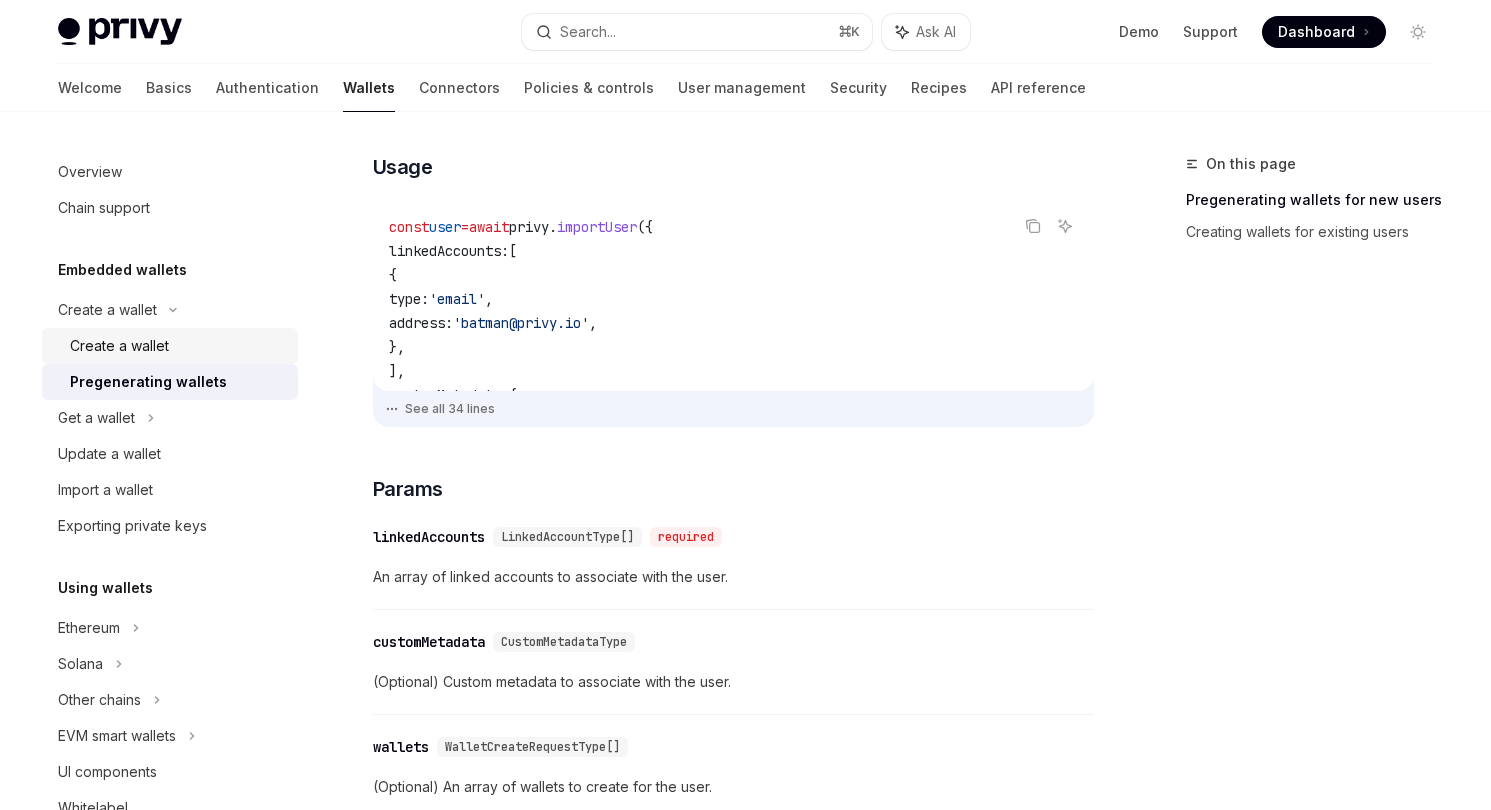 click on "Create a wallet" at bounding box center (178, 346) 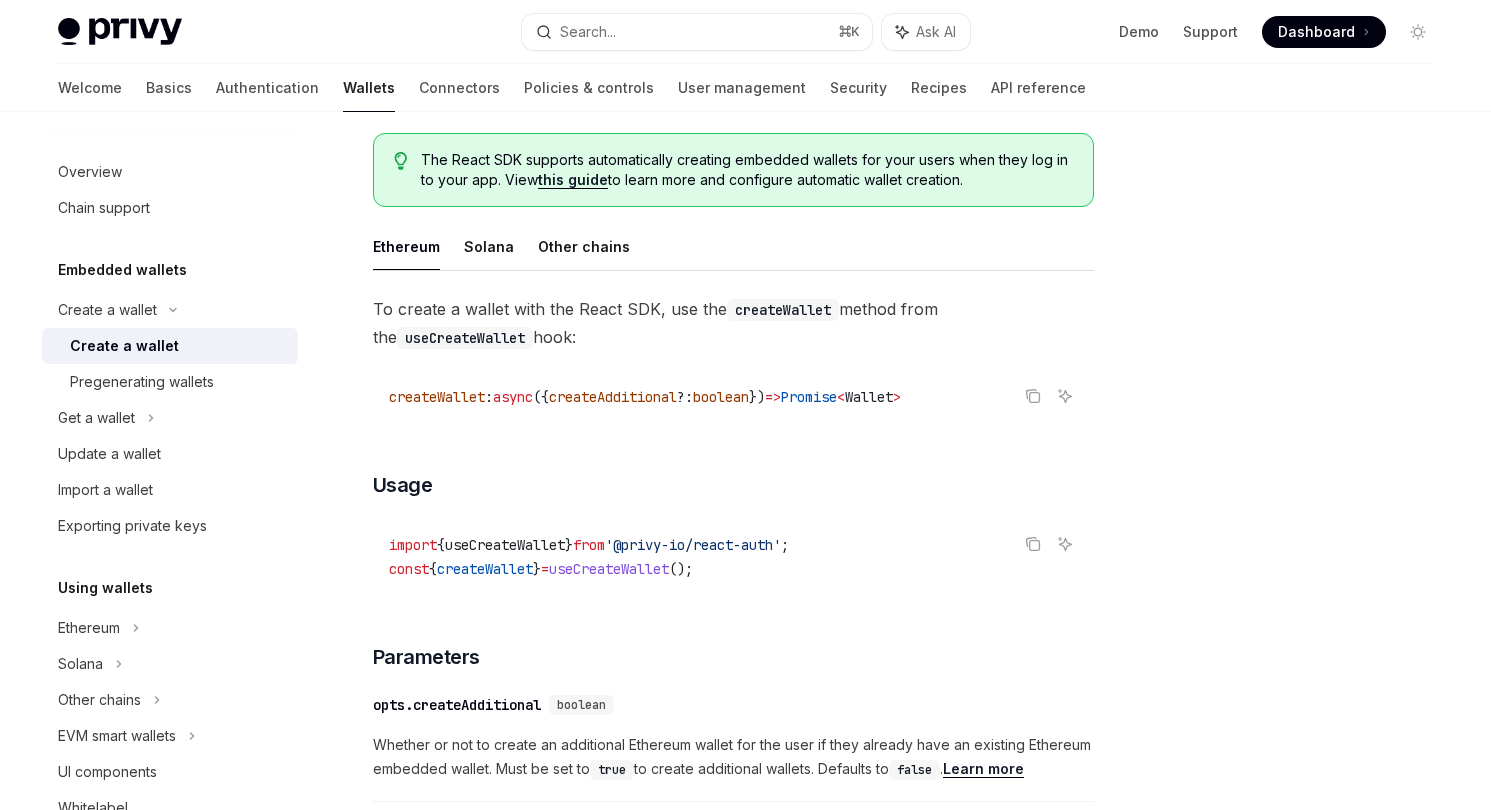 scroll, scrollTop: 470, scrollLeft: 0, axis: vertical 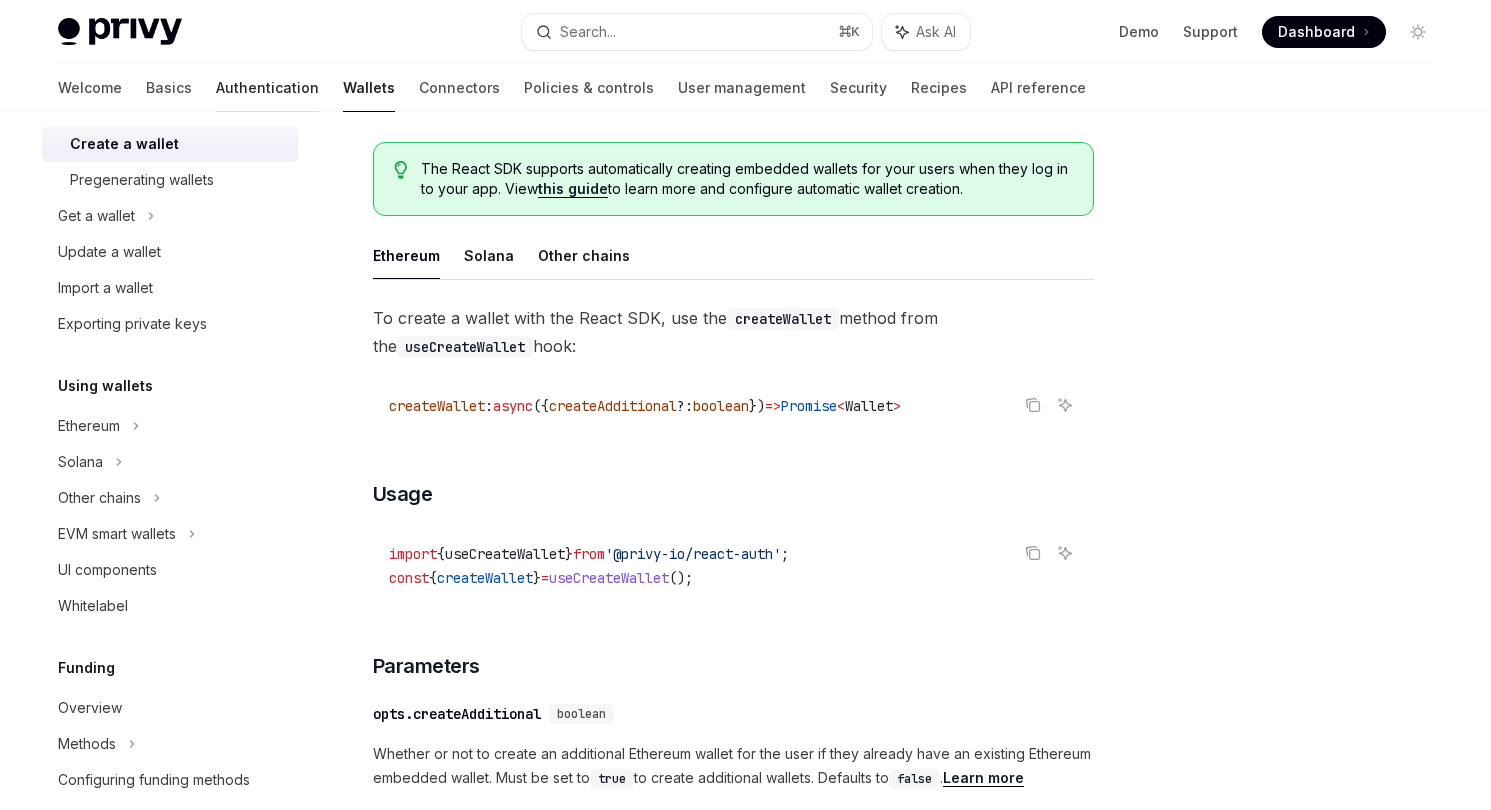 click on "Authentication" at bounding box center [267, 88] 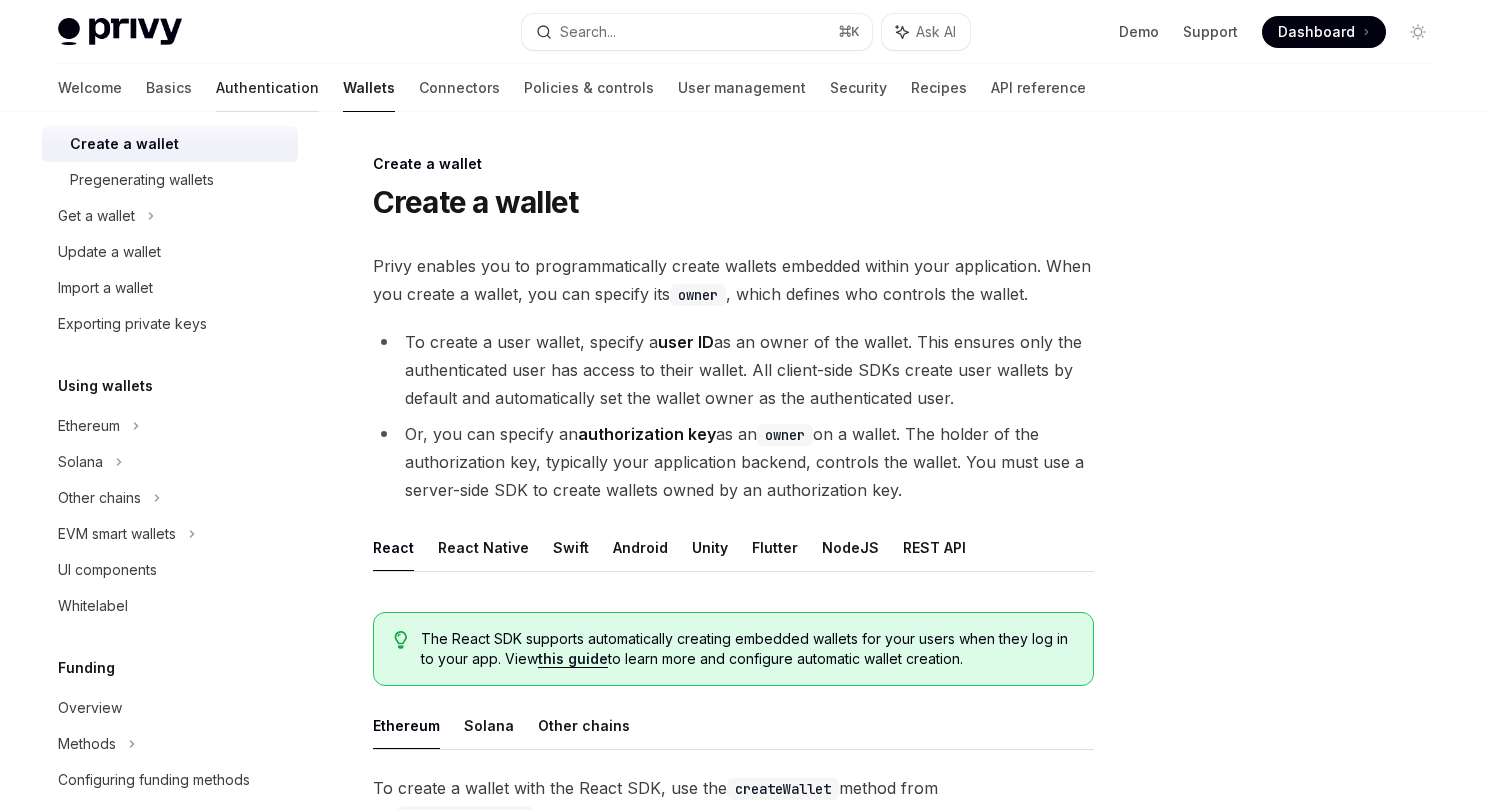 scroll, scrollTop: 0, scrollLeft: 0, axis: both 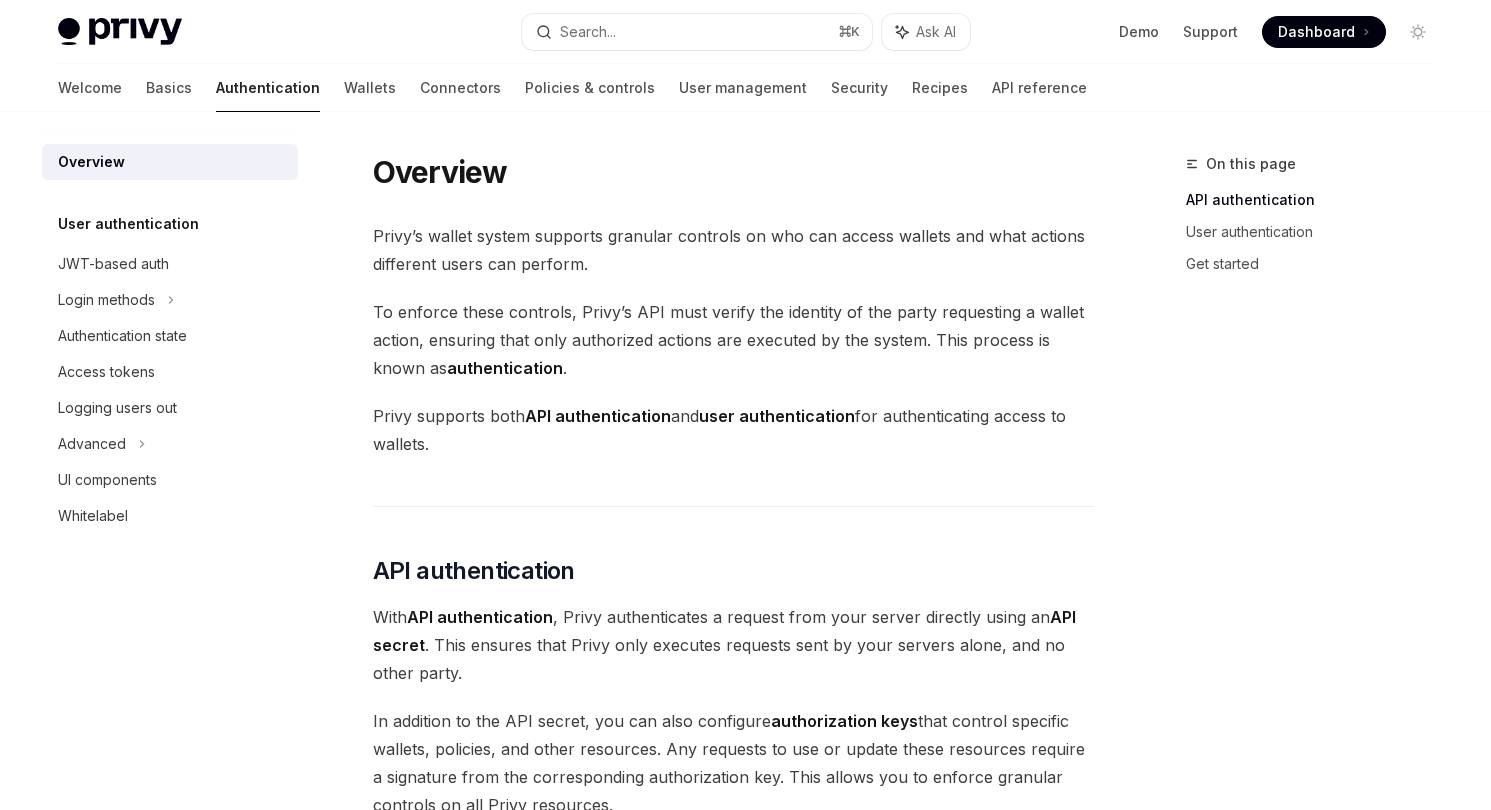 click on "Welcome Basics Authentication Wallets Connectors Policies & controls User management Security Recipes API reference" at bounding box center [572, 88] 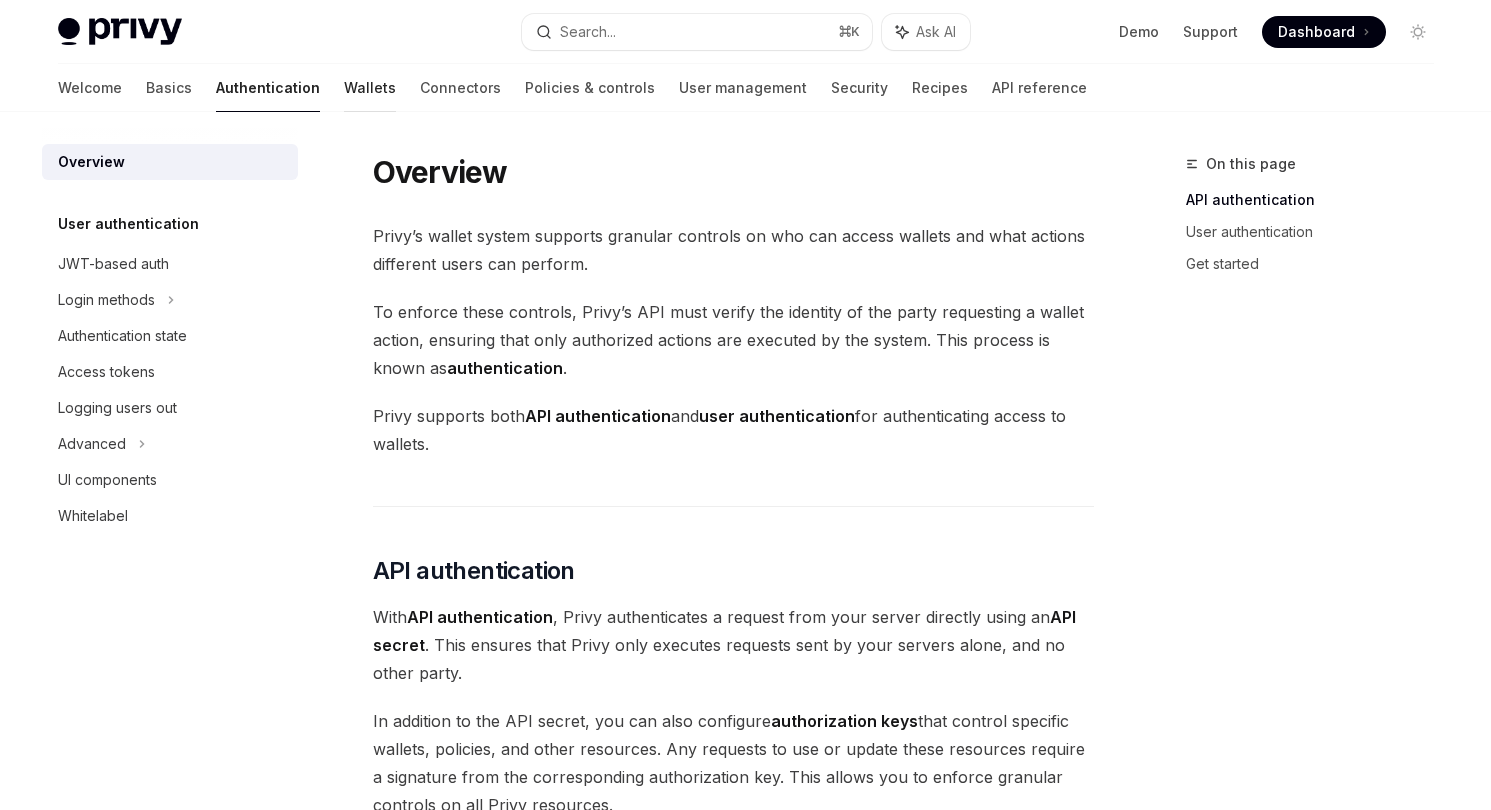 click on "Wallets" at bounding box center [370, 88] 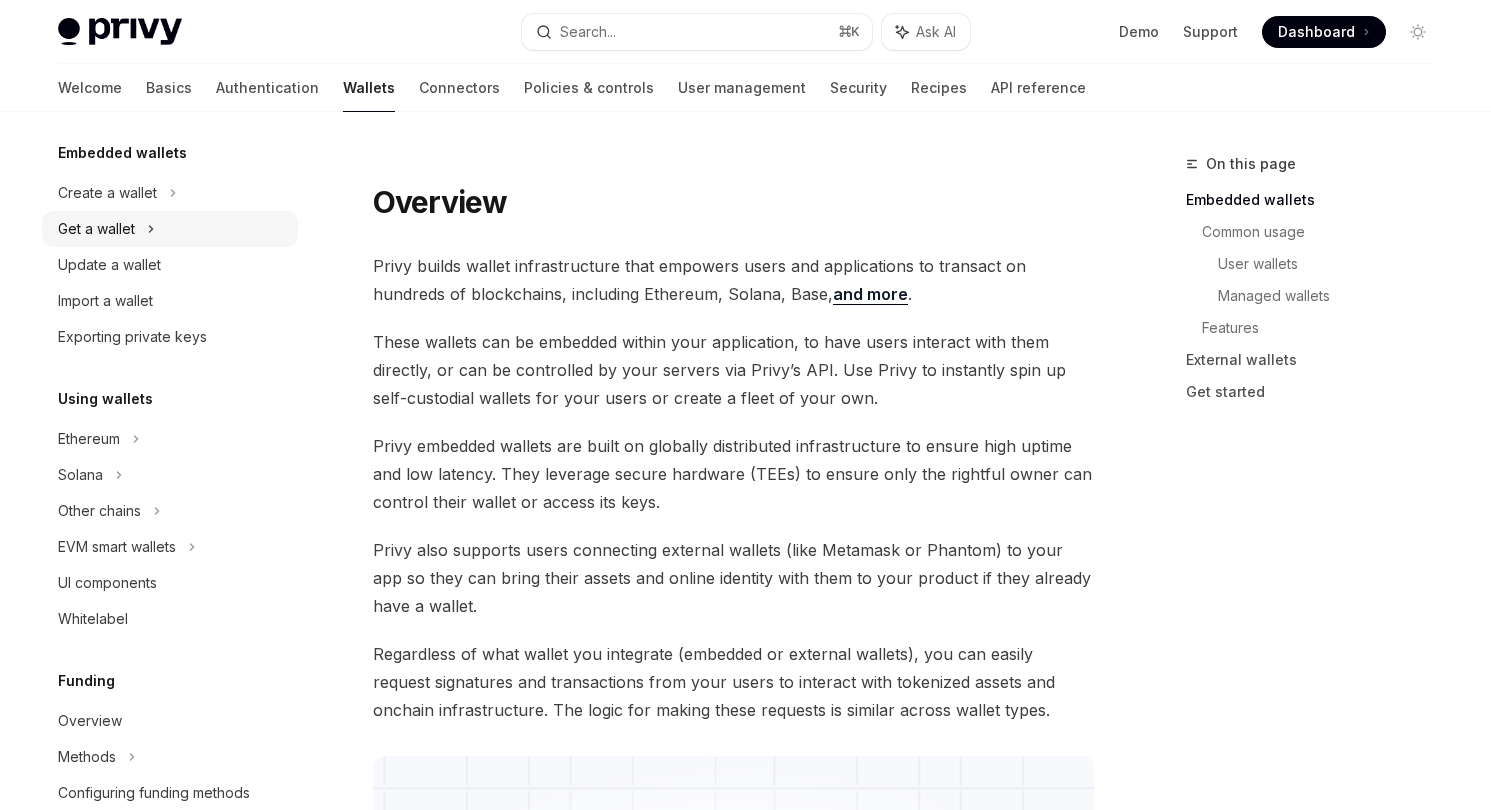 scroll, scrollTop: 135, scrollLeft: 0, axis: vertical 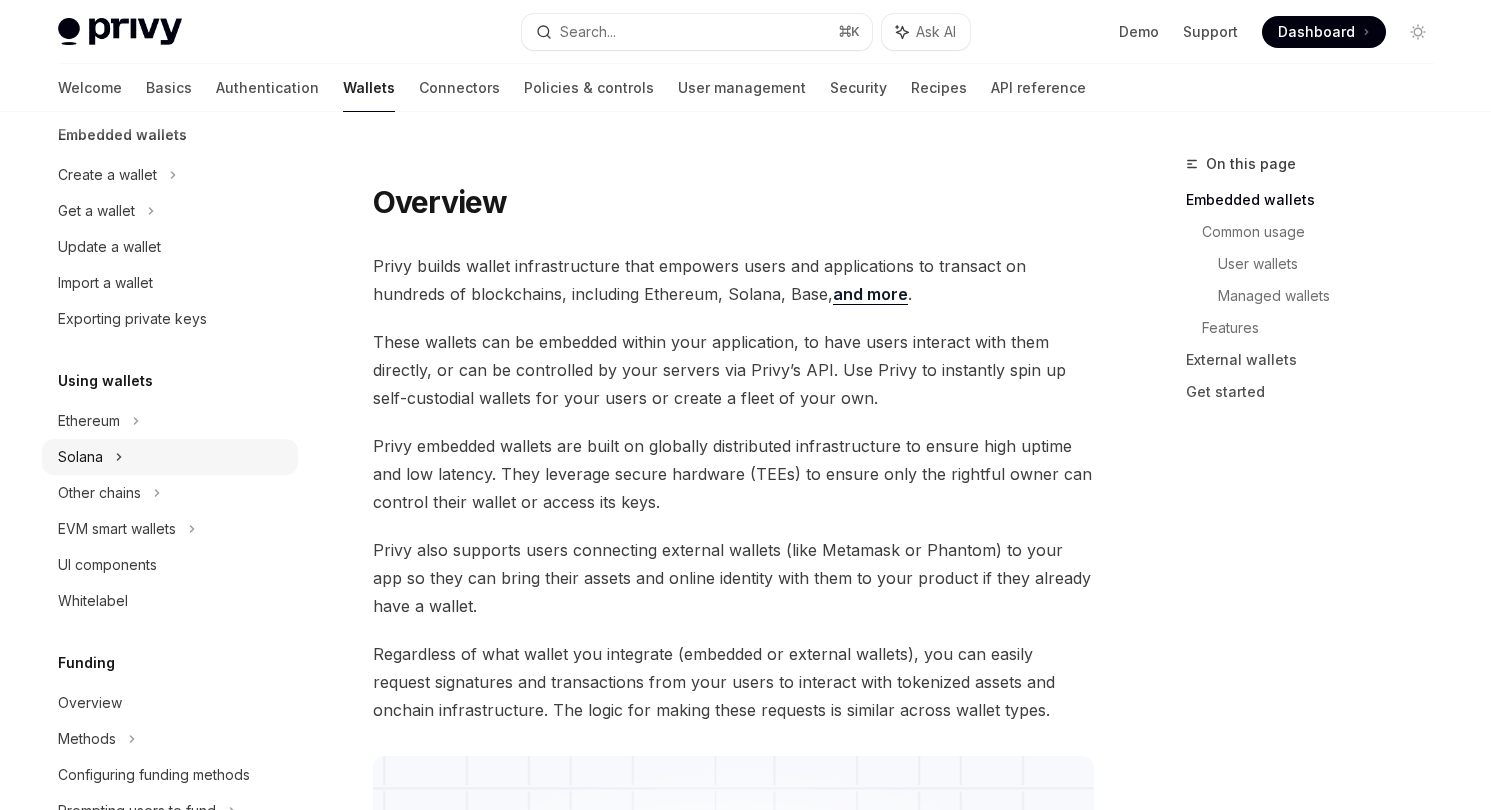 click on "Solana" at bounding box center (170, 211) 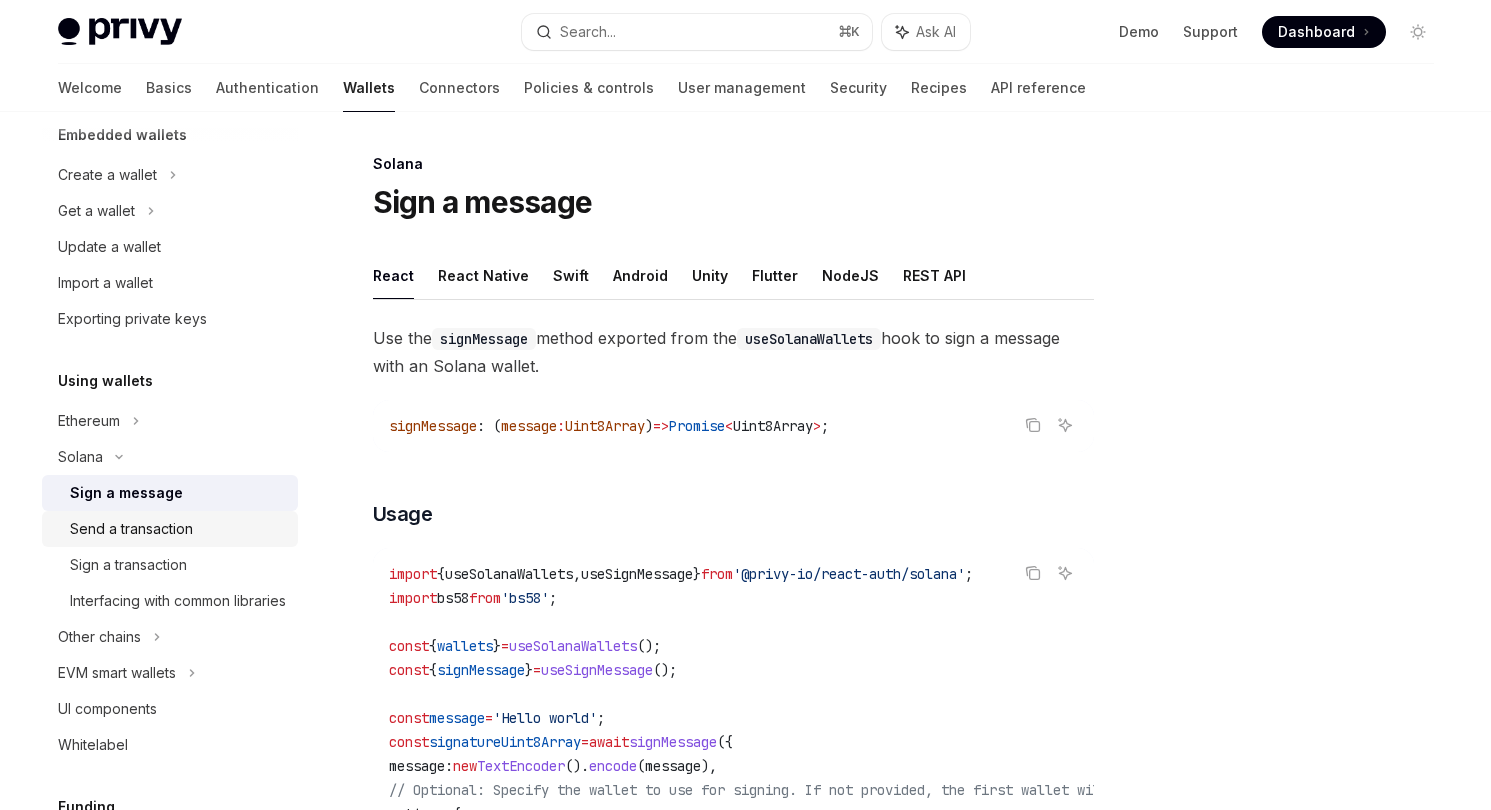 click on "Send a transaction" at bounding box center (131, 529) 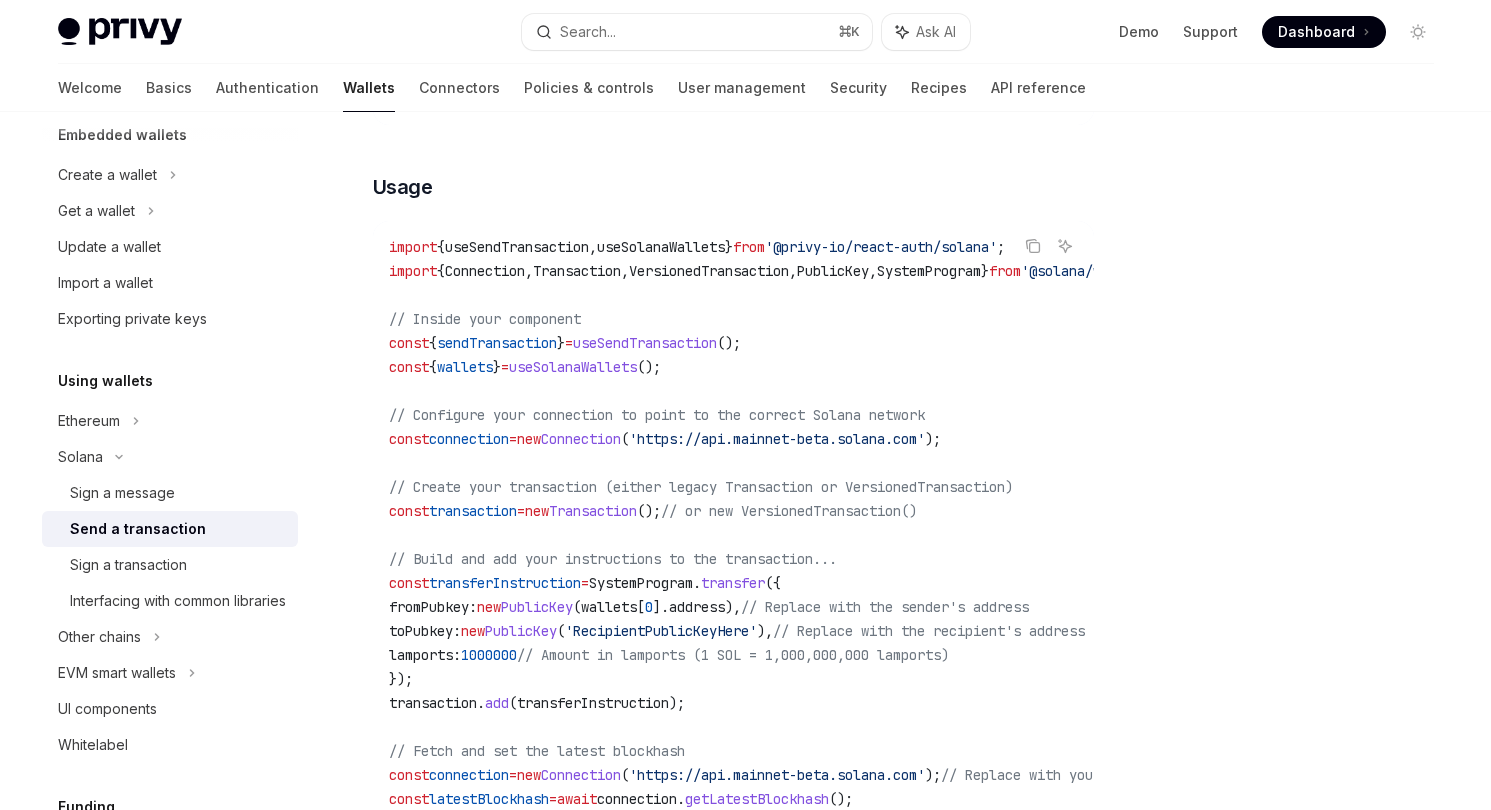 scroll, scrollTop: 569, scrollLeft: 0, axis: vertical 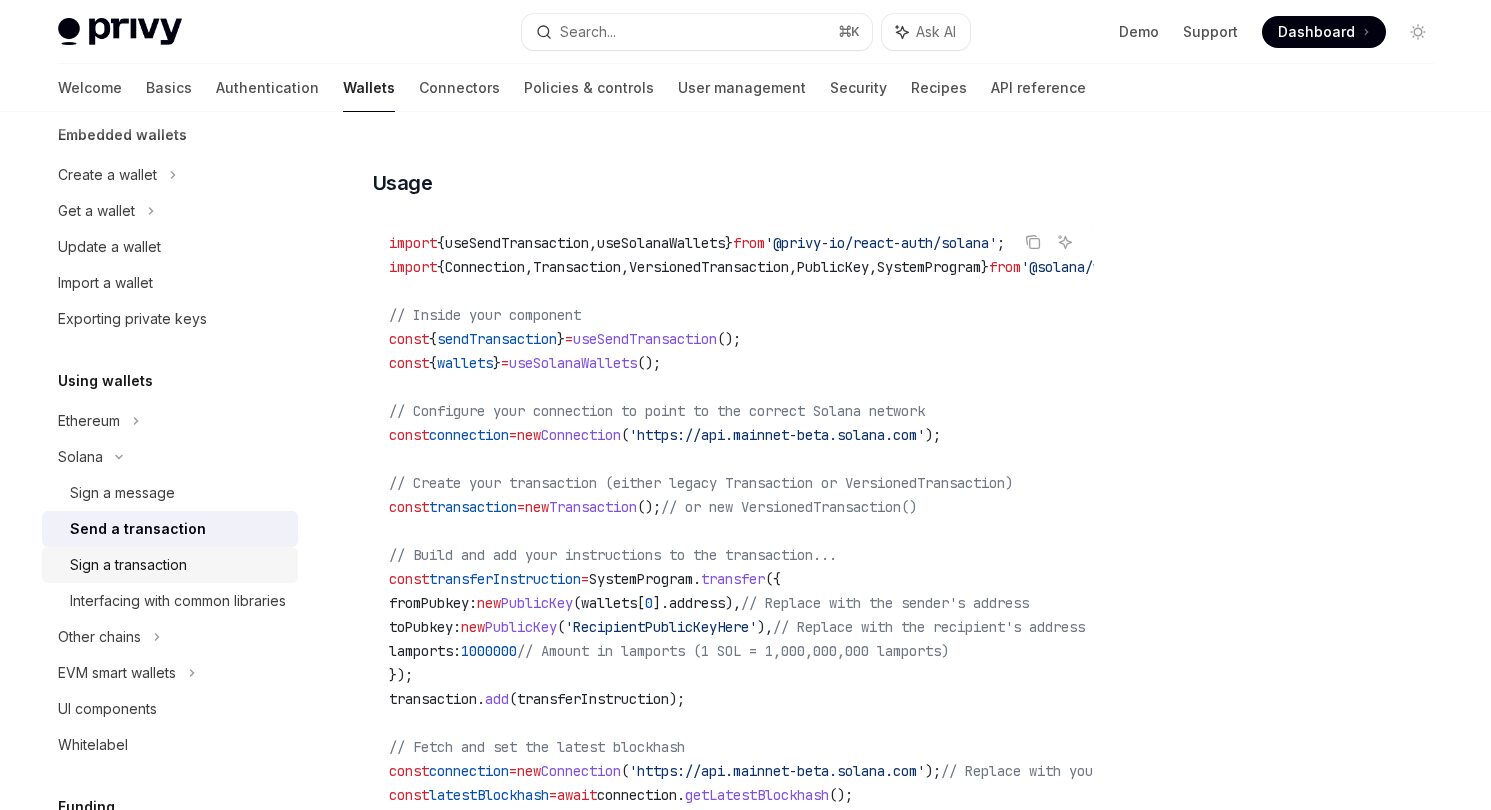 click on "Sign a transaction" at bounding box center [178, 565] 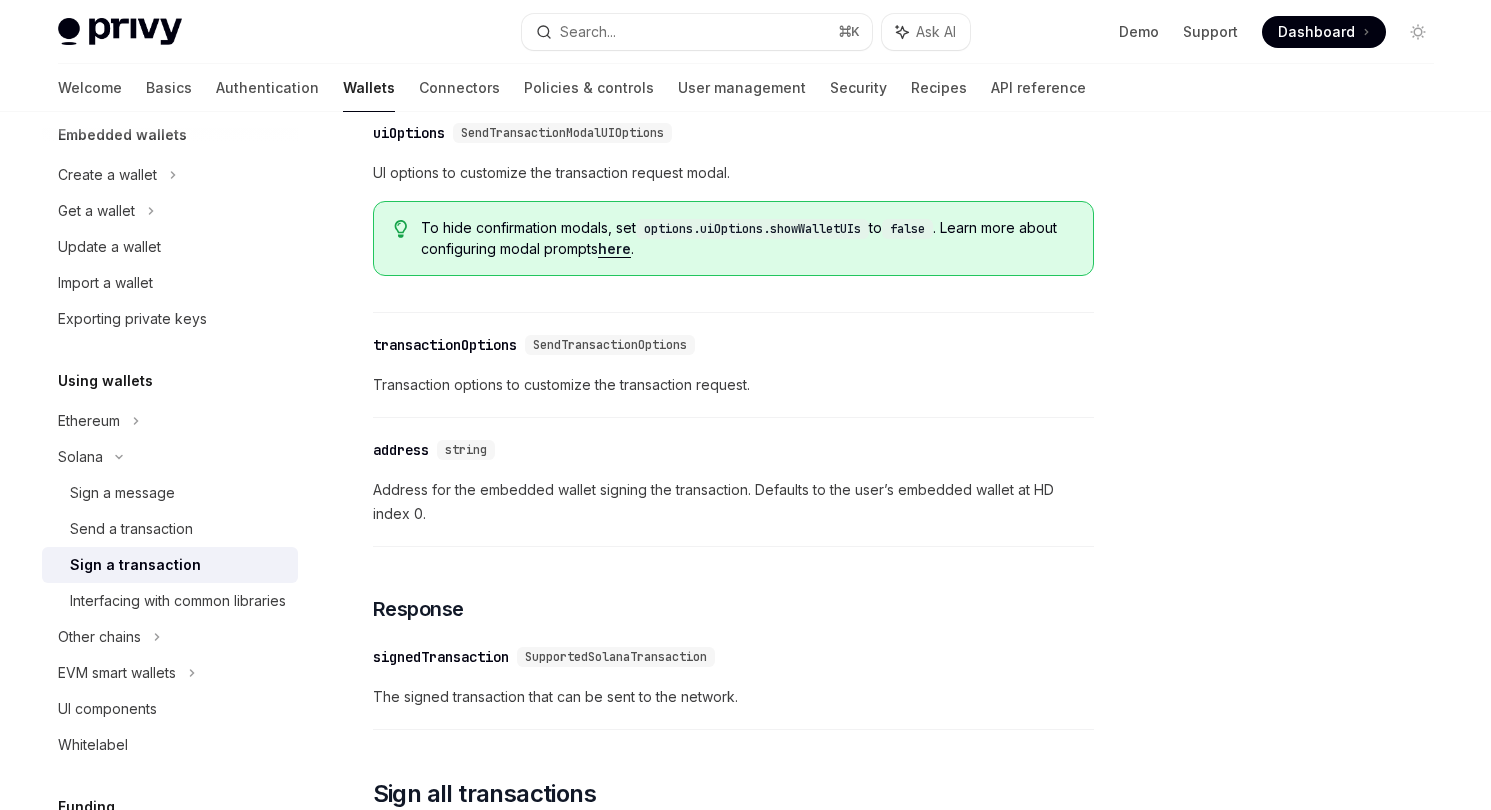 scroll, scrollTop: 1479, scrollLeft: 0, axis: vertical 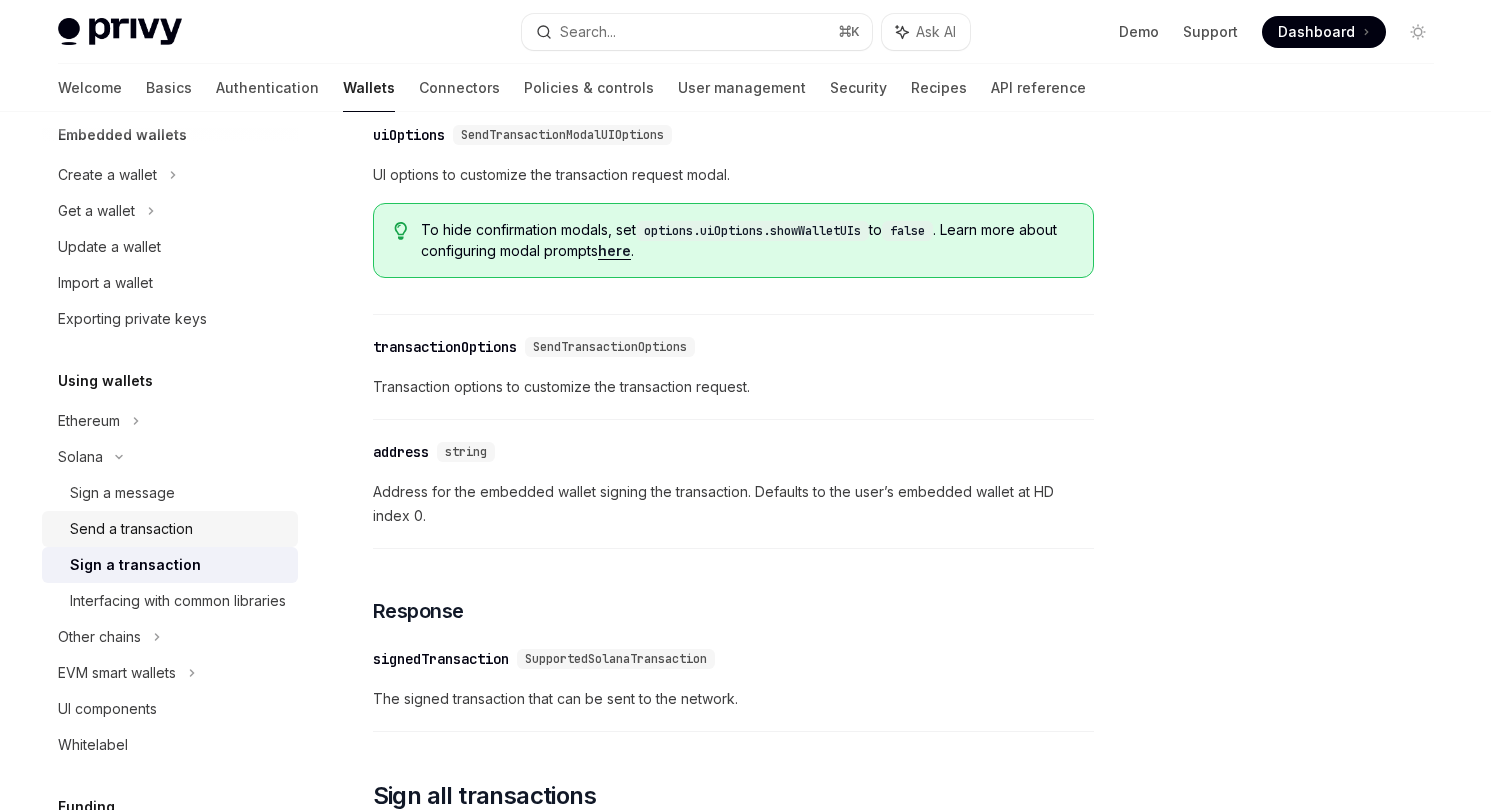 click on "Send a transaction" at bounding box center (131, 529) 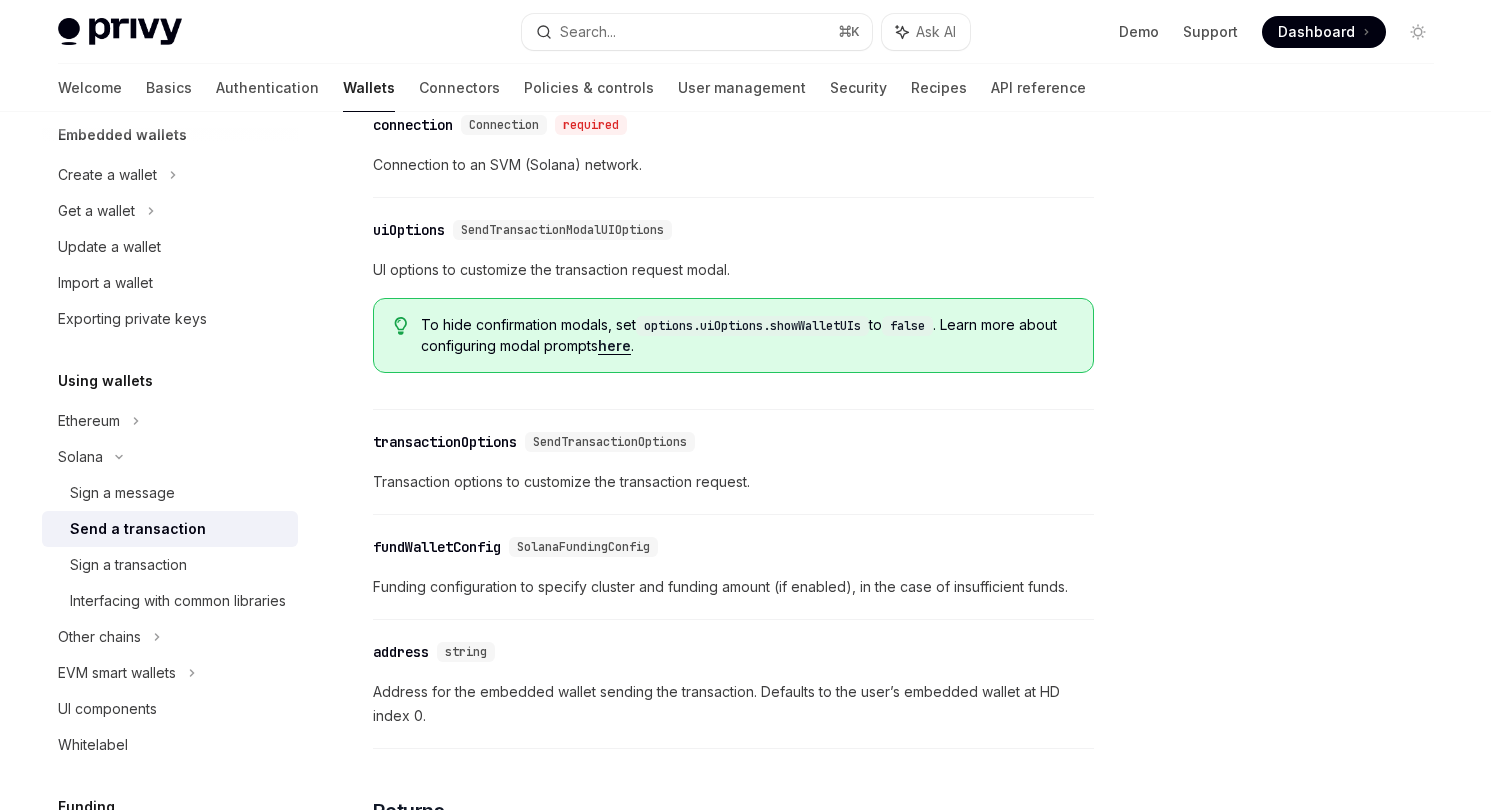 scroll, scrollTop: 1794, scrollLeft: 0, axis: vertical 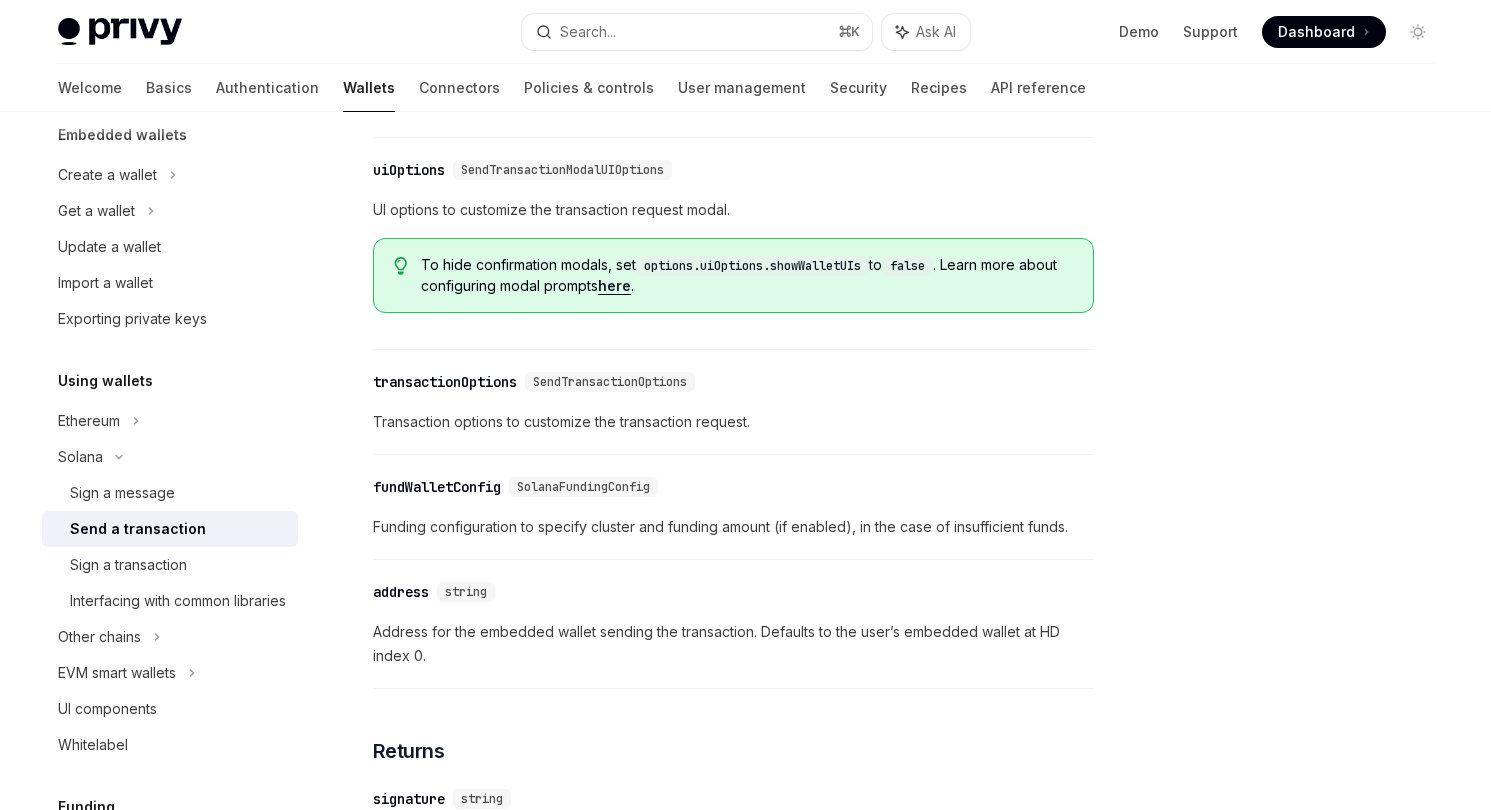 click on "transactionOptions" at bounding box center [445, 382] 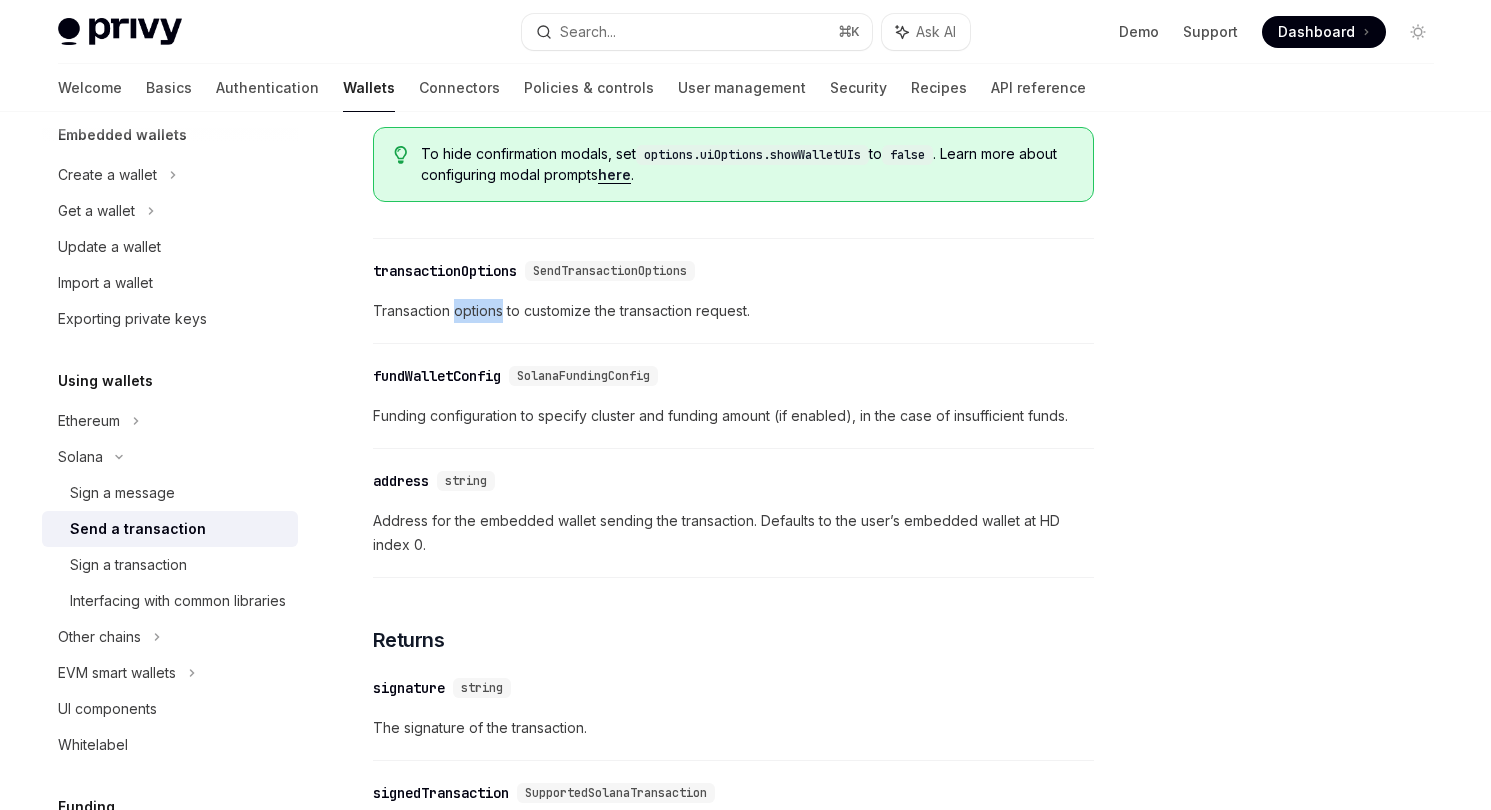 click on "To send a transaction from a wallet using the React SDK, use the  sendTransaction  method from the  useSendTransaction  hook: Copy Ask AI sendTransaction : ( input :  {
transaction :  SupportedSolanaTransaction ;
connection :  Connection ;
uiOptions ?:  SendTransactionModalUIOptions ;
transactionOptions ?:  SendTransactionOptions ;
fundWalletConfig ?:  SolanaFundingConfig ;
address ?:  string ;
})  =>  Promise < SolanaTransactionReceipt >
​ Usage Copy Ask AI import  { useSendTransaction ,  useSolanaWallets }  from  '@privy-io/react-auth/solana' ;
import  { Connection ,  Transaction ,  VersionedTransaction ,  PublicKey ,  SystemProgram }  from  '@solana/web3.js' ;
// Inside your component
const  {  sendTransaction  }  =  useSendTransaction ();
const  {  wallets  }  =  useSolanaWallets ();
// Configure your connection to point to the correct Solana network
const  connection  =  new  Connection ( 'https://api.mainnet-beta.solana.com' );
const  transaction  =" at bounding box center [733, -242] 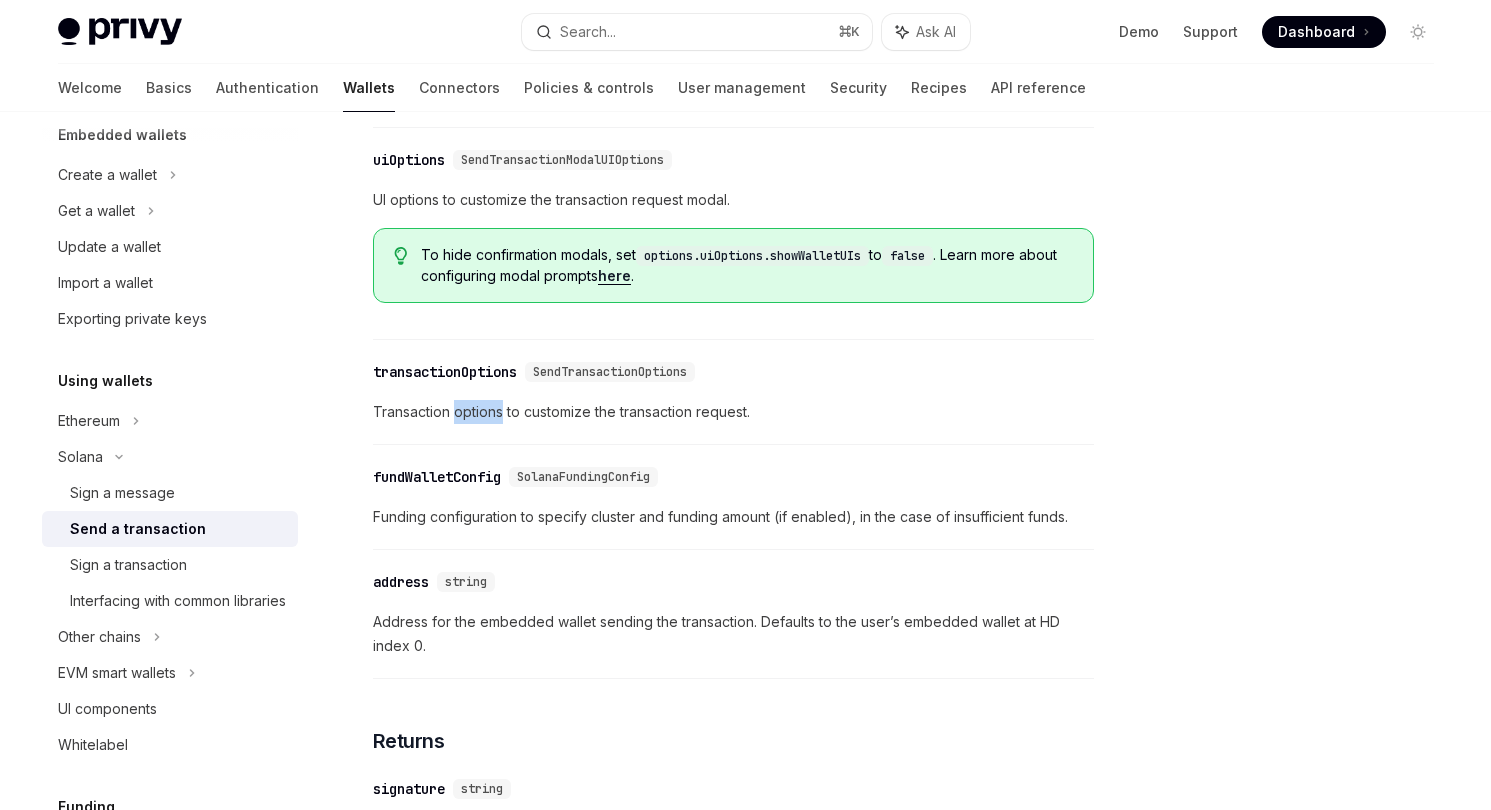 scroll, scrollTop: 1857, scrollLeft: 0, axis: vertical 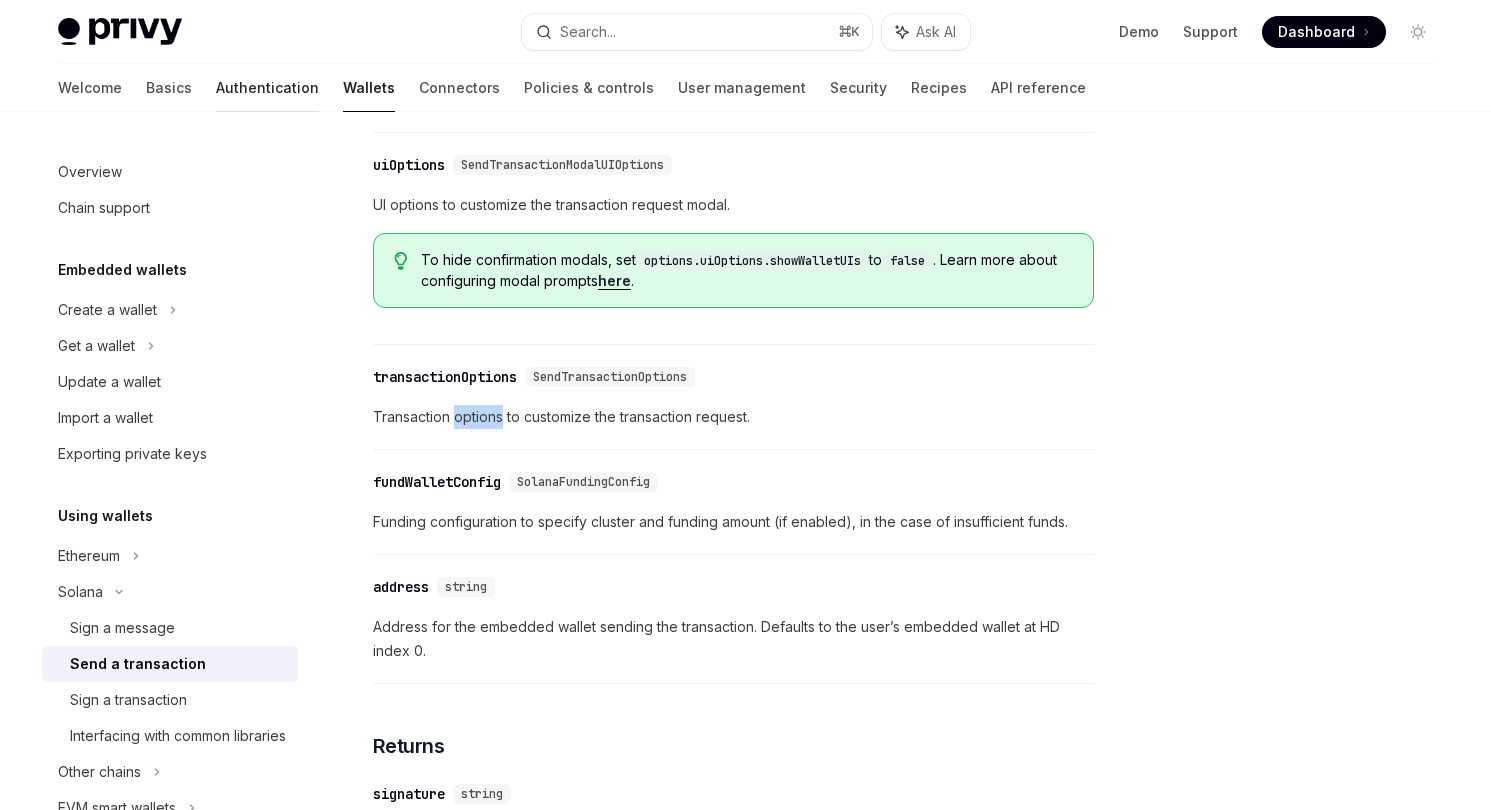 click on "Authentication" at bounding box center [267, 88] 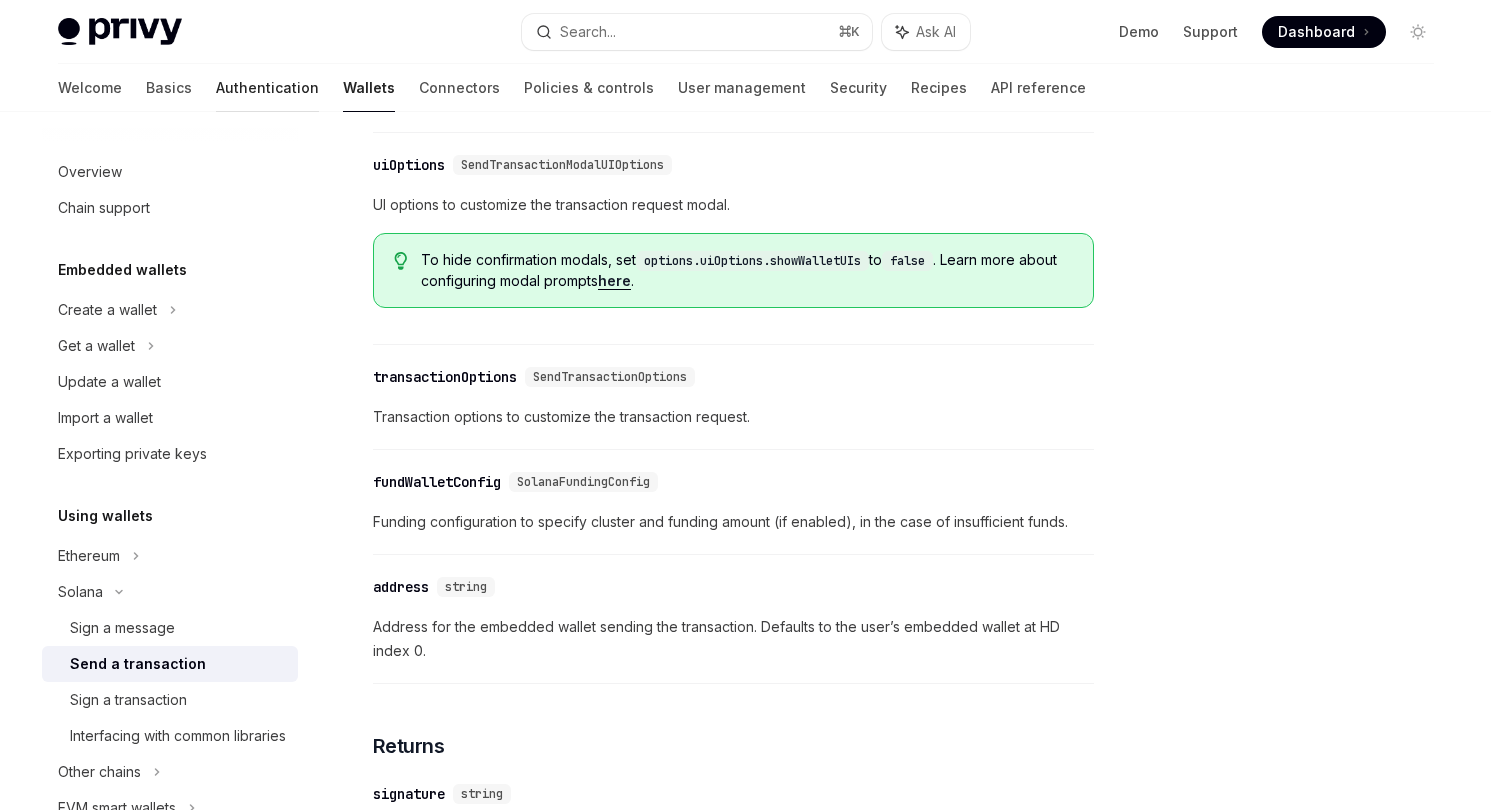 scroll, scrollTop: 0, scrollLeft: 0, axis: both 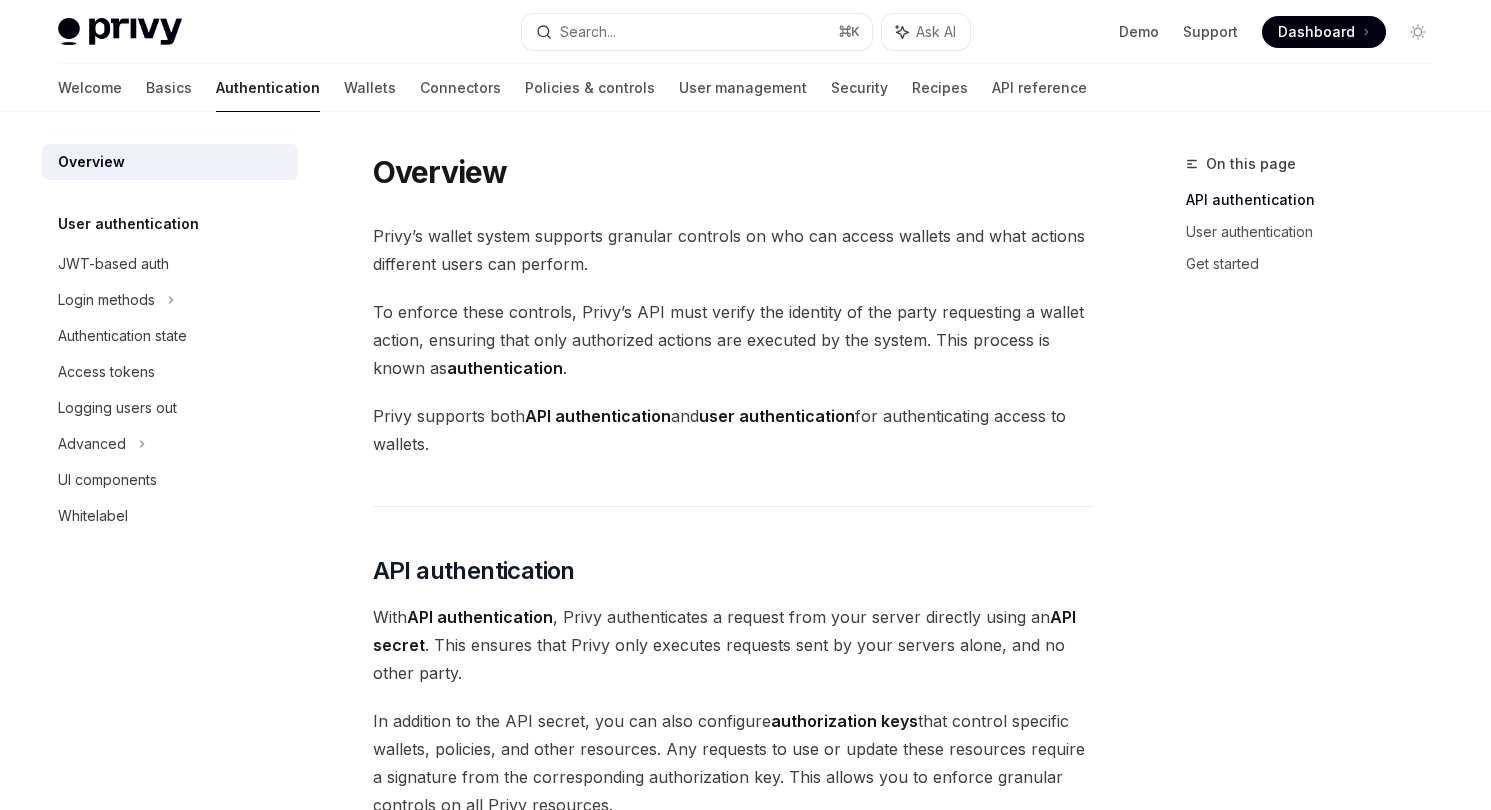 click on "Welcome Basics Authentication Wallets Connectors Policies & controls User management Security Recipes API reference" at bounding box center [572, 88] 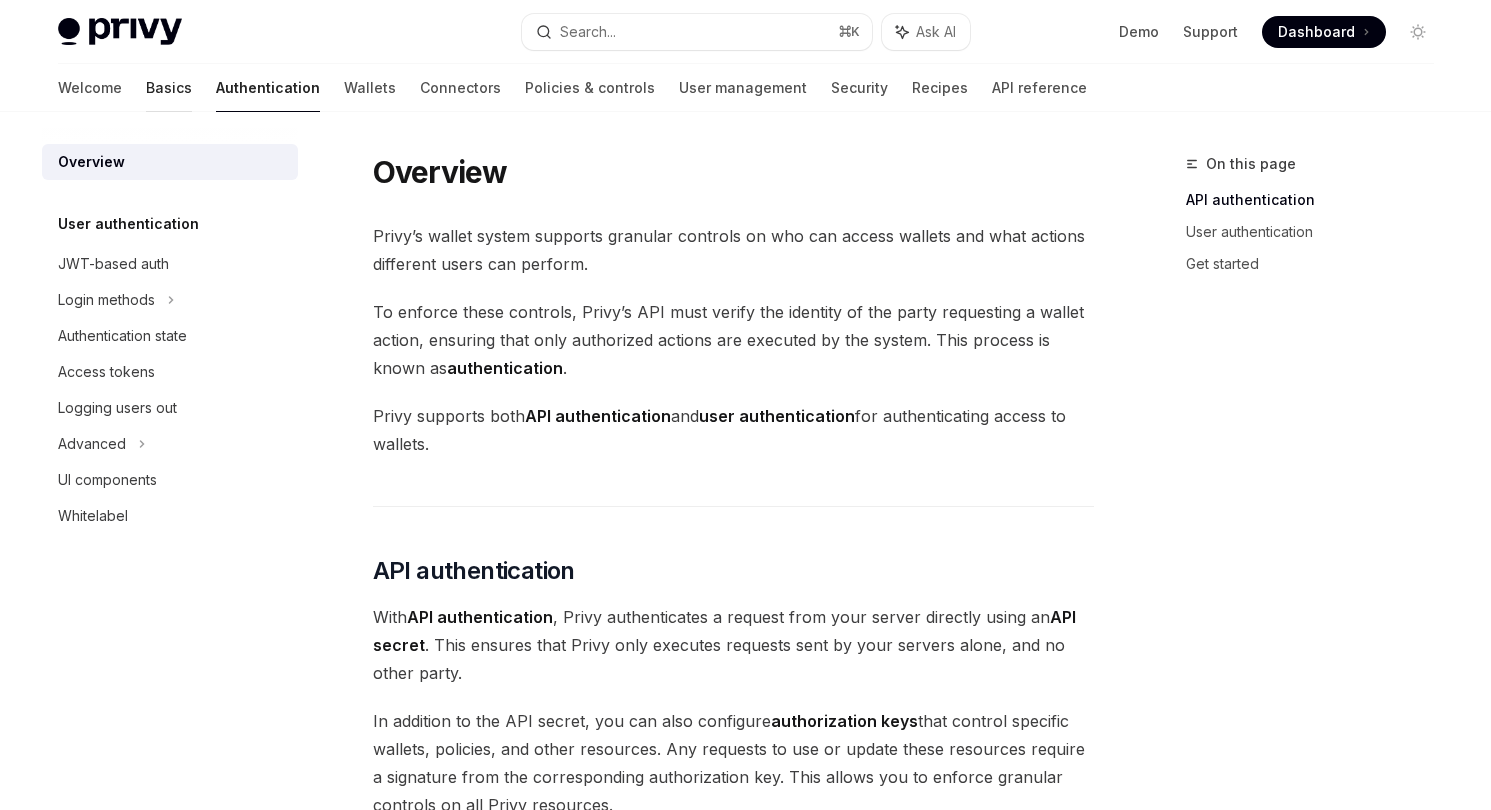 click on "Basics" at bounding box center (169, 88) 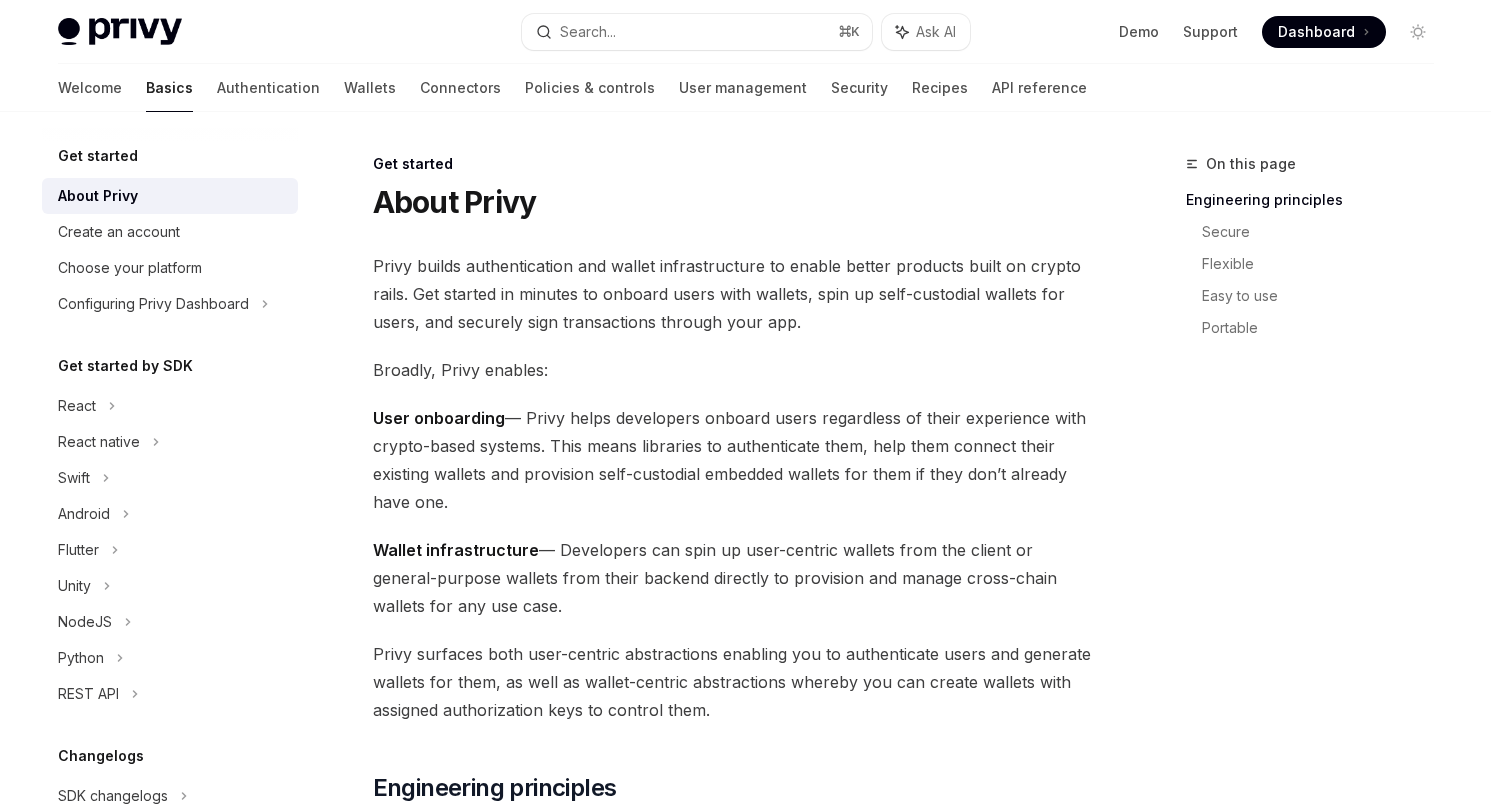 click on "Welcome Basics Authentication Wallets Connectors Policies & controls User management Security Recipes API reference" at bounding box center (572, 88) 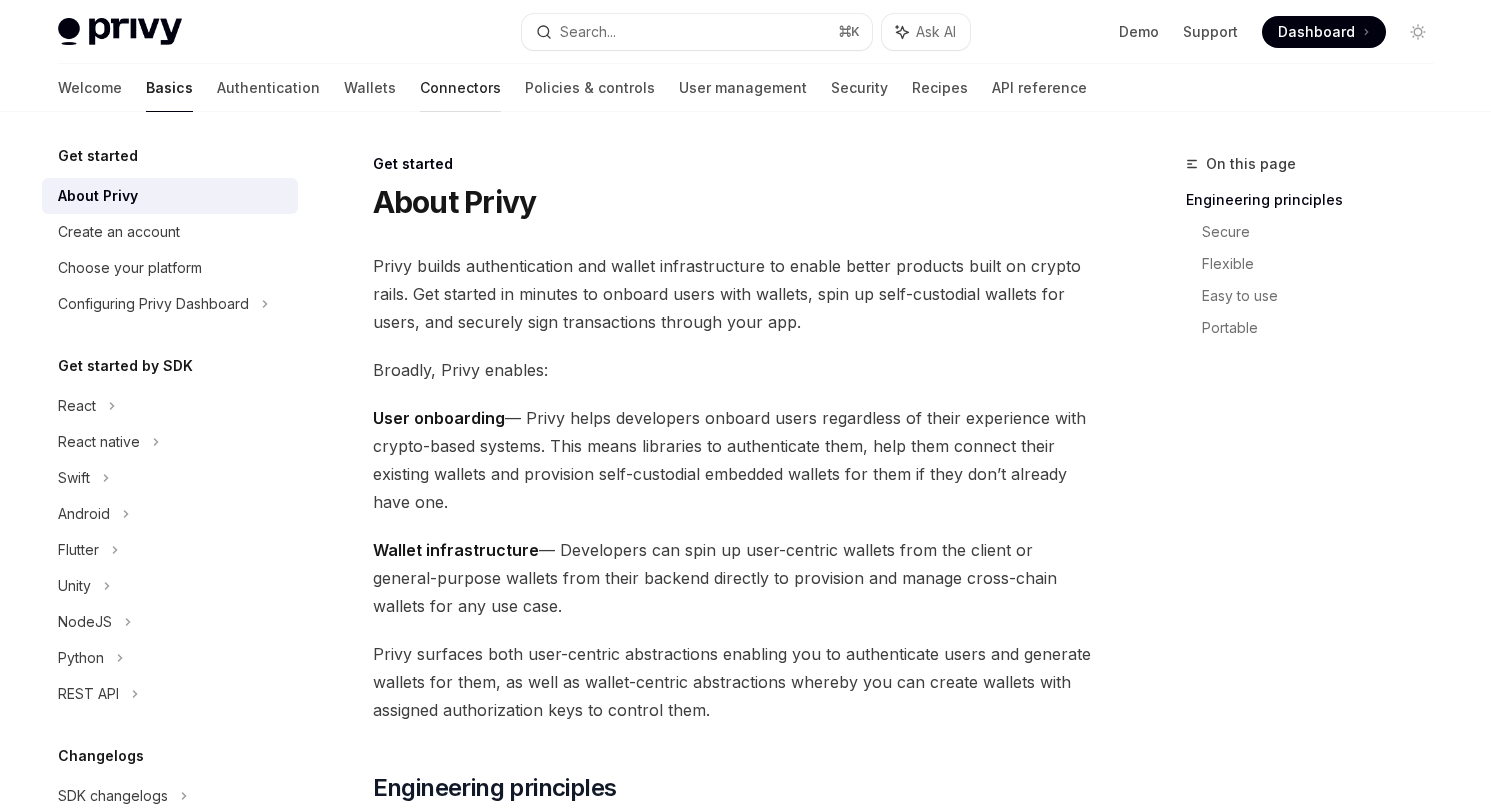 click on "Connectors" at bounding box center [460, 88] 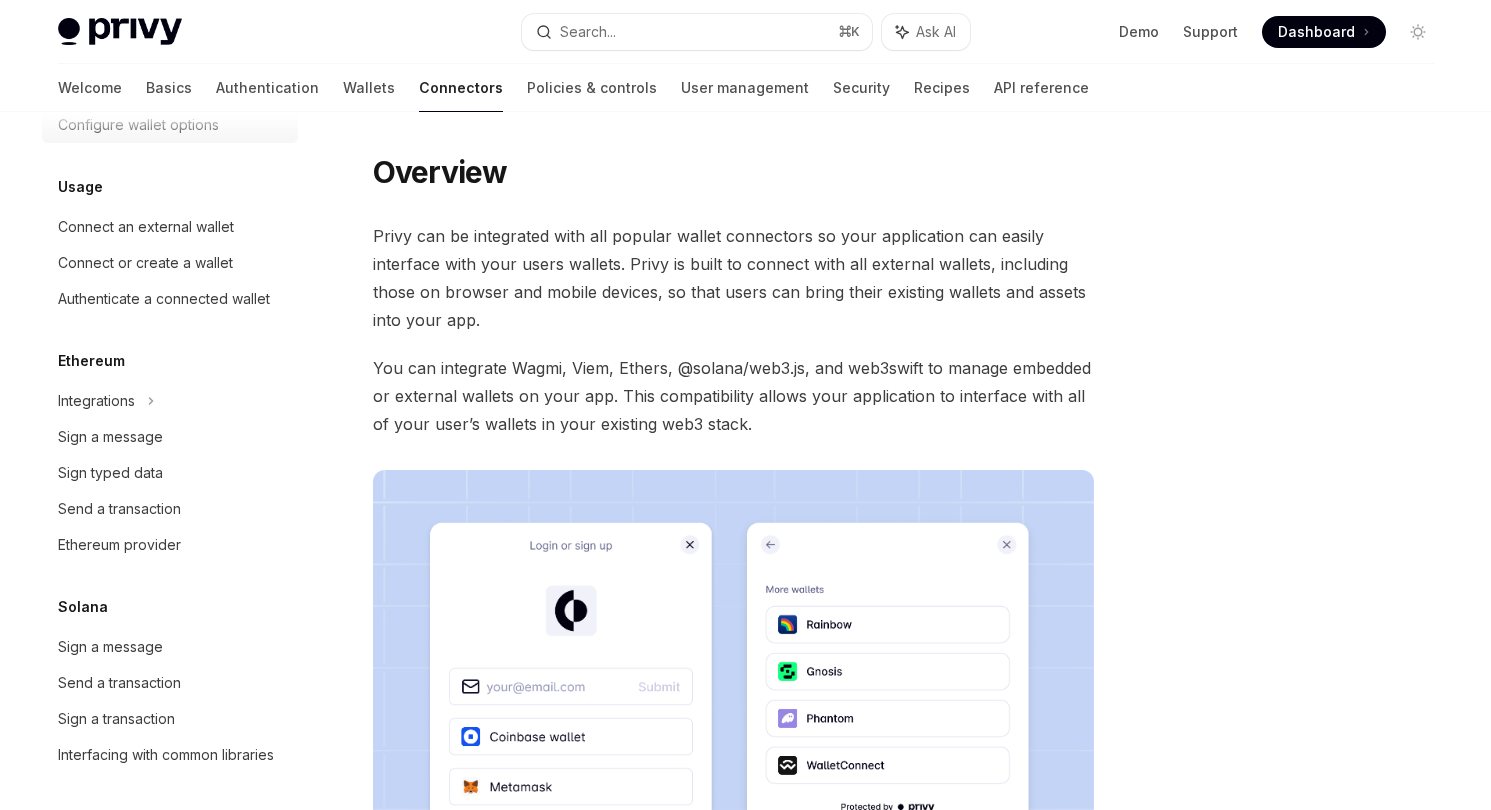 scroll, scrollTop: 178, scrollLeft: 0, axis: vertical 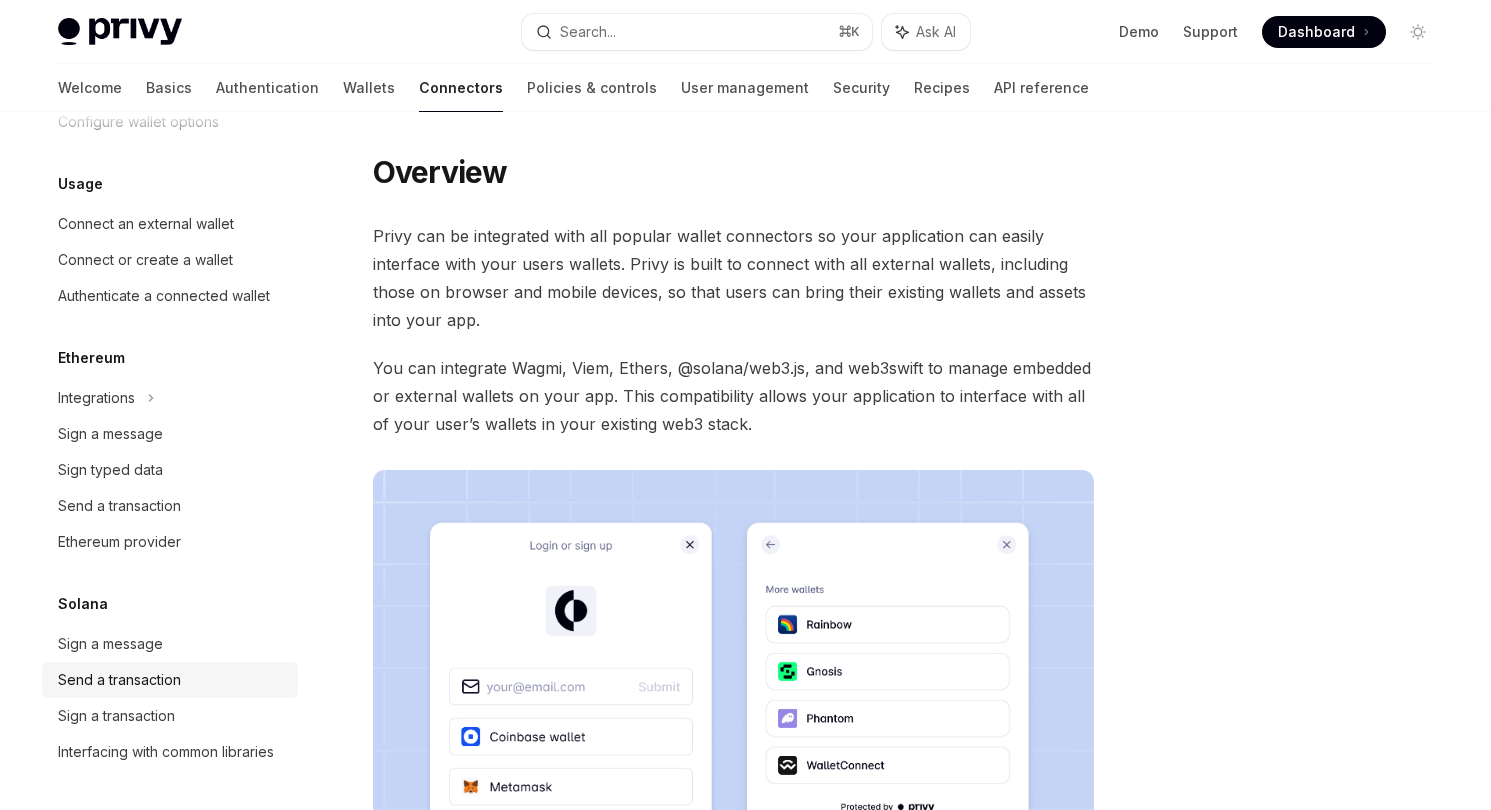 click on "Send a transaction" at bounding box center (170, 680) 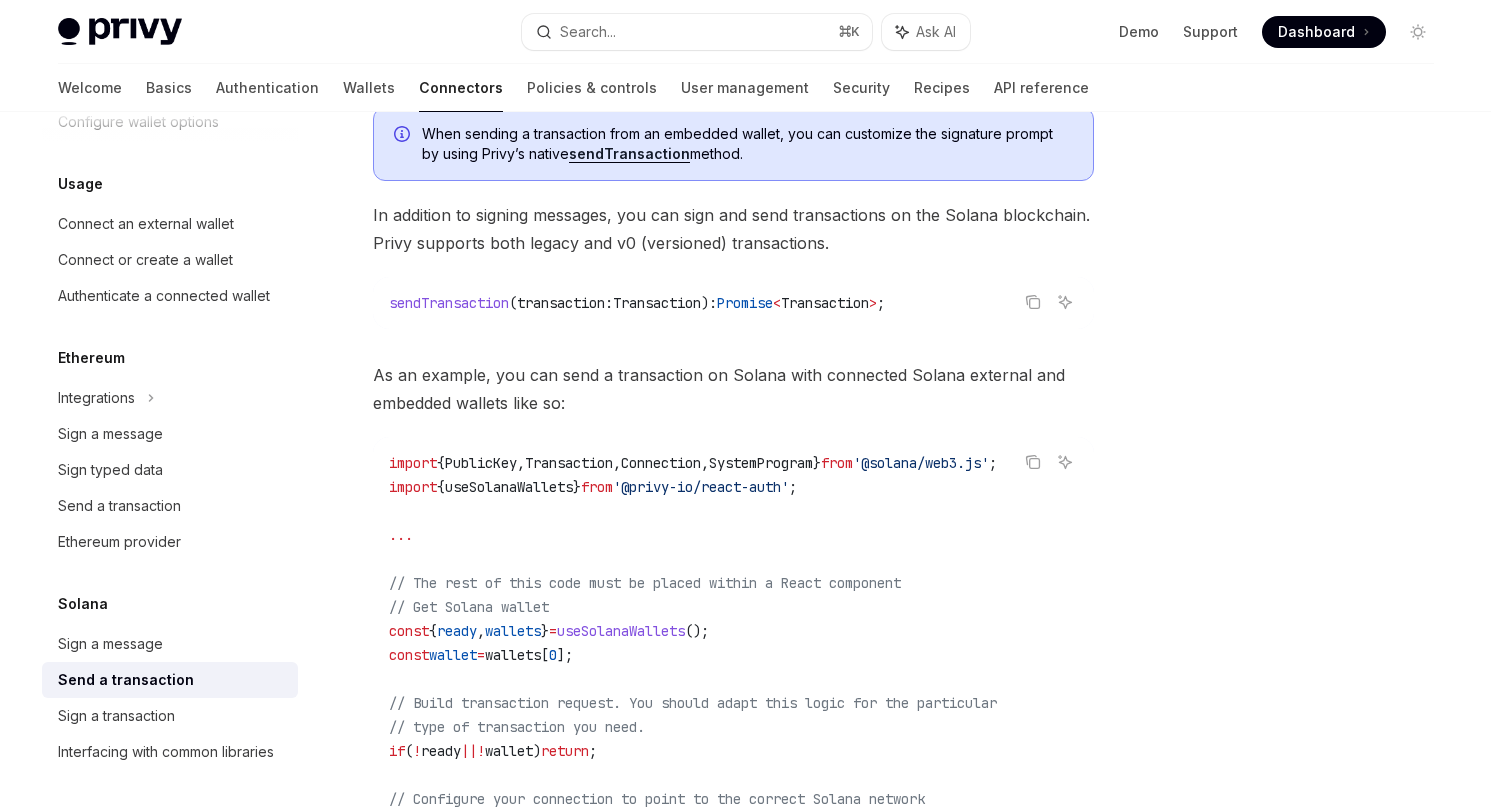 scroll, scrollTop: 304, scrollLeft: 0, axis: vertical 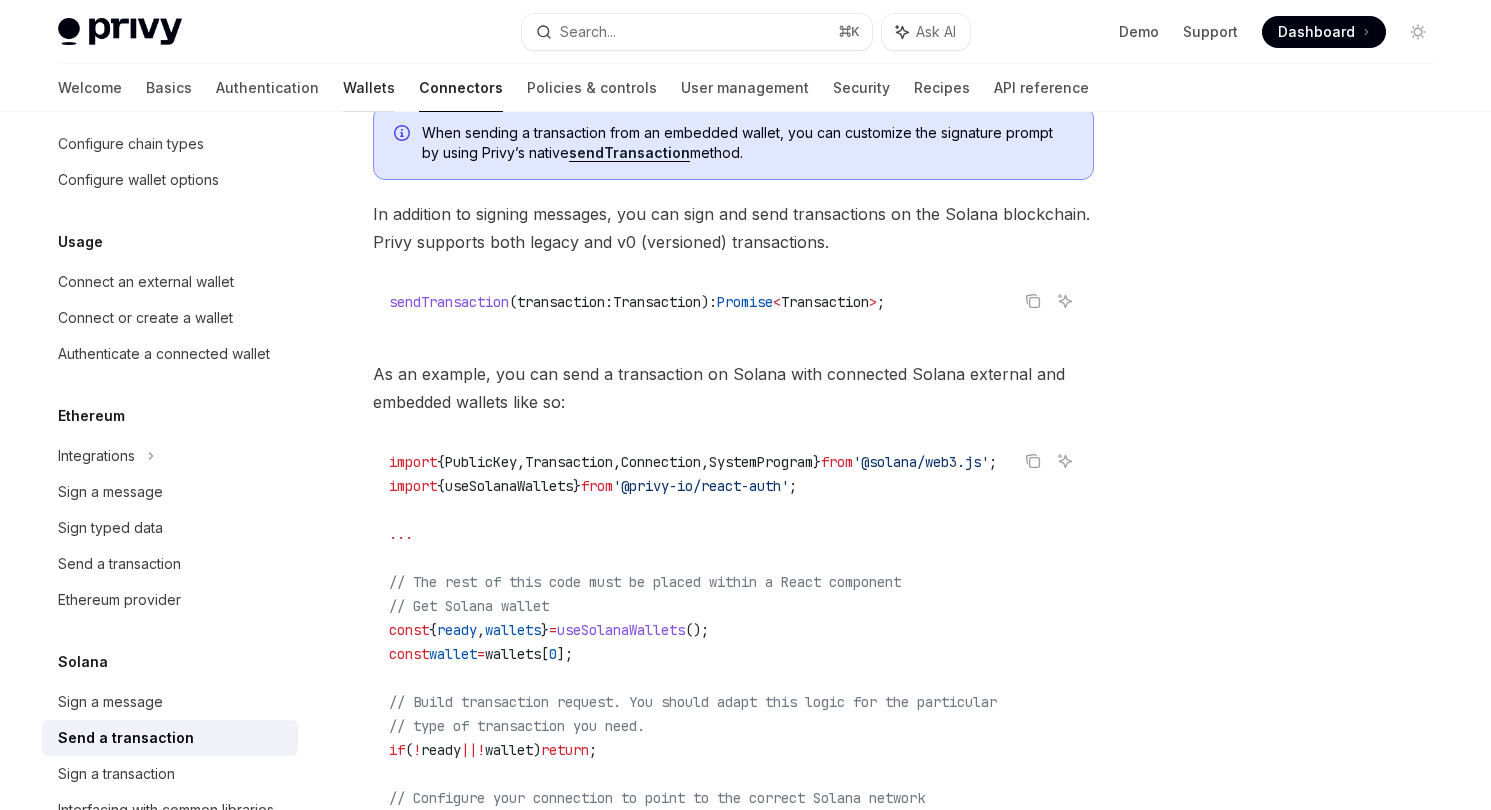 click on "Wallets" at bounding box center (369, 88) 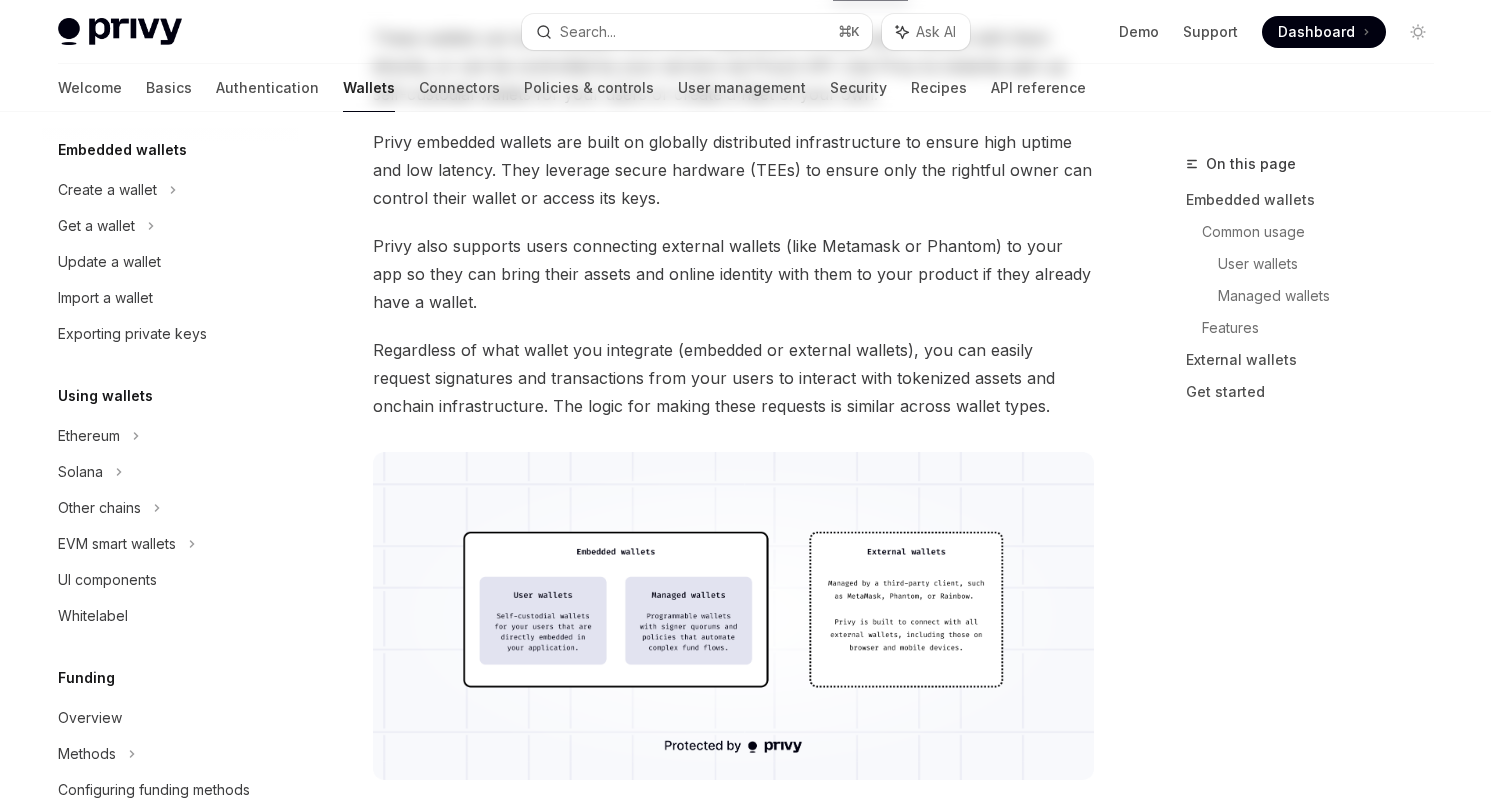 scroll, scrollTop: 0, scrollLeft: 0, axis: both 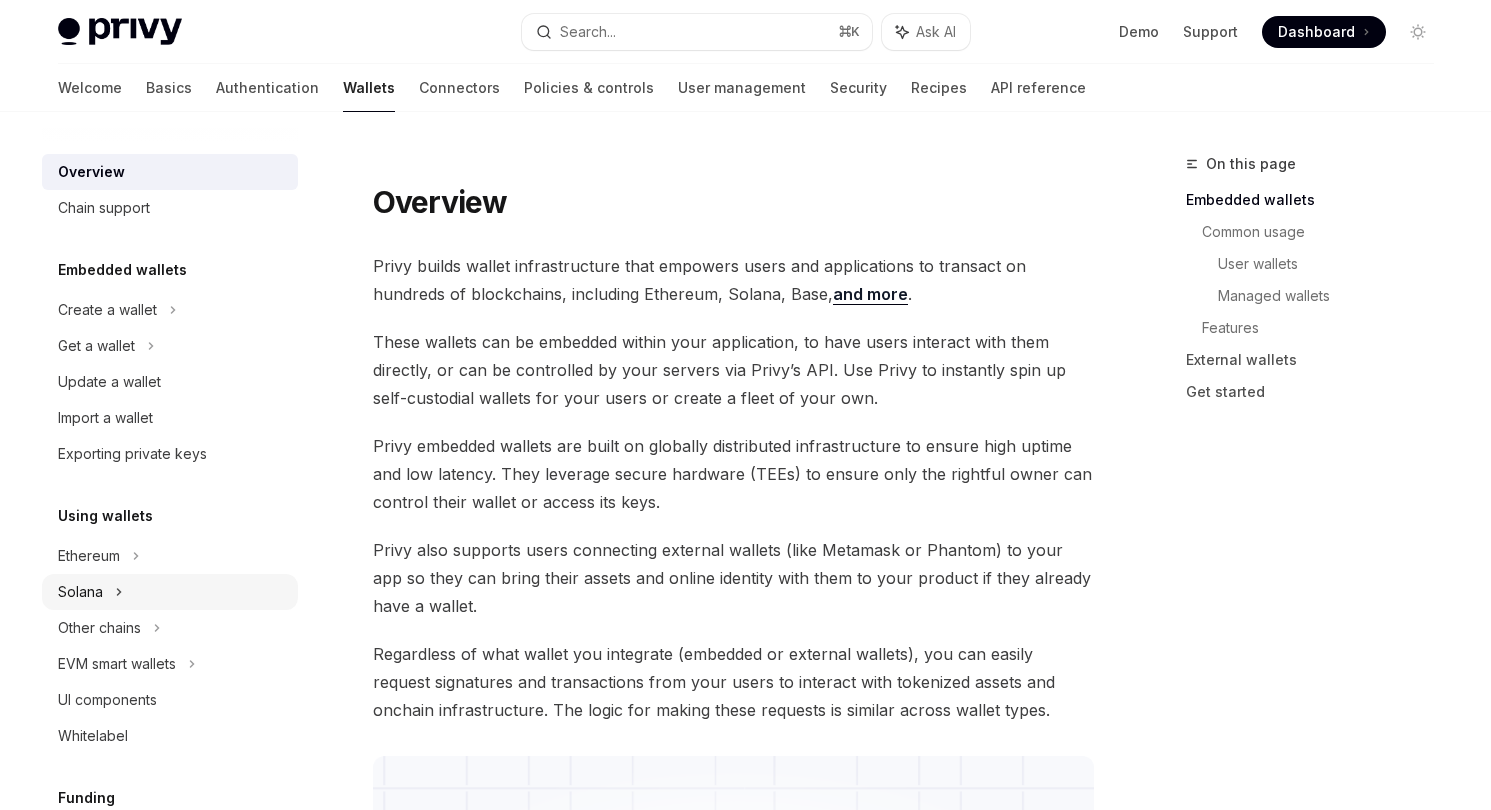 click 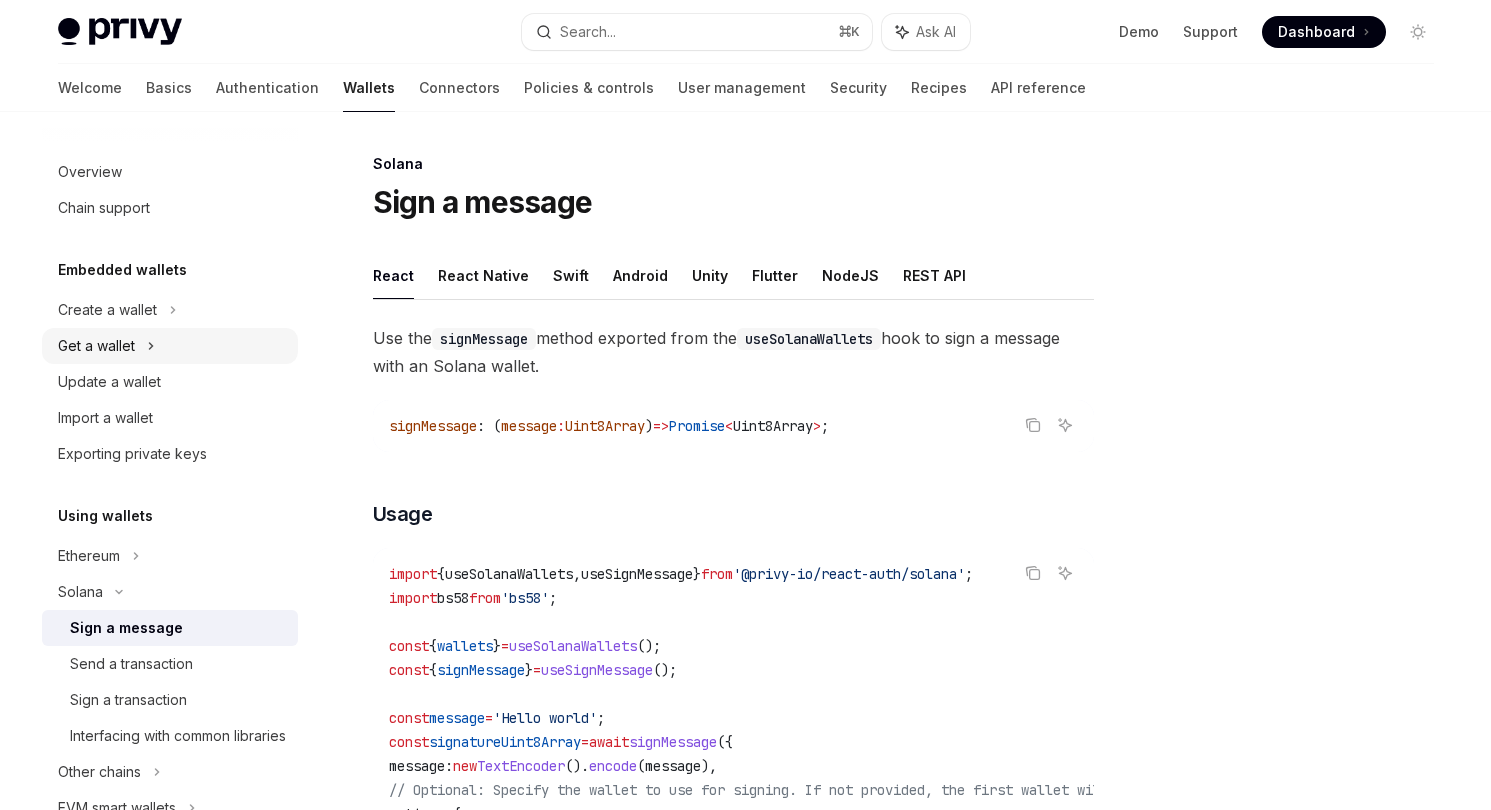 click on "Get a wallet" at bounding box center [170, 346] 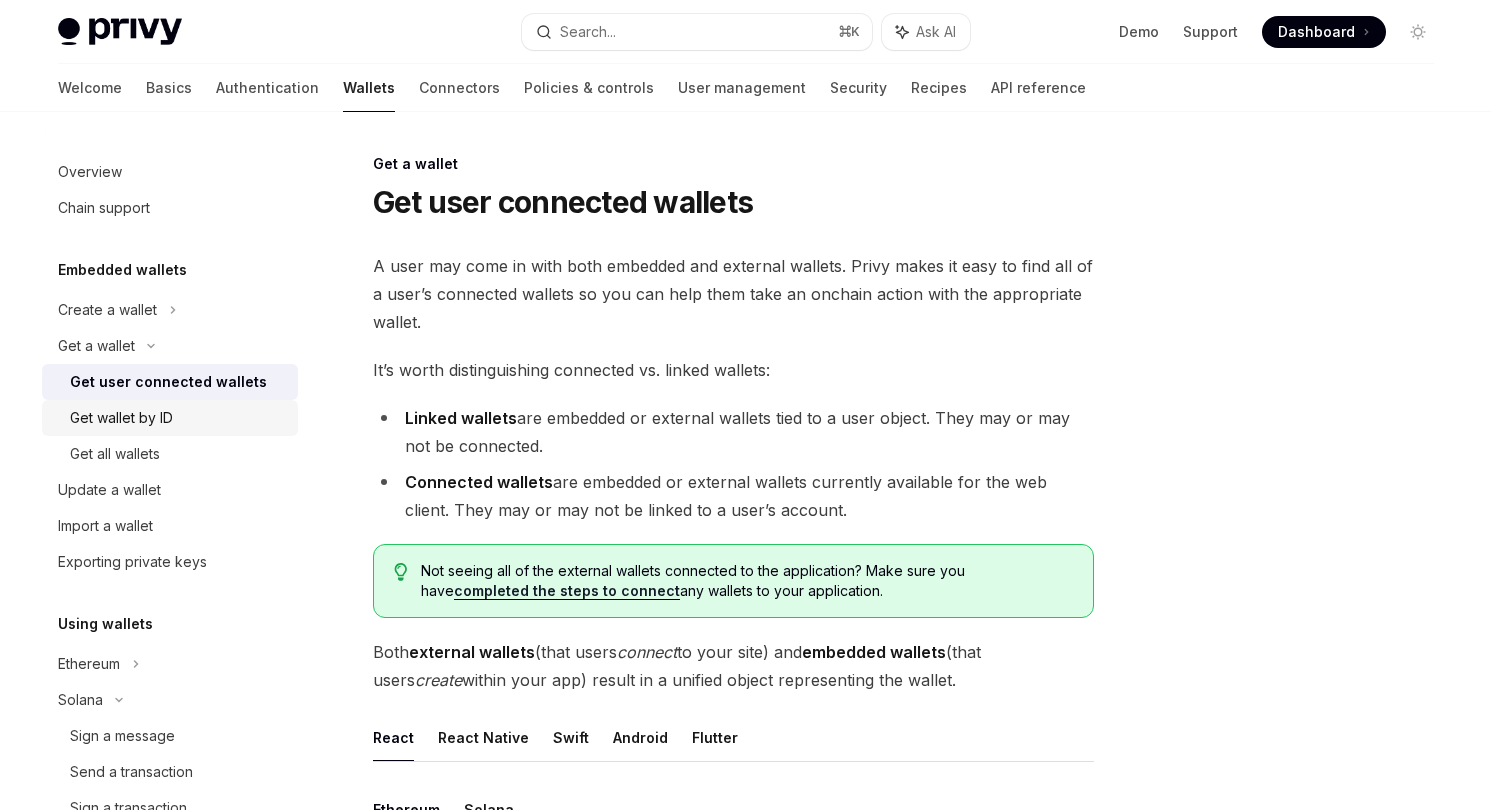 click on "Get wallet by ID" at bounding box center [178, 418] 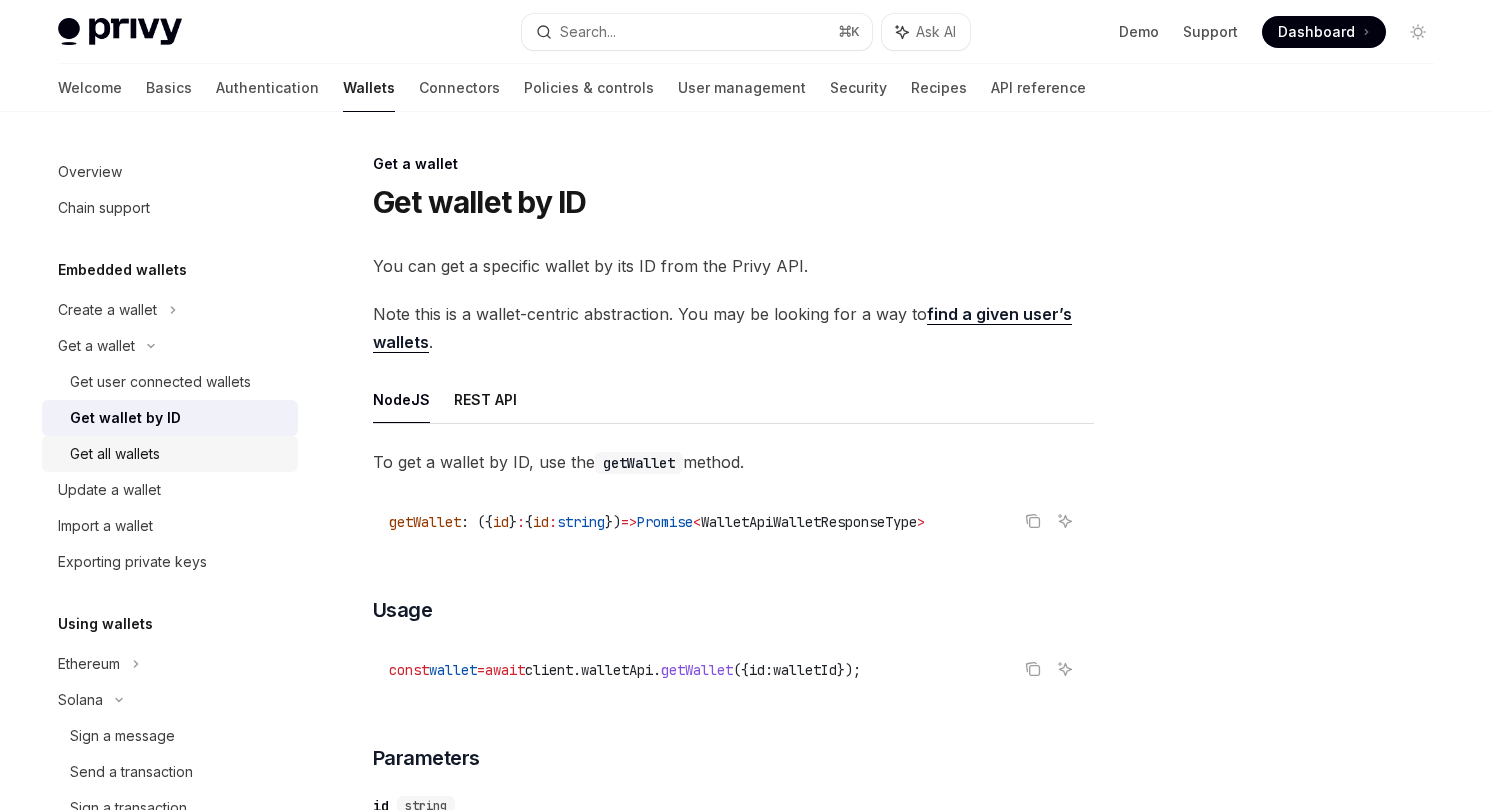 click on "Get all wallets" at bounding box center [178, 454] 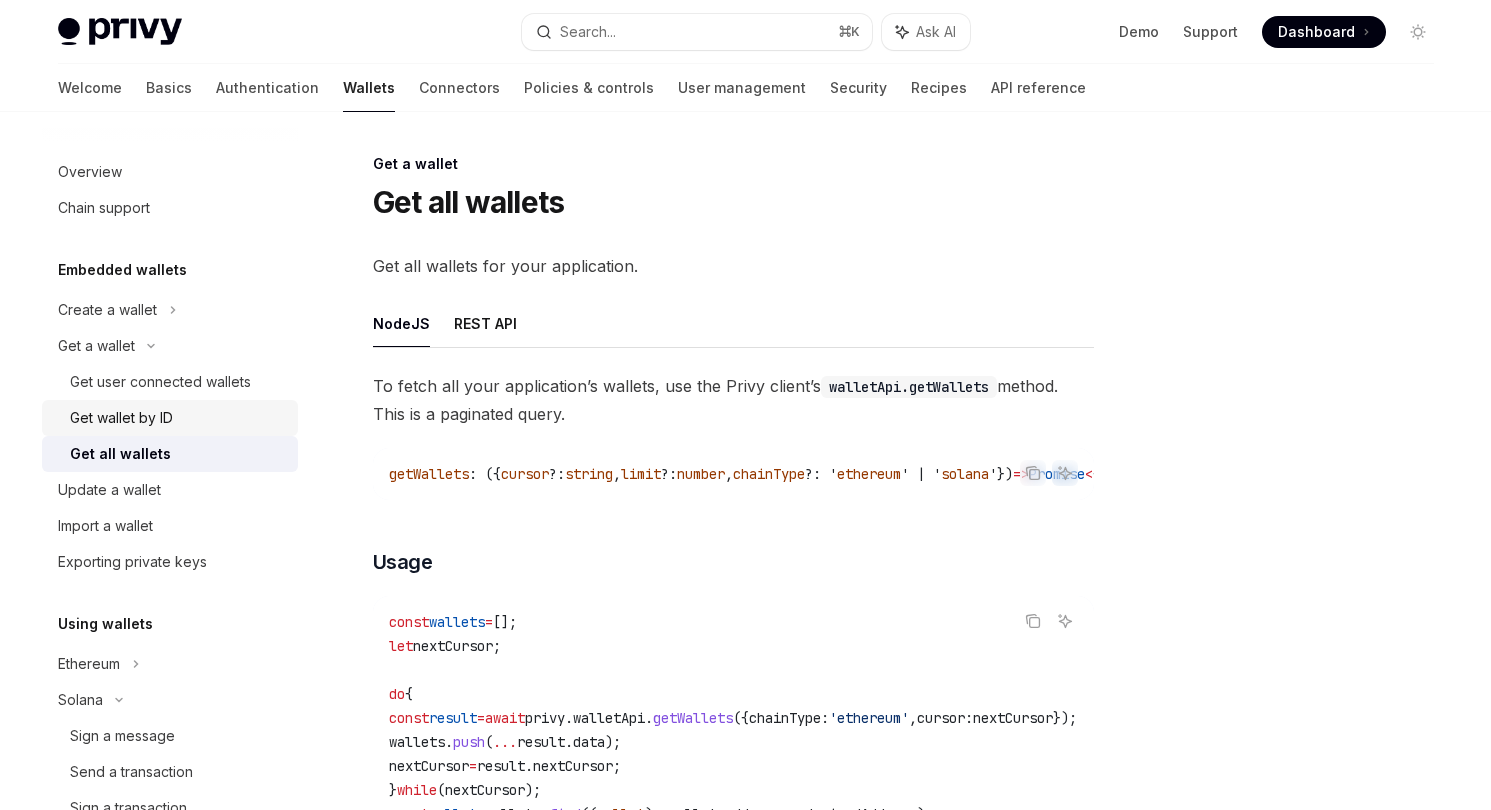 click on "Get wallet by ID" at bounding box center (178, 418) 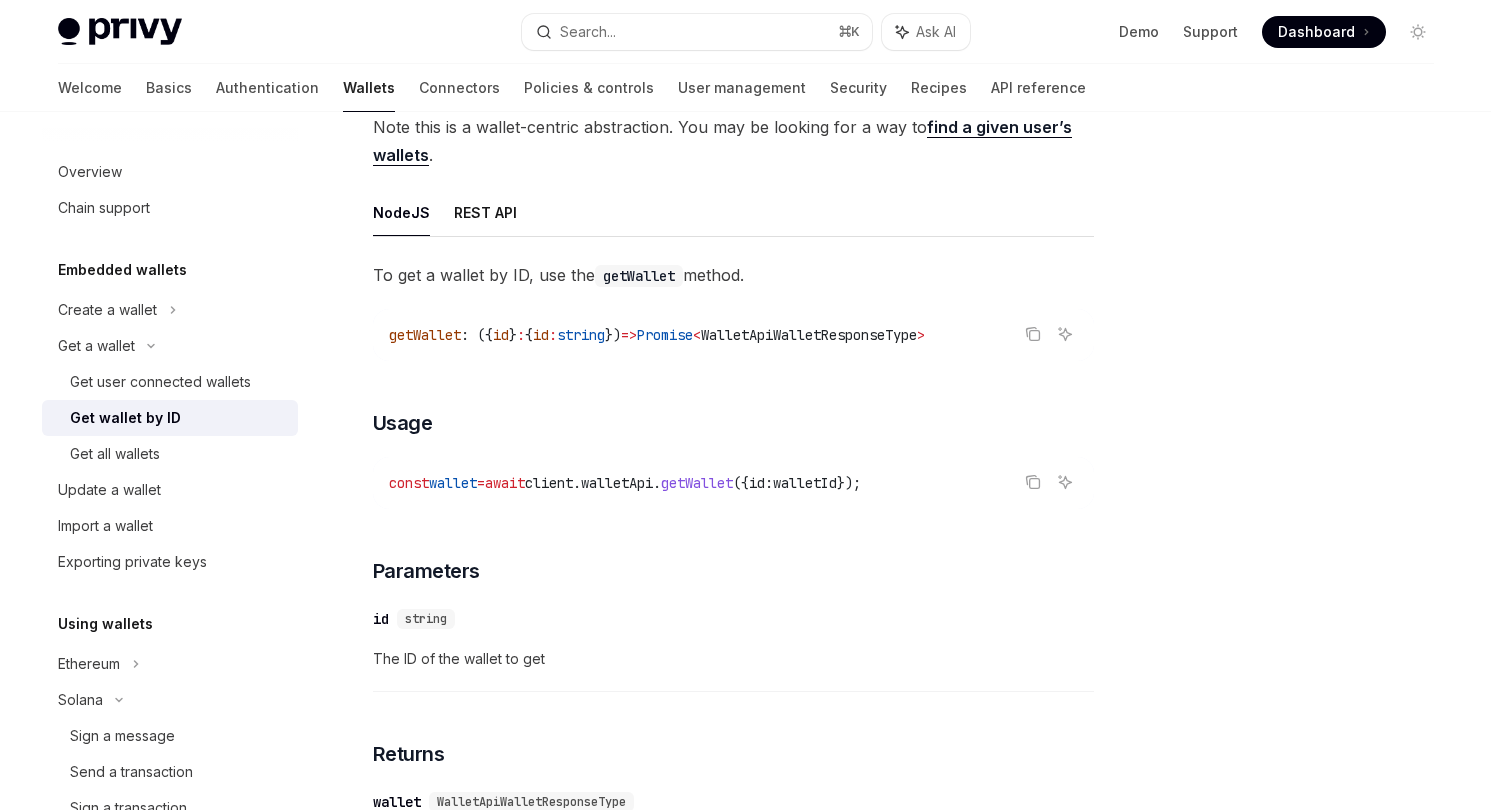scroll, scrollTop: 420, scrollLeft: 0, axis: vertical 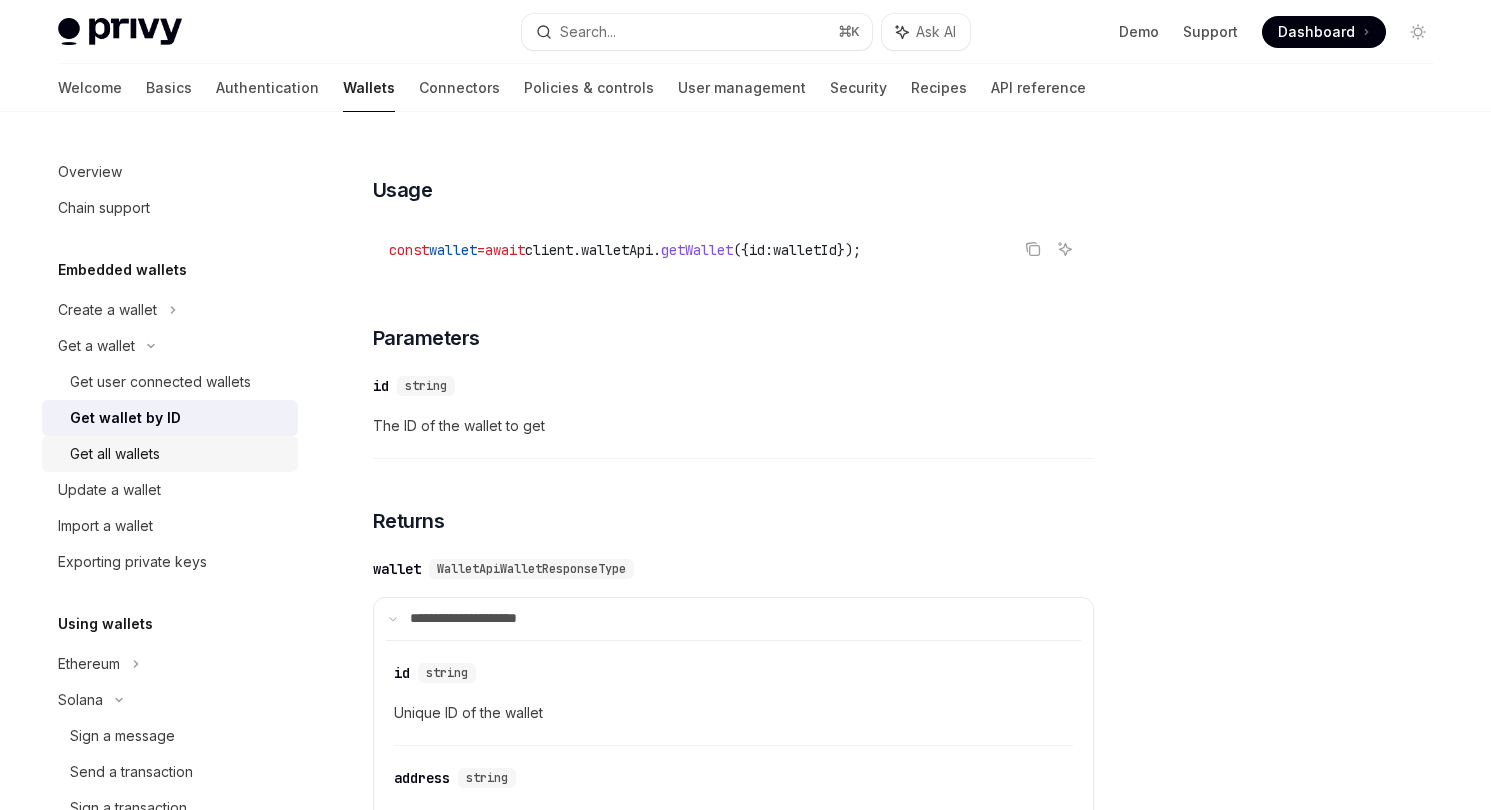 click on "Get all wallets" at bounding box center [178, 454] 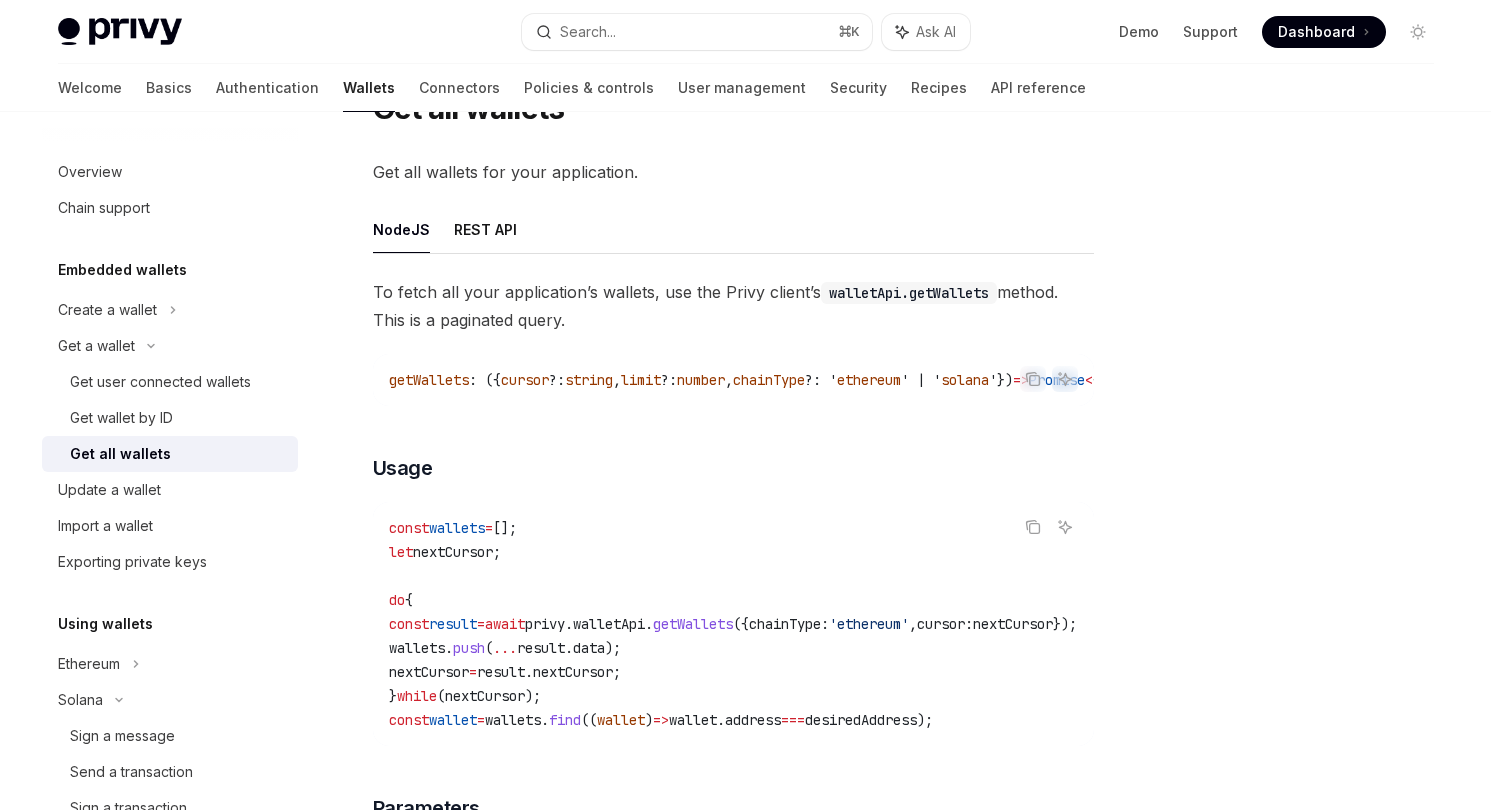 scroll, scrollTop: 204, scrollLeft: 0, axis: vertical 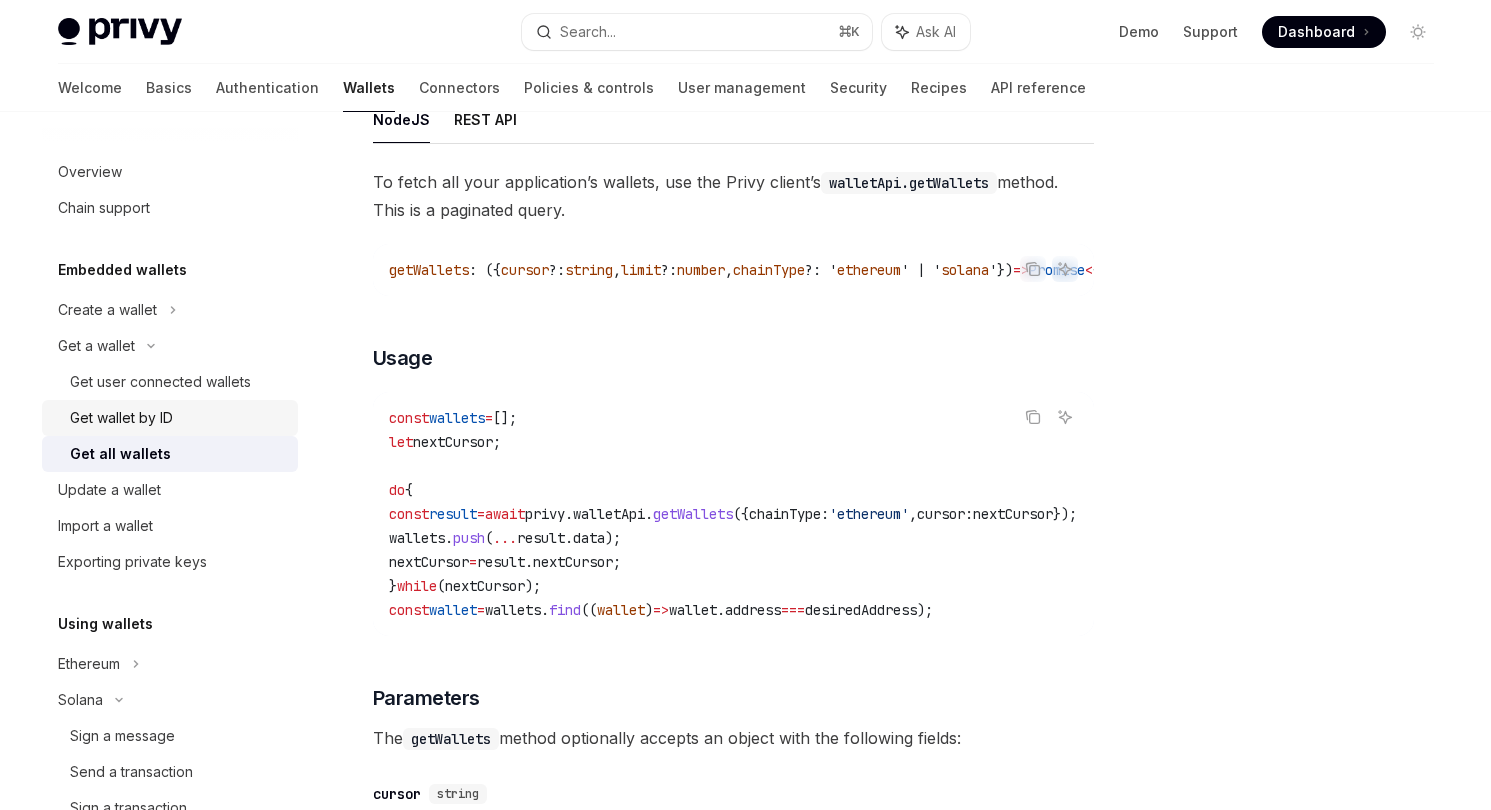 click on "Get wallet by ID" at bounding box center (178, 418) 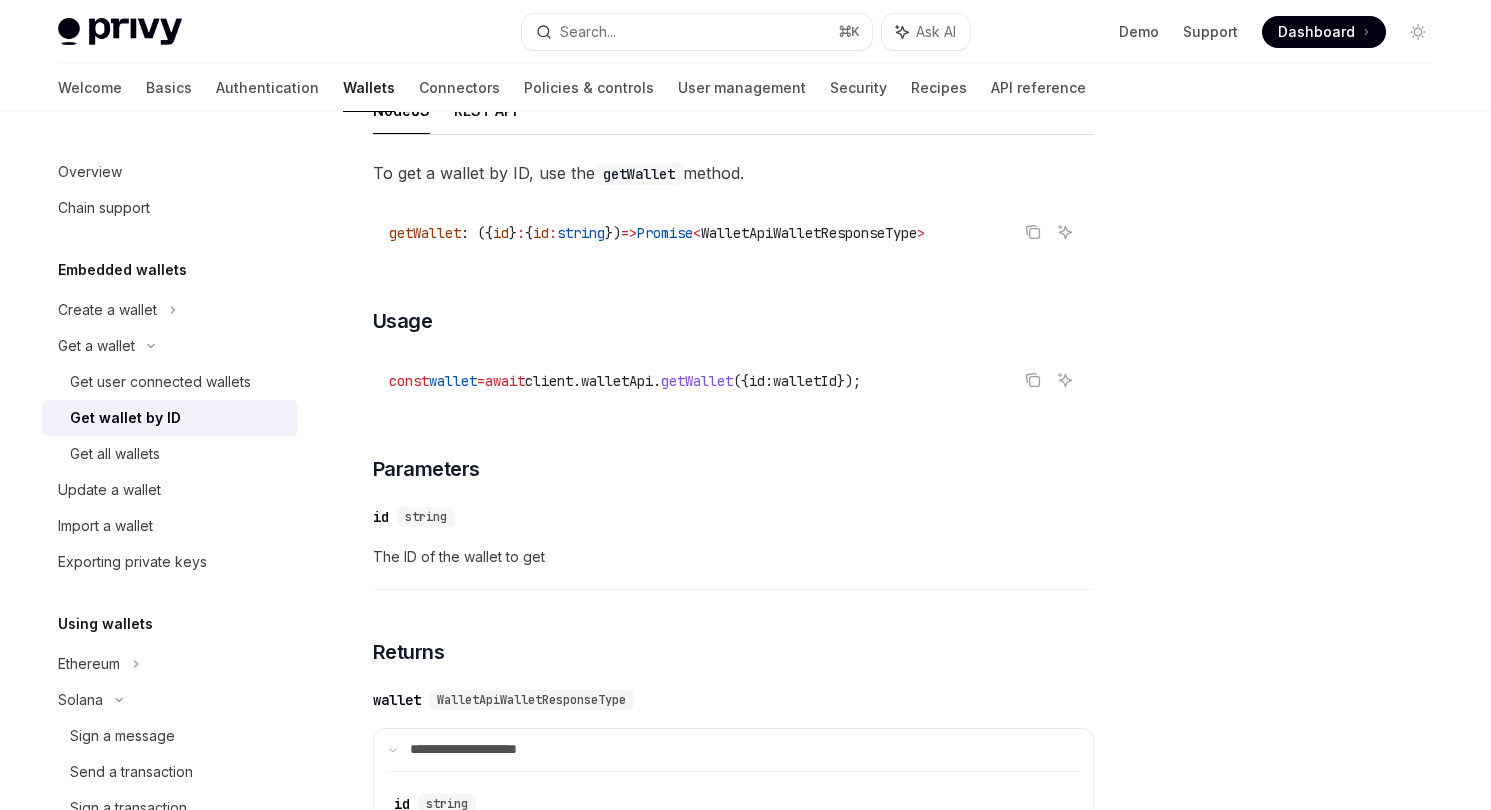 scroll, scrollTop: 313, scrollLeft: 0, axis: vertical 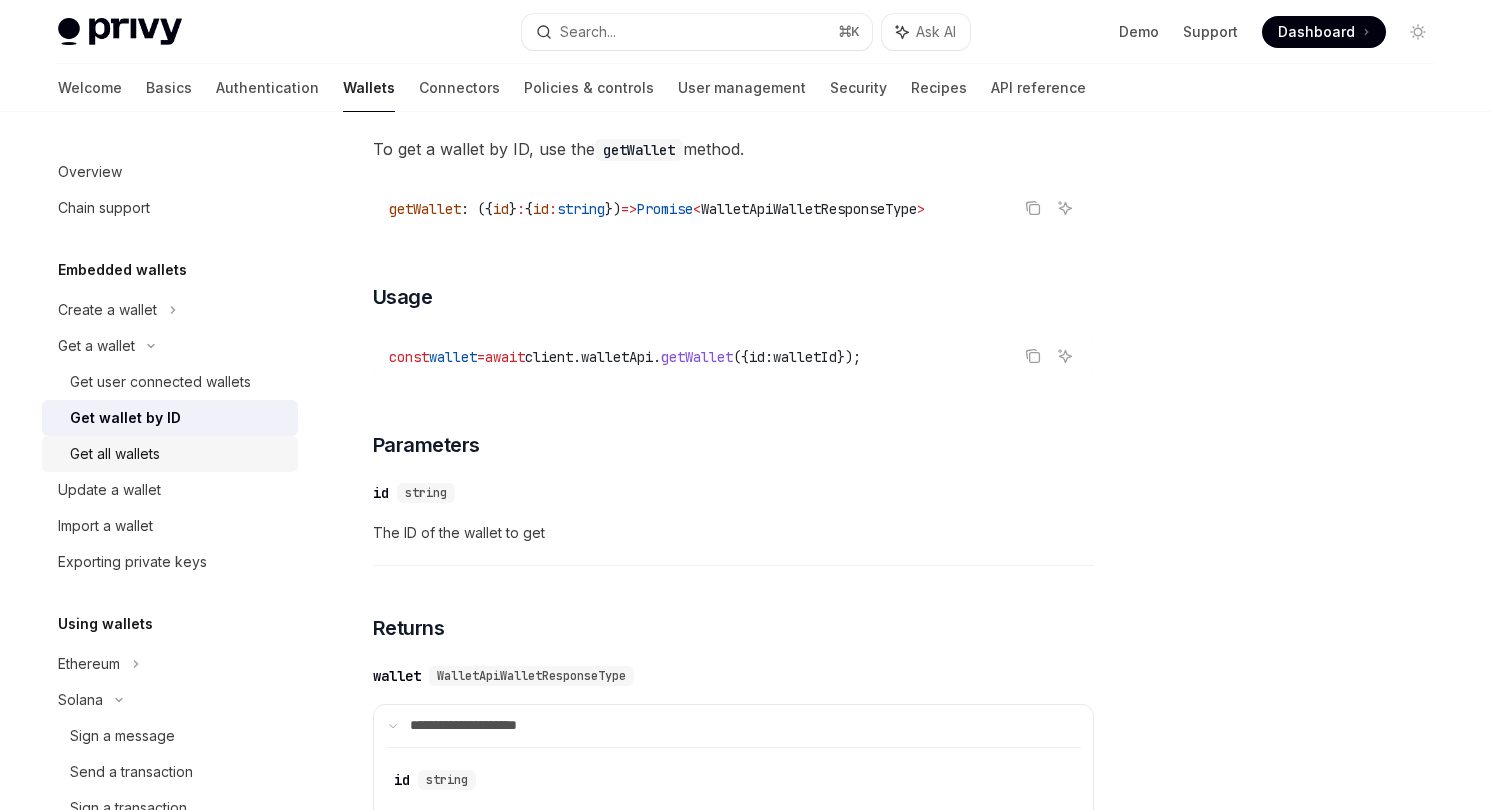 click on "Get all wallets" at bounding box center [178, 454] 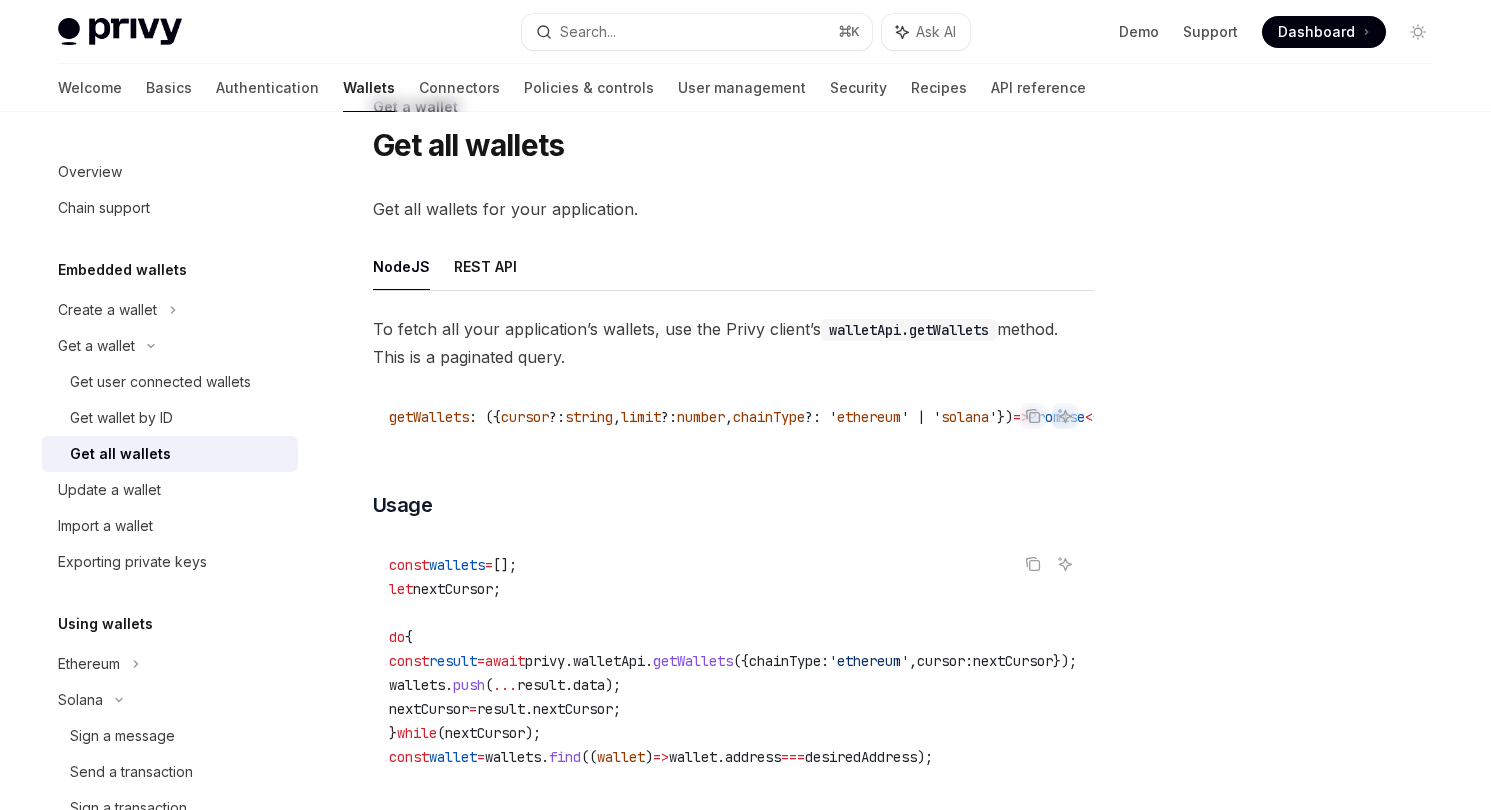 scroll, scrollTop: 160, scrollLeft: 0, axis: vertical 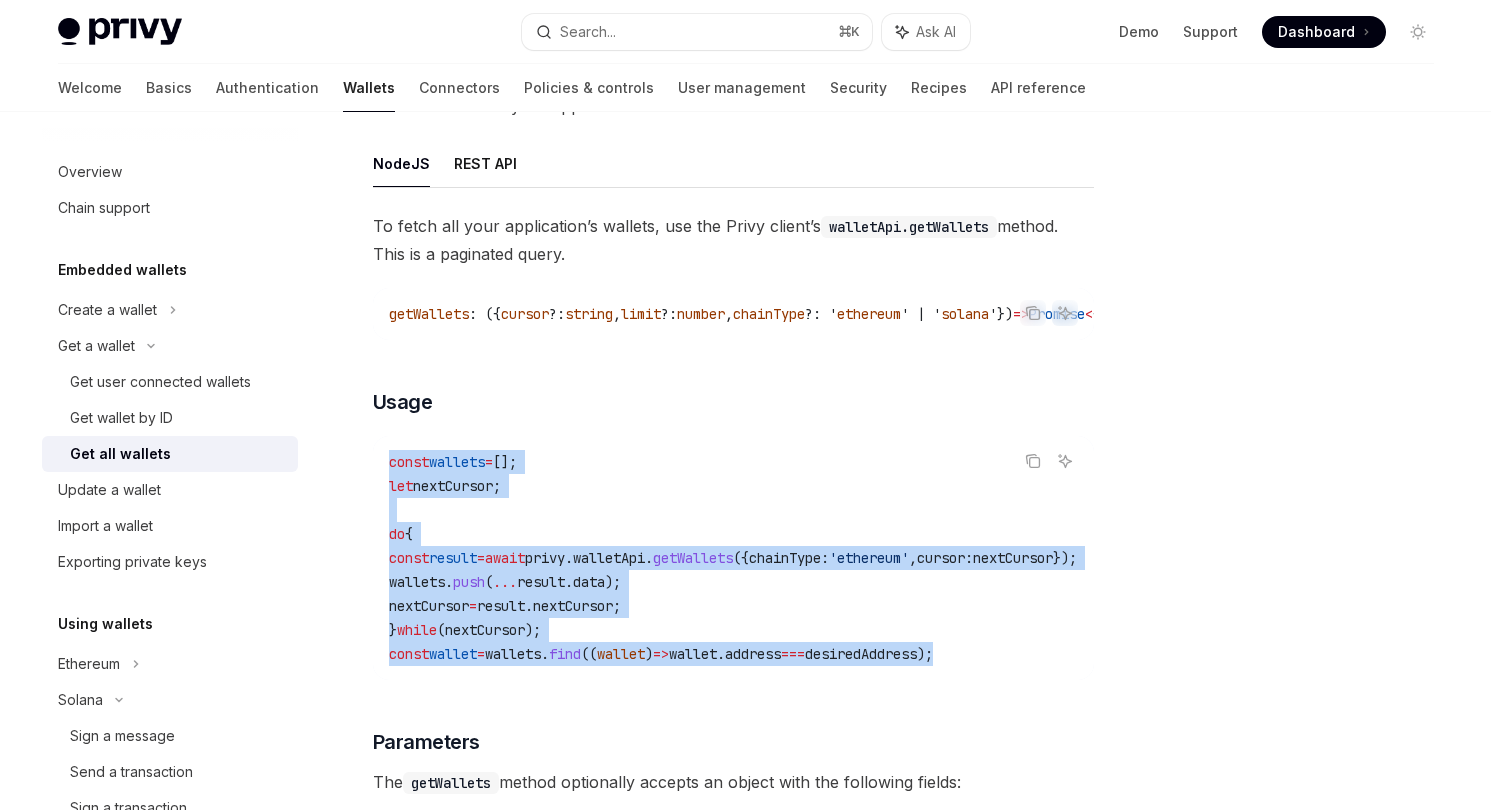 drag, startPoint x: 1038, startPoint y: 668, endPoint x: 379, endPoint y: 469, distance: 688.39087 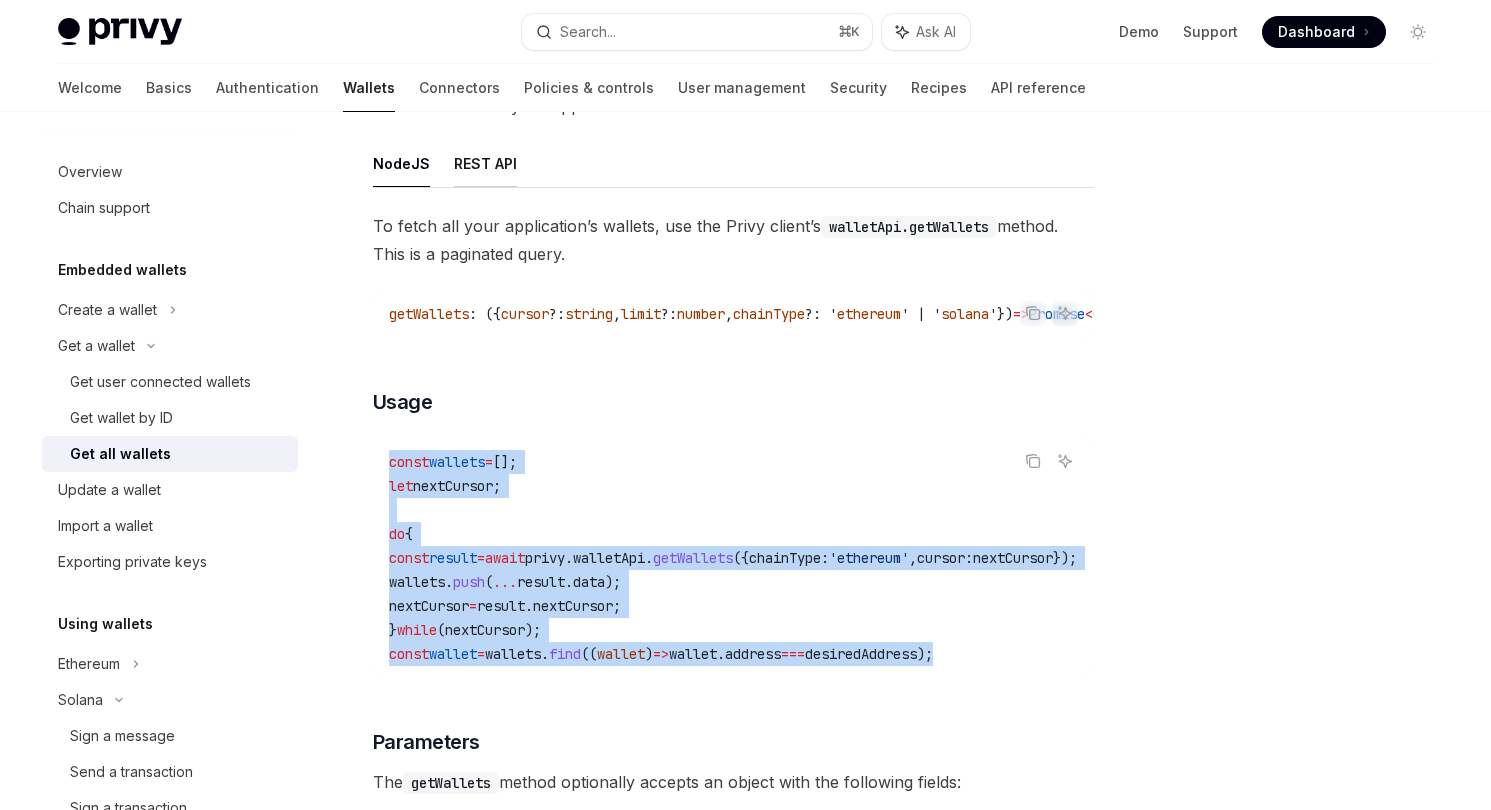 click on "REST API" at bounding box center (485, 163) 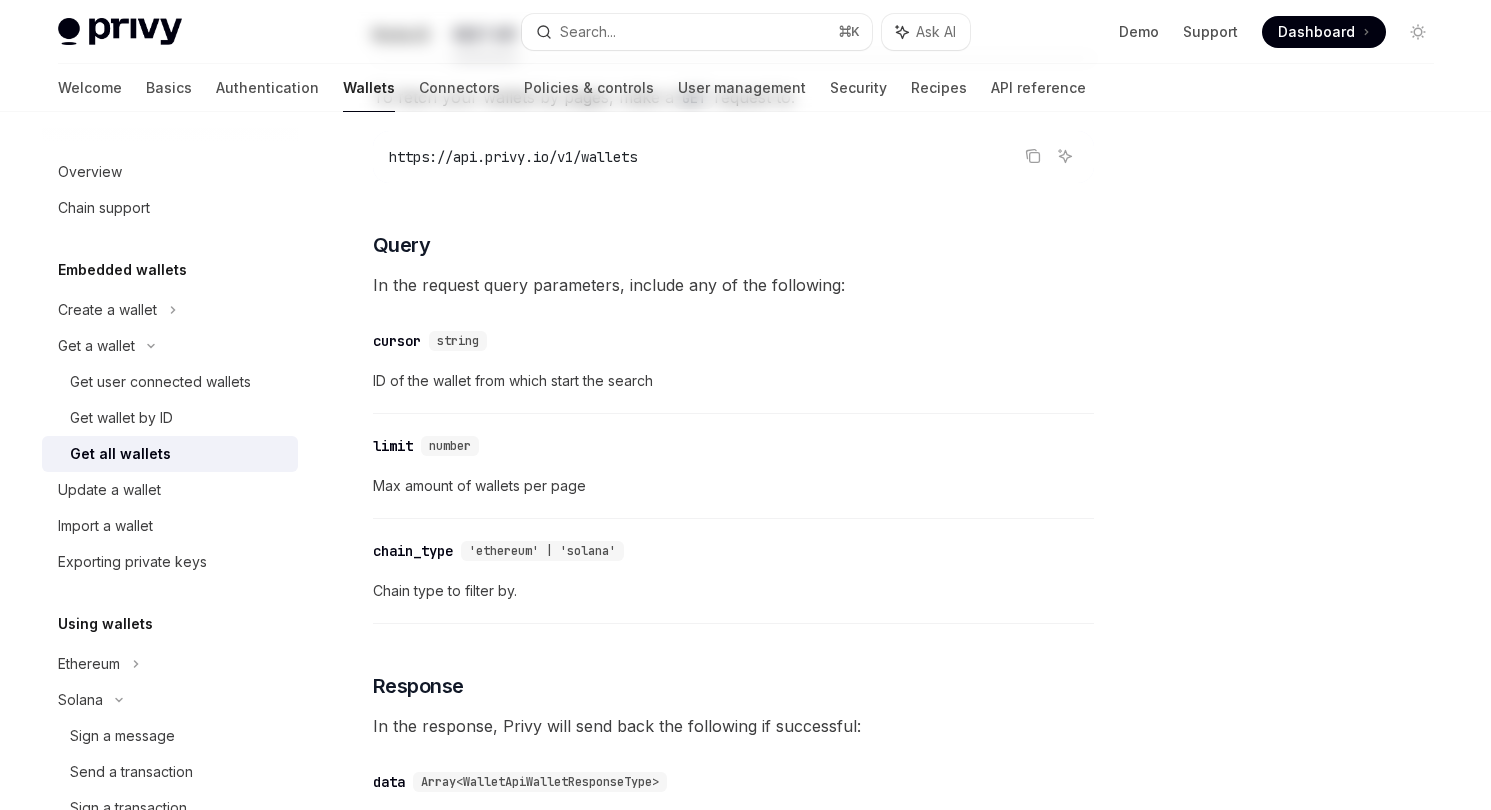 scroll, scrollTop: 0, scrollLeft: 0, axis: both 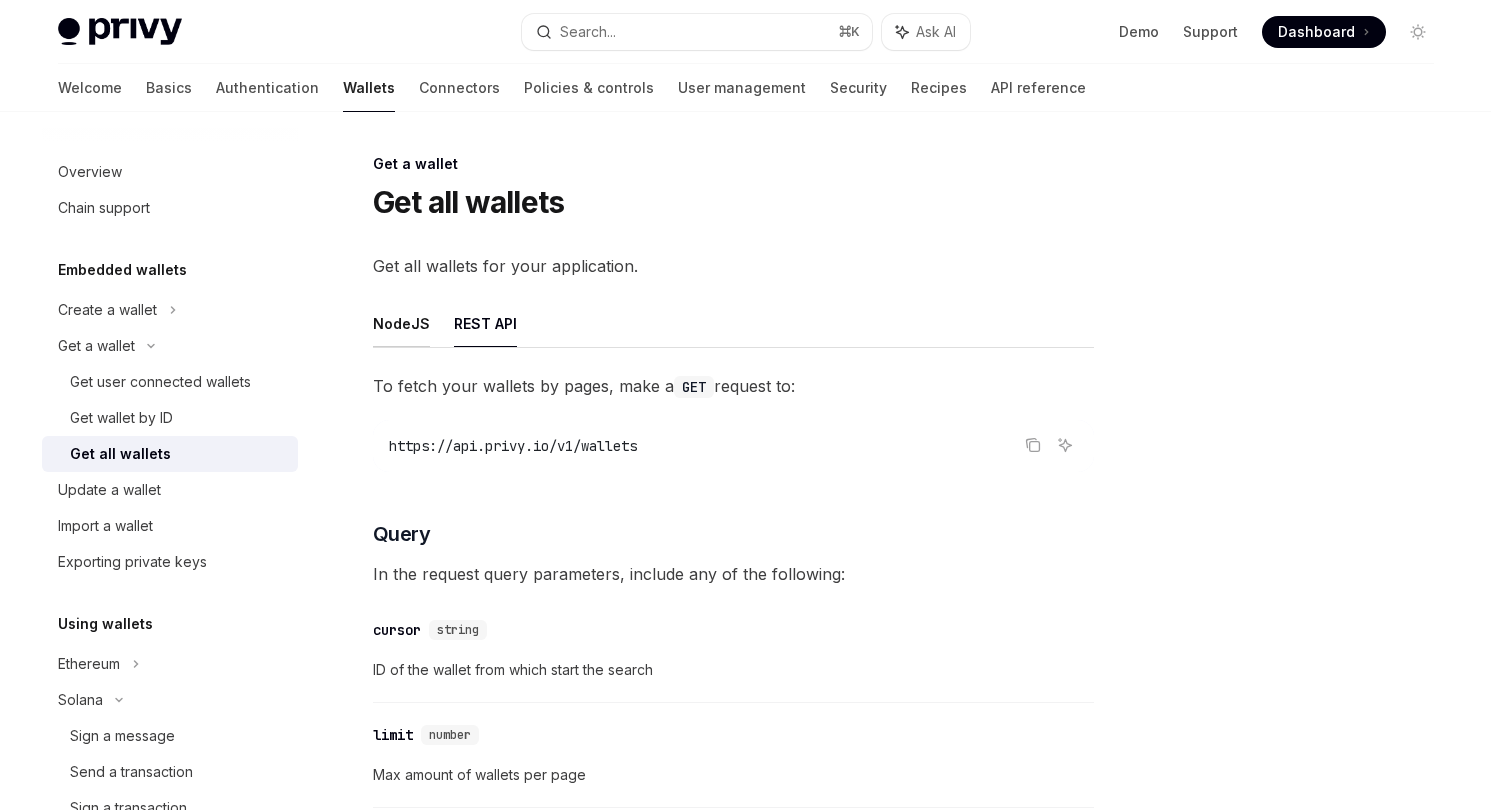 click on "NodeJS" at bounding box center (401, 323) 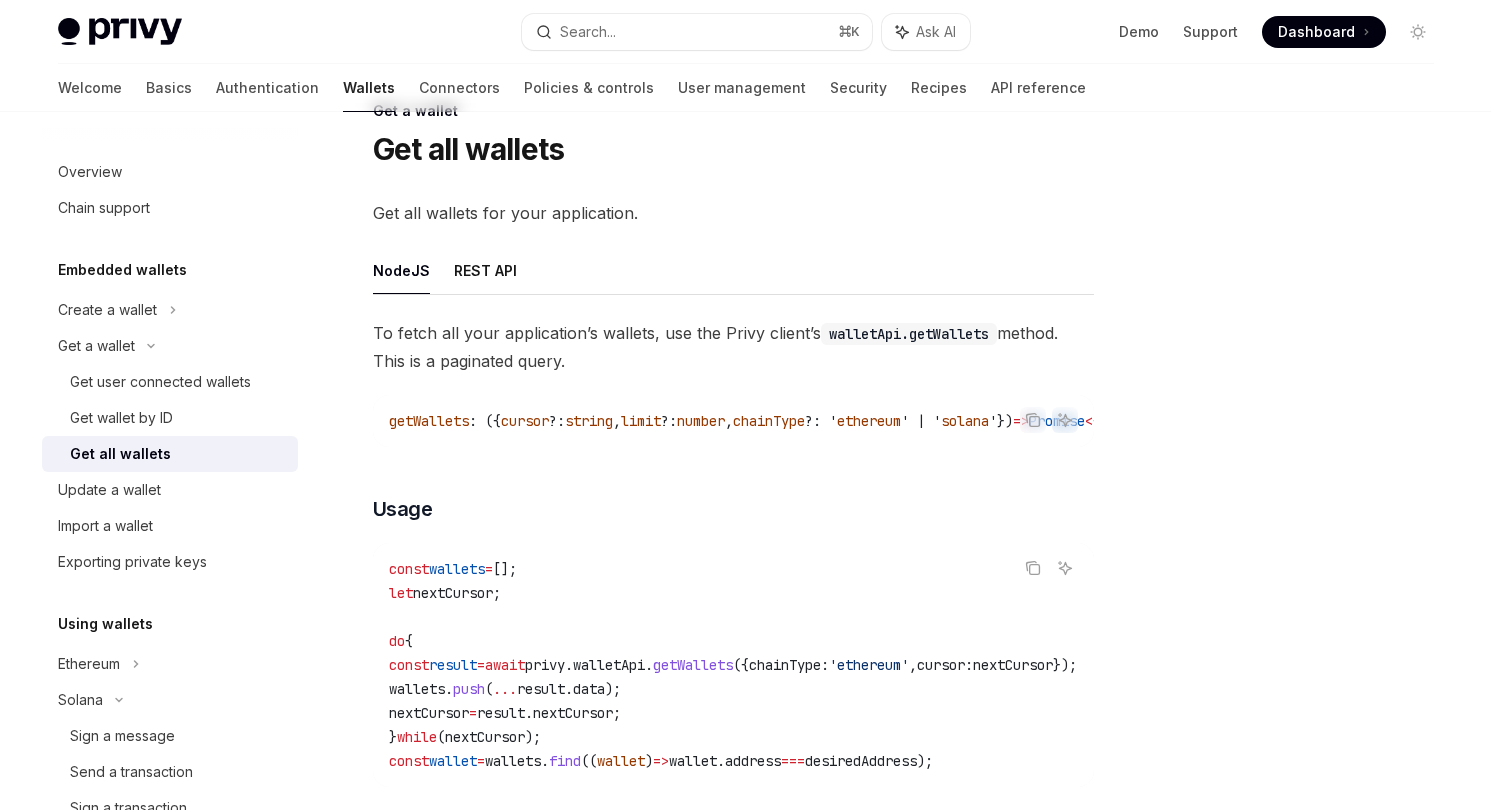 scroll, scrollTop: 143, scrollLeft: 0, axis: vertical 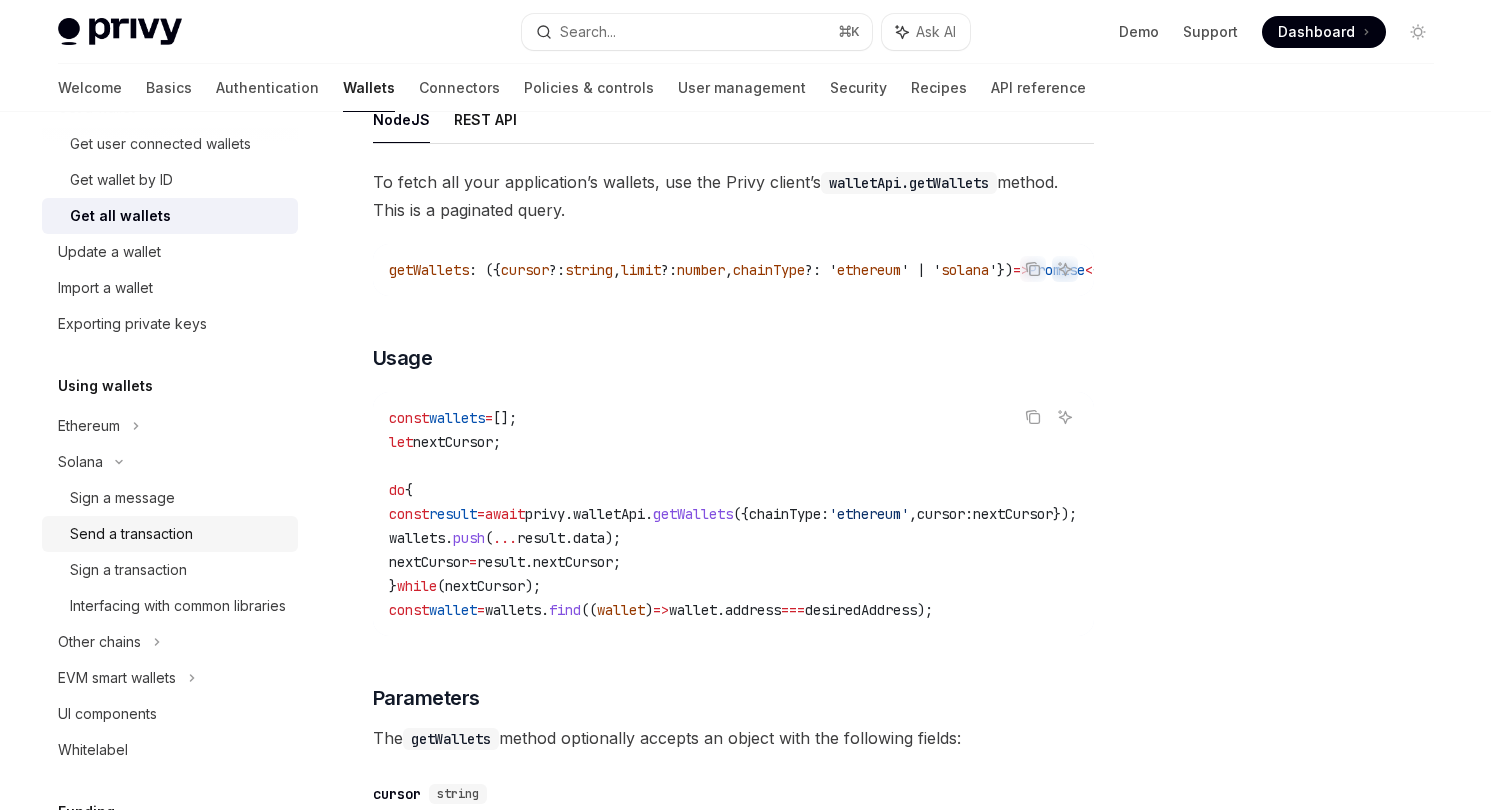 click on "Send a transaction" at bounding box center (131, 534) 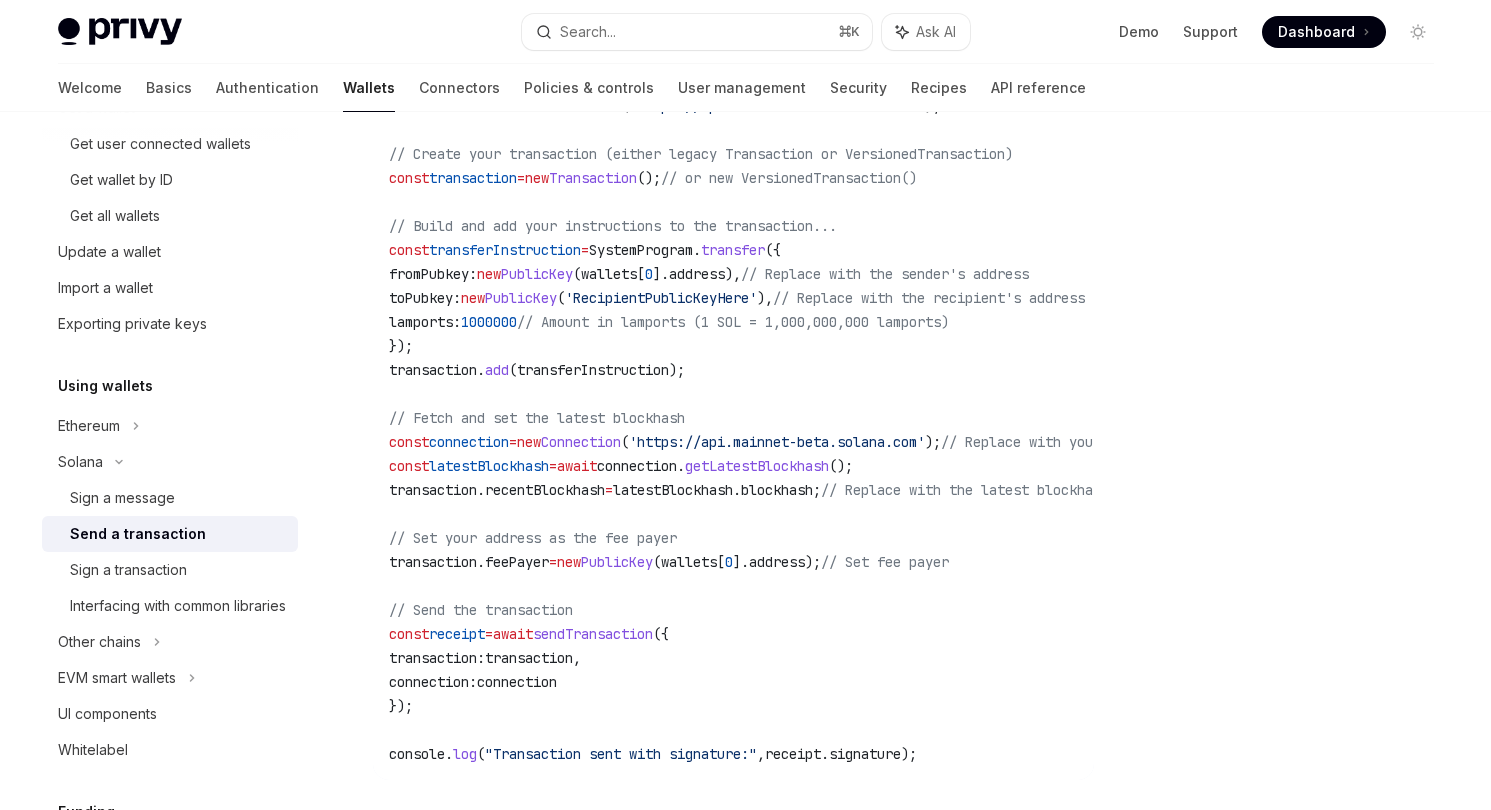 scroll, scrollTop: 903, scrollLeft: 0, axis: vertical 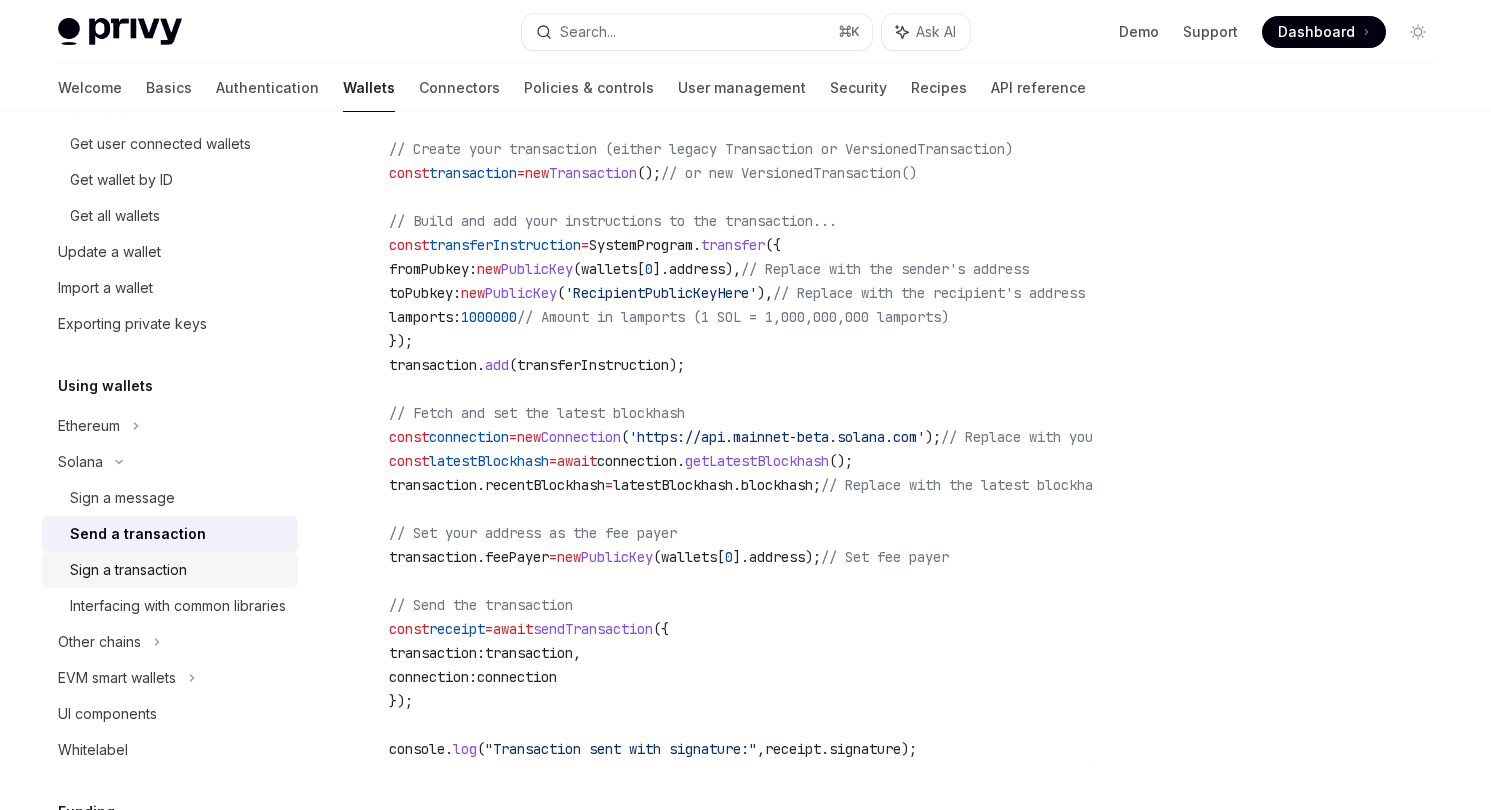 click on "Sign a transaction" at bounding box center (178, 570) 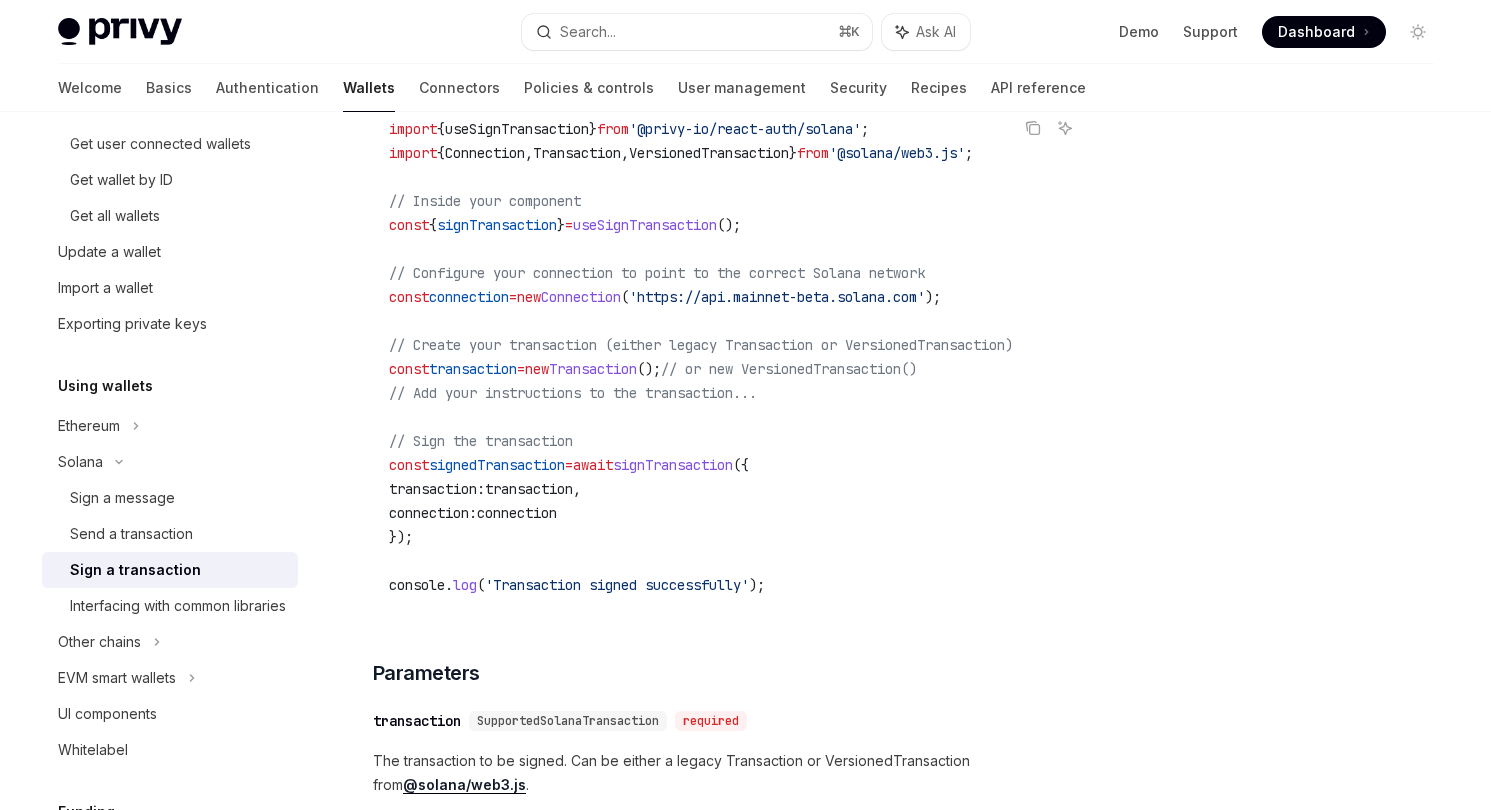 scroll, scrollTop: 662, scrollLeft: 0, axis: vertical 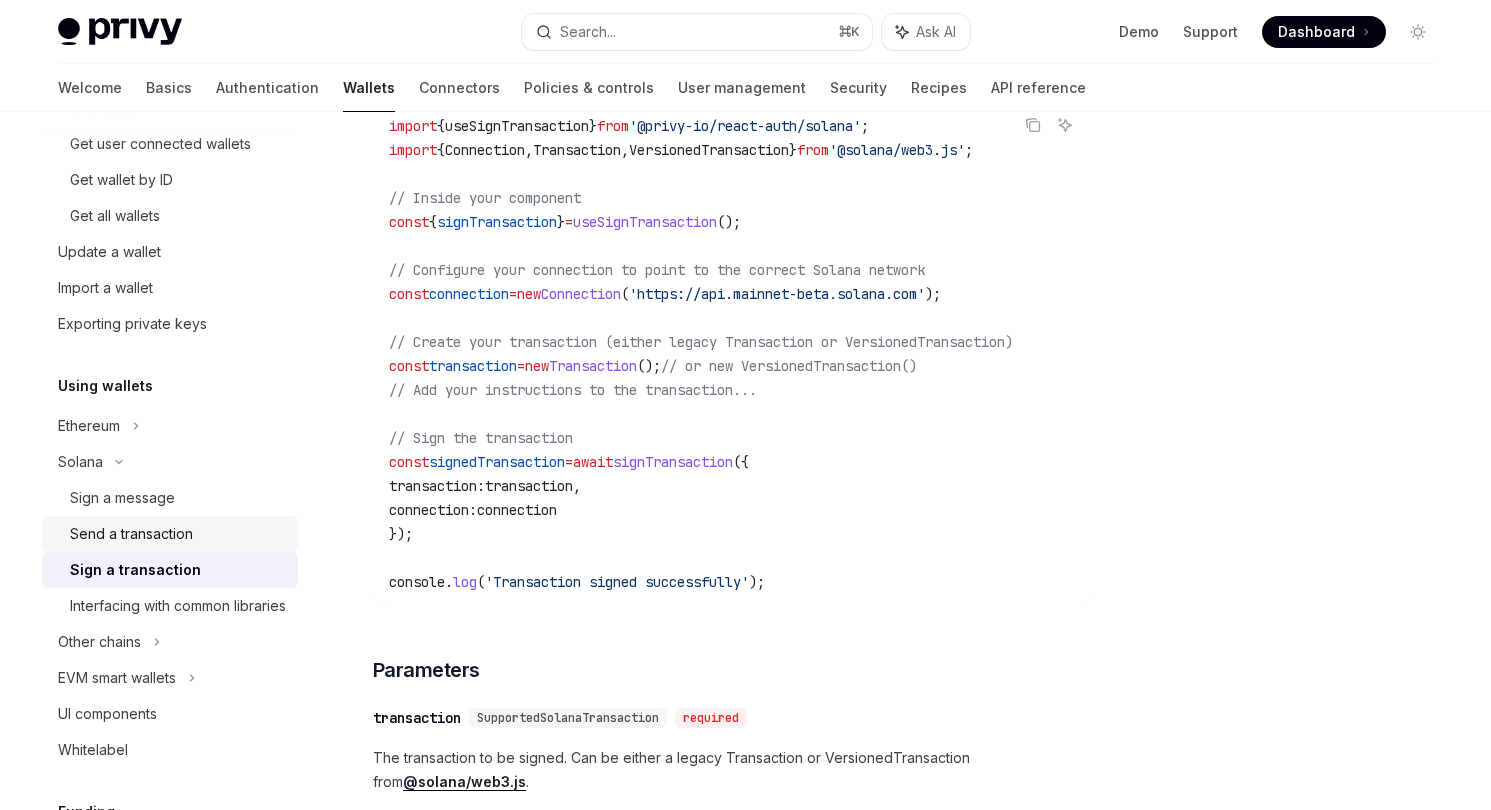 click on "Send a transaction" at bounding box center [178, 534] 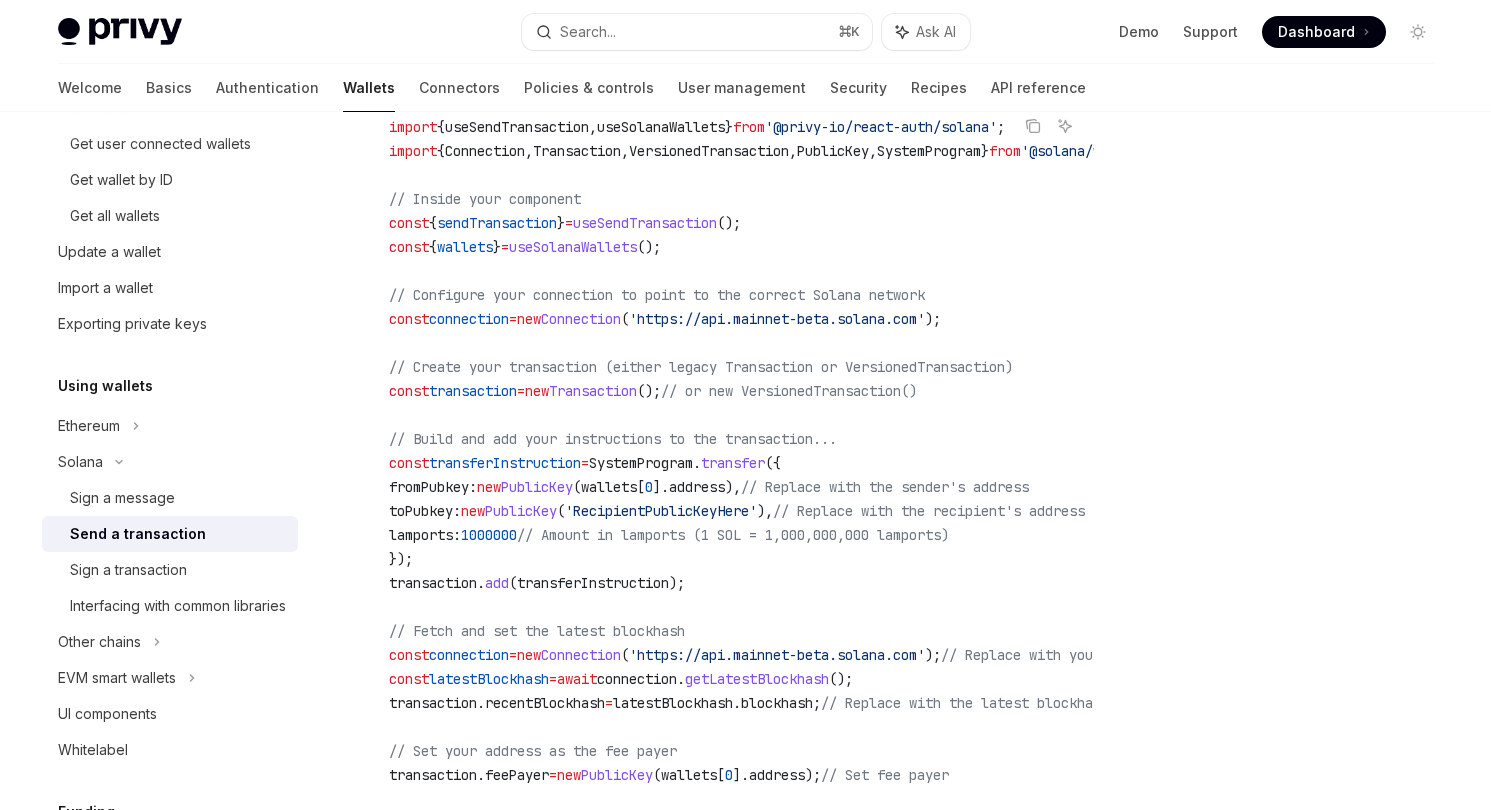 scroll, scrollTop: 640, scrollLeft: 0, axis: vertical 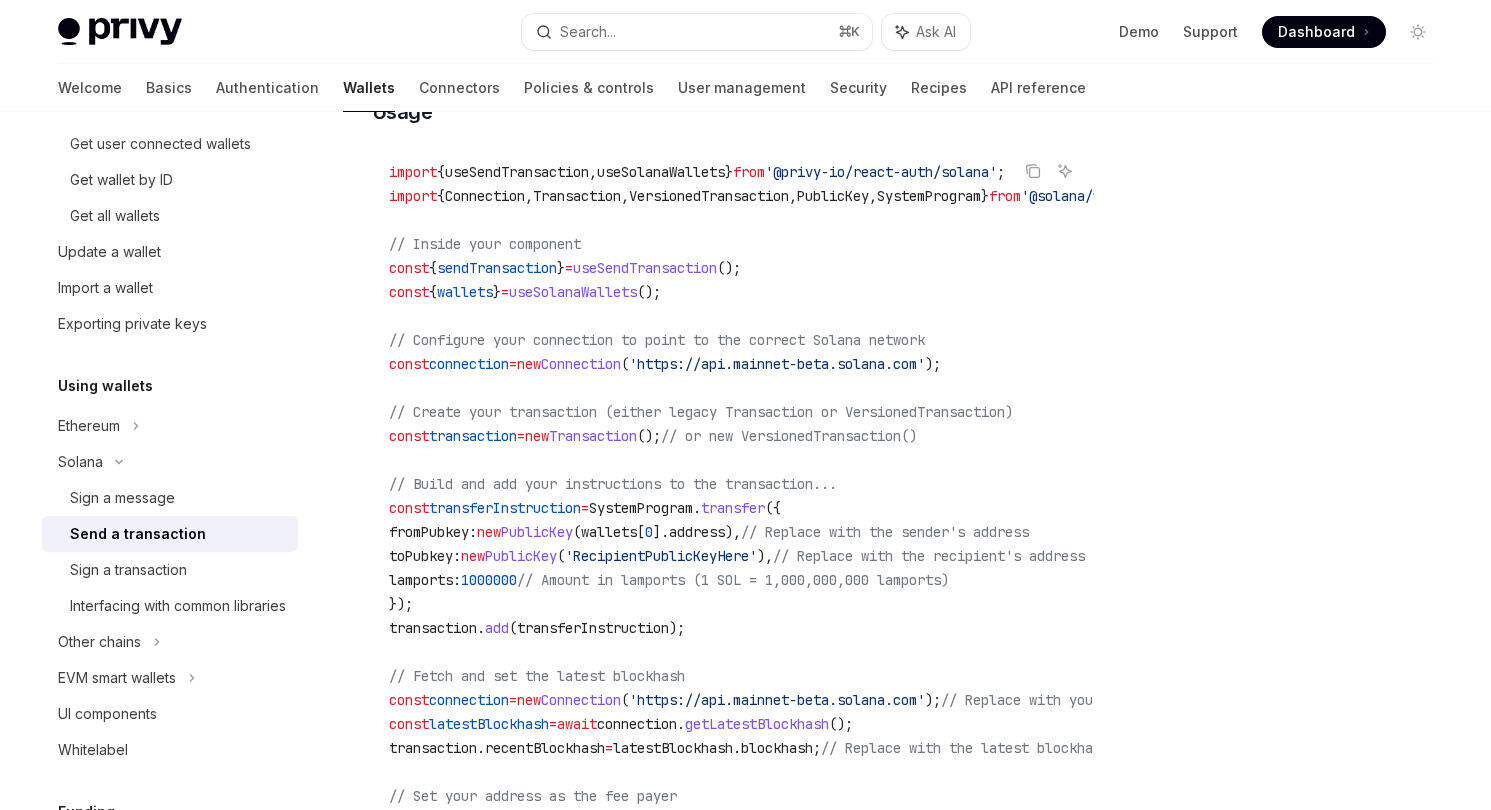 click on "SystemProgram" at bounding box center (929, 196) 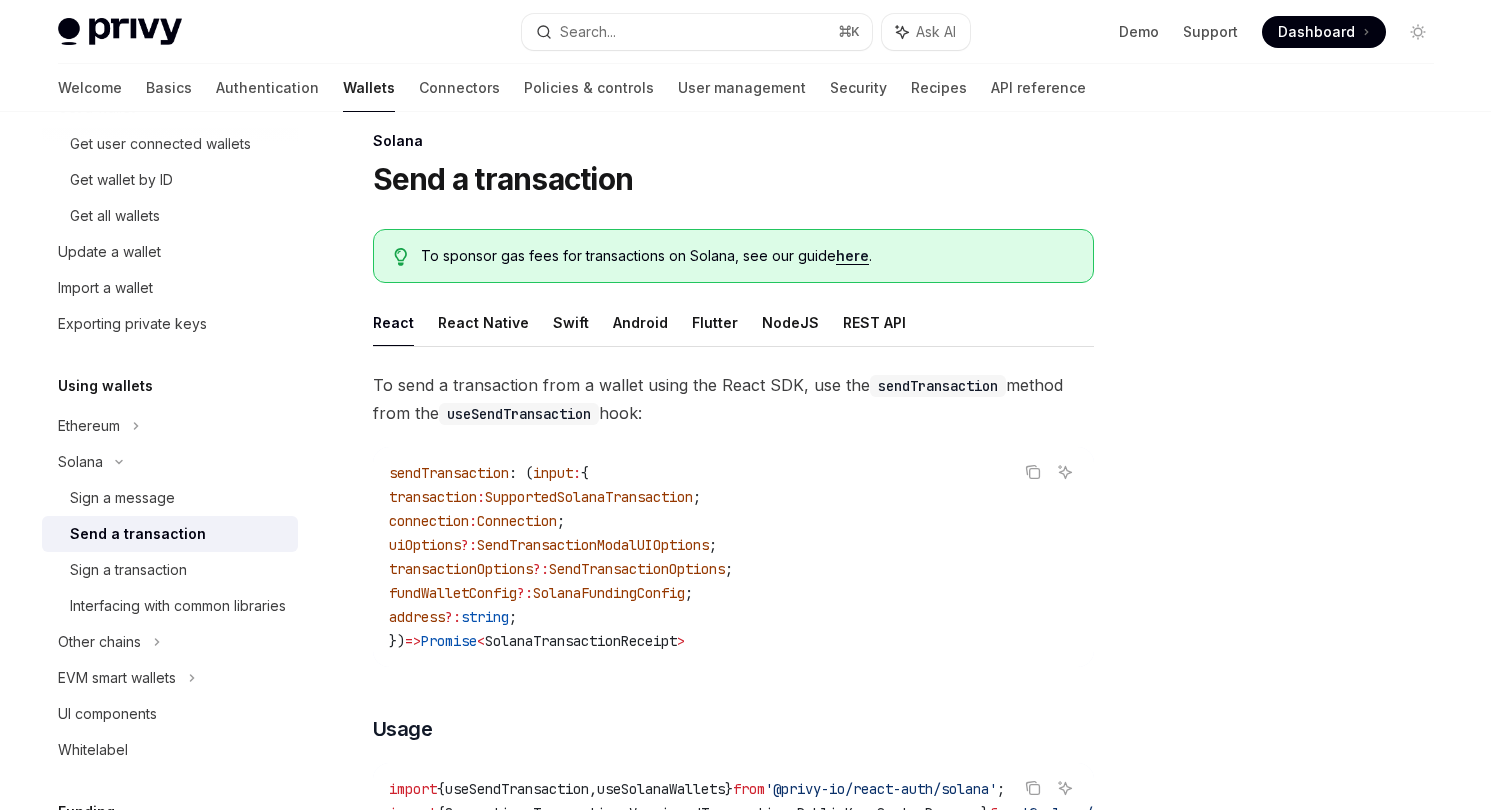 scroll, scrollTop: 0, scrollLeft: 0, axis: both 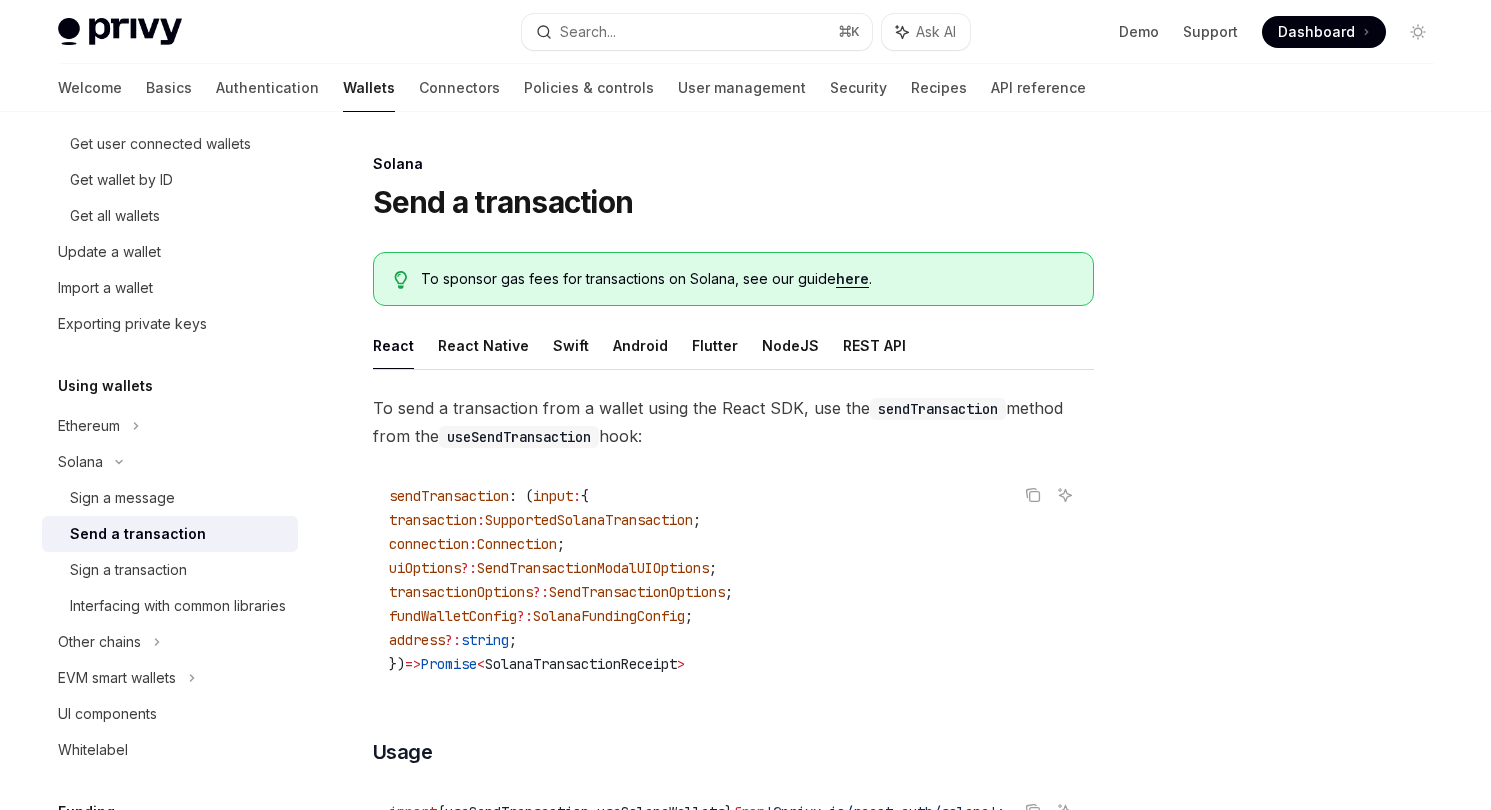 click on "Welcome Basics Authentication Wallets Connectors Policies & controls User management Security Recipes API reference" at bounding box center [572, 88] 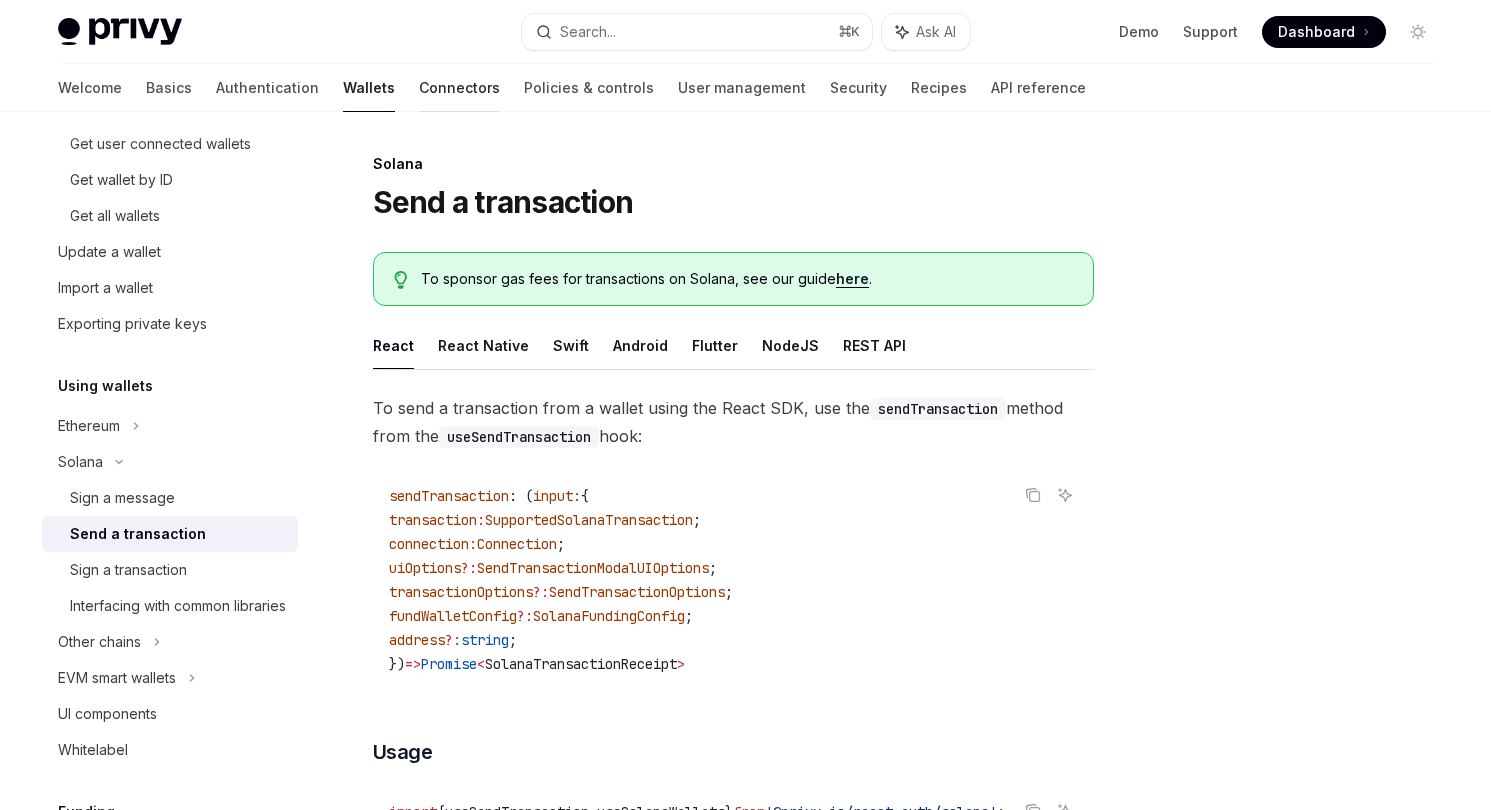 click on "Connectors" at bounding box center (459, 88) 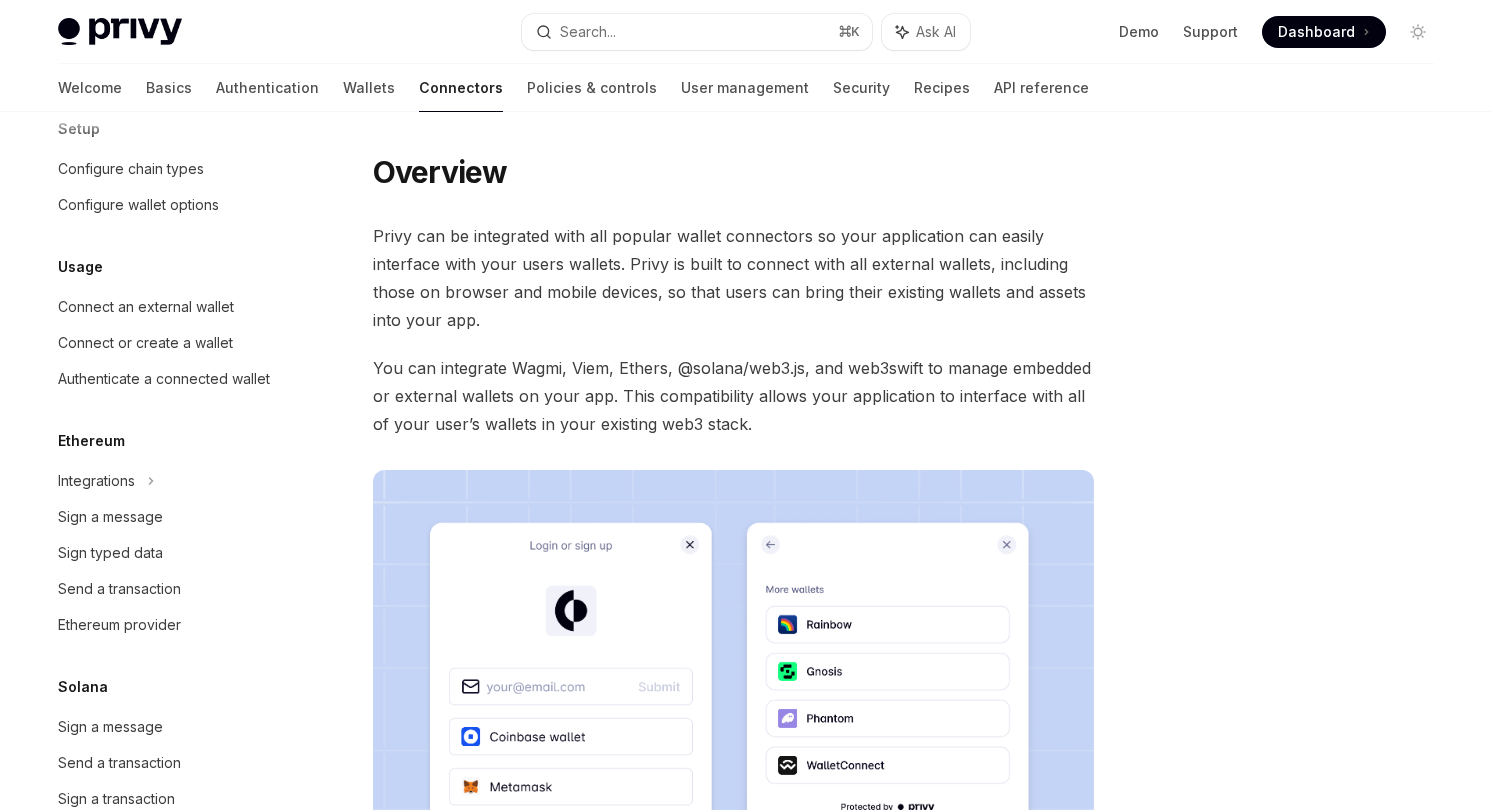 scroll, scrollTop: 178, scrollLeft: 0, axis: vertical 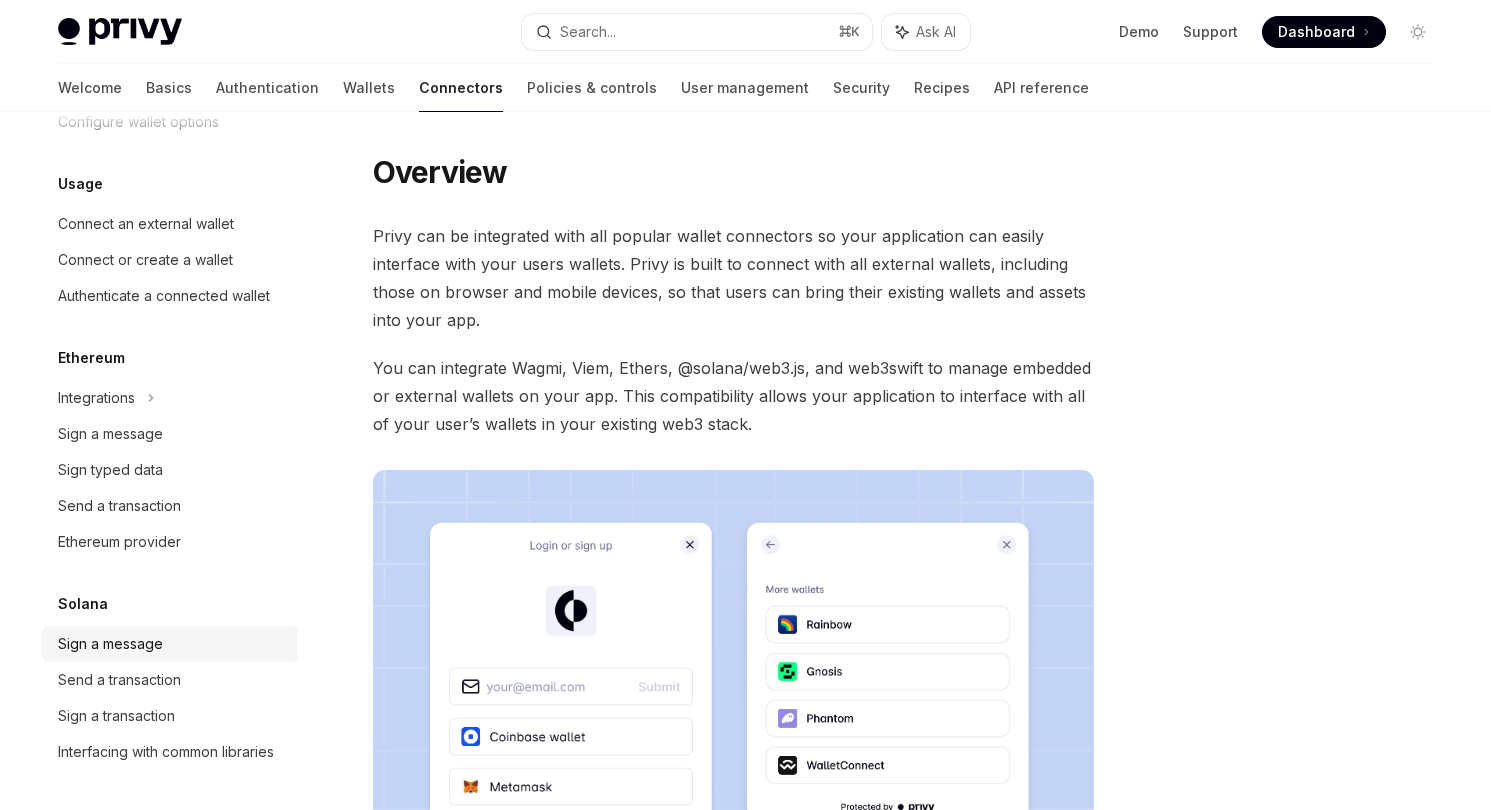 click on "Sign a message" at bounding box center (110, 644) 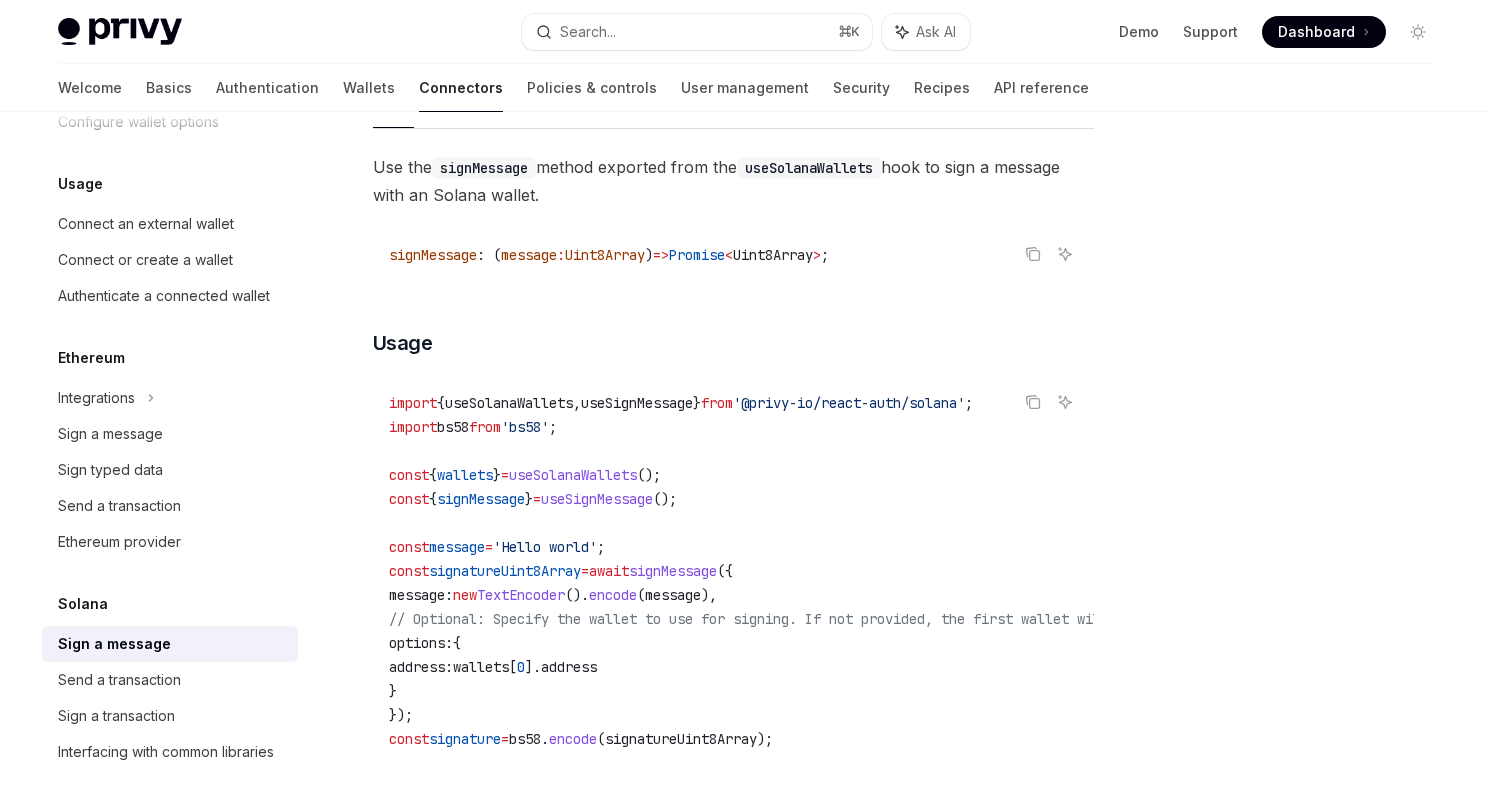 scroll, scrollTop: 382, scrollLeft: 0, axis: vertical 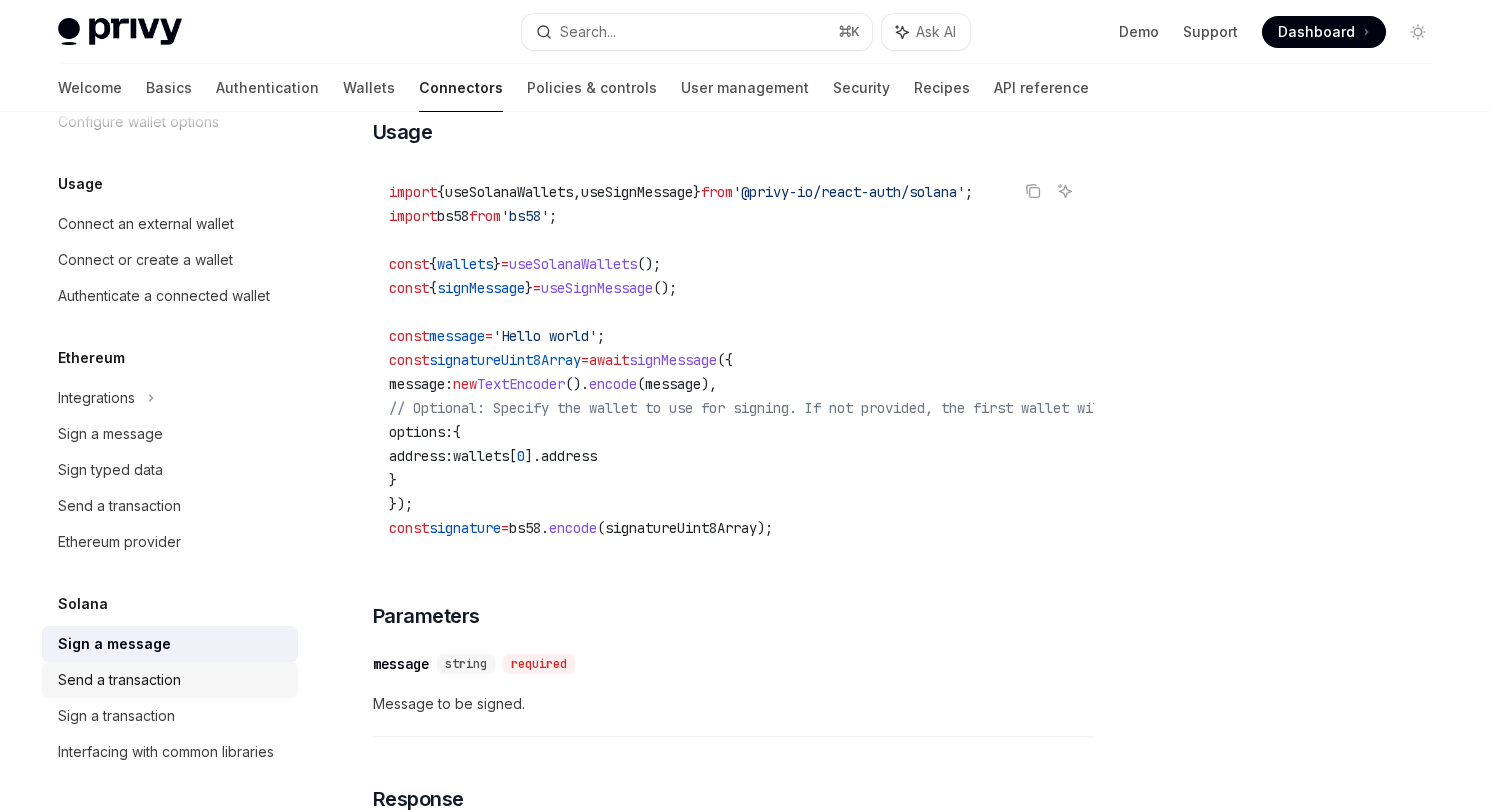click on "Send a transaction" at bounding box center (119, 680) 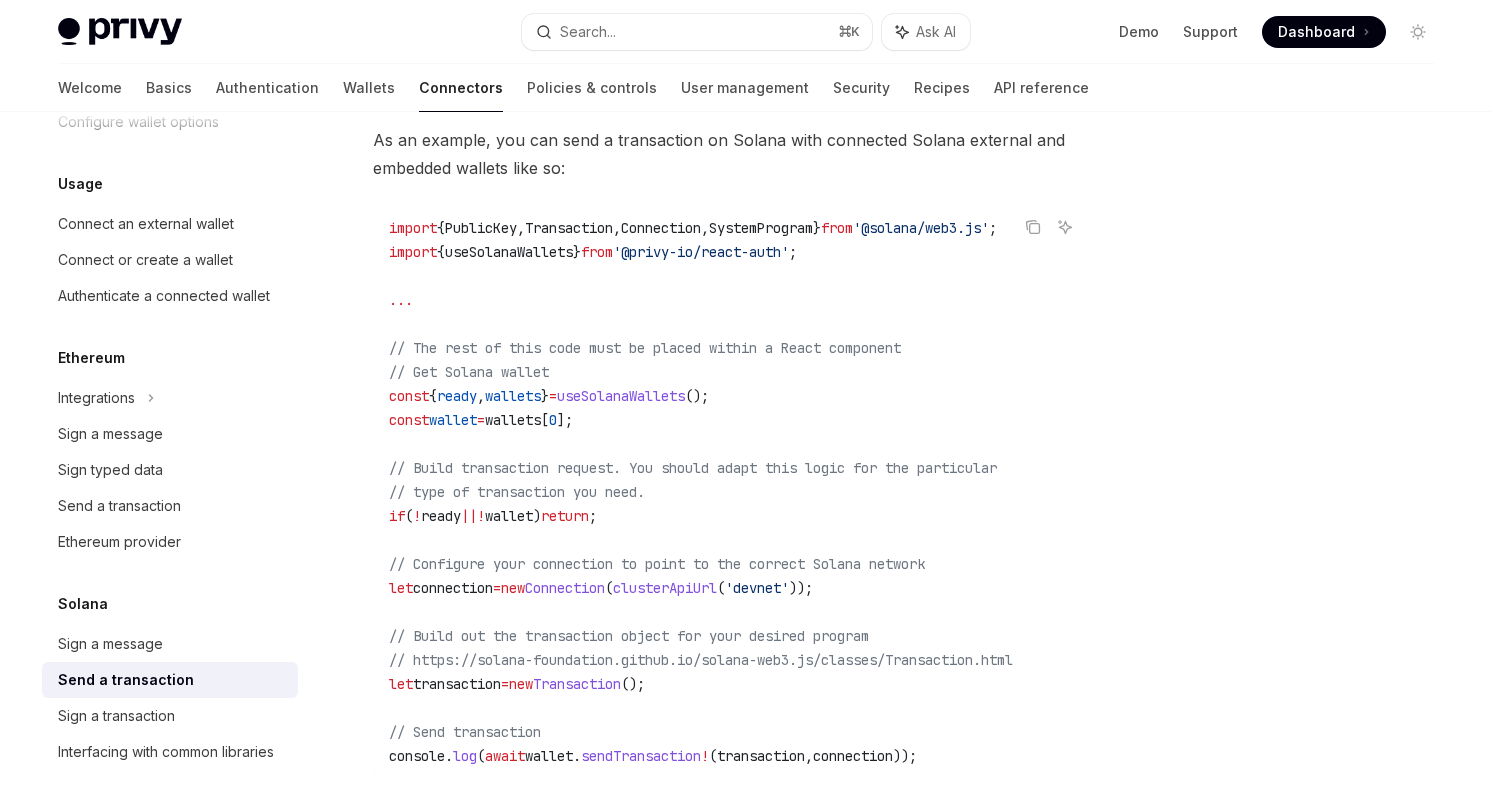 scroll, scrollTop: 539, scrollLeft: 0, axis: vertical 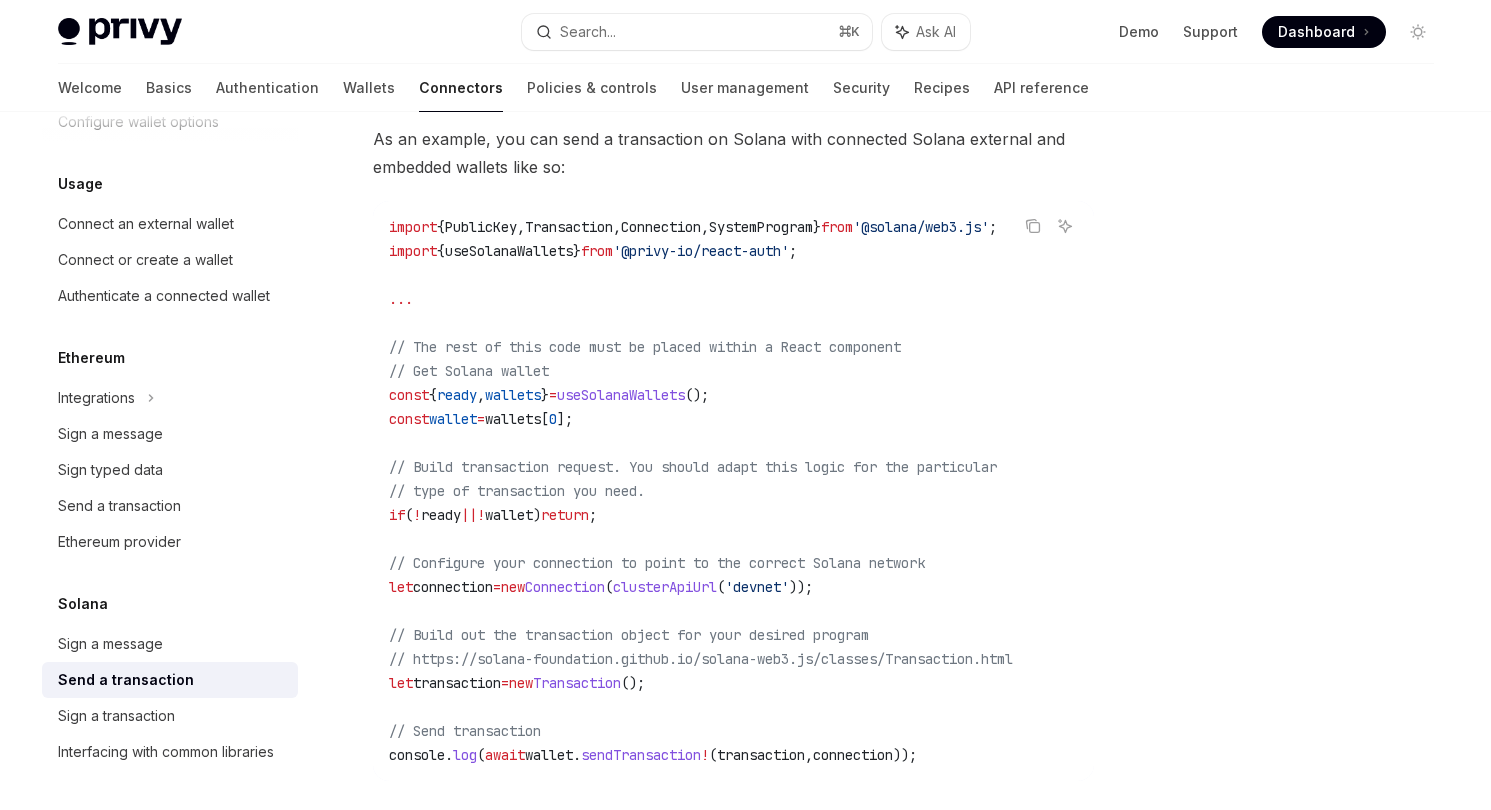 click on "connection" at bounding box center (853, 755) 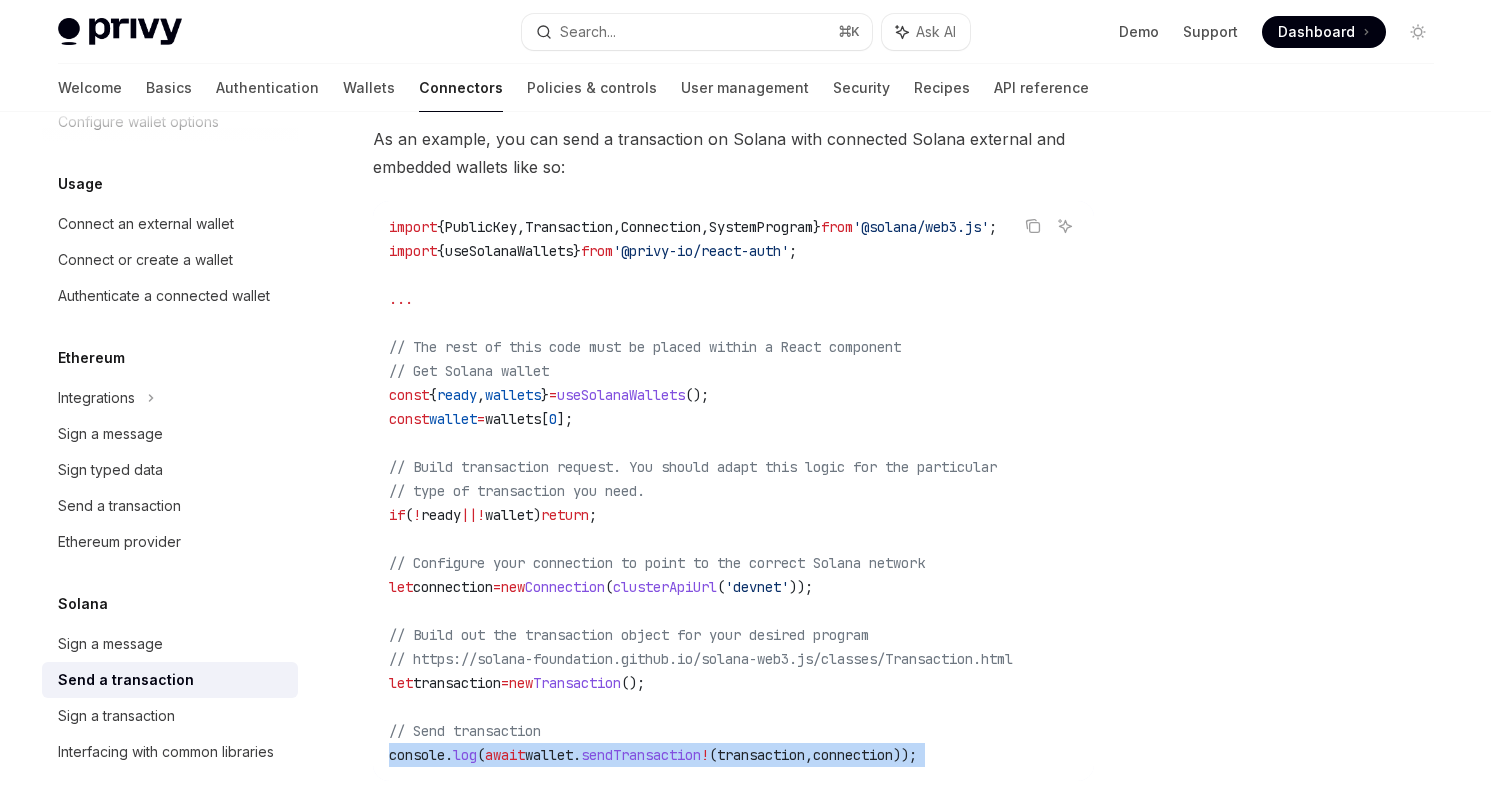 click on "connection" at bounding box center (853, 755) 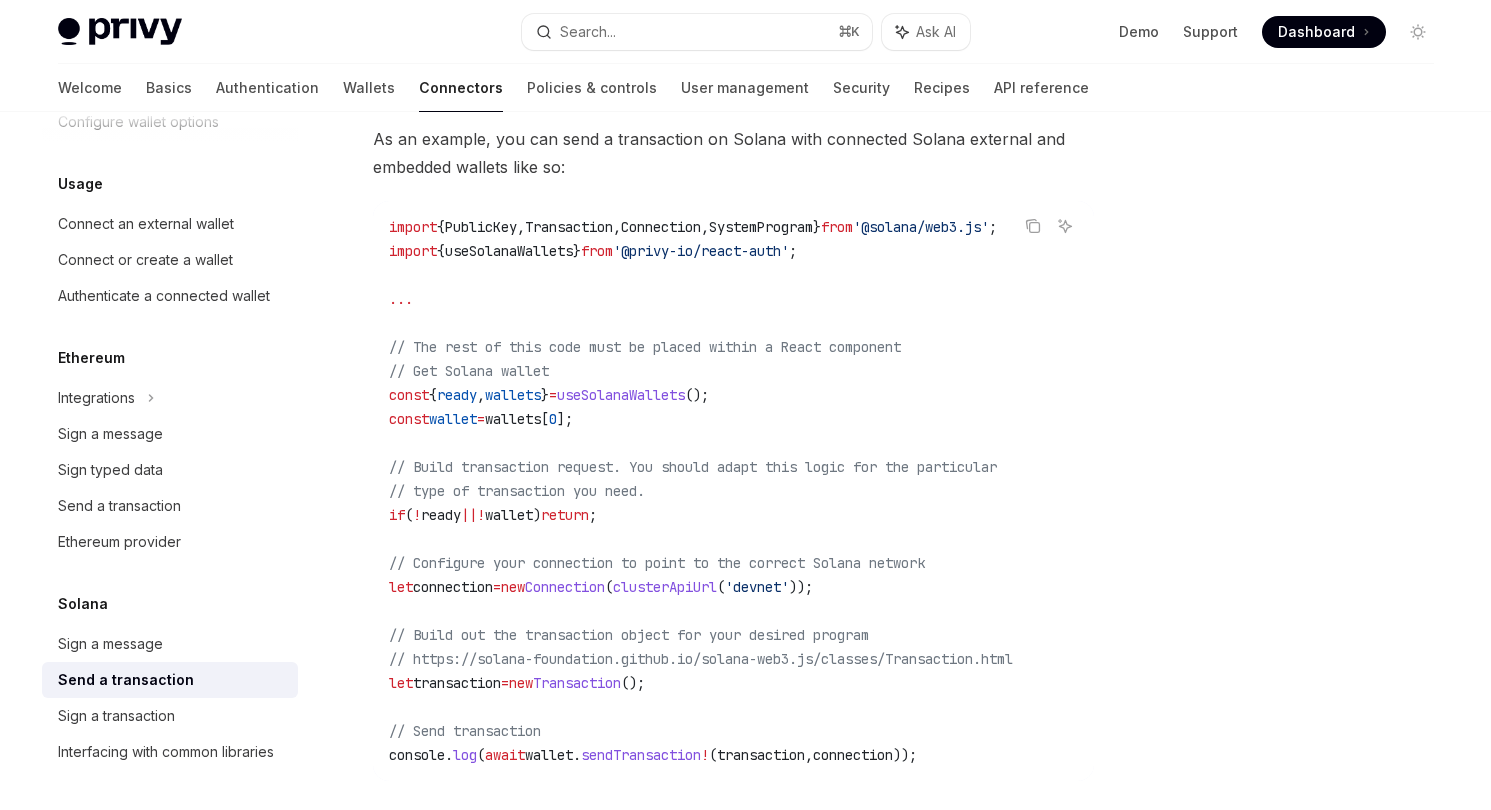 click on "wallets" at bounding box center [513, 419] 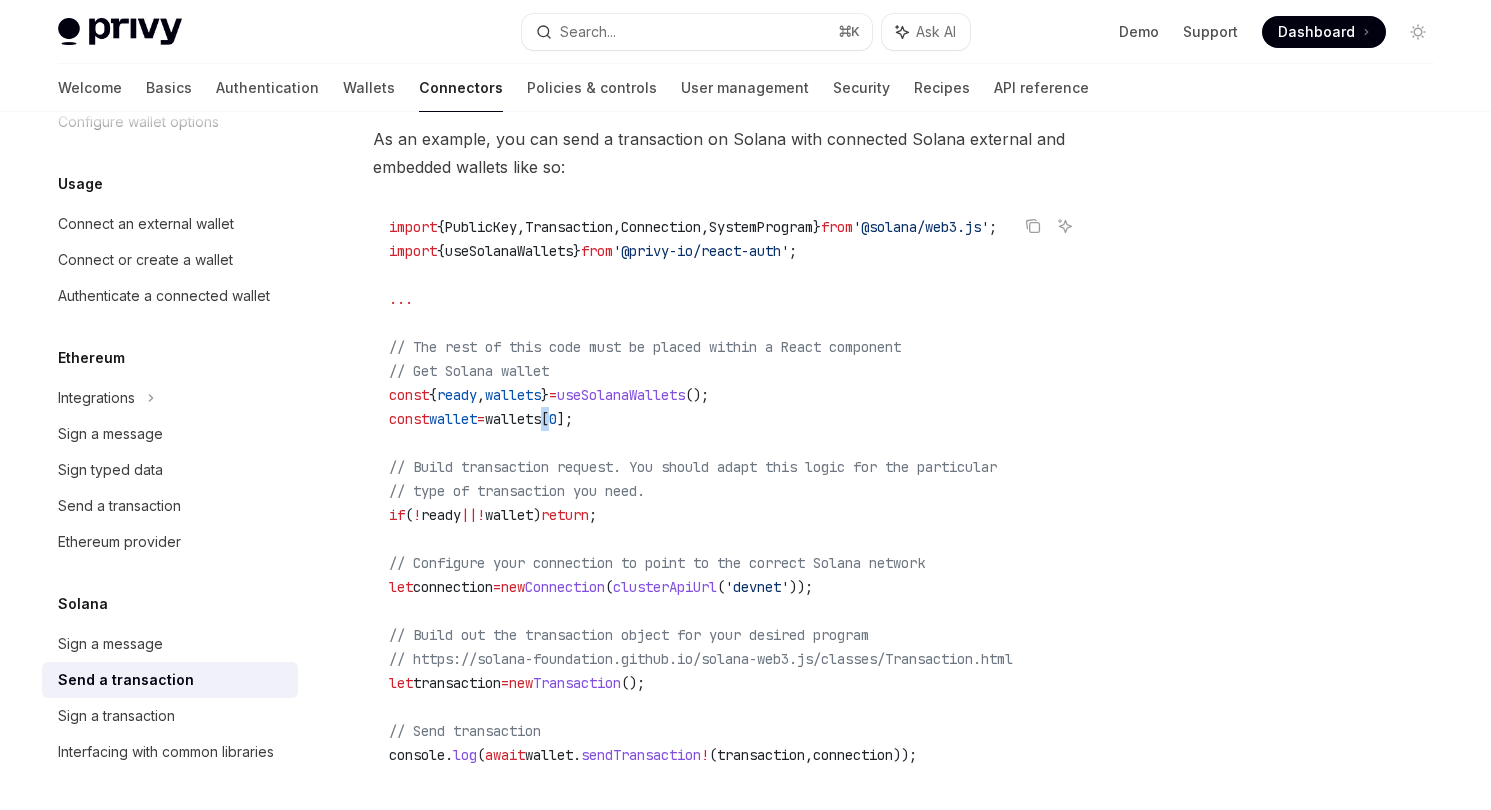 click on "wallets" at bounding box center [513, 419] 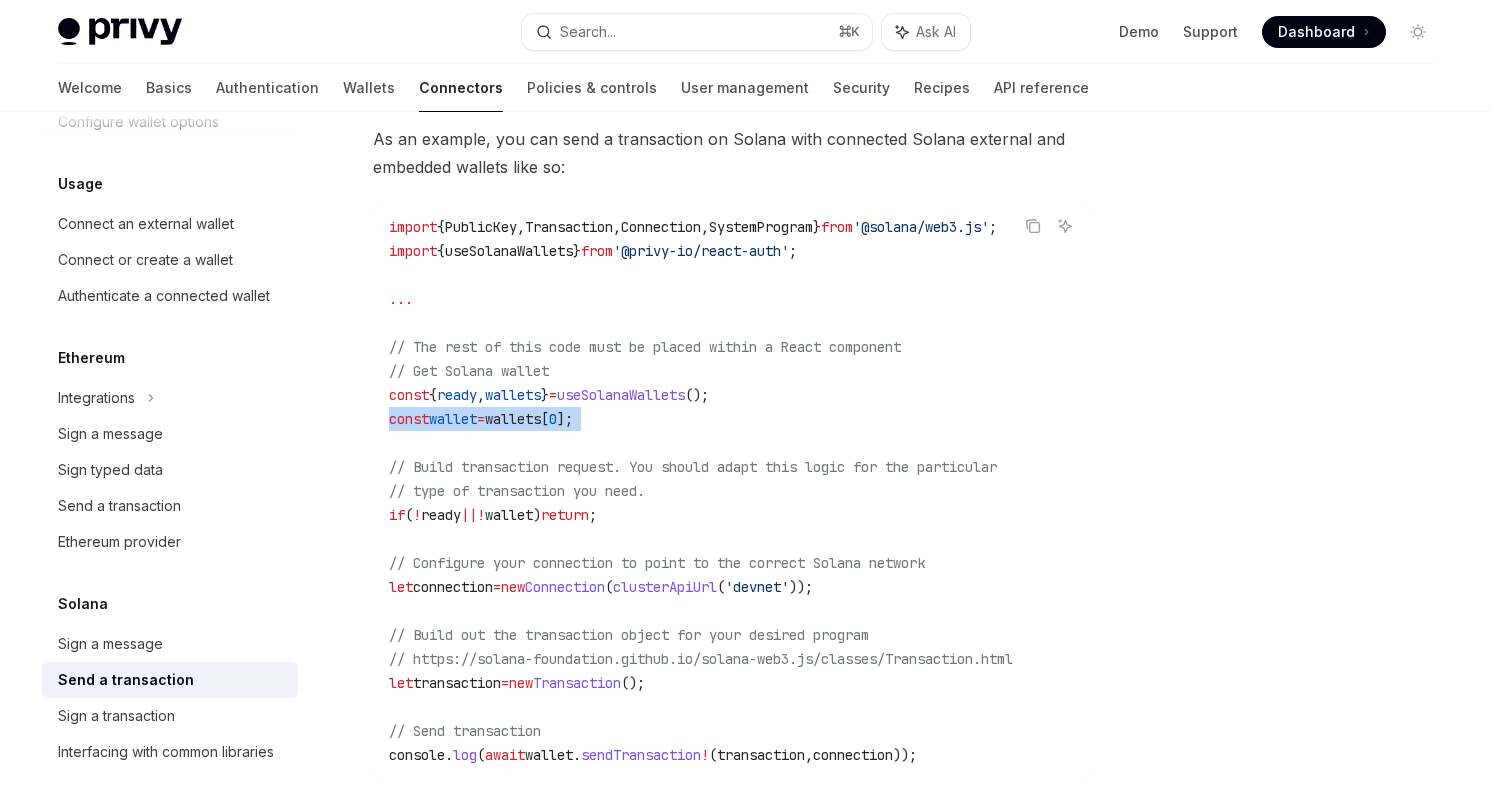 click on "wallets" at bounding box center [513, 419] 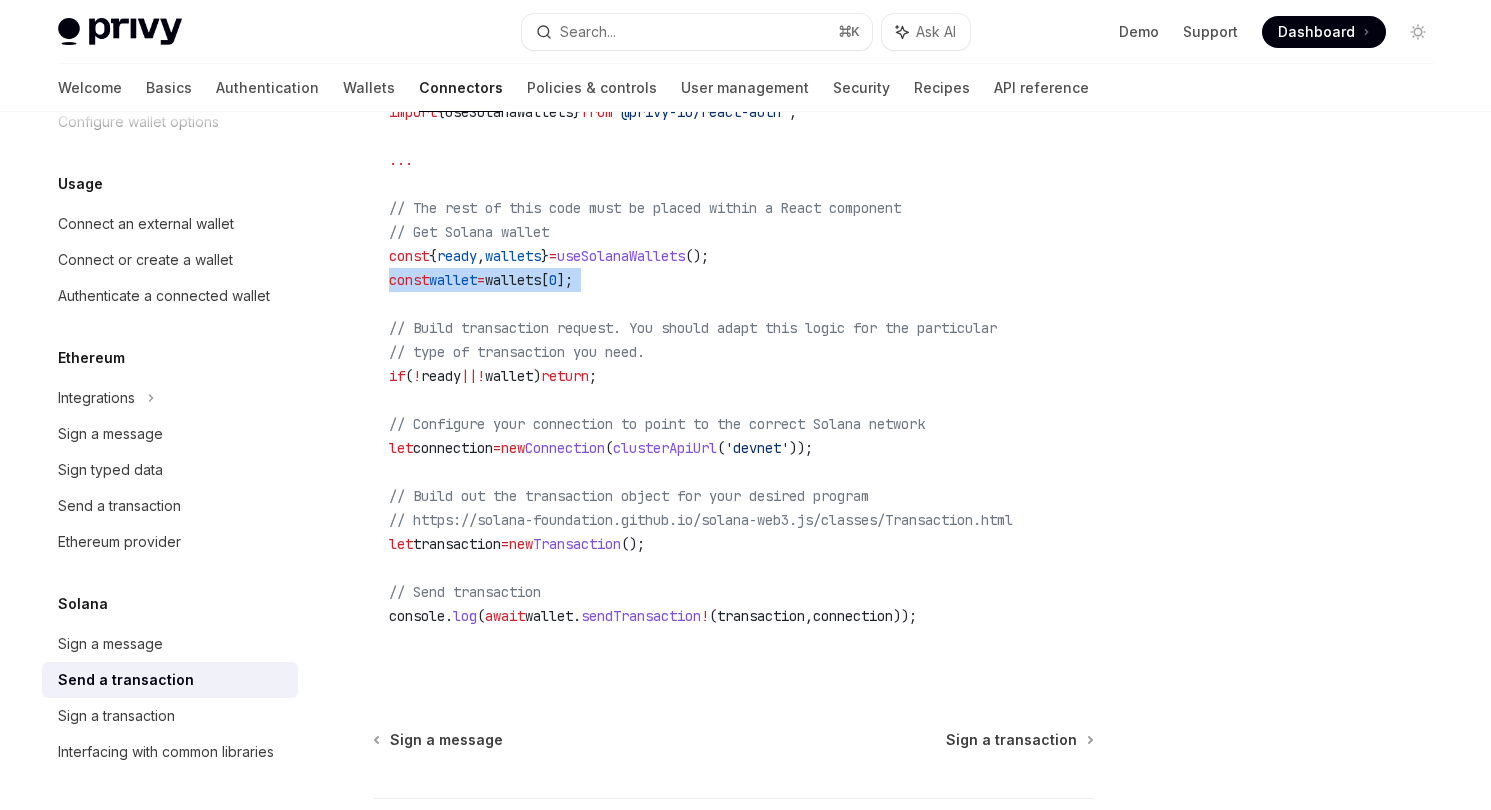 scroll, scrollTop: 677, scrollLeft: 0, axis: vertical 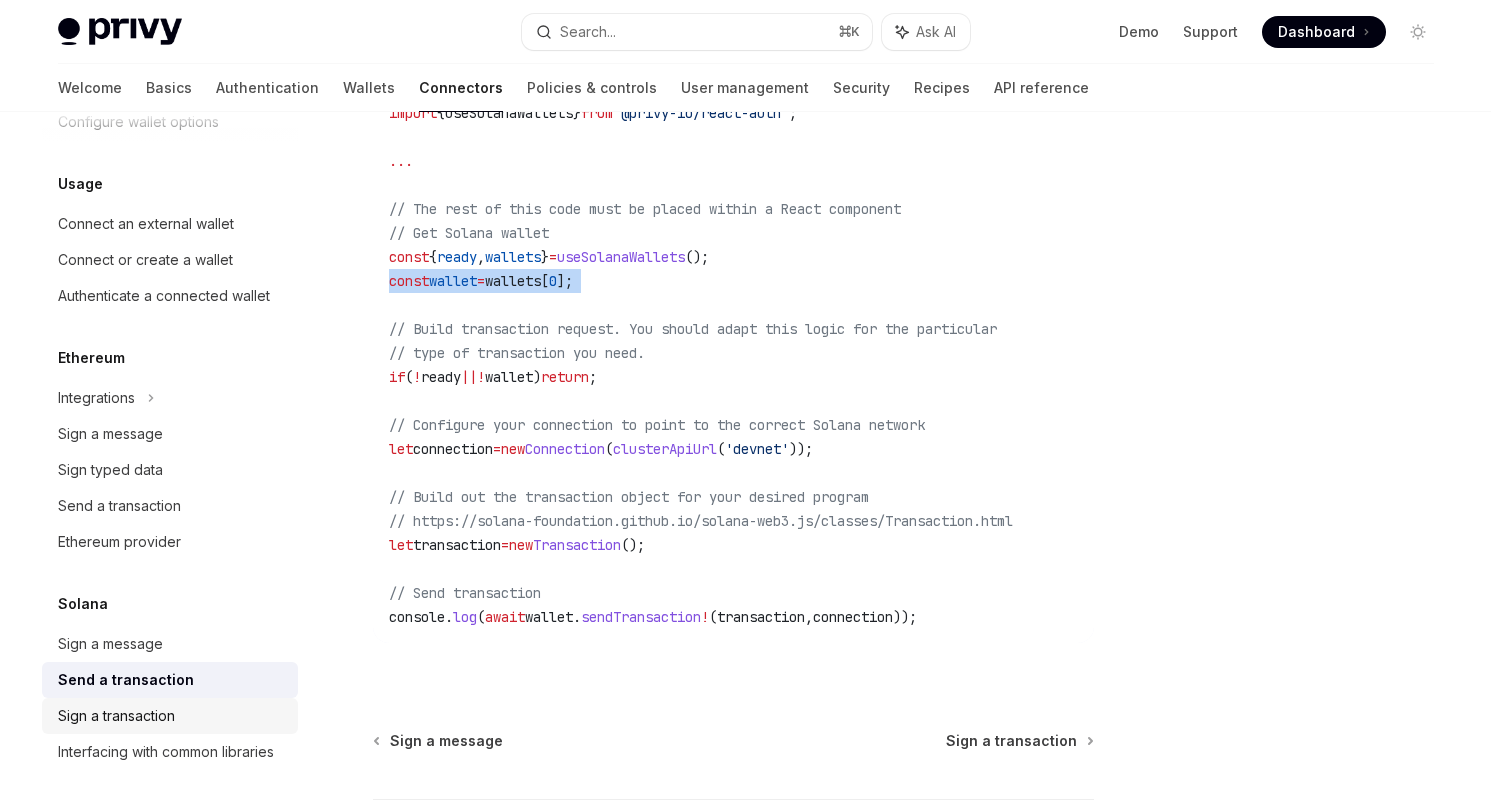 click on "Sign a transaction" at bounding box center (172, 716) 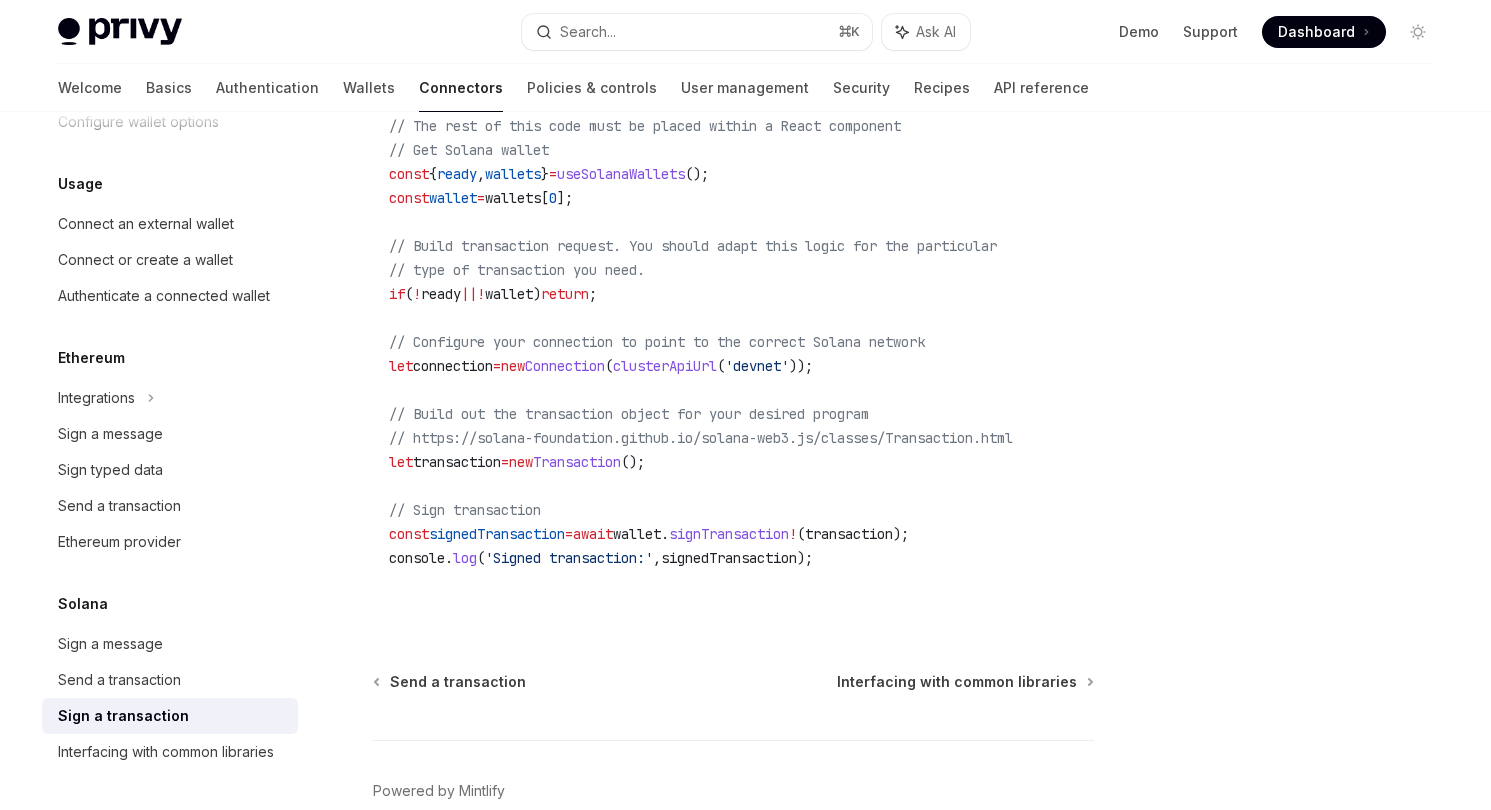 scroll, scrollTop: 664, scrollLeft: 0, axis: vertical 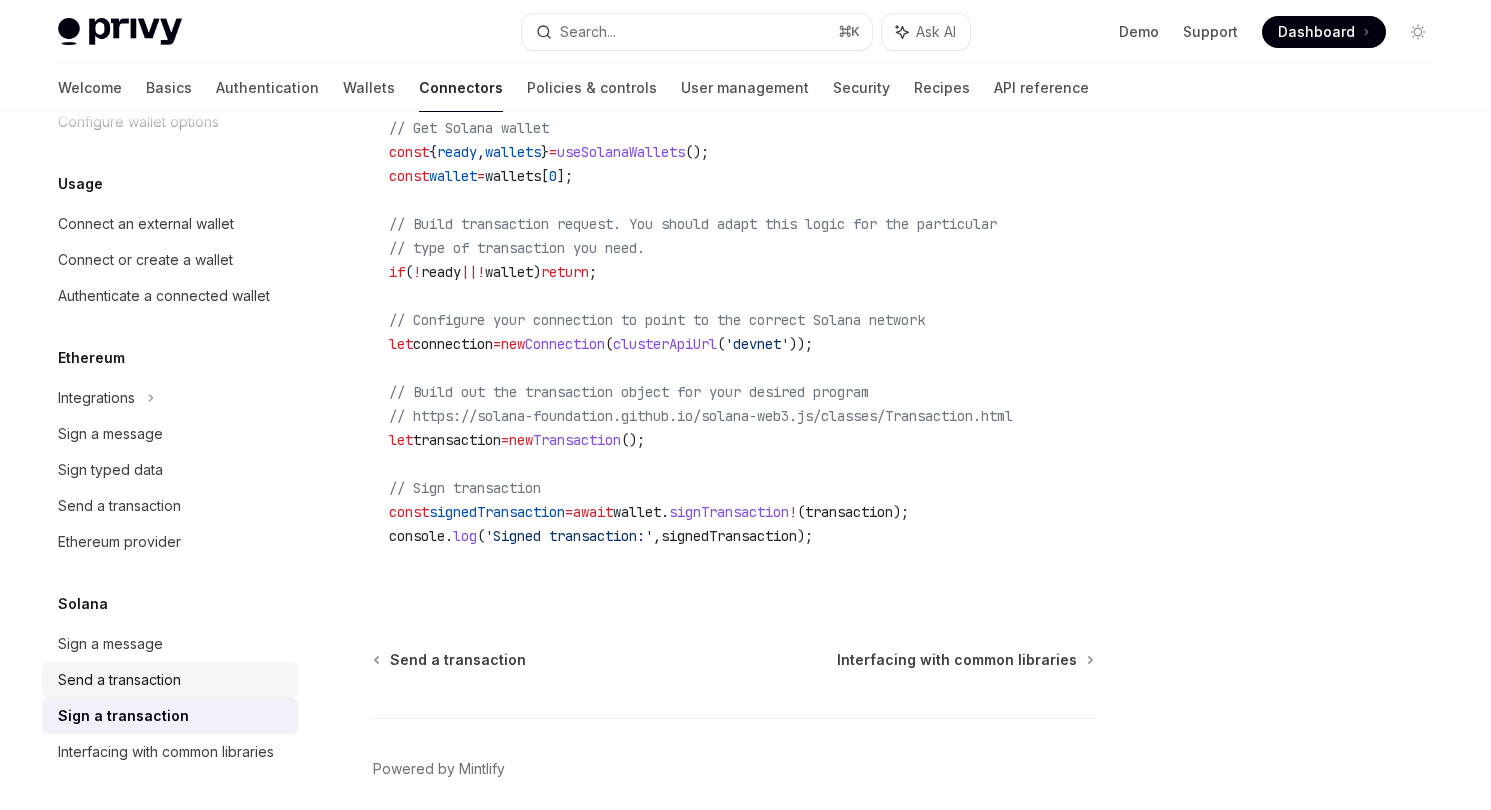 click on "Send a transaction" at bounding box center (119, 680) 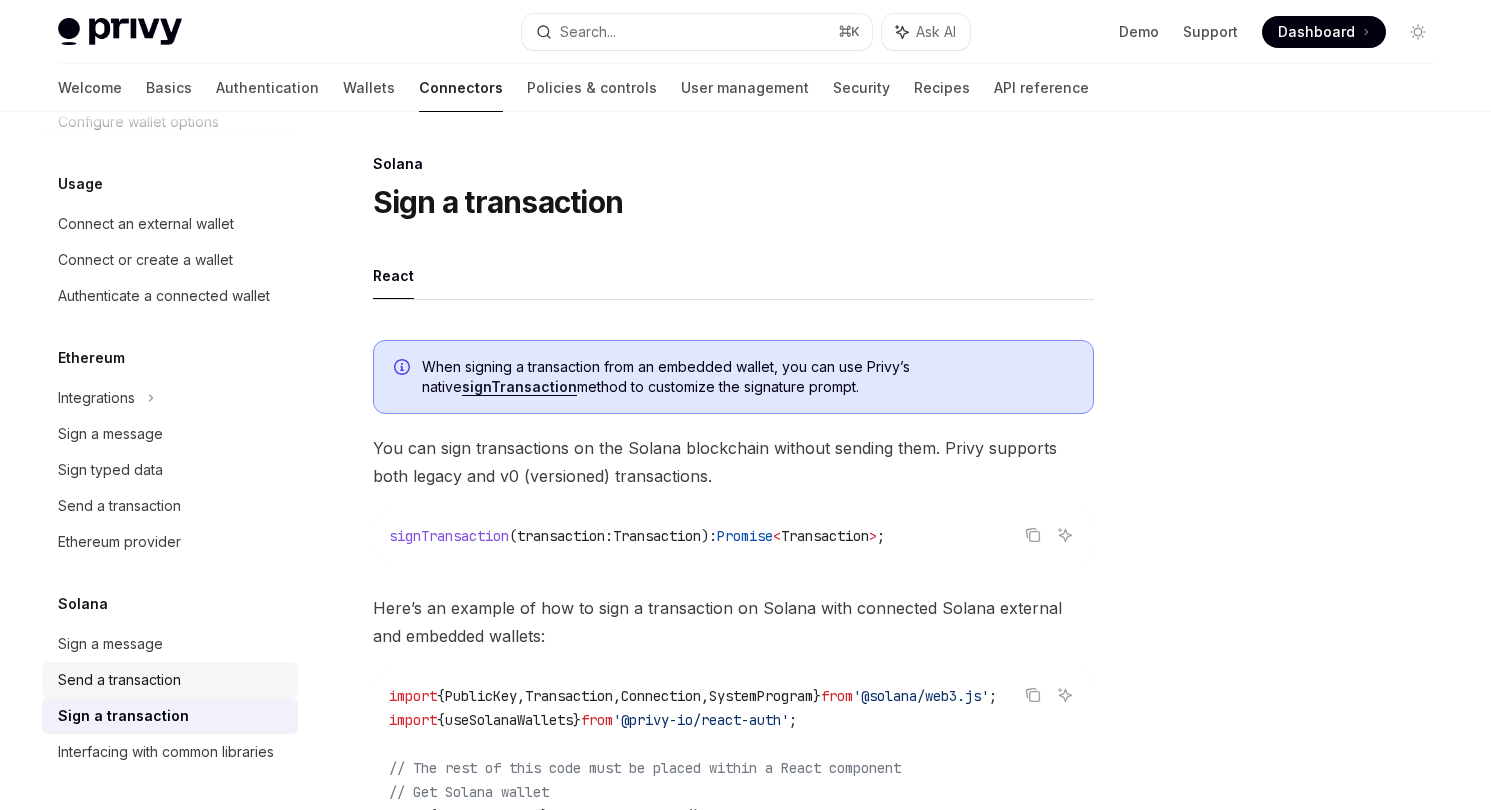 type on "*" 